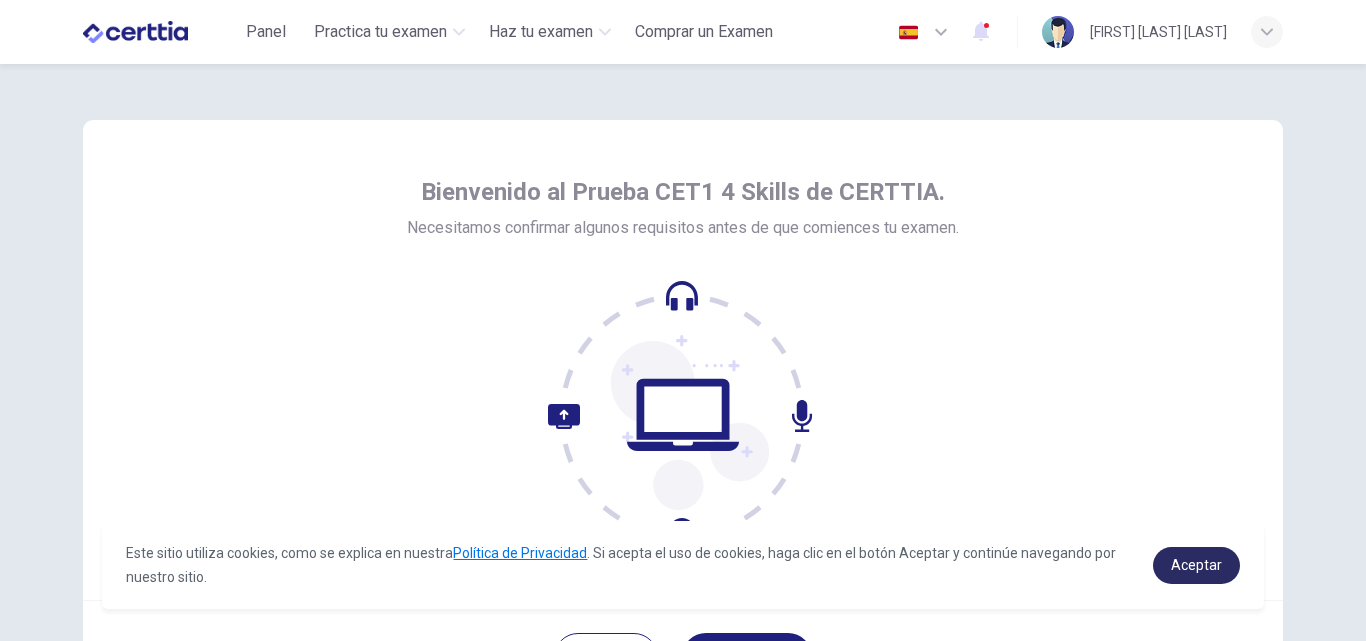 scroll, scrollTop: 0, scrollLeft: 0, axis: both 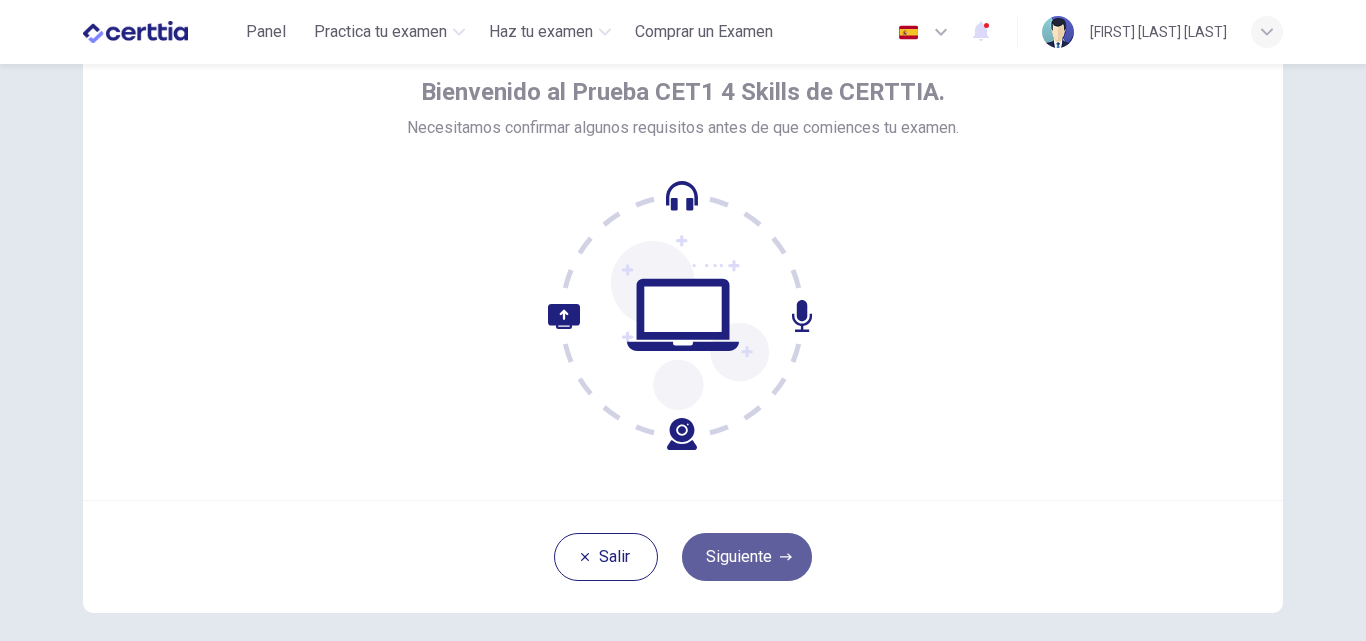 click on "Siguiente" at bounding box center (747, 557) 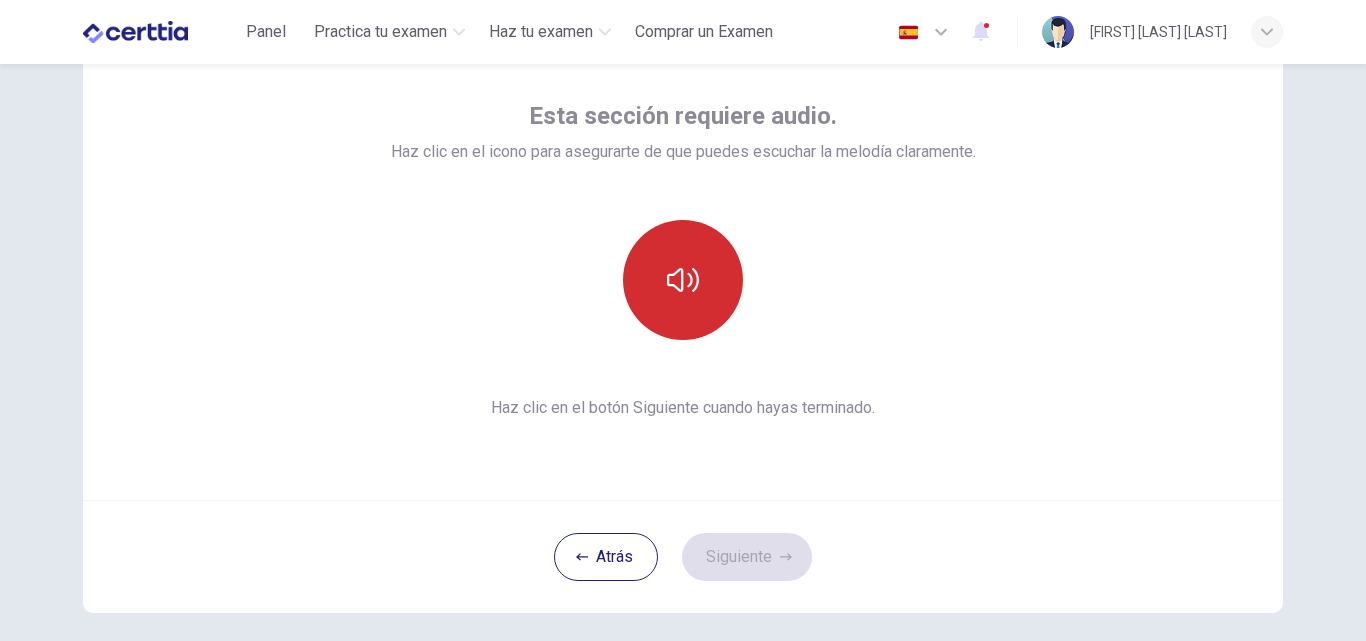 click at bounding box center [683, 280] 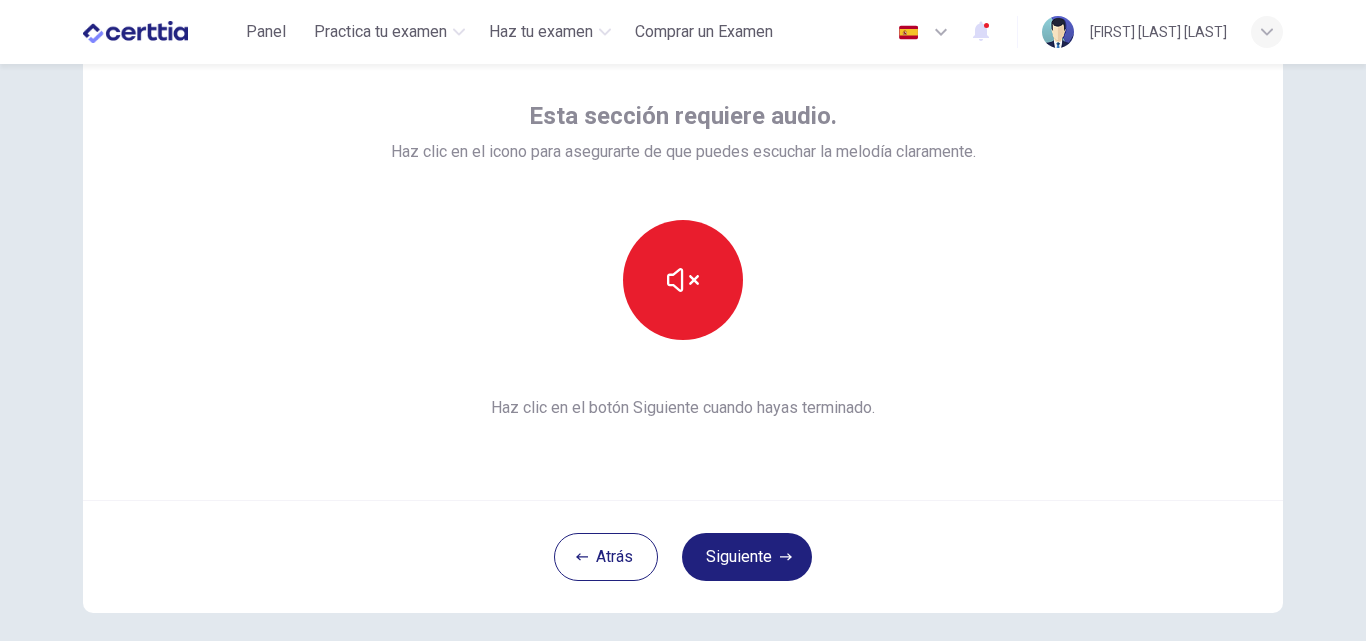 type 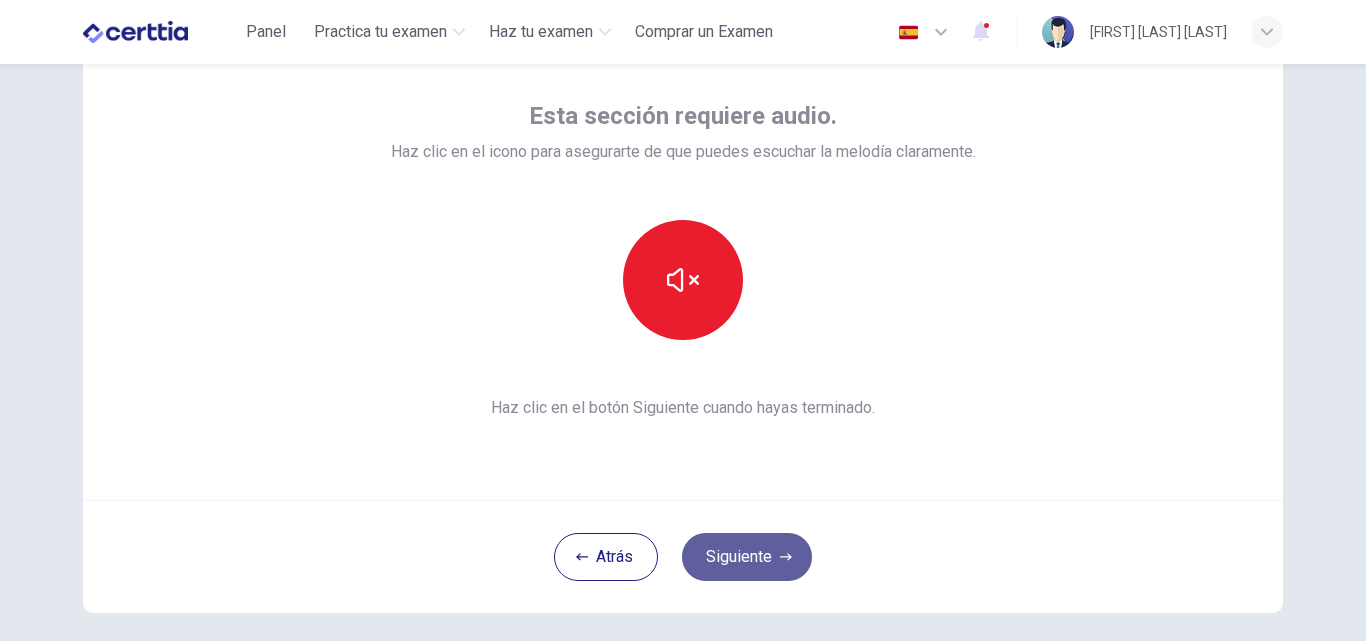 click on "Siguiente" at bounding box center [747, 557] 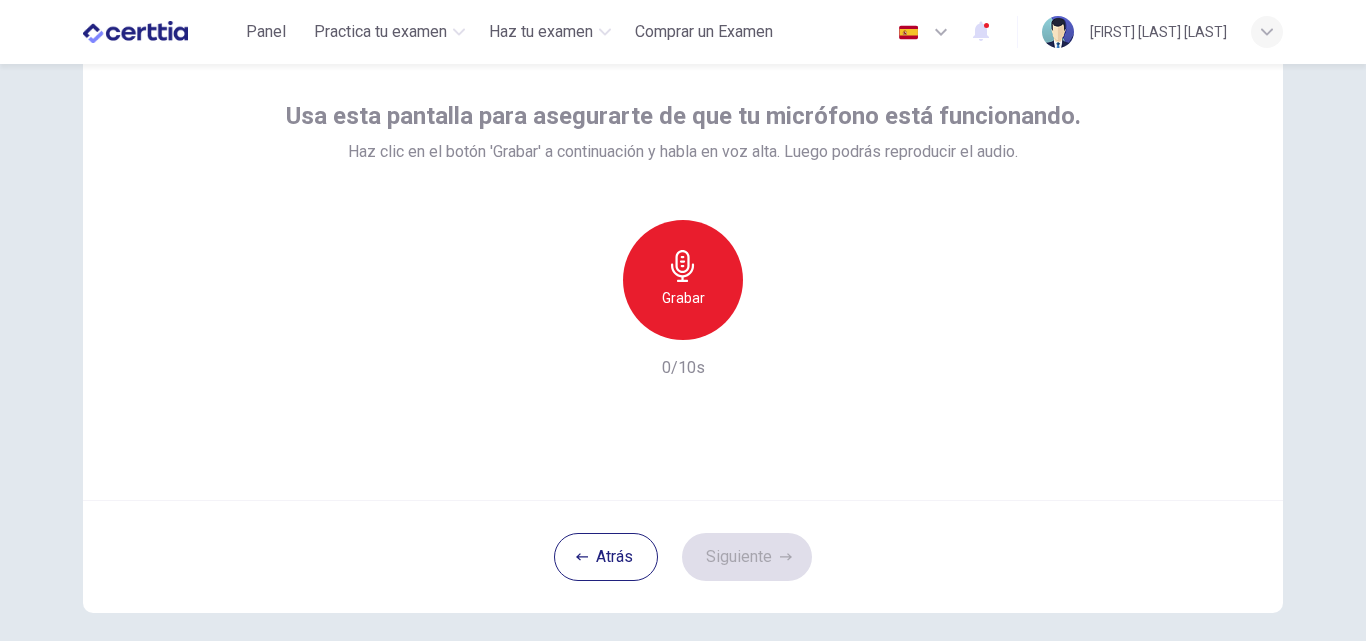 click 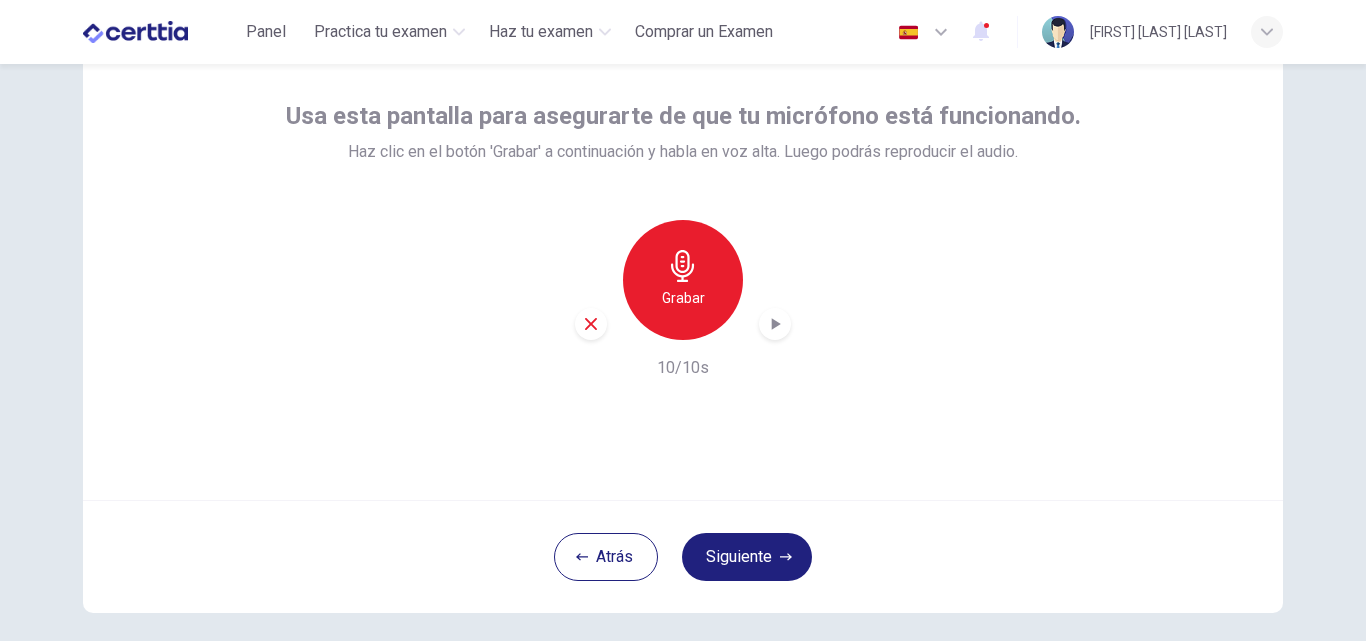 click 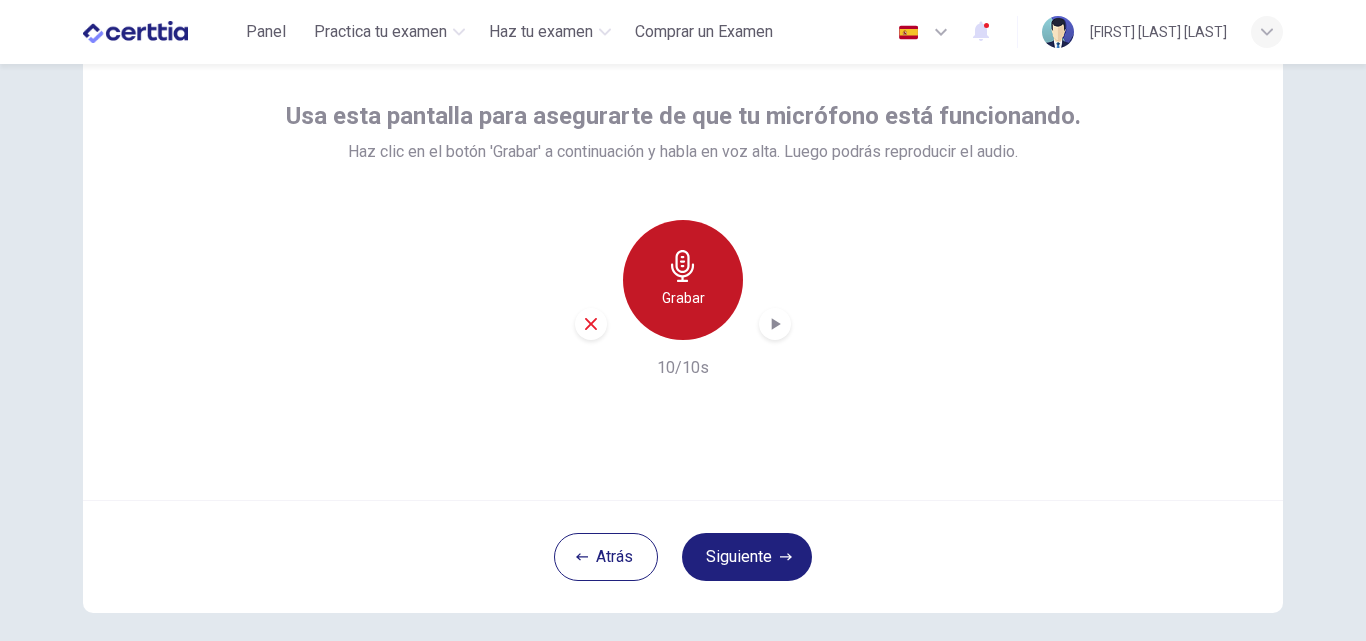 click 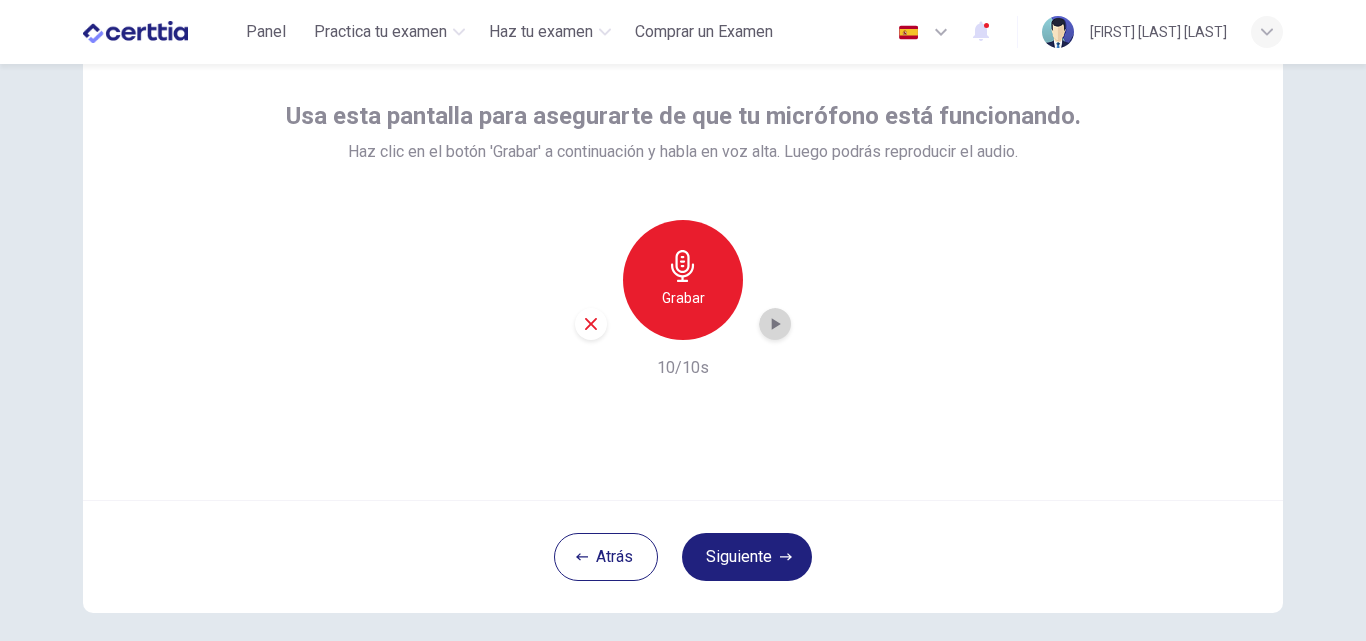 click 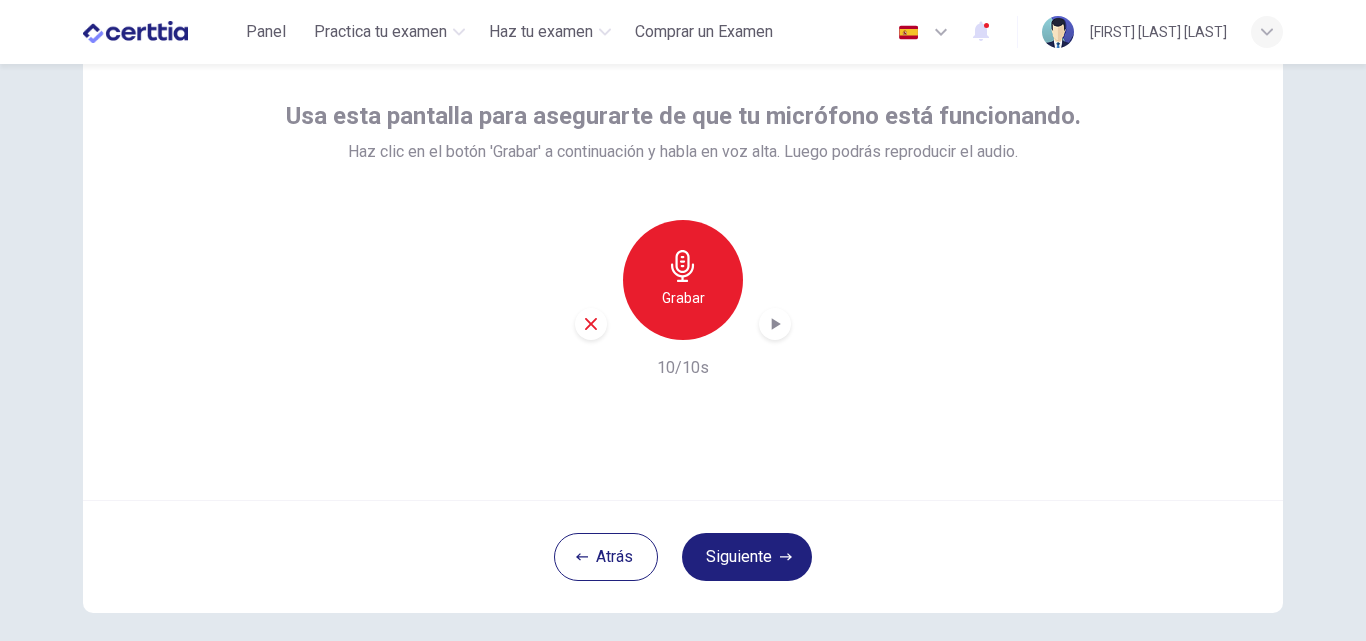 click on "Grabar" at bounding box center (683, 298) 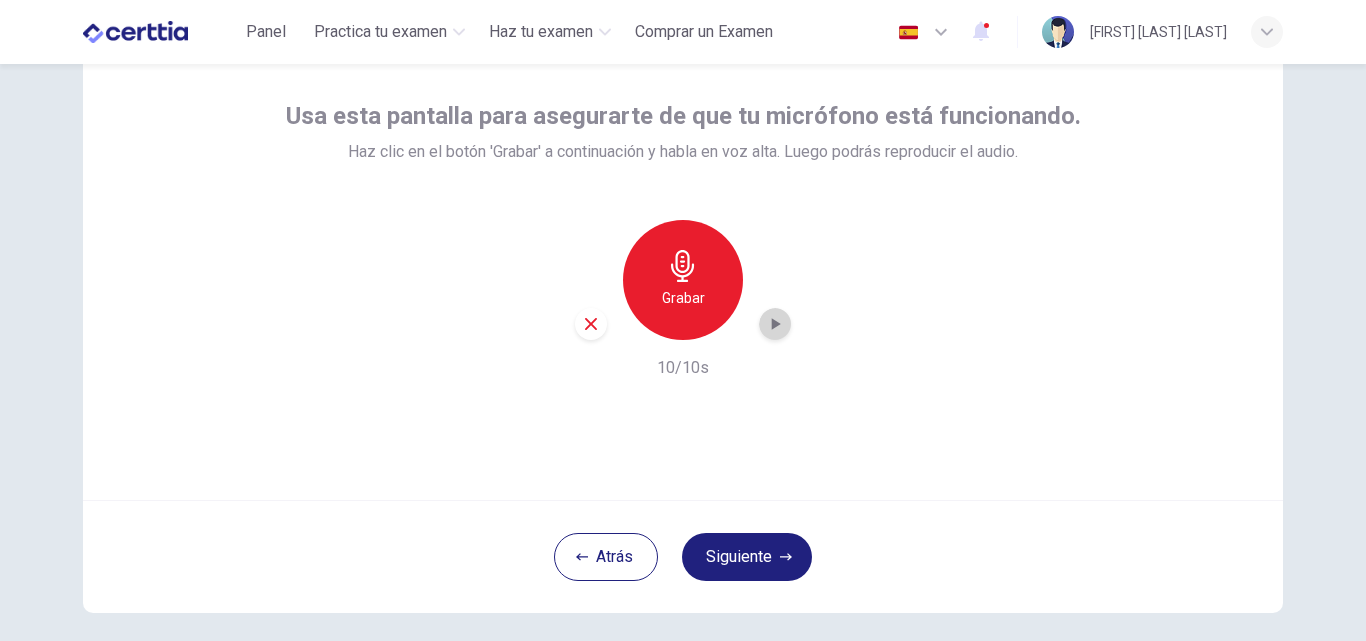 click 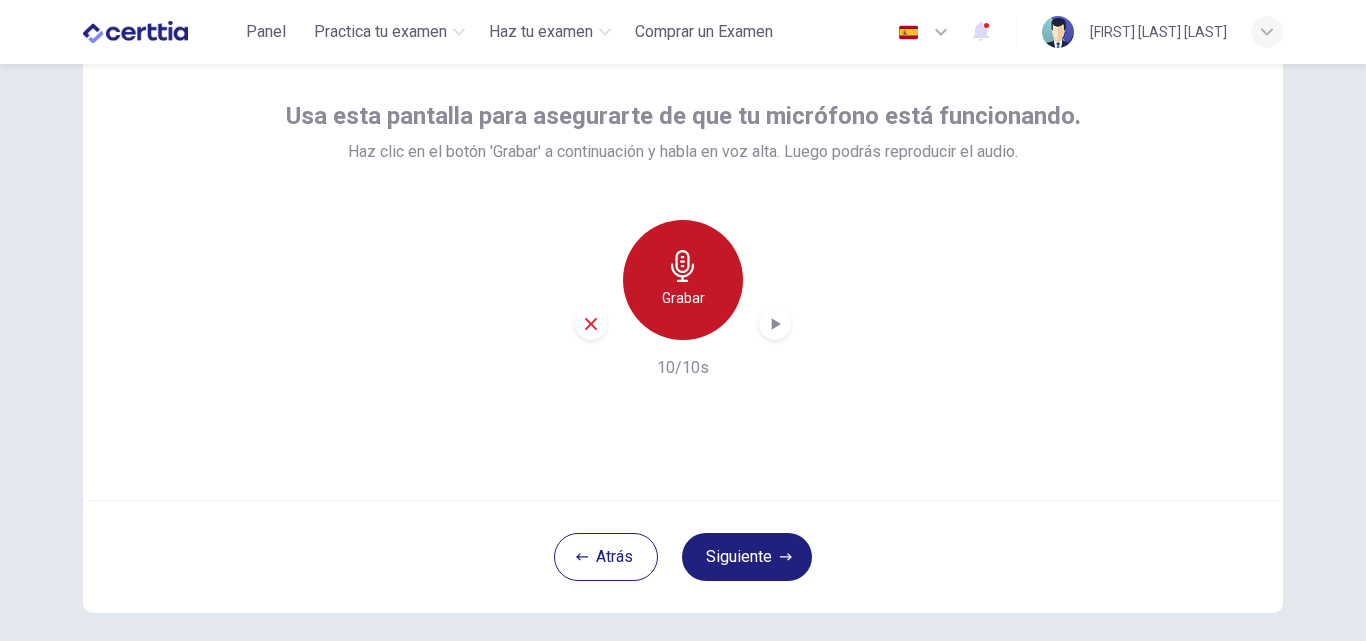 click 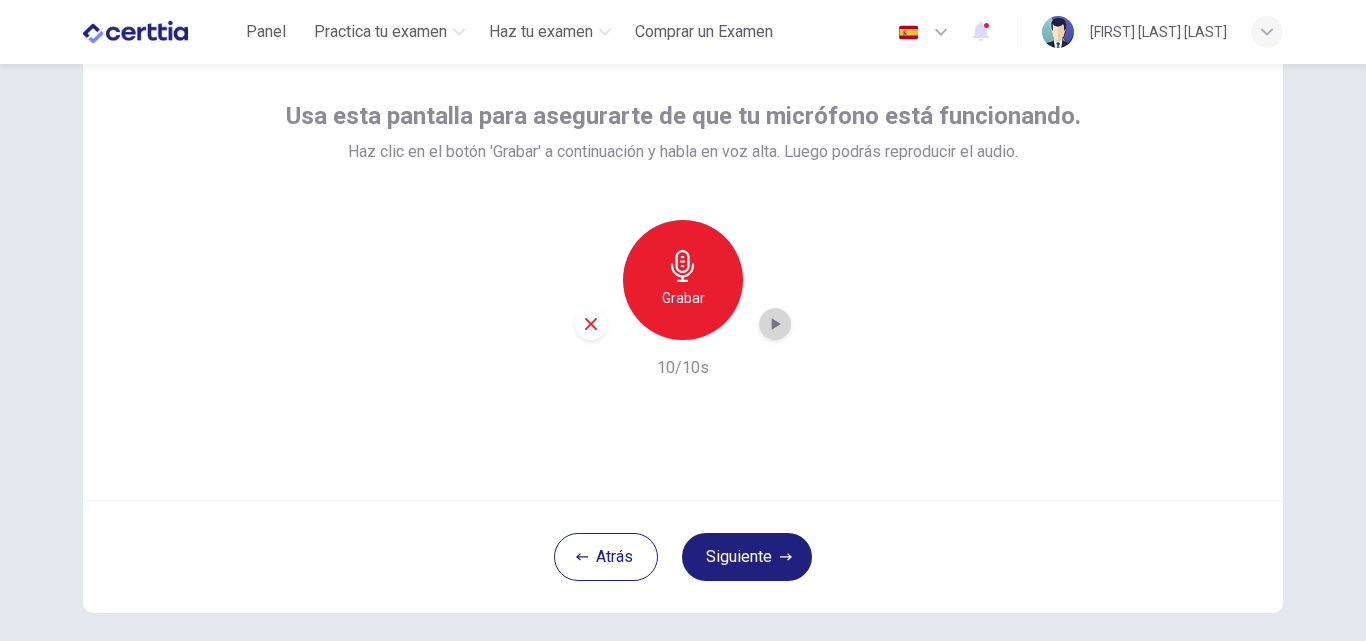 click 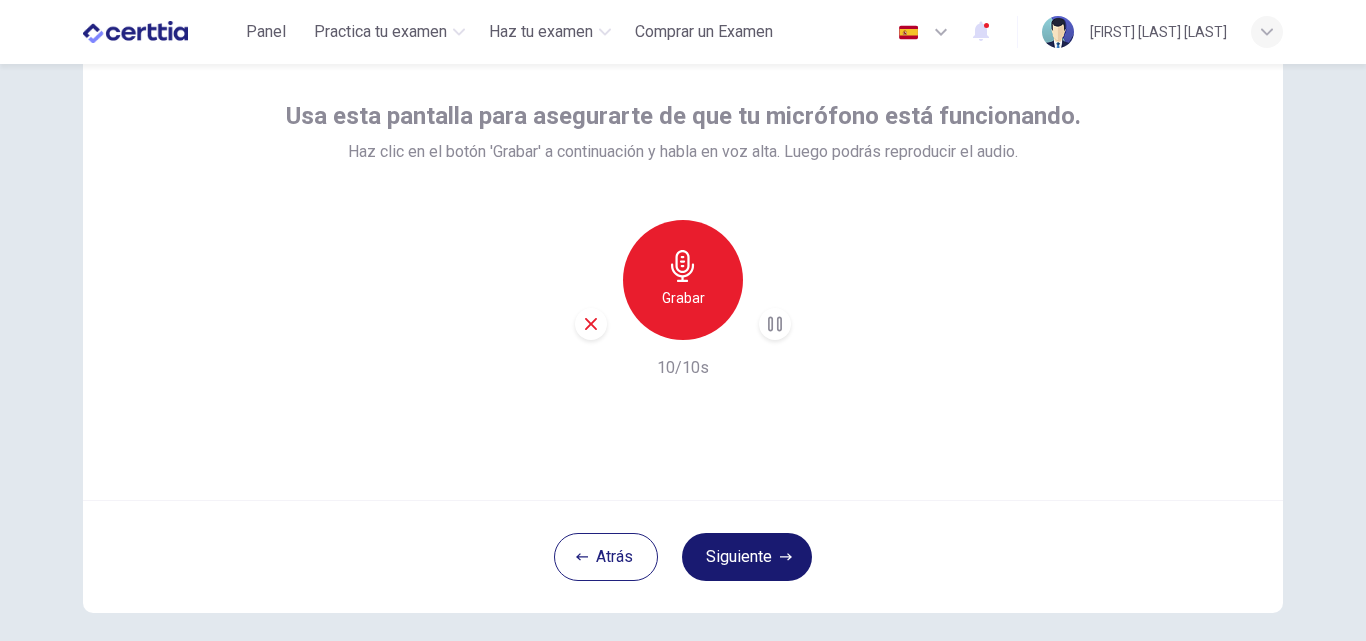 click on "Siguiente" at bounding box center (747, 557) 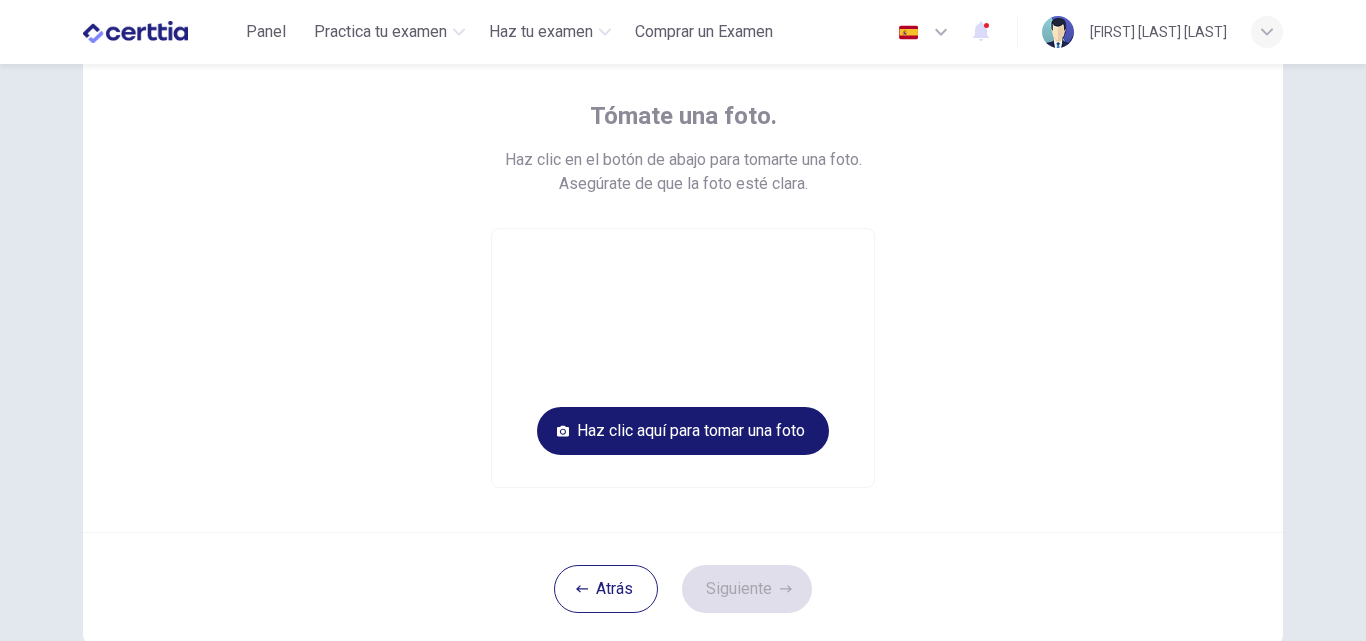 click on "Haz clic aquí para tomar una foto" at bounding box center [683, 431] 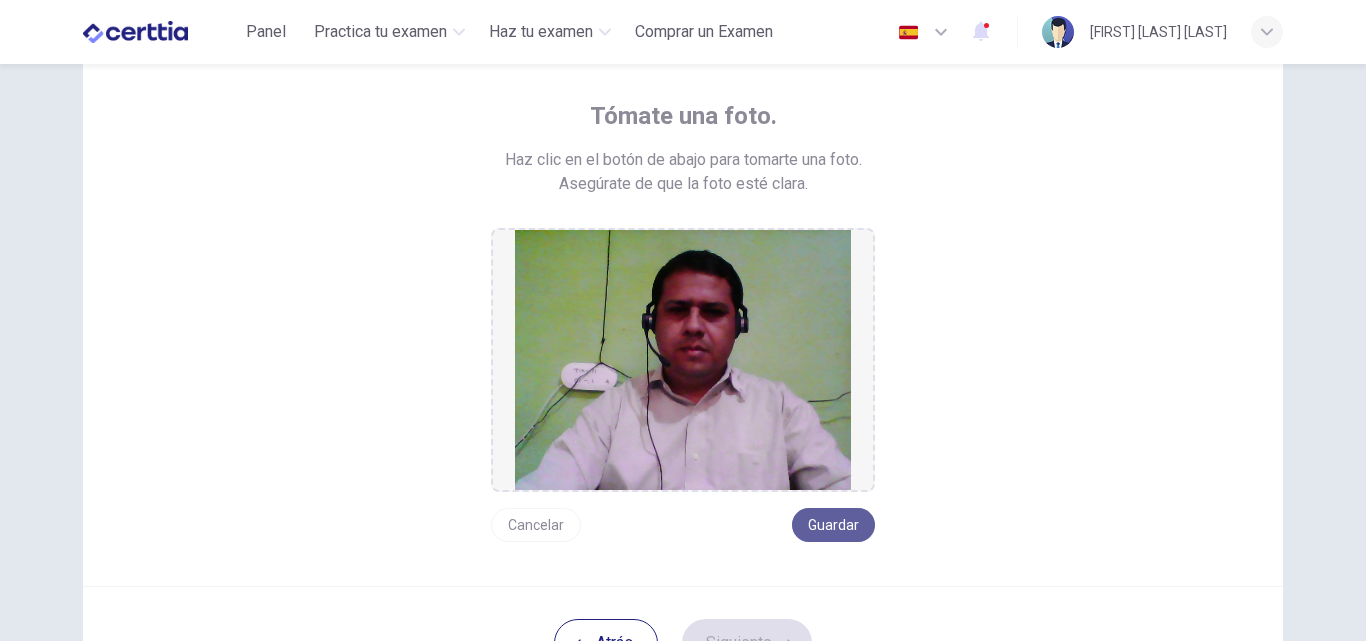 click on "Guardar" at bounding box center (833, 525) 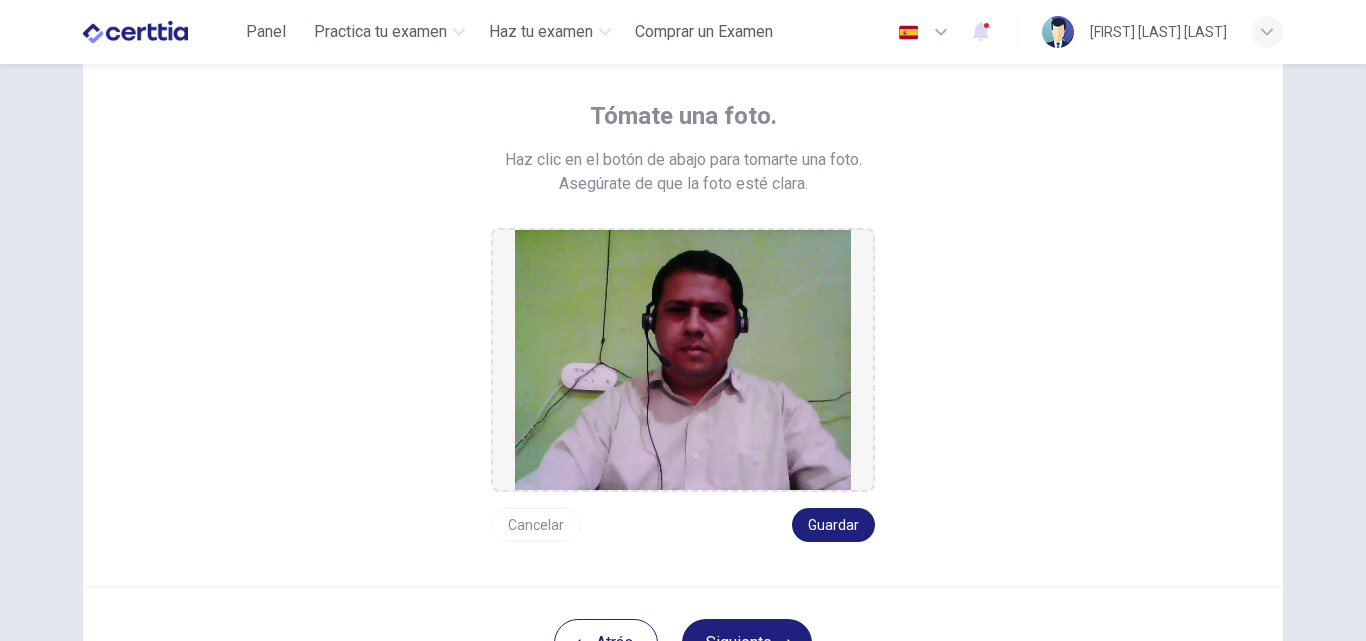 scroll, scrollTop: 200, scrollLeft: 0, axis: vertical 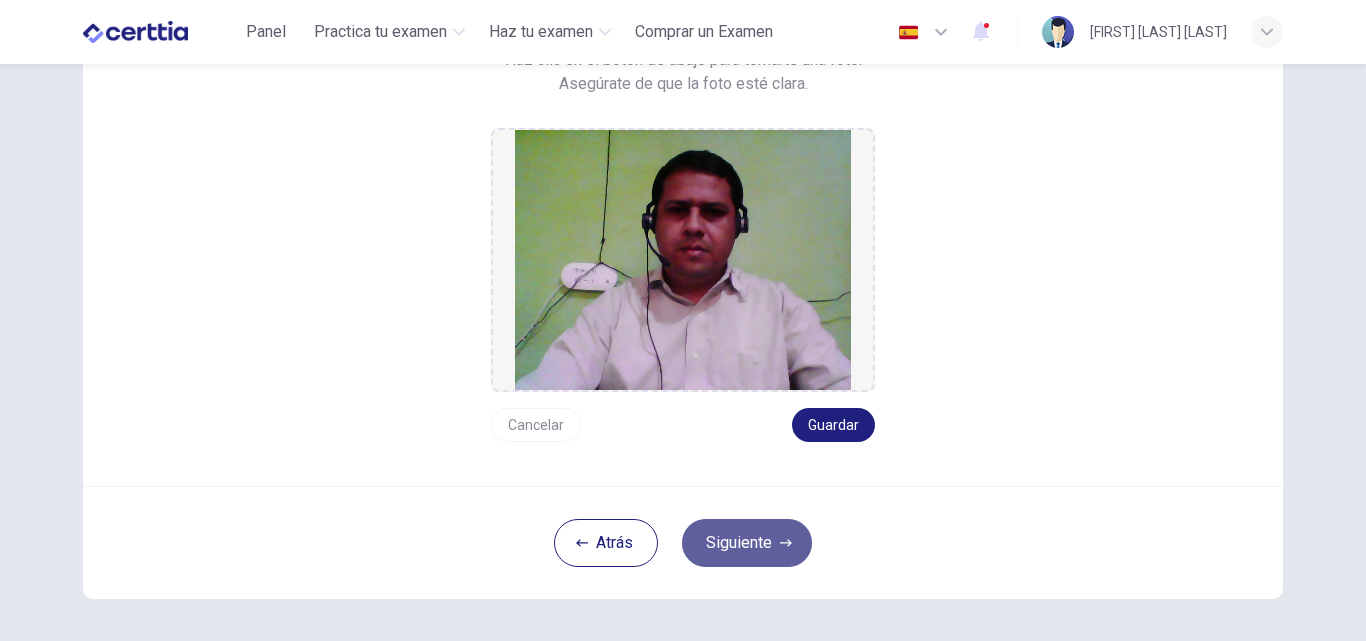 click on "Siguiente" at bounding box center (747, 543) 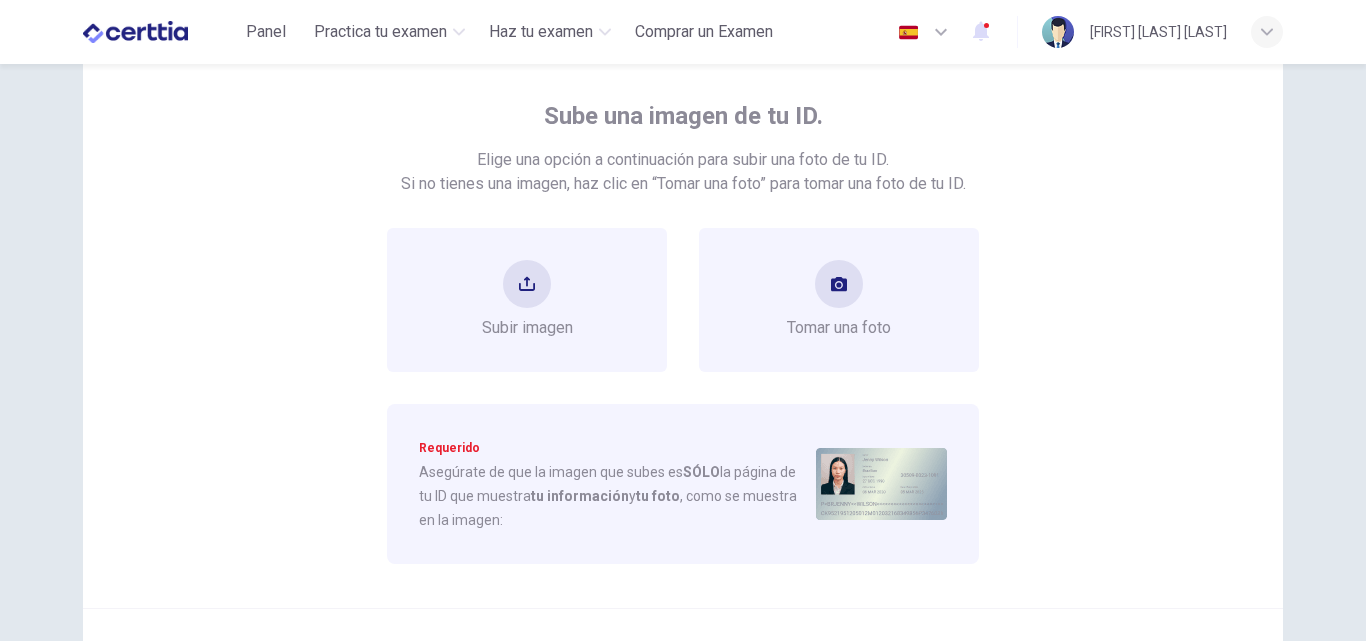 scroll, scrollTop: 0, scrollLeft: 0, axis: both 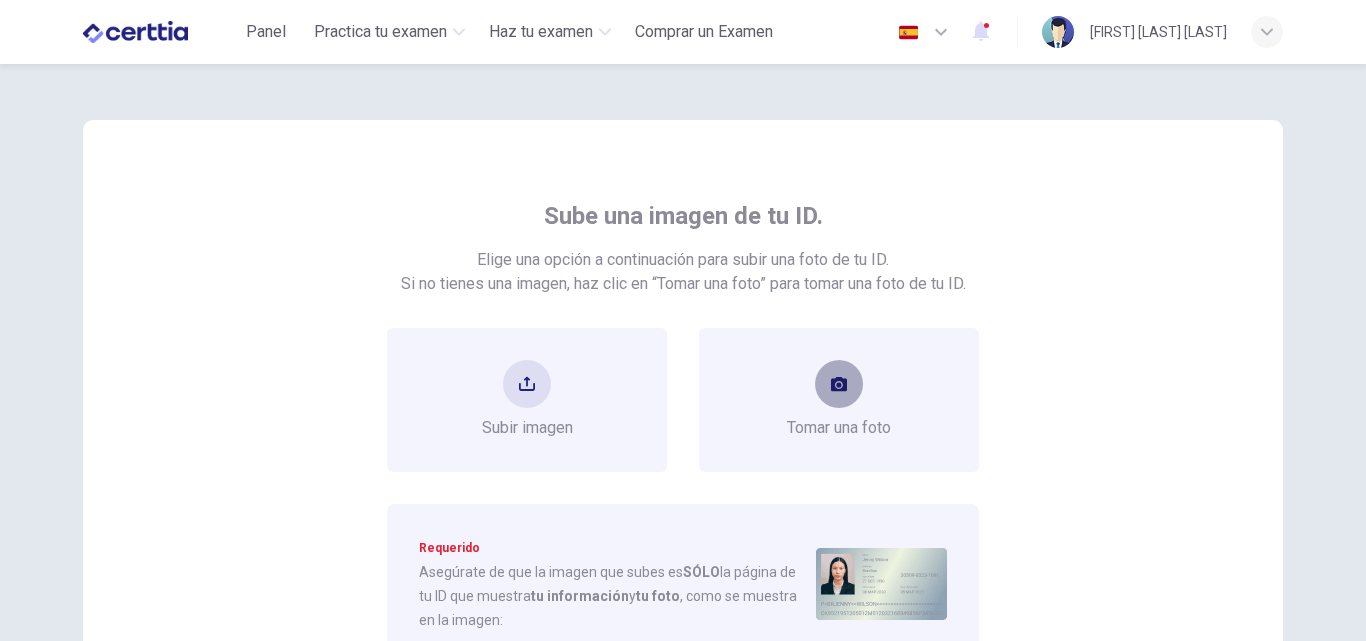 click 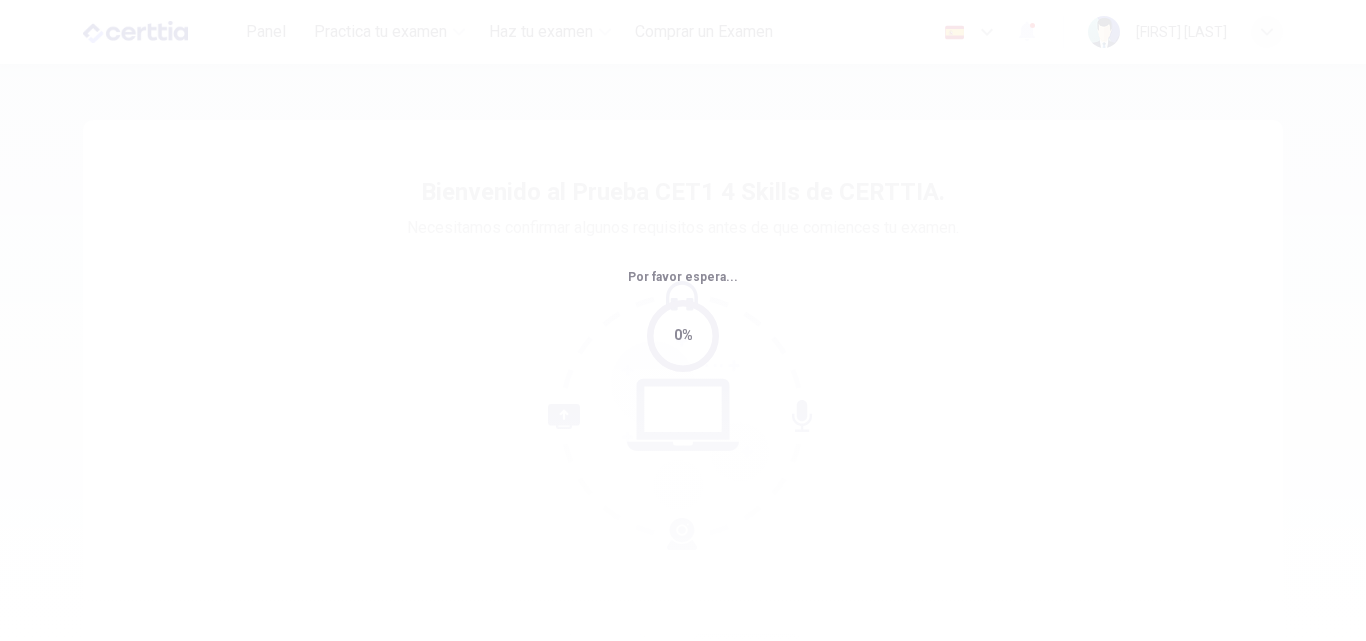 scroll, scrollTop: 0, scrollLeft: 0, axis: both 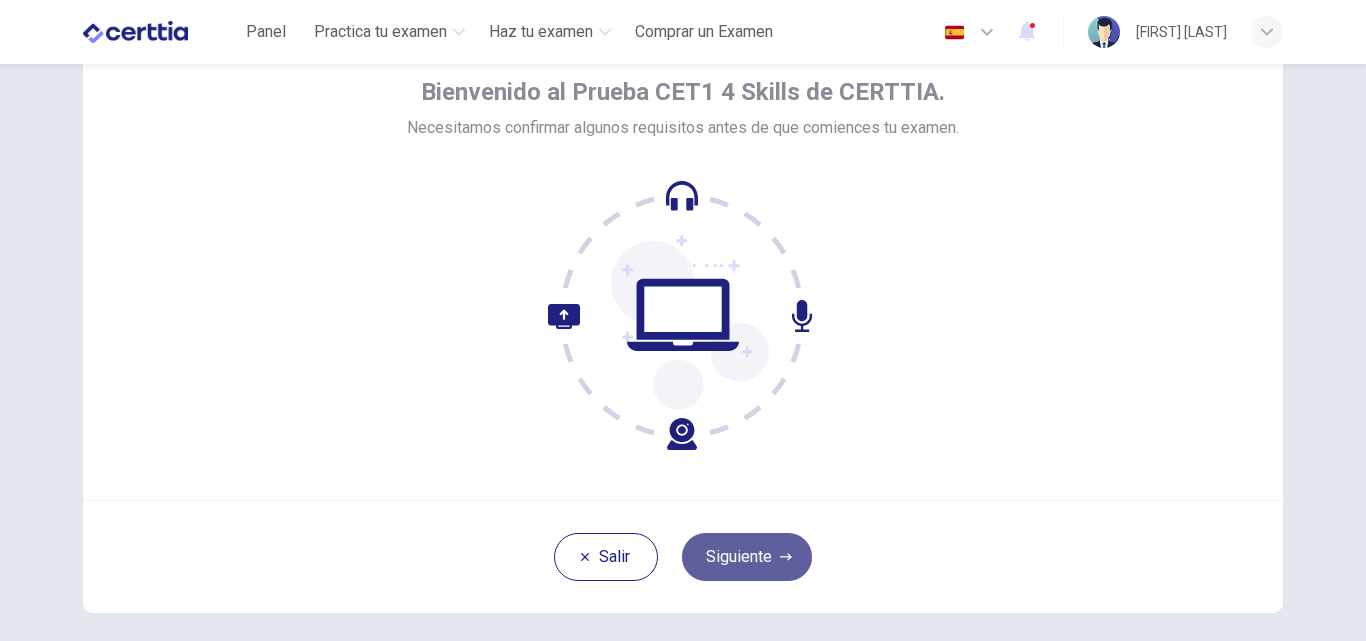 click on "Siguiente" at bounding box center (747, 557) 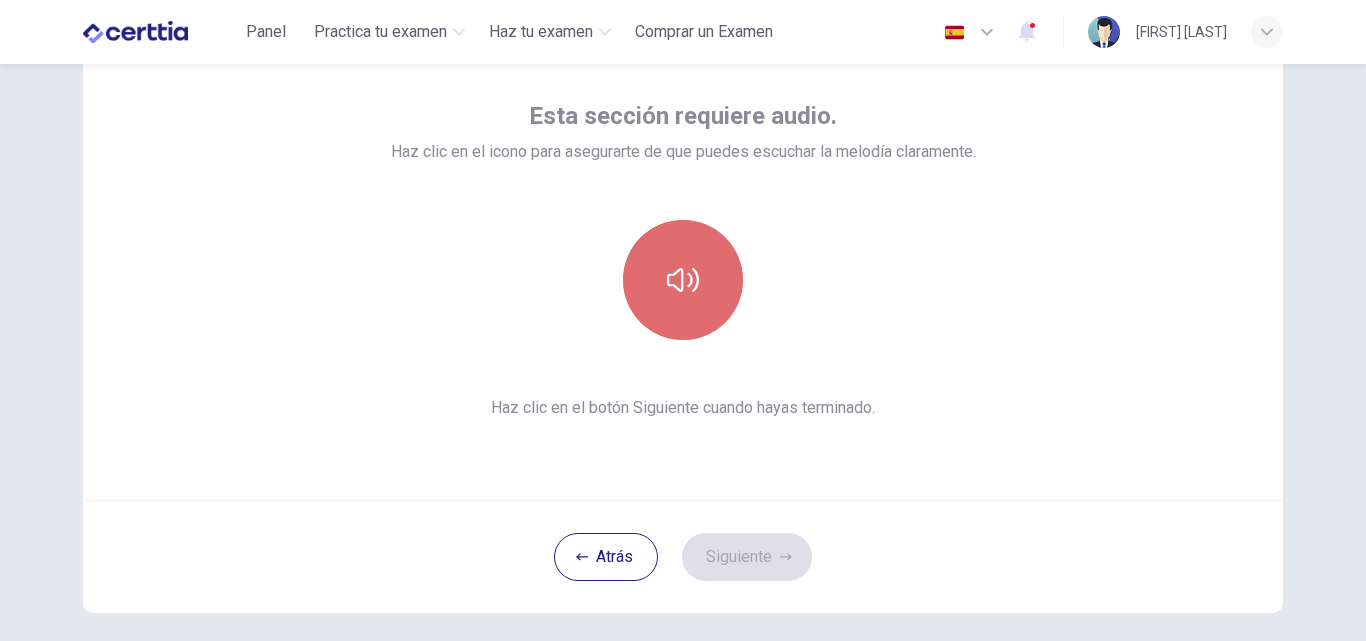 click 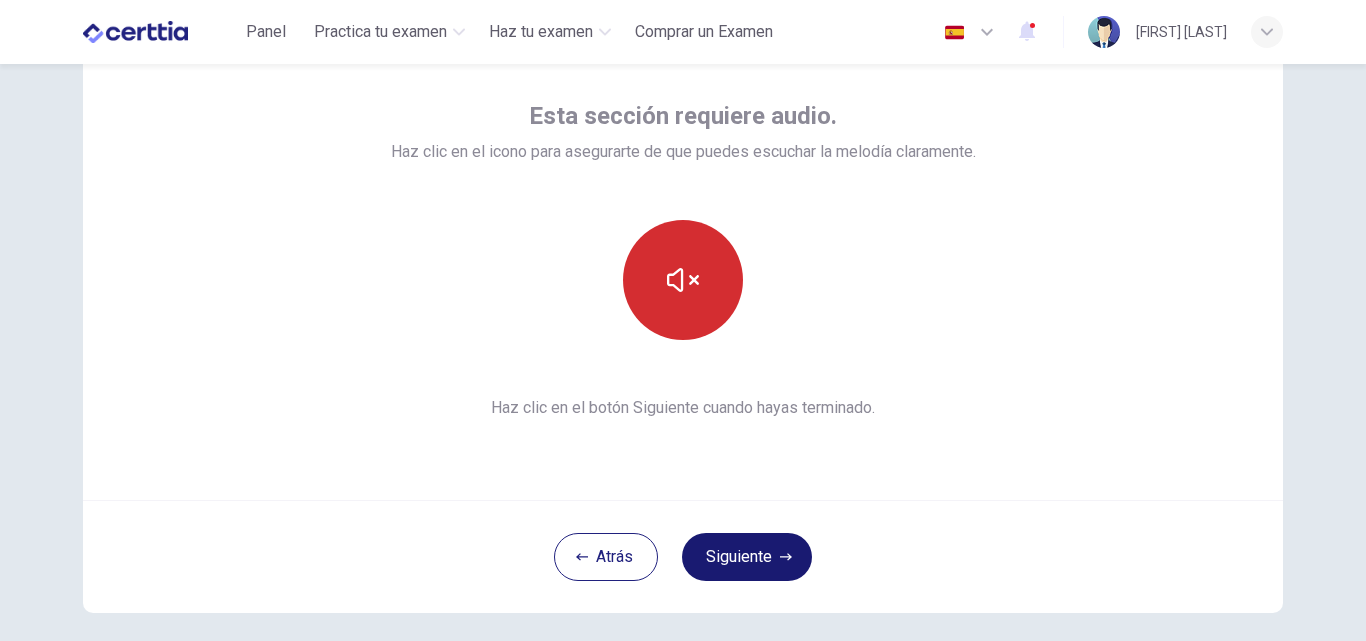 type 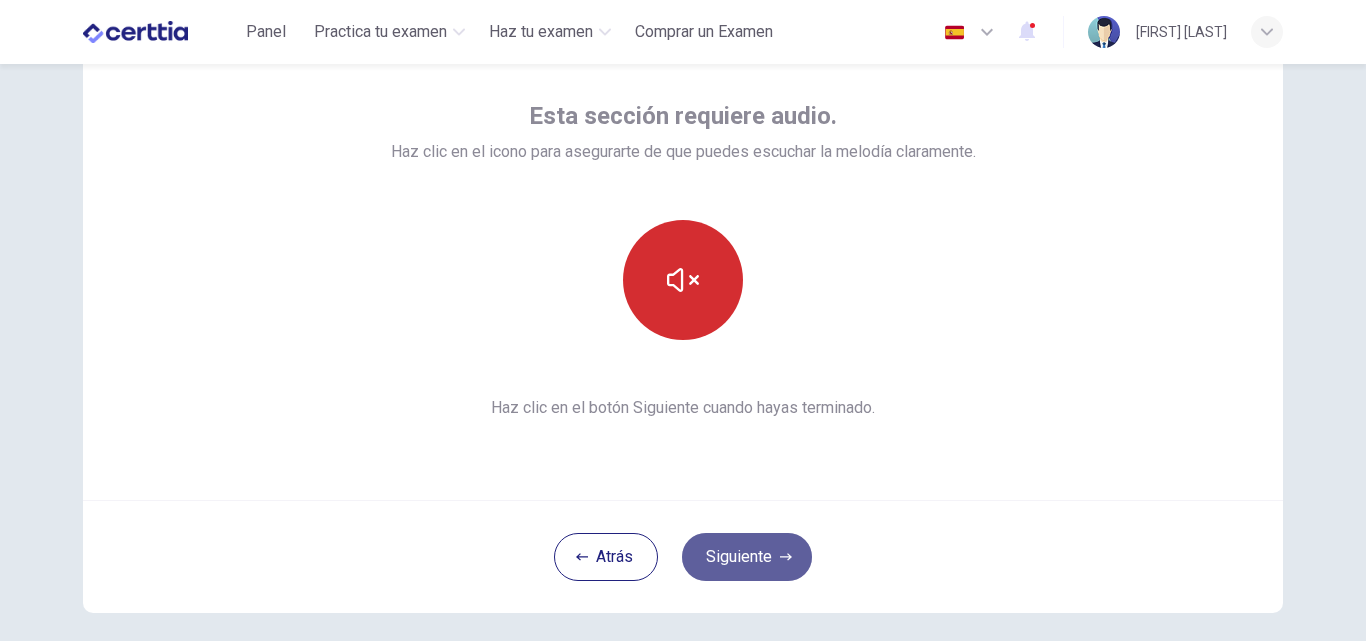 click on "Siguiente" at bounding box center (747, 557) 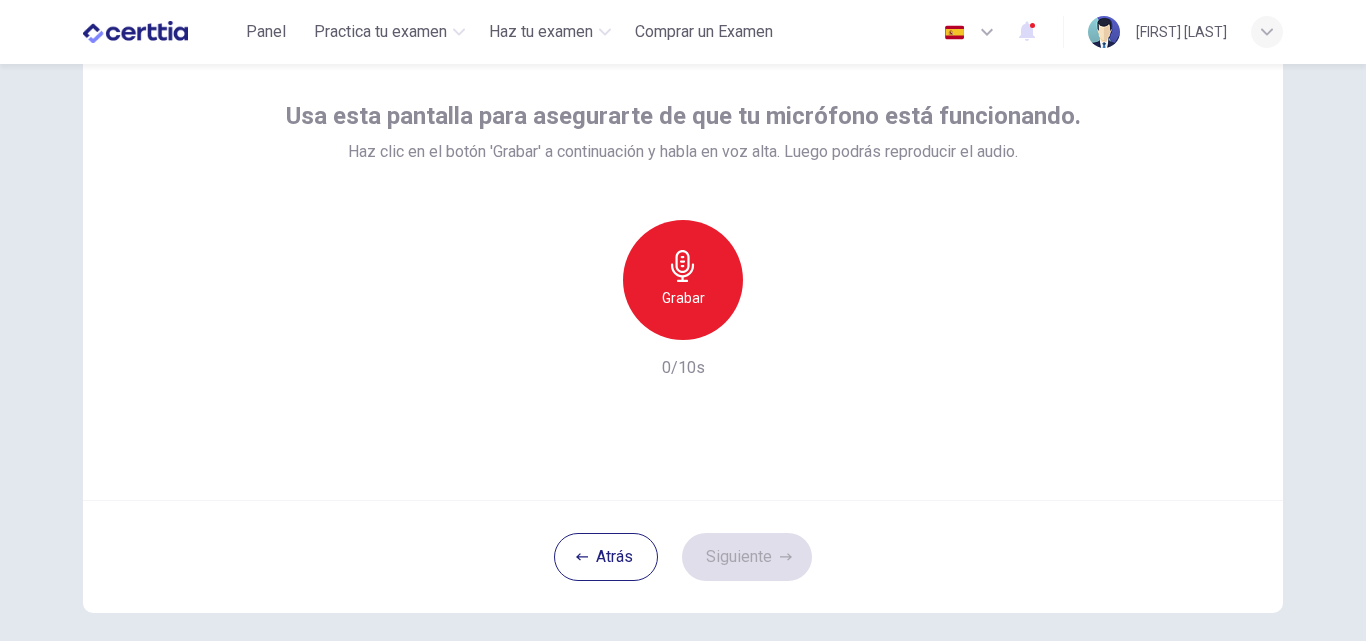 click on "Grabar" at bounding box center (683, 280) 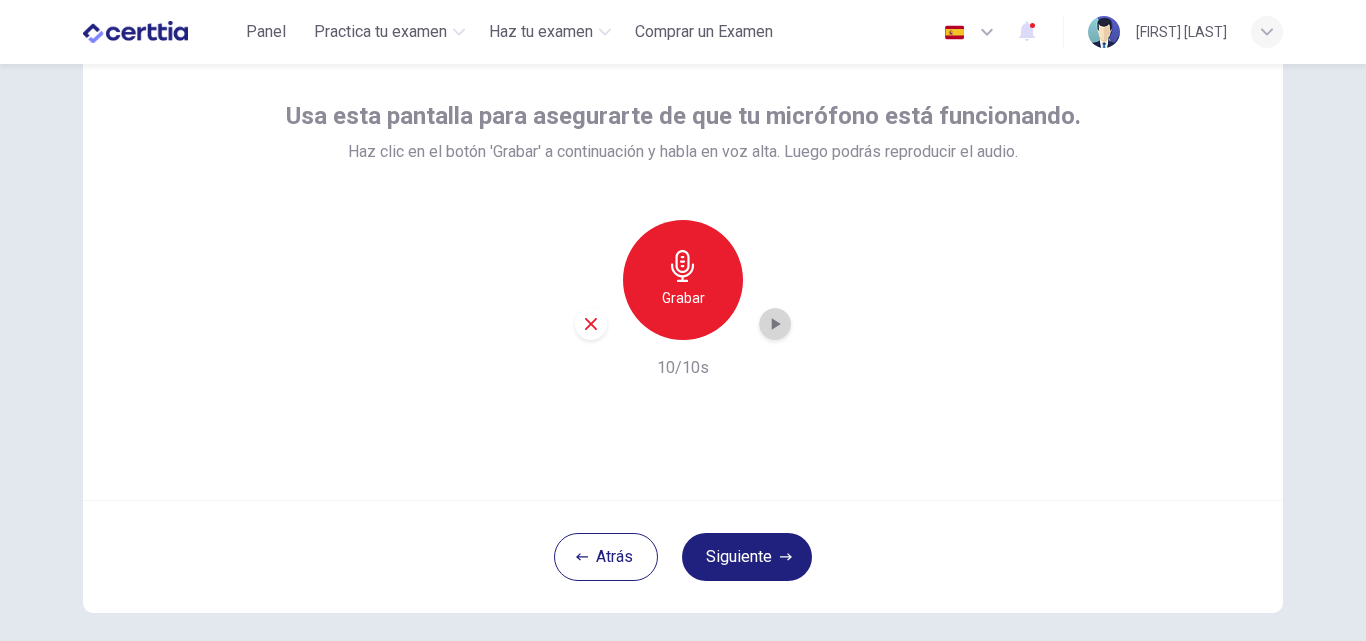click 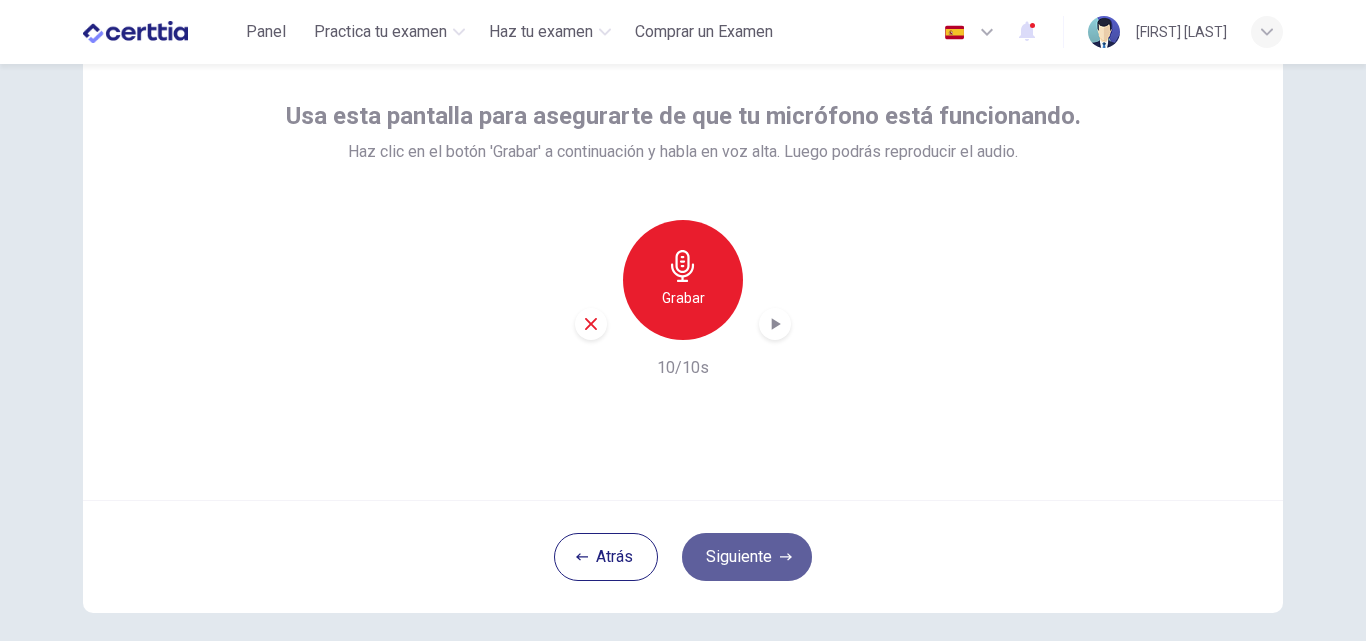 click on "Siguiente" at bounding box center [747, 557] 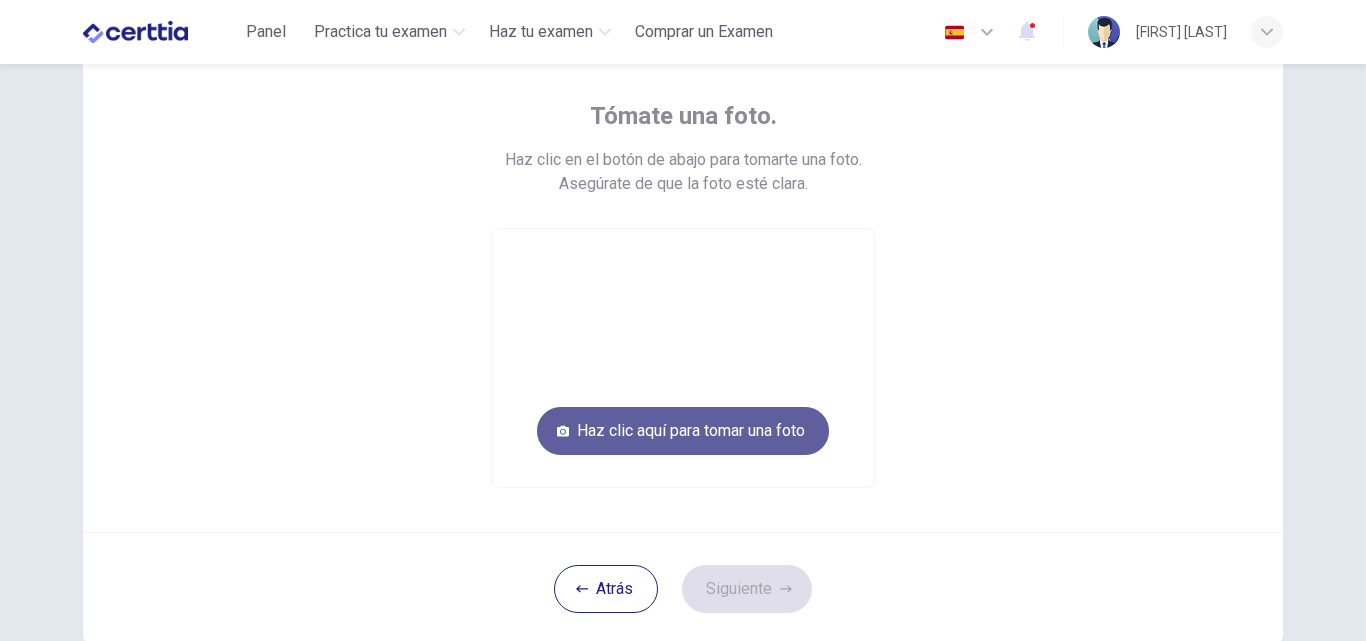 click on "Haz clic aquí para tomar una foto" at bounding box center (683, 431) 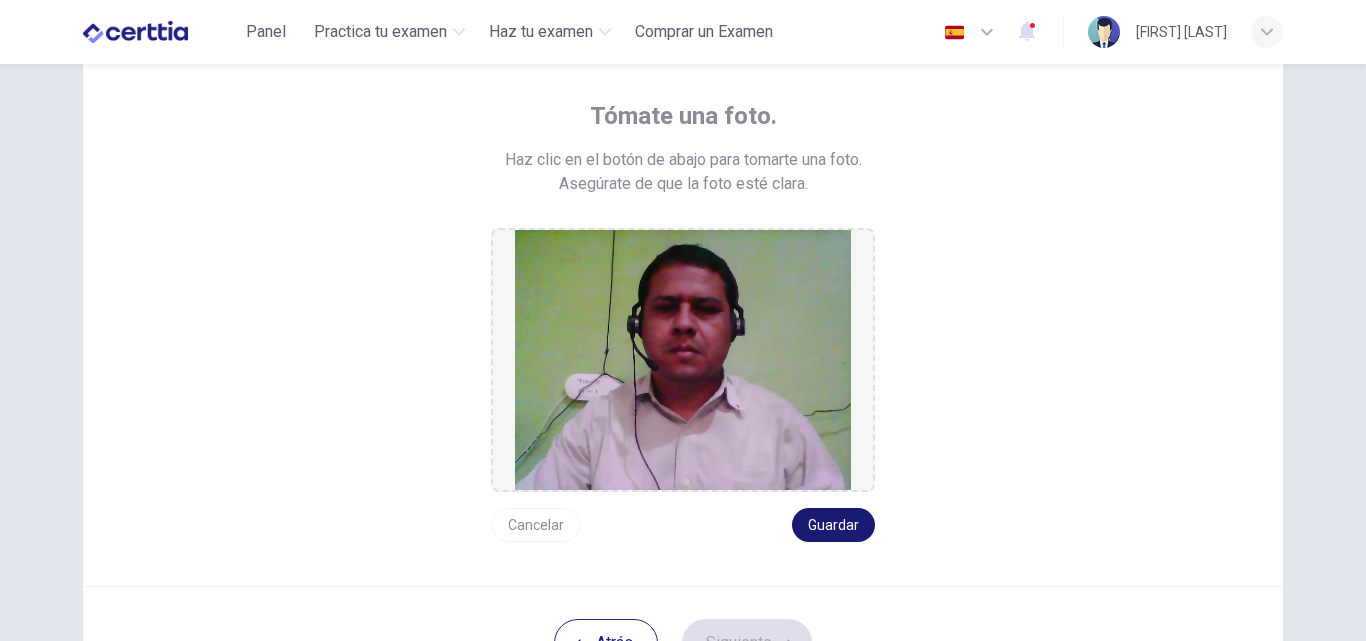 click on "Guardar" at bounding box center (833, 525) 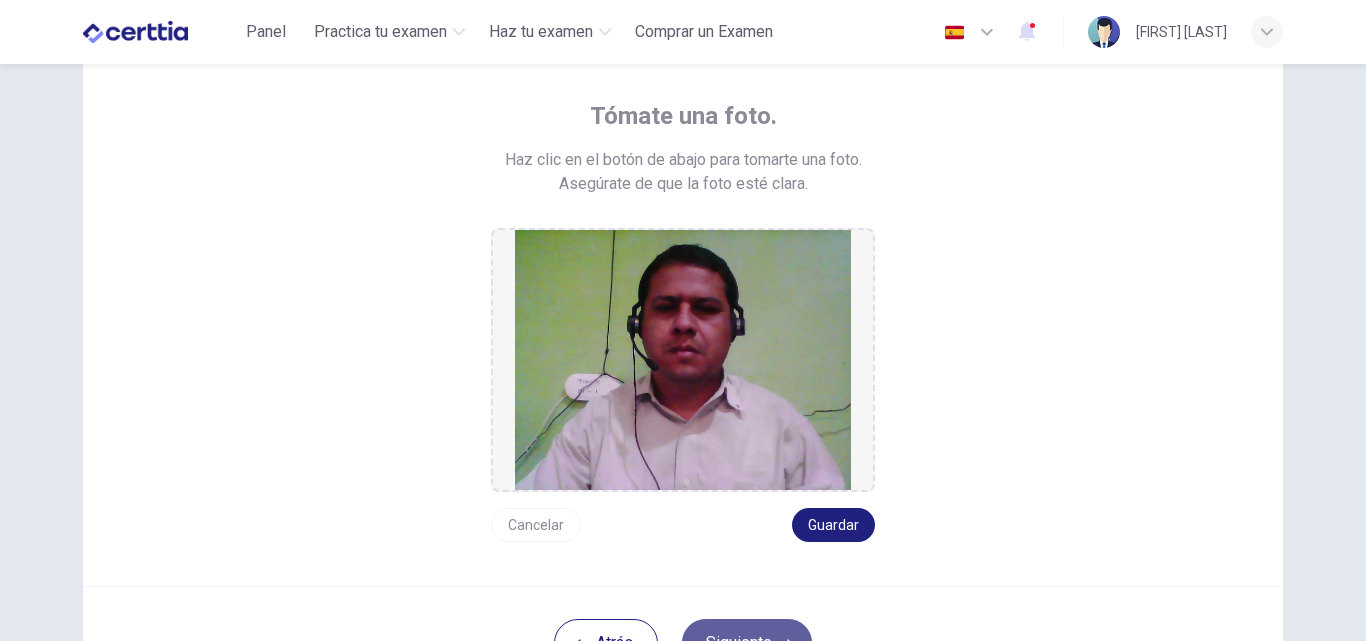 click on "Siguiente" at bounding box center [747, 643] 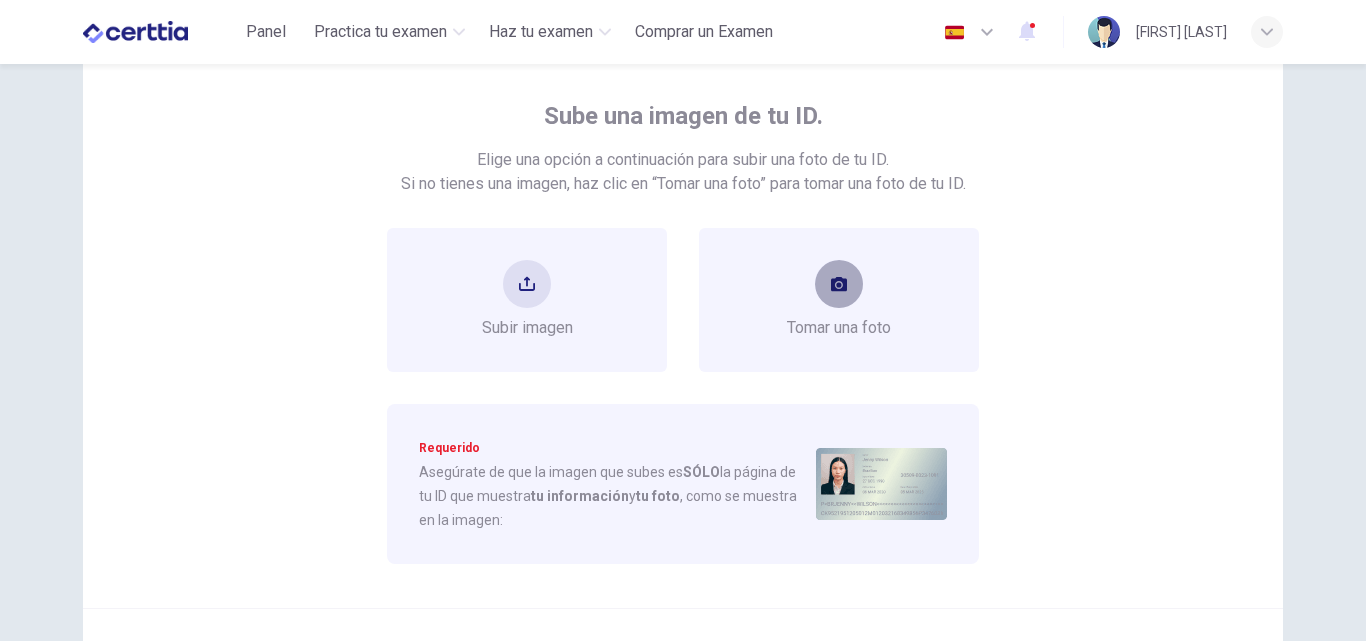 click 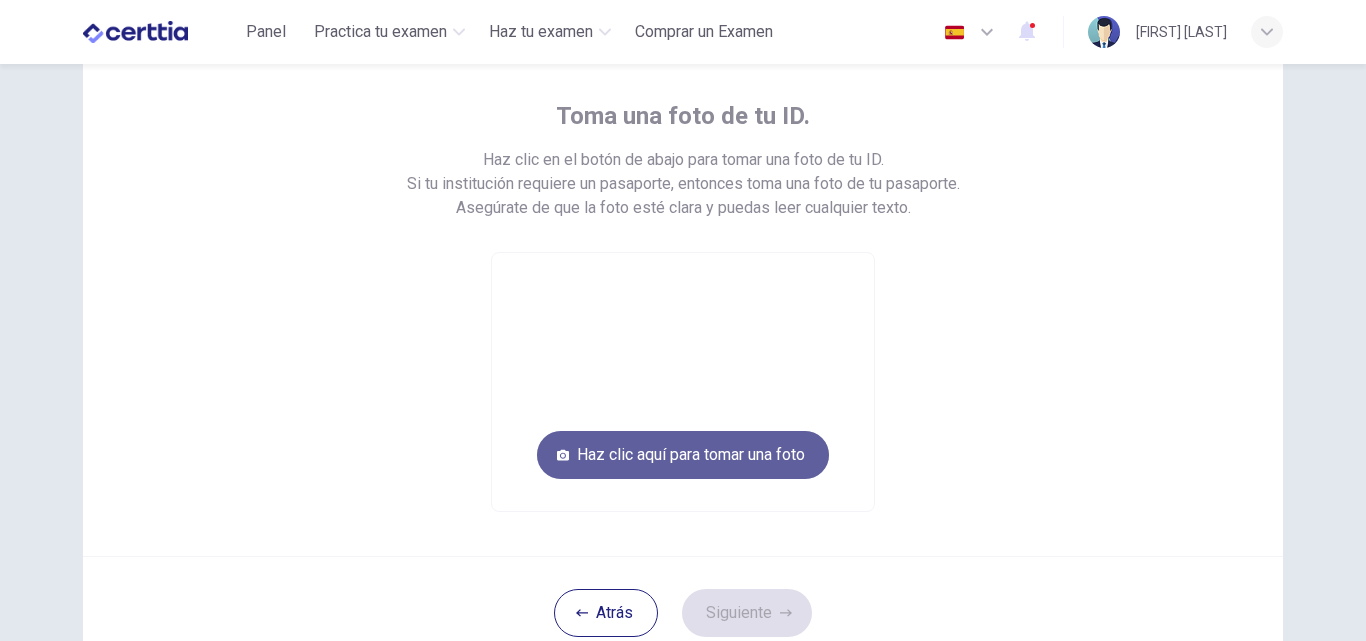 click on "Haz clic aquí para tomar una foto" at bounding box center [683, 455] 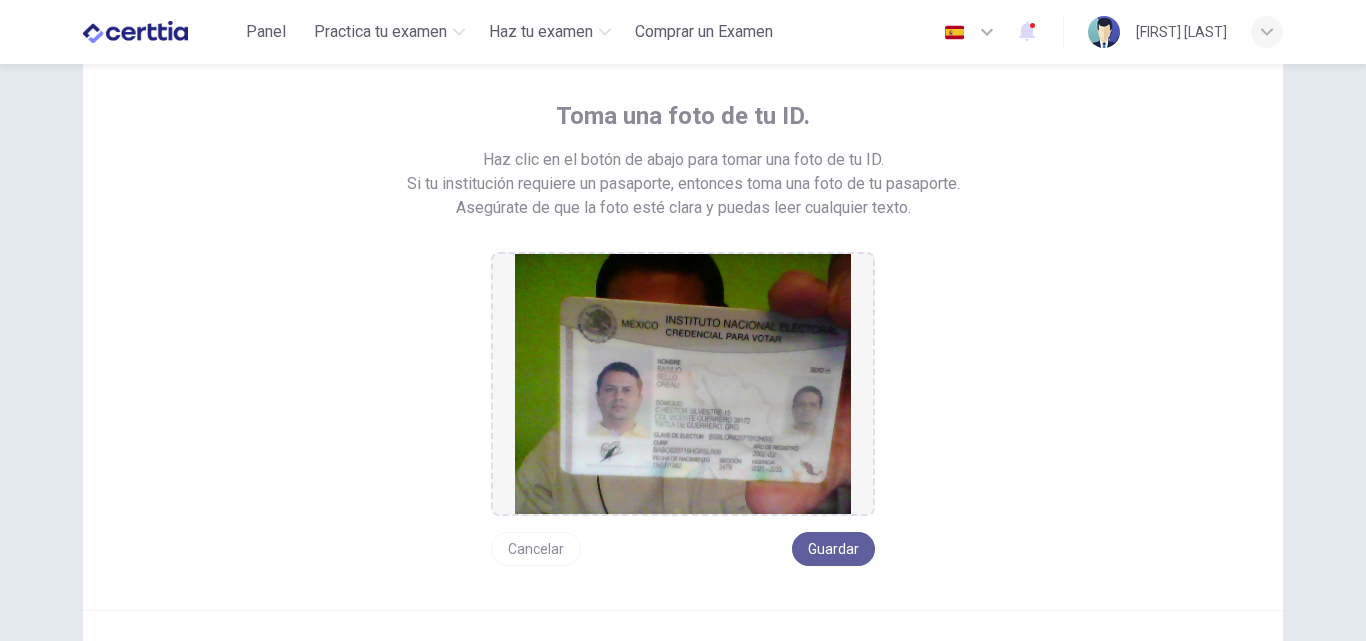 click on "Guardar" at bounding box center (833, 549) 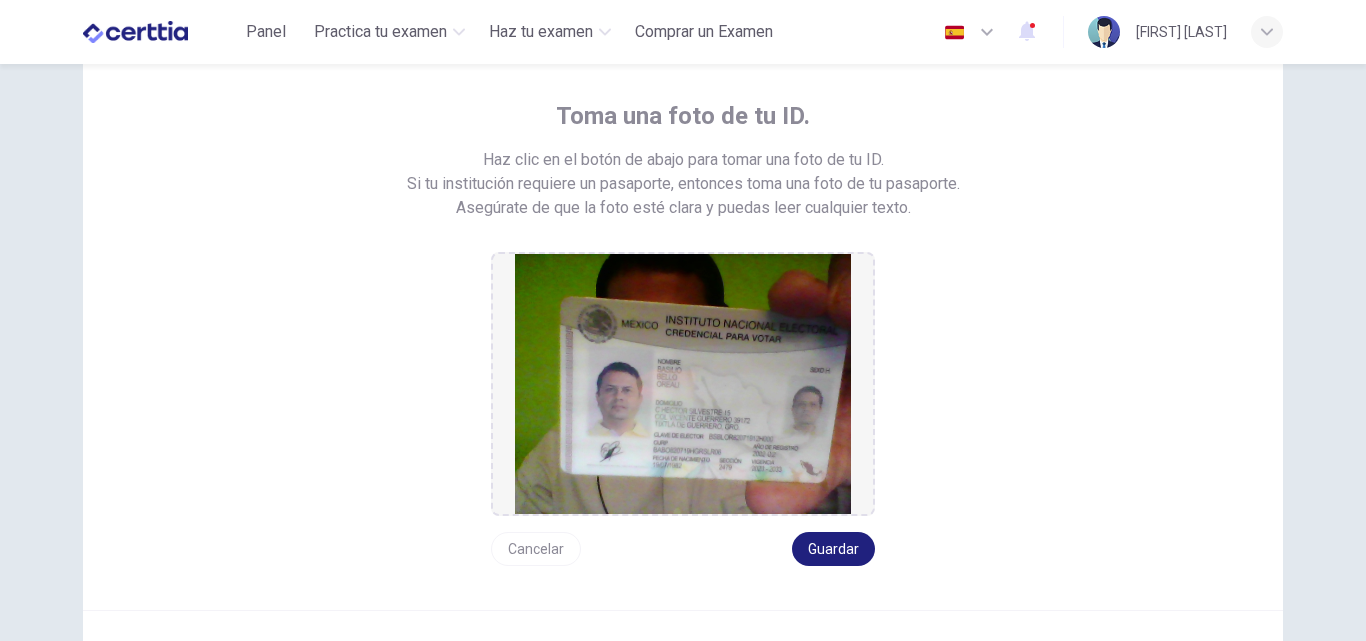 click on "Cancelar" at bounding box center (536, 549) 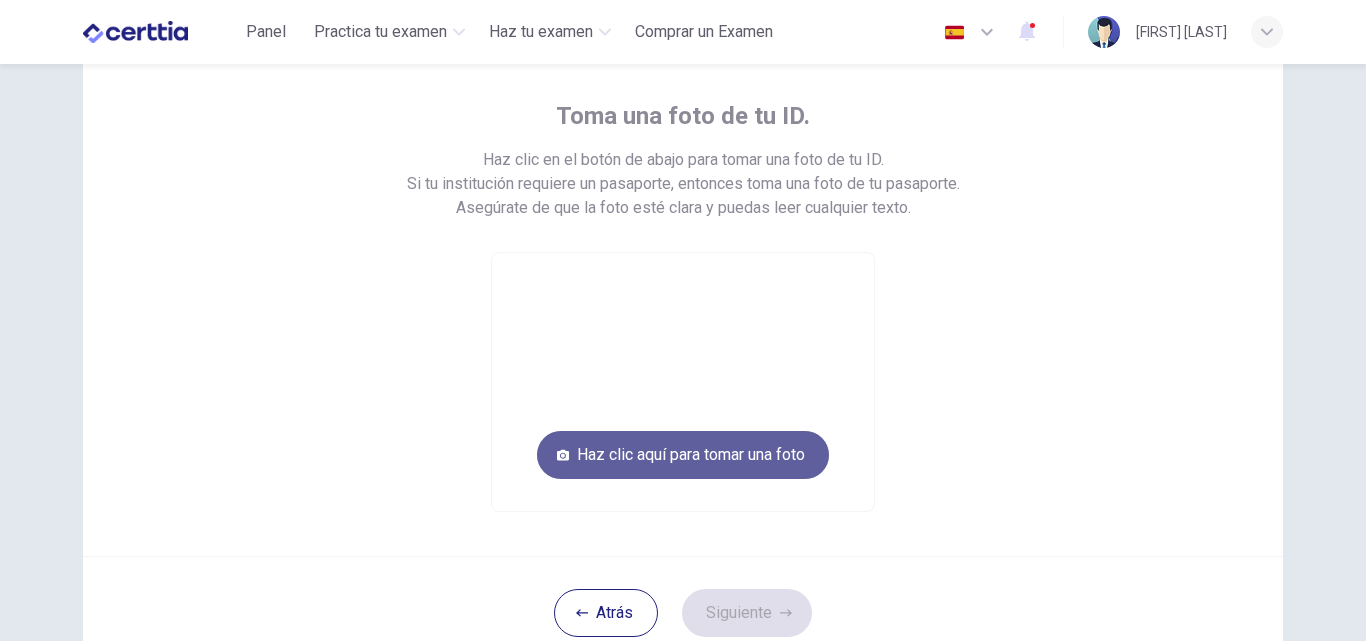 click on "Haz clic aquí para tomar una foto" at bounding box center (683, 455) 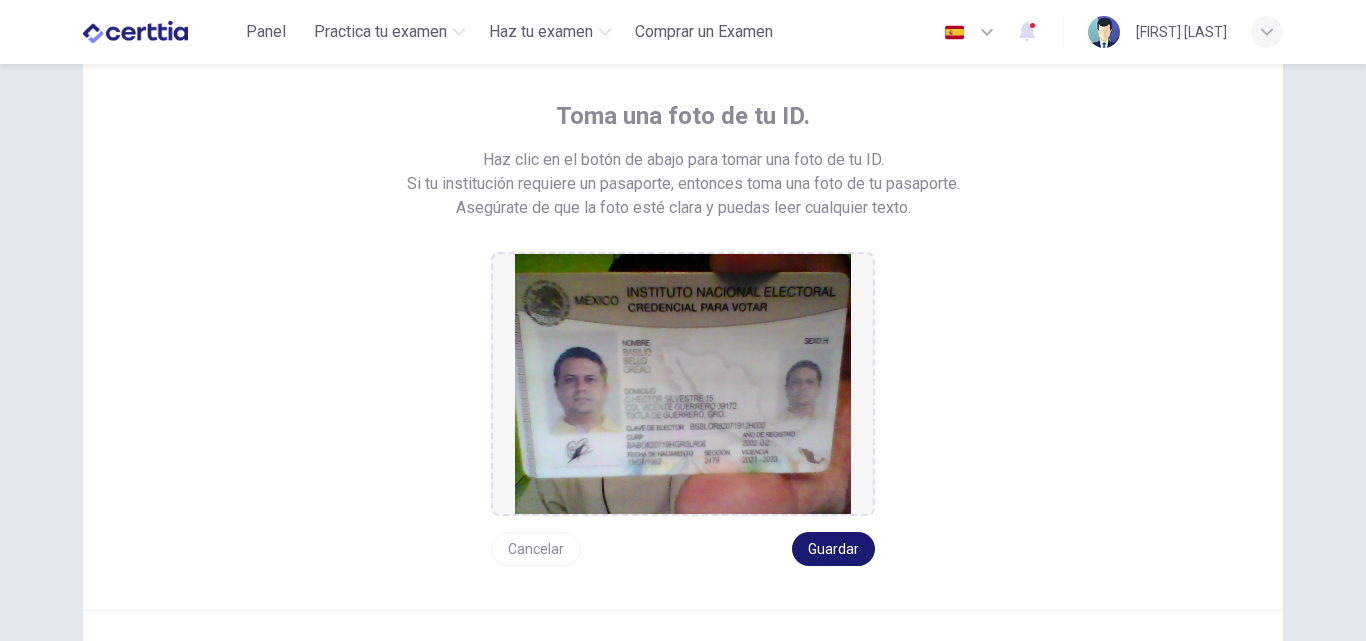 click on "Guardar" at bounding box center [833, 549] 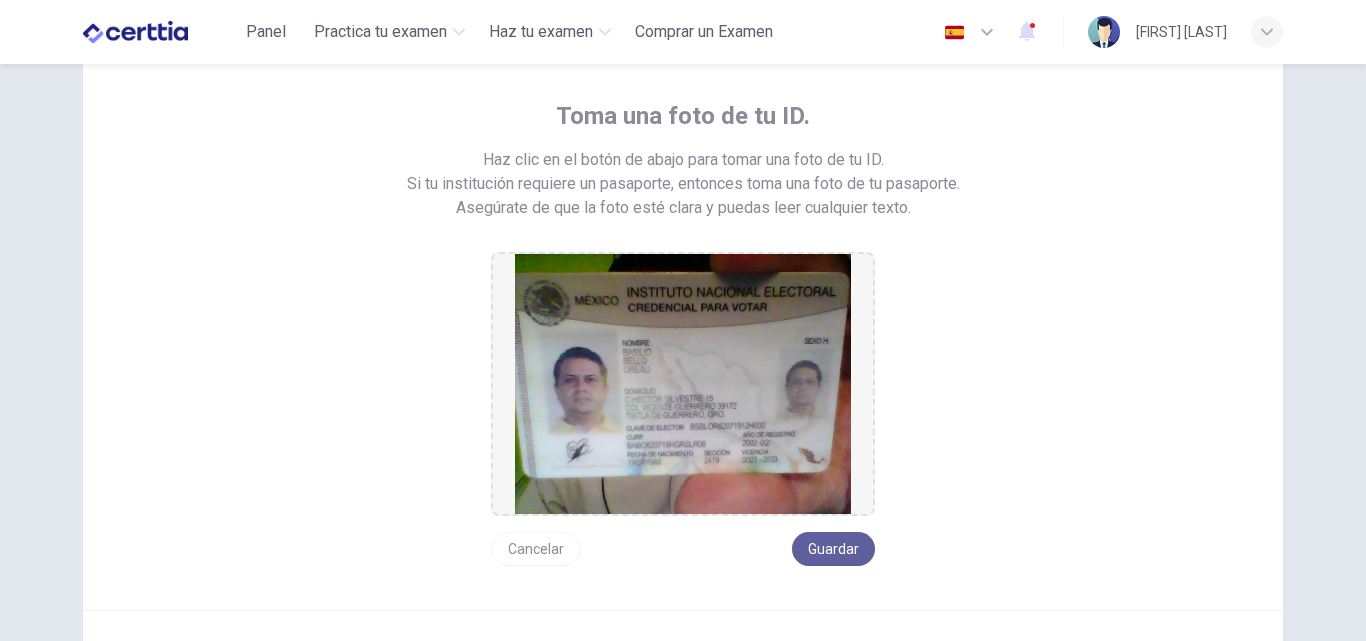 click on "Guardar" at bounding box center (833, 549) 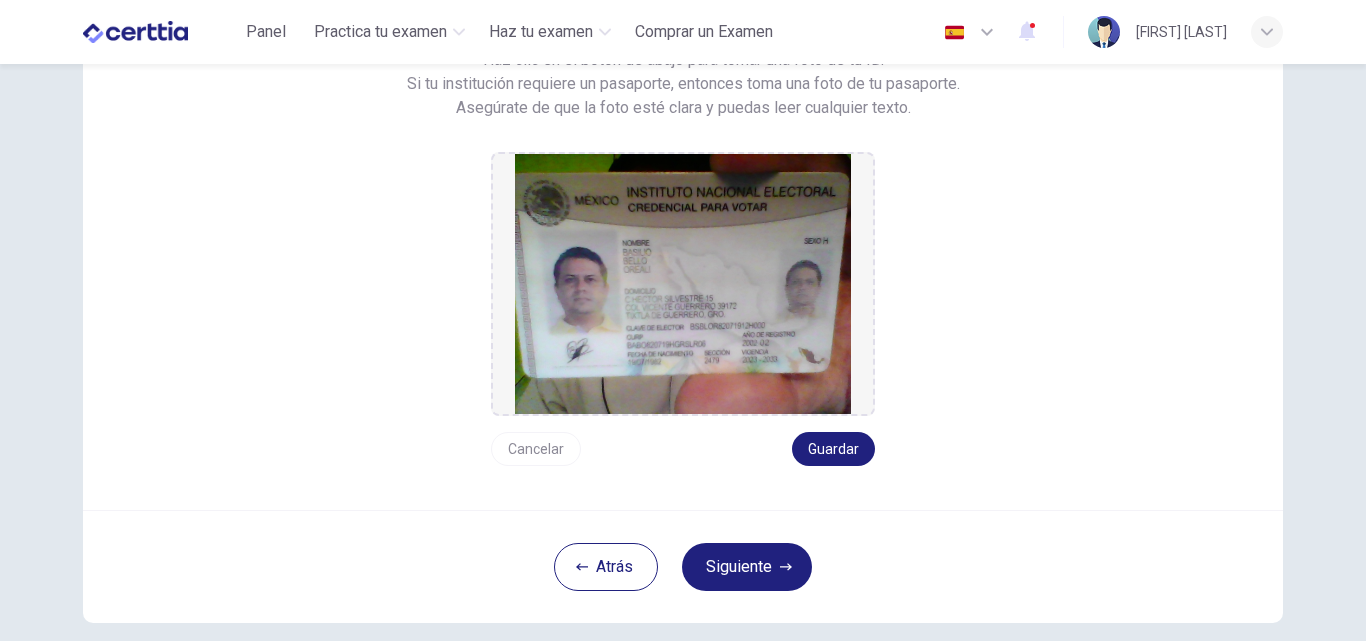 scroll, scrollTop: 300, scrollLeft: 0, axis: vertical 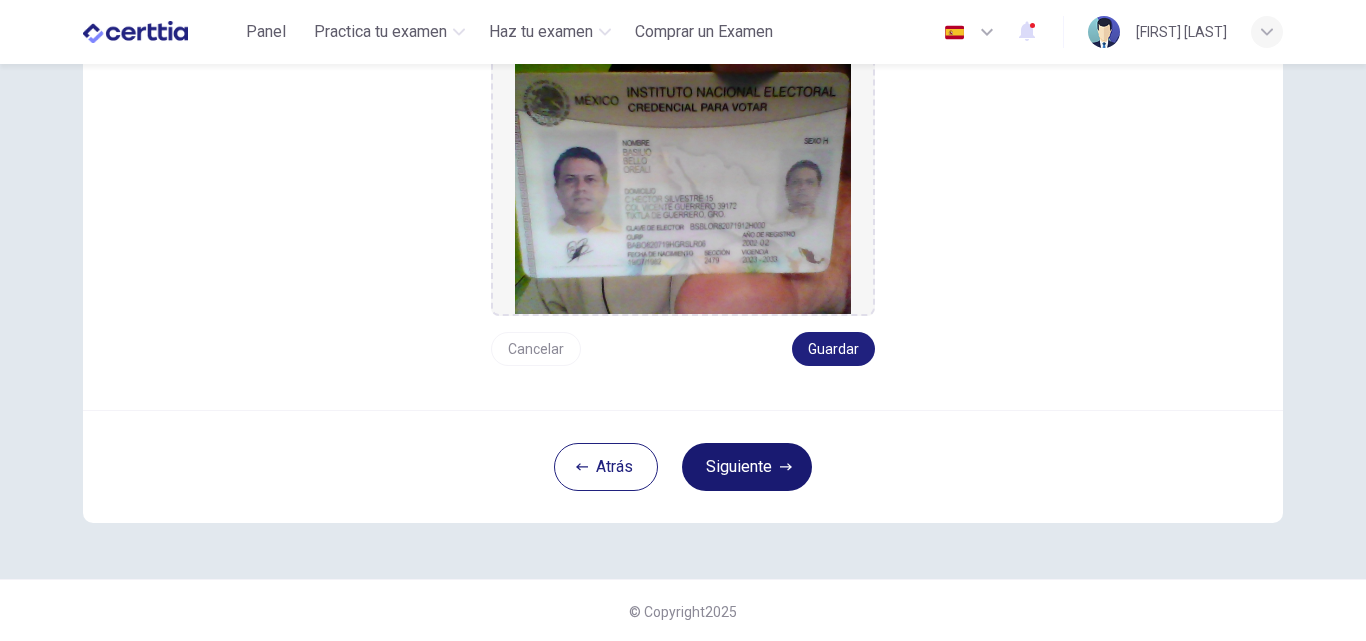 click on "Siguiente" at bounding box center [747, 467] 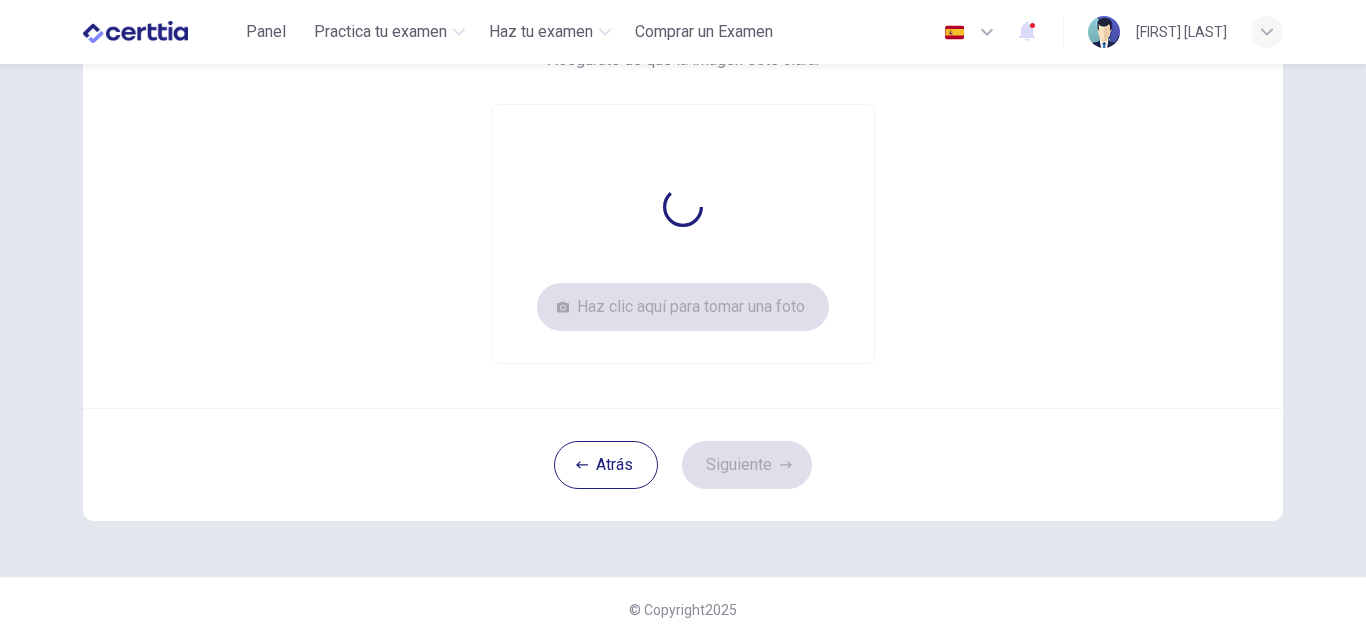 scroll, scrollTop: 224, scrollLeft: 0, axis: vertical 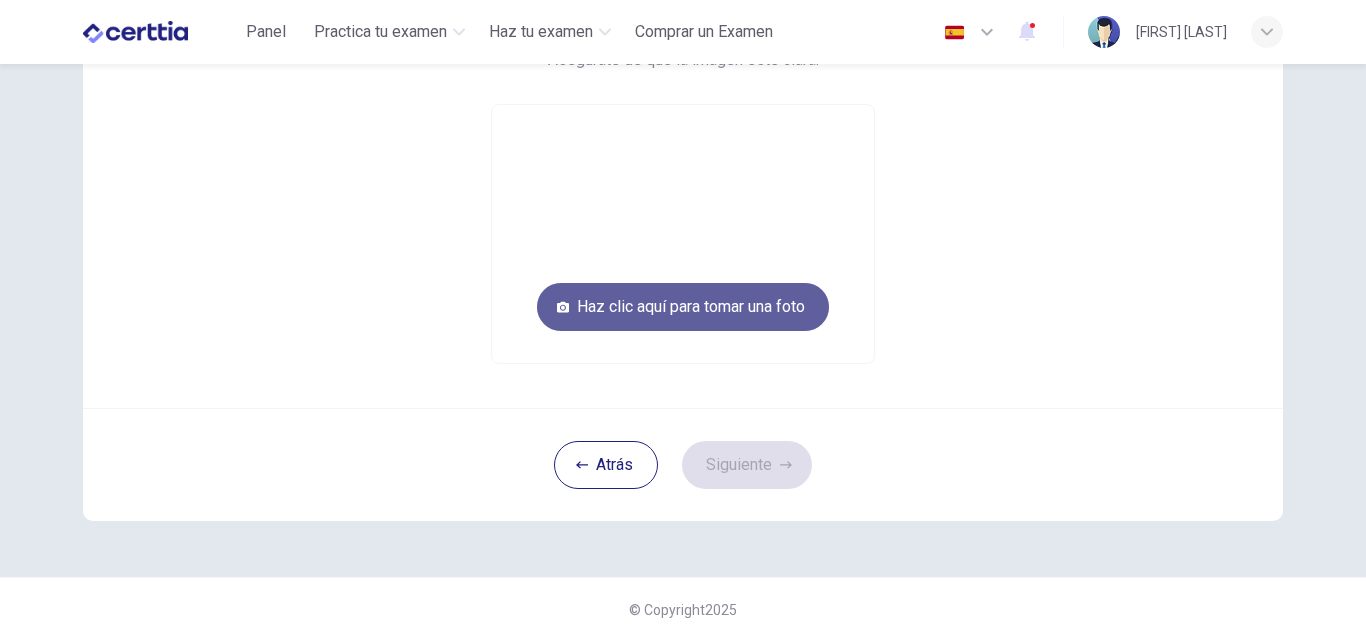 click on "Haz clic aquí para tomar una foto" at bounding box center (683, 307) 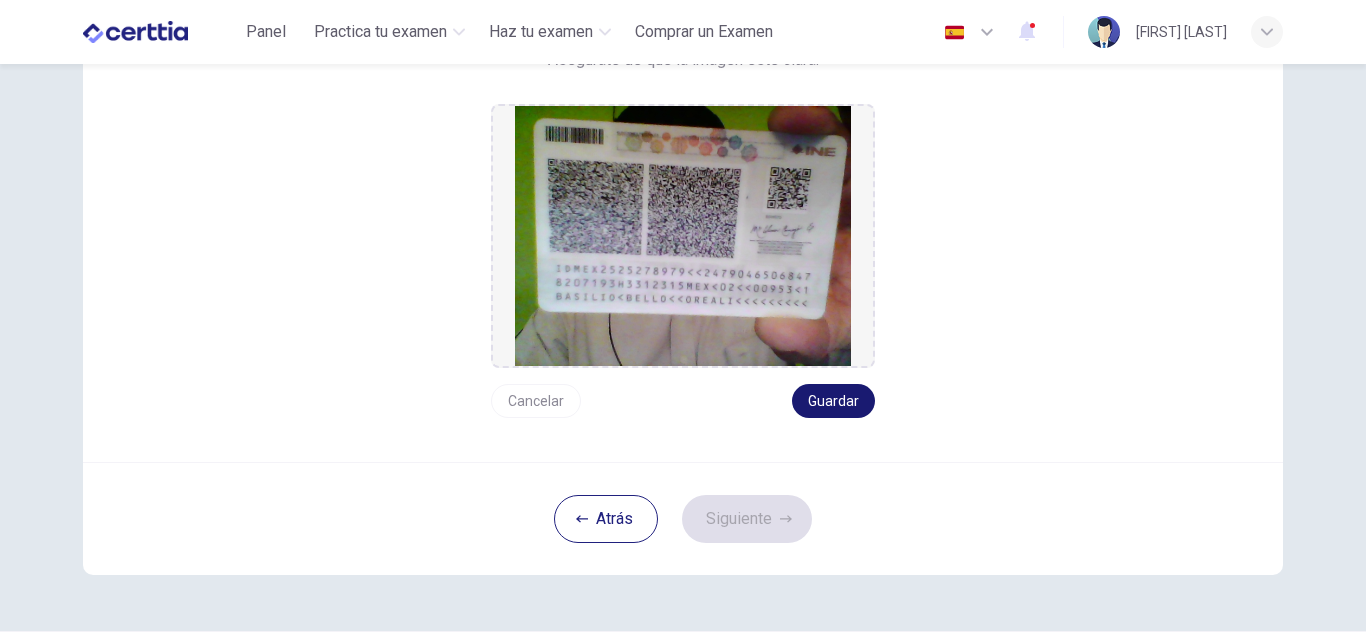 click on "Guardar" at bounding box center (833, 401) 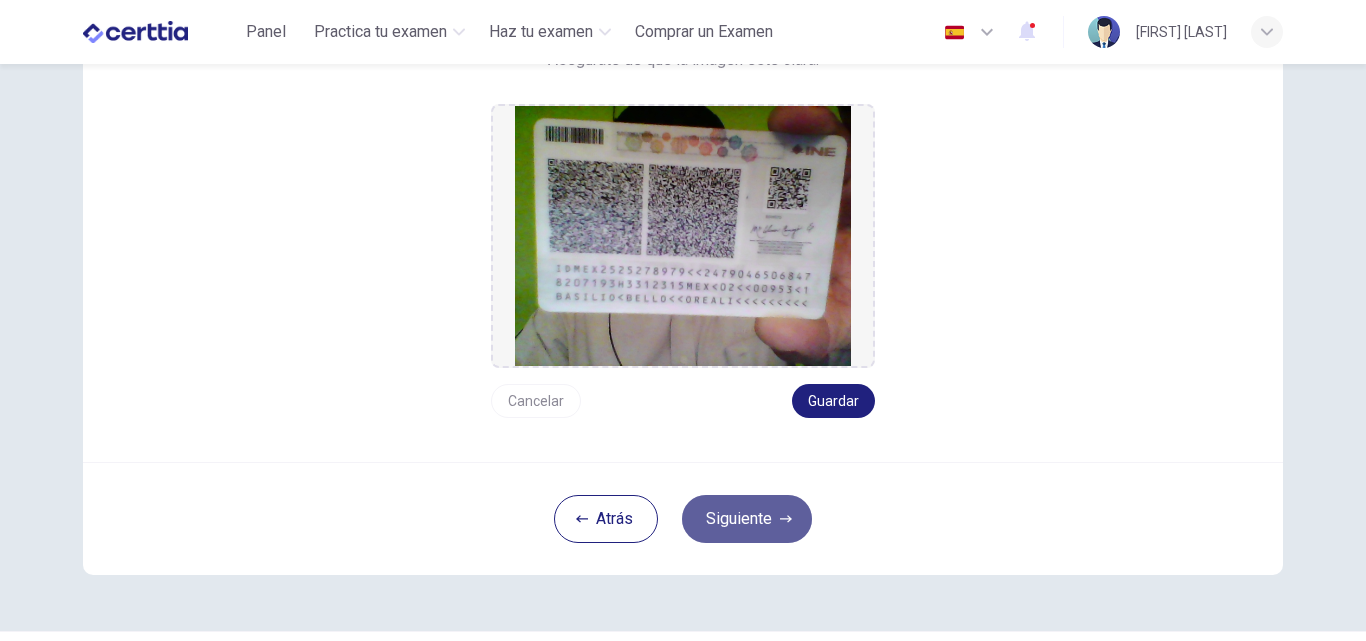 click on "Siguiente" at bounding box center (747, 519) 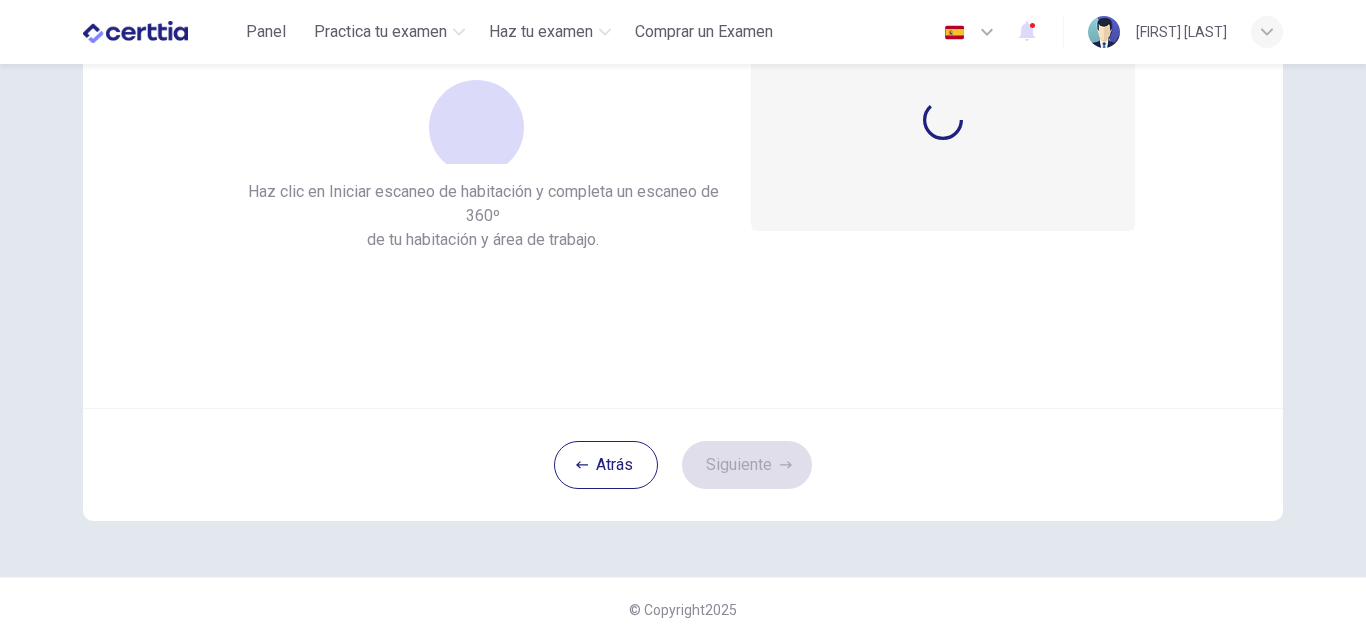 scroll, scrollTop: 192, scrollLeft: 0, axis: vertical 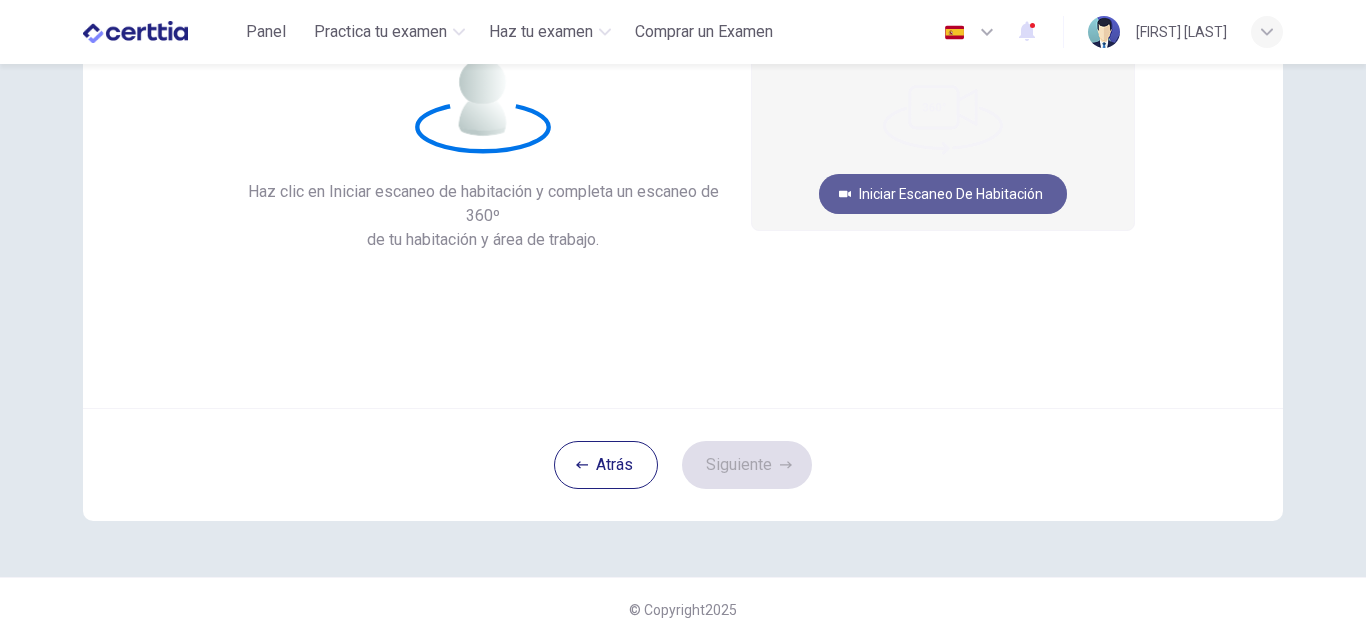 click on "Iniciar escaneo de habitación" at bounding box center [943, 194] 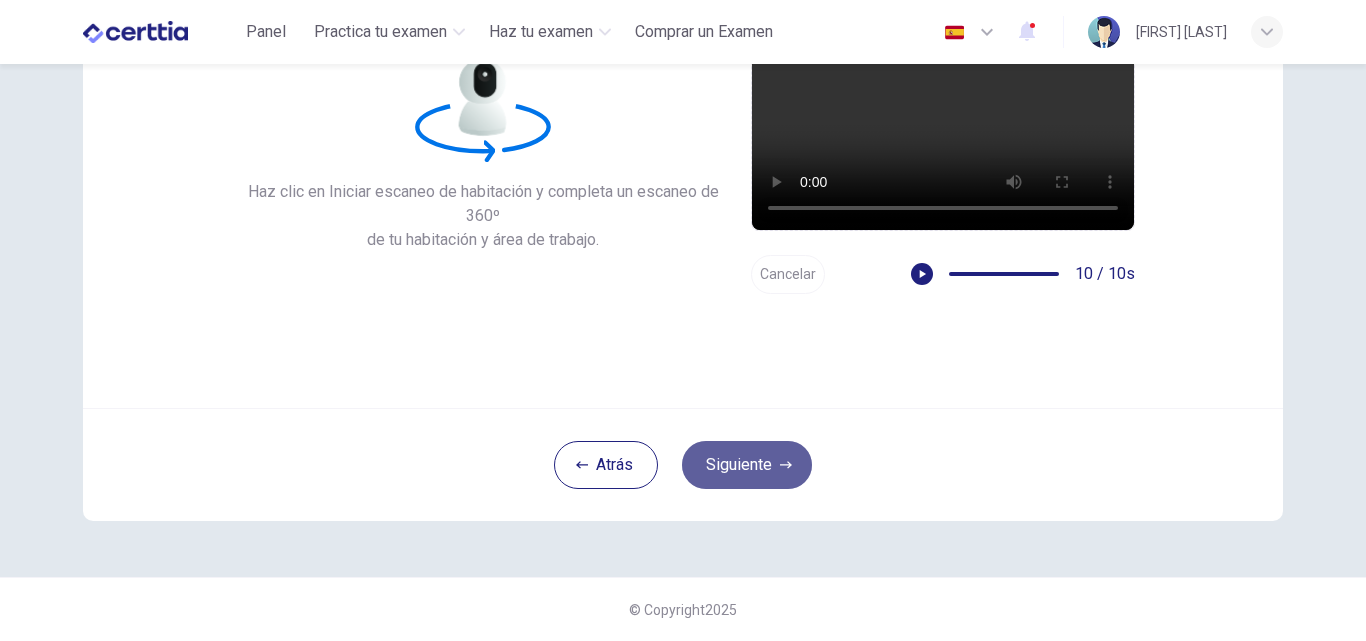 click on "Siguiente" at bounding box center (747, 465) 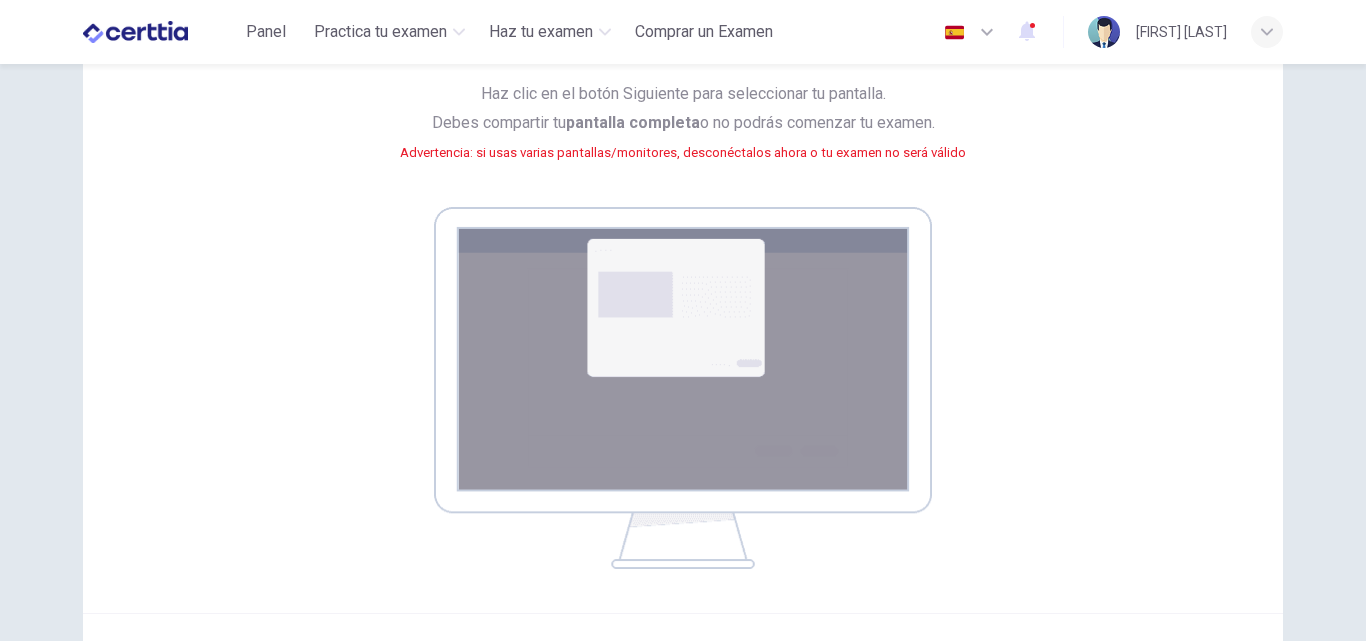 scroll, scrollTop: 392, scrollLeft: 0, axis: vertical 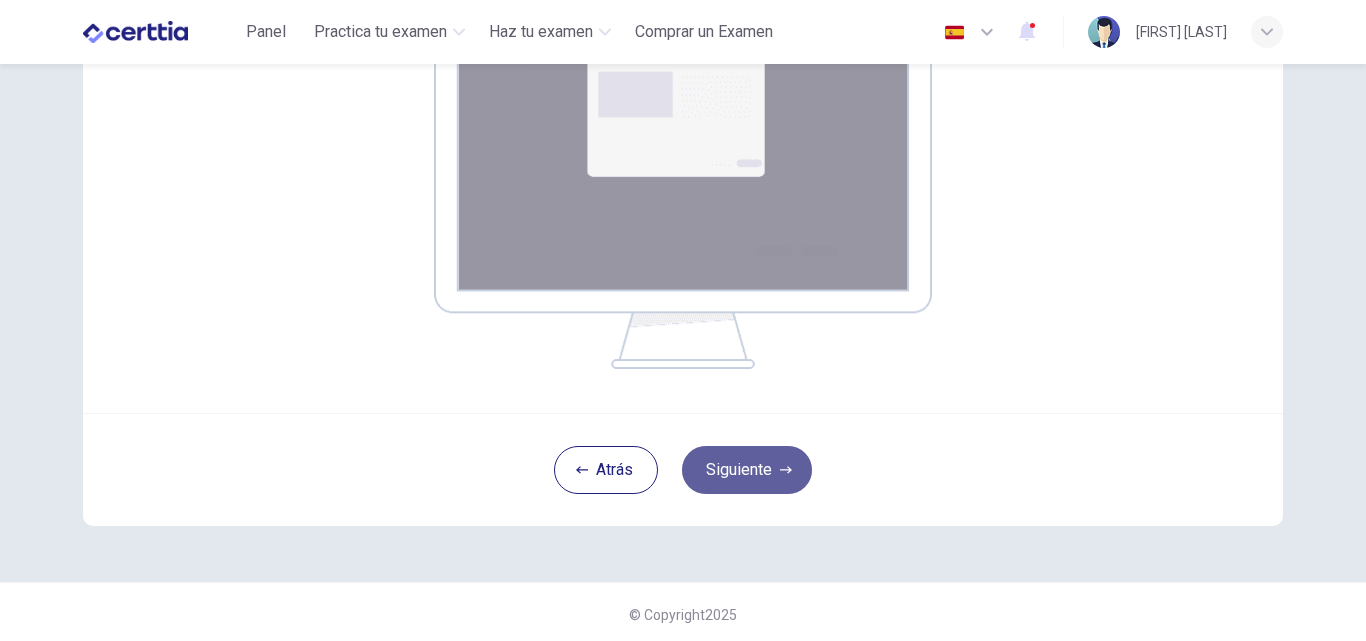 click on "Siguiente" at bounding box center (747, 470) 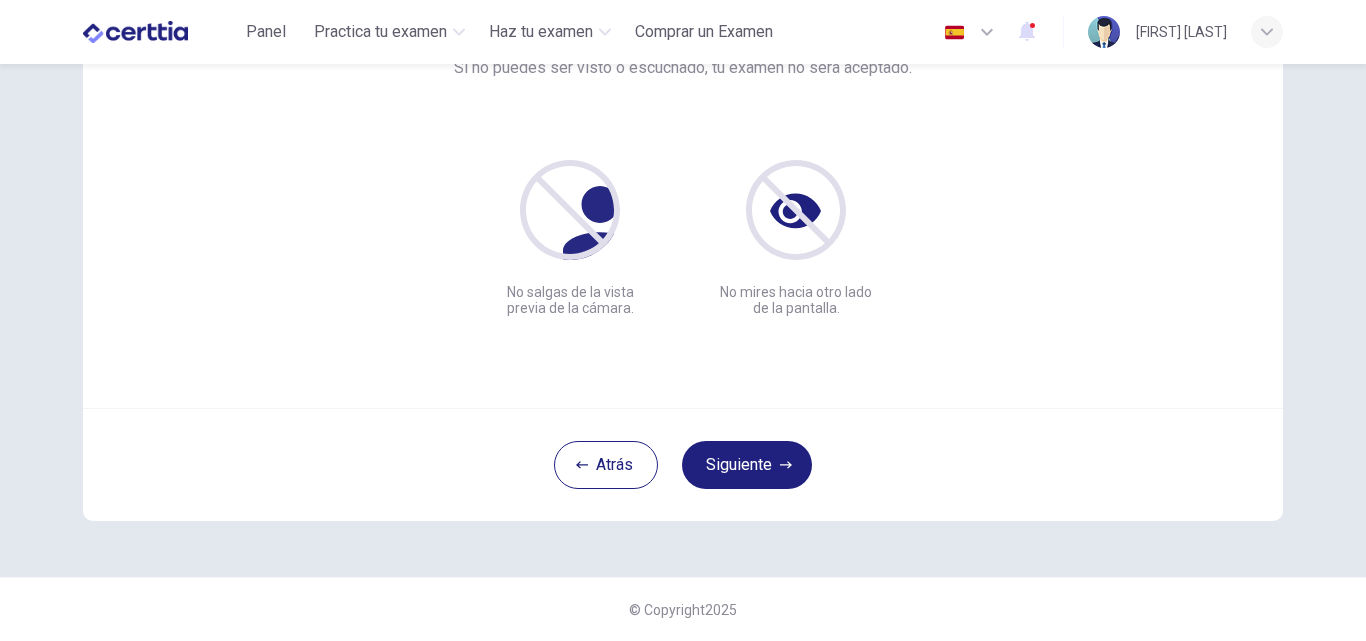 scroll, scrollTop: 192, scrollLeft: 0, axis: vertical 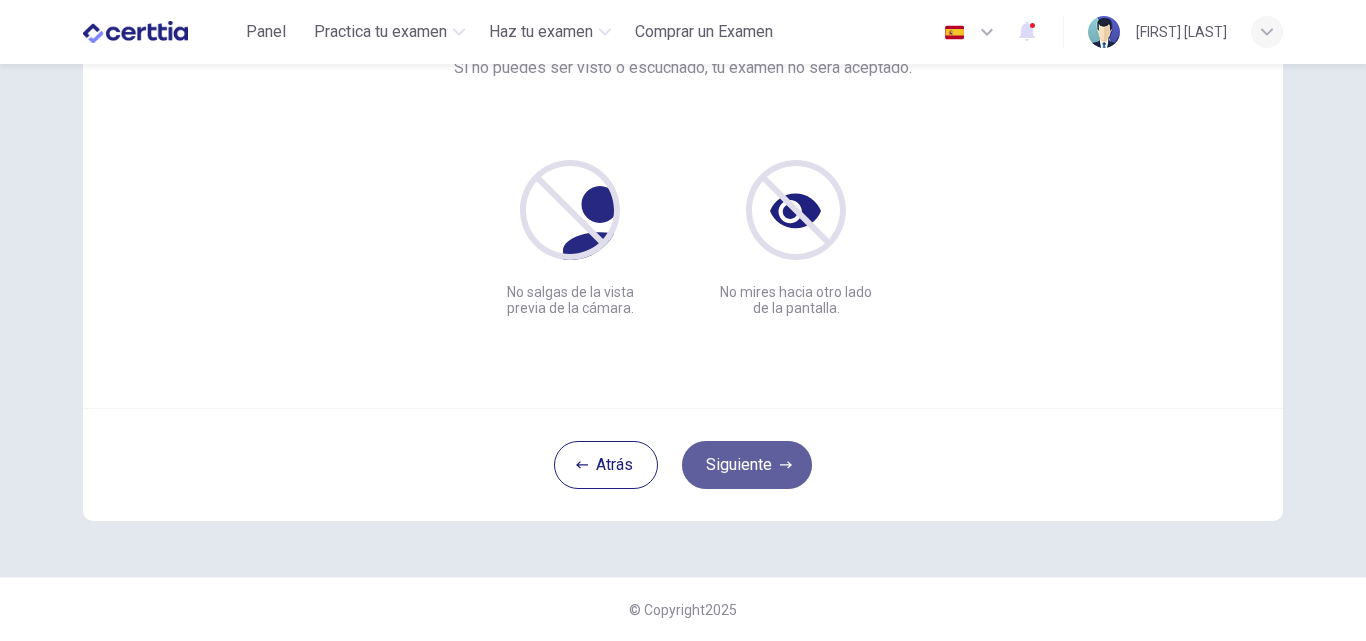 click on "Siguiente" at bounding box center (747, 465) 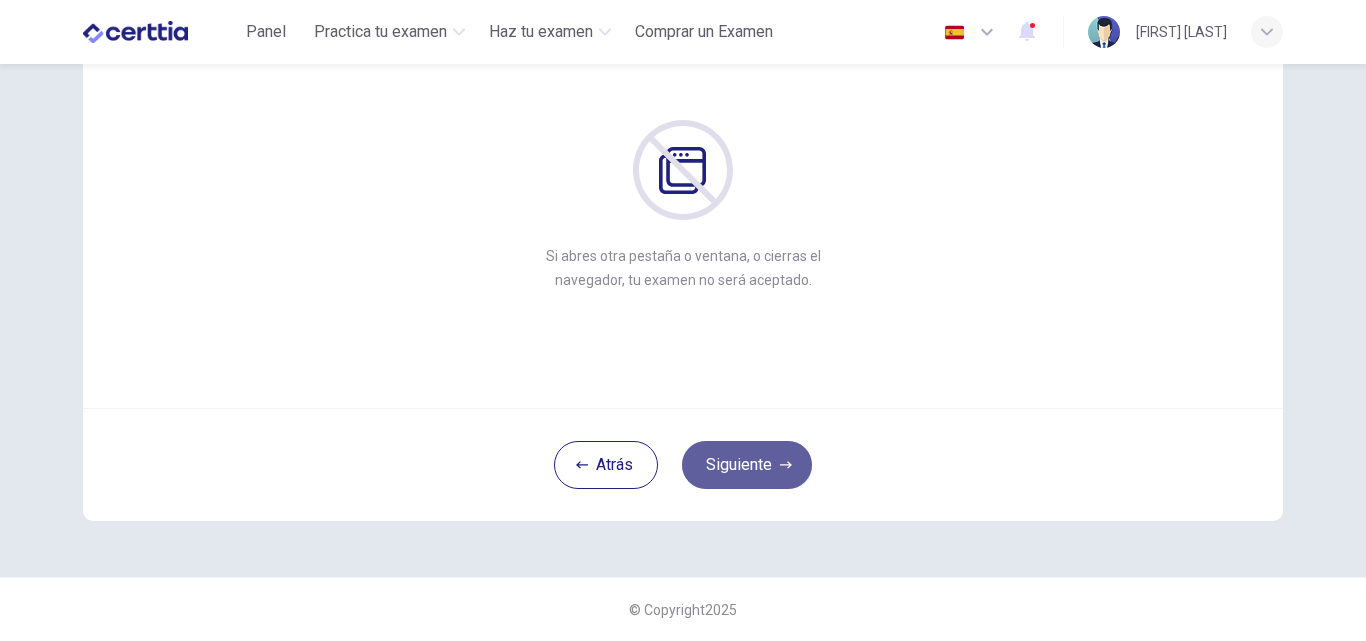 click on "Siguiente" at bounding box center (747, 465) 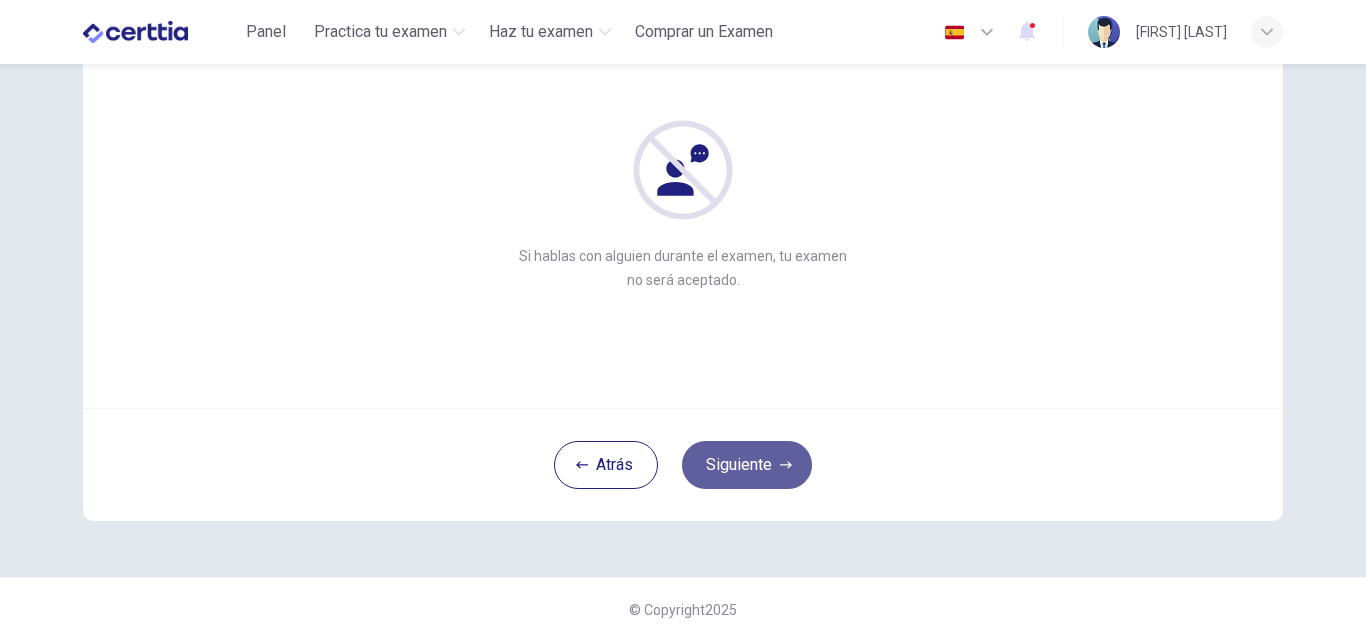 click on "Siguiente" at bounding box center (747, 465) 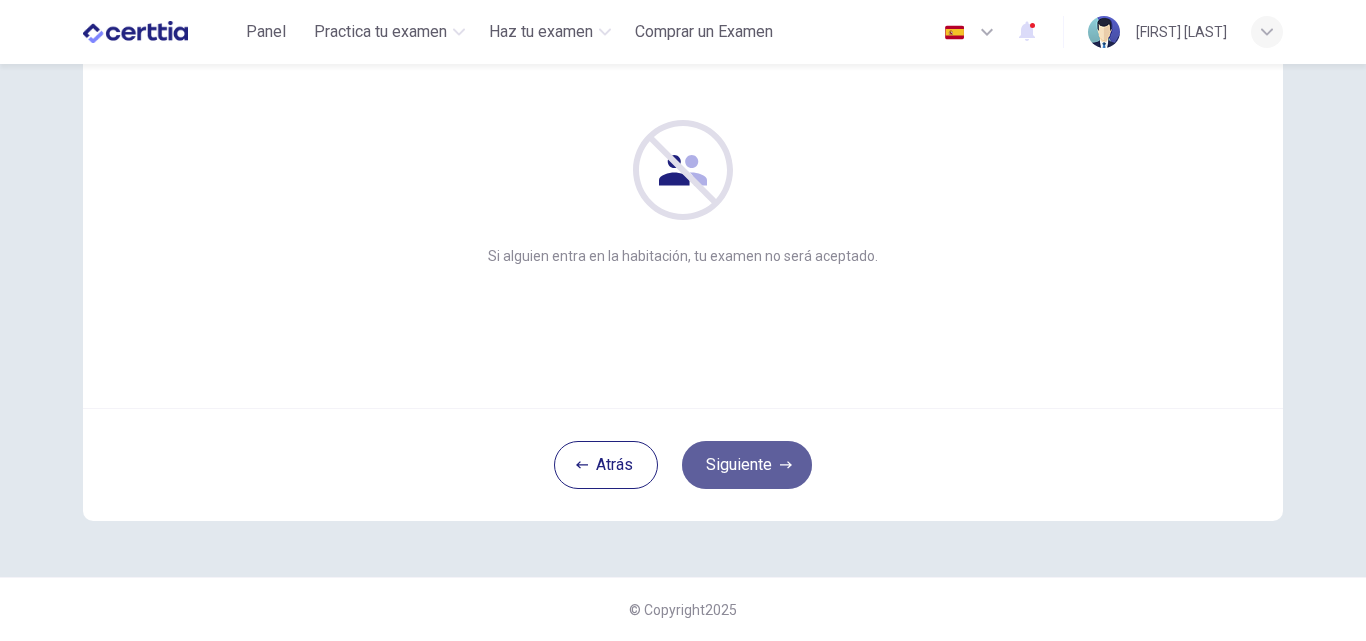 click on "Siguiente" at bounding box center (747, 465) 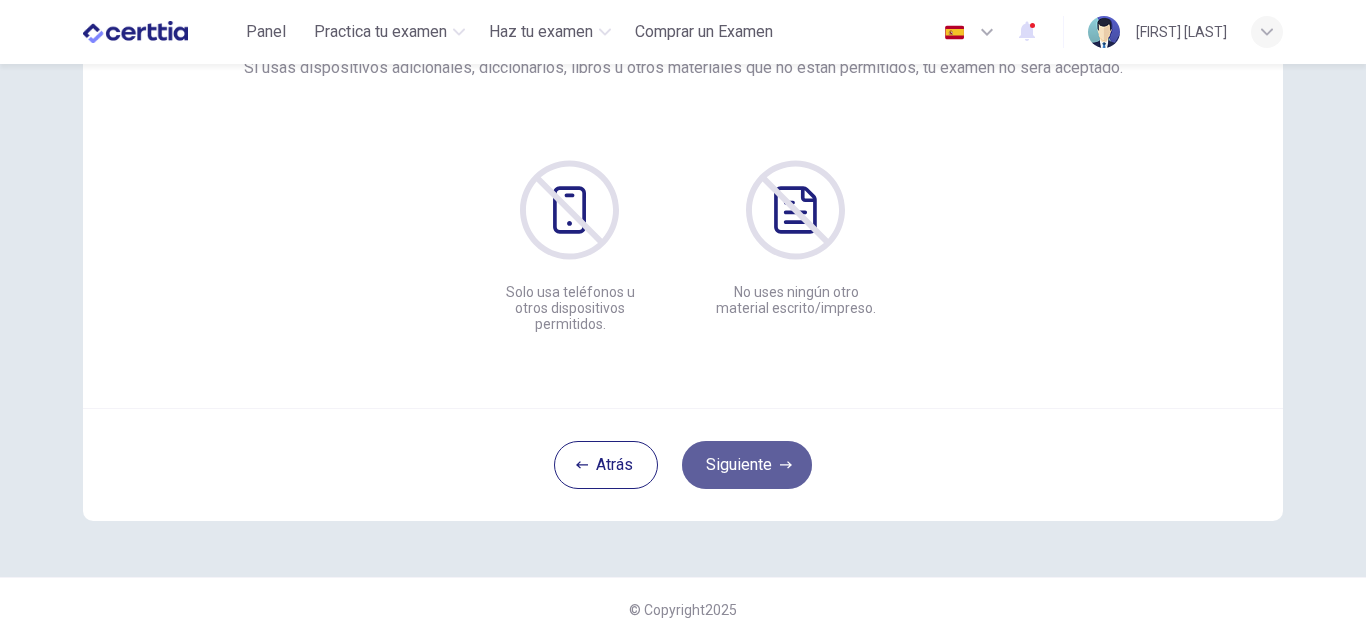 click on "Siguiente" at bounding box center (747, 465) 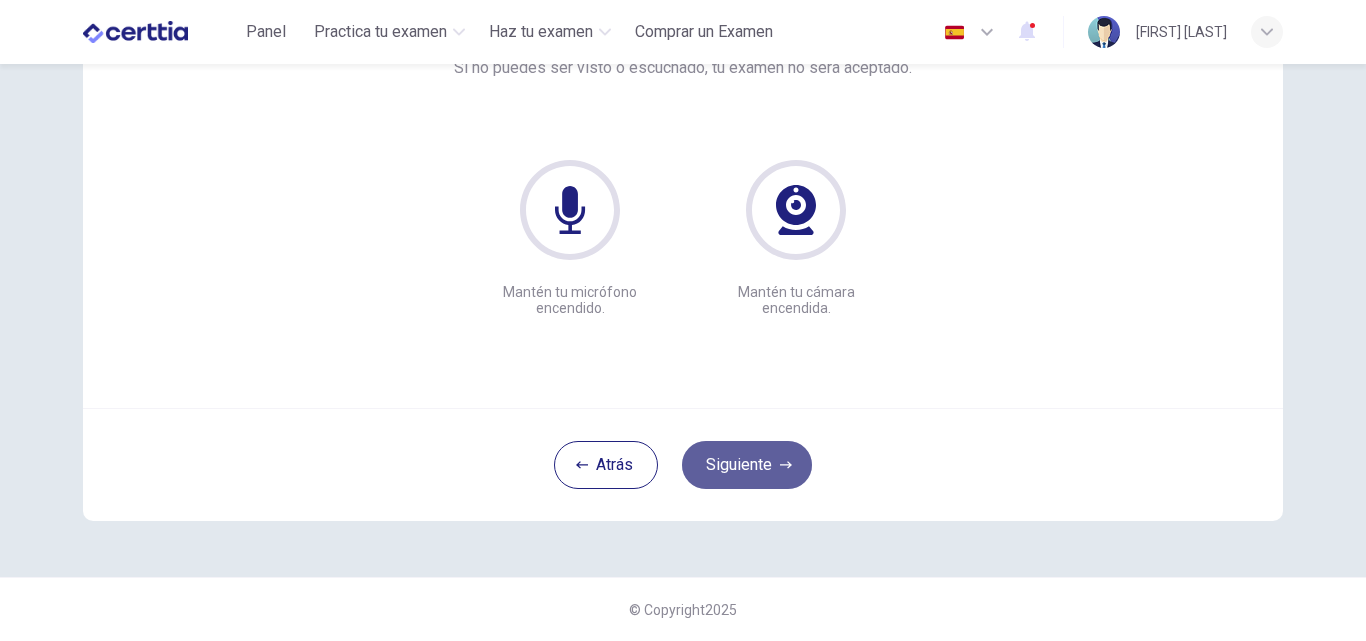 click on "Siguiente" at bounding box center (747, 465) 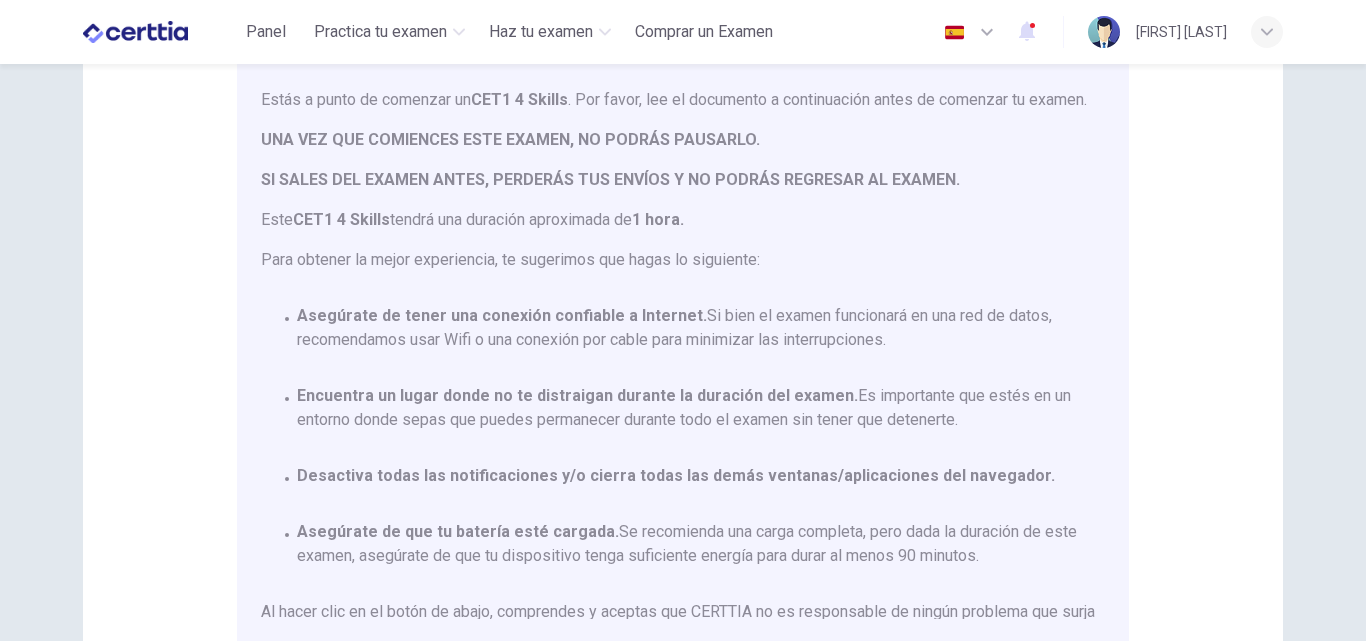 scroll, scrollTop: 92, scrollLeft: 0, axis: vertical 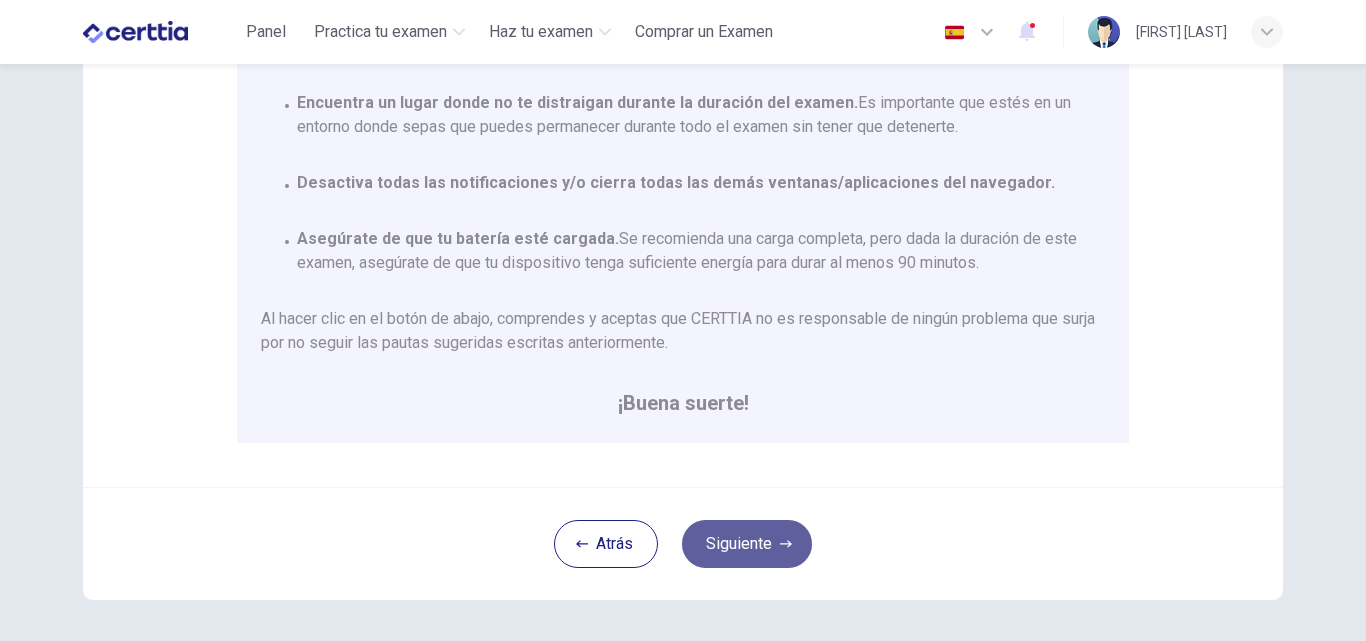 click on "Siguiente" at bounding box center (747, 544) 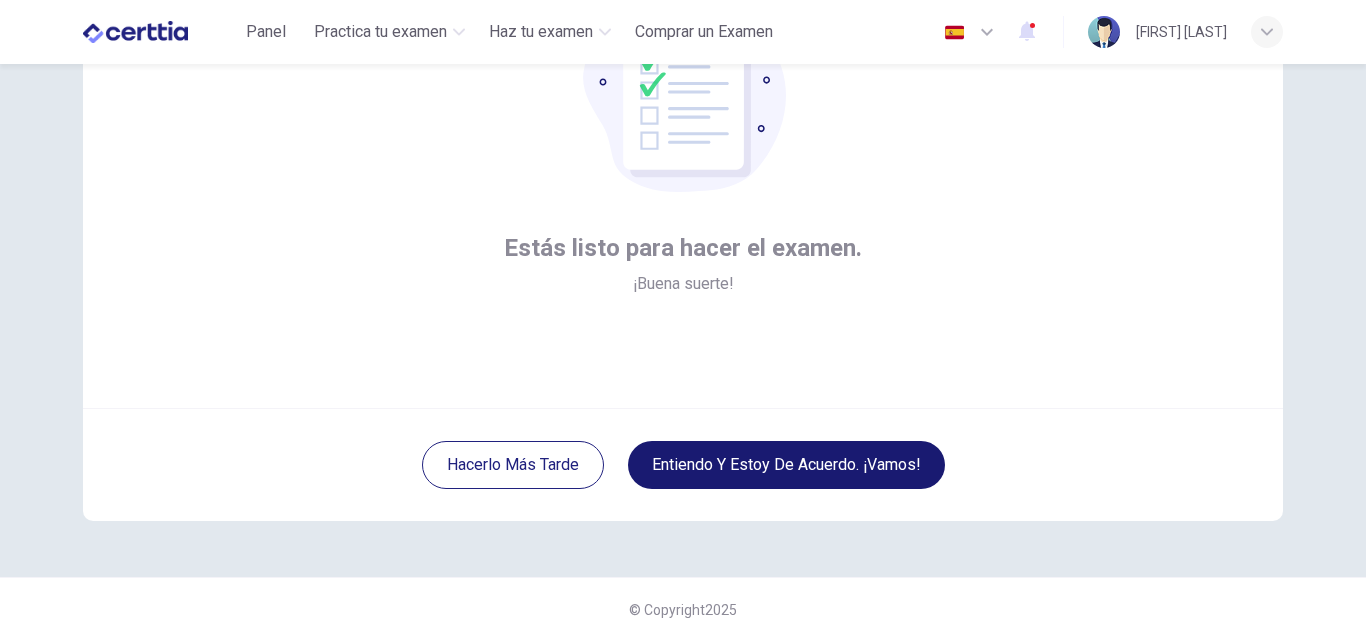 scroll, scrollTop: 192, scrollLeft: 0, axis: vertical 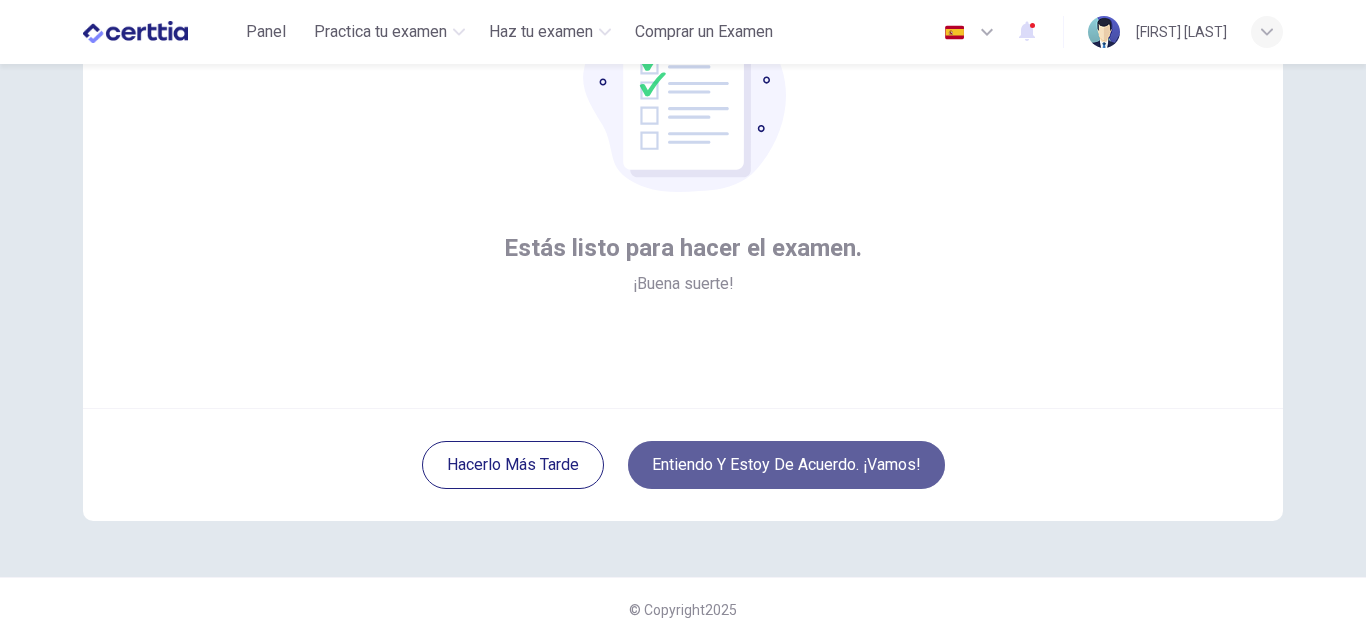 click on "Entiendo y estoy de acuerdo. ¡Vamos!" at bounding box center [786, 465] 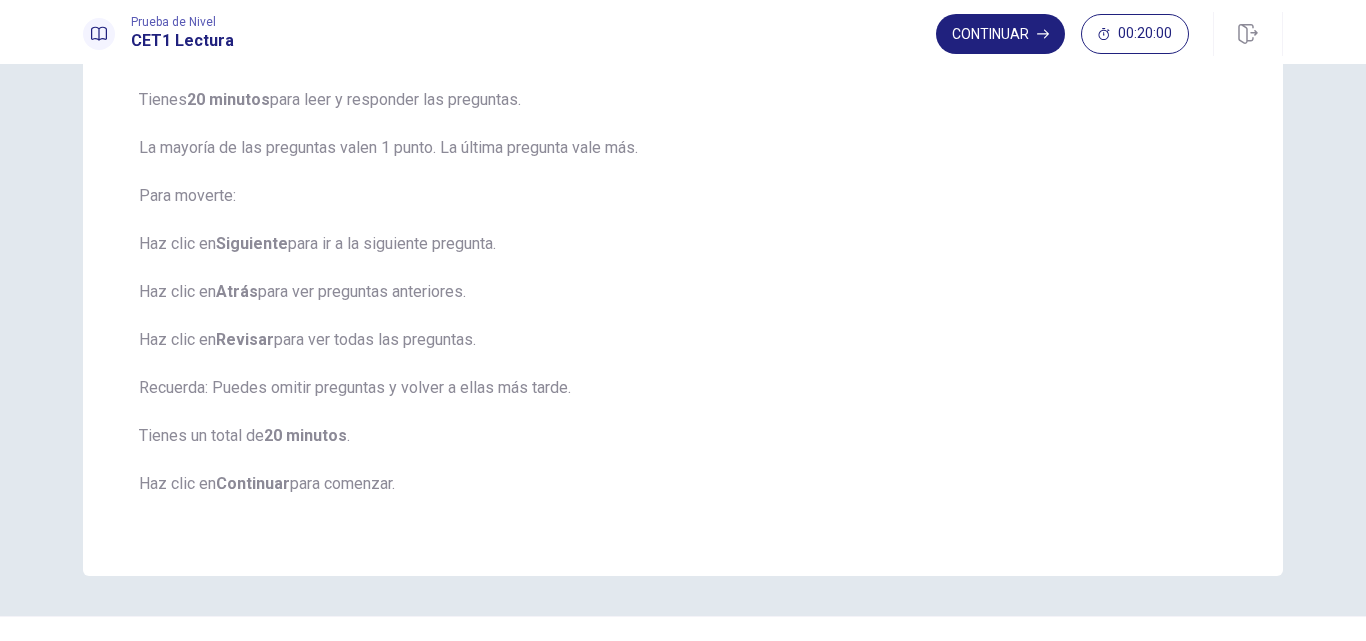 scroll, scrollTop: 239, scrollLeft: 0, axis: vertical 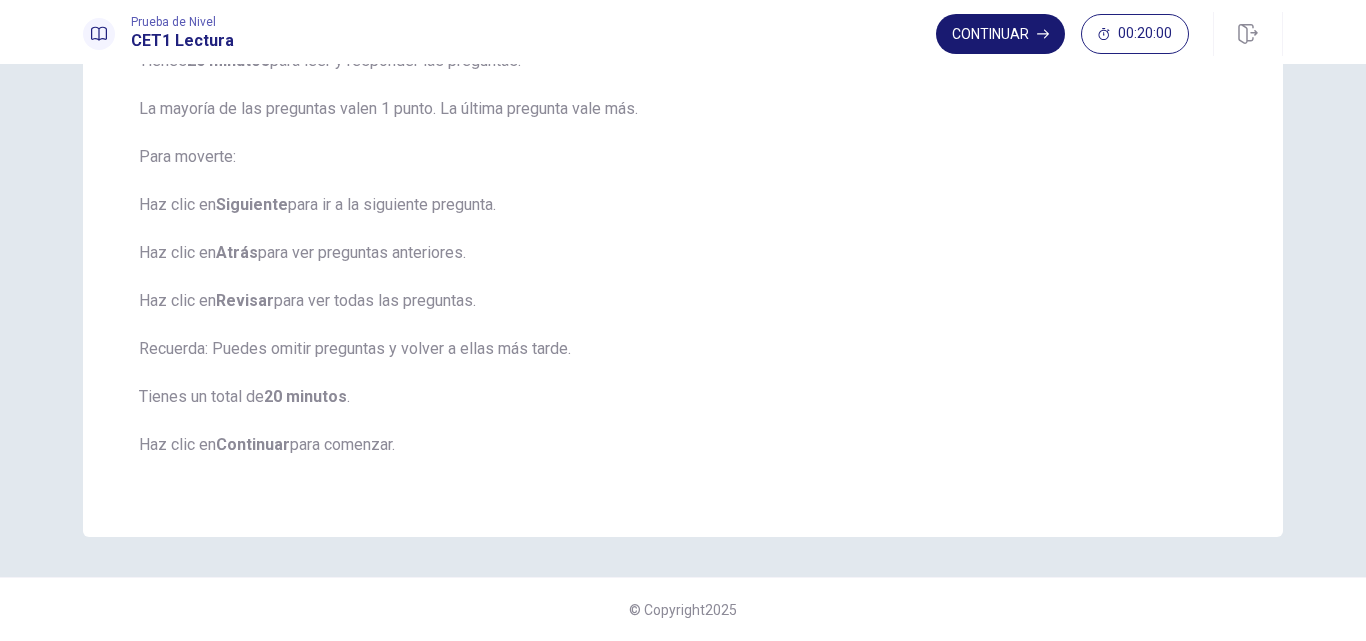 click on "Continuar" at bounding box center (1000, 34) 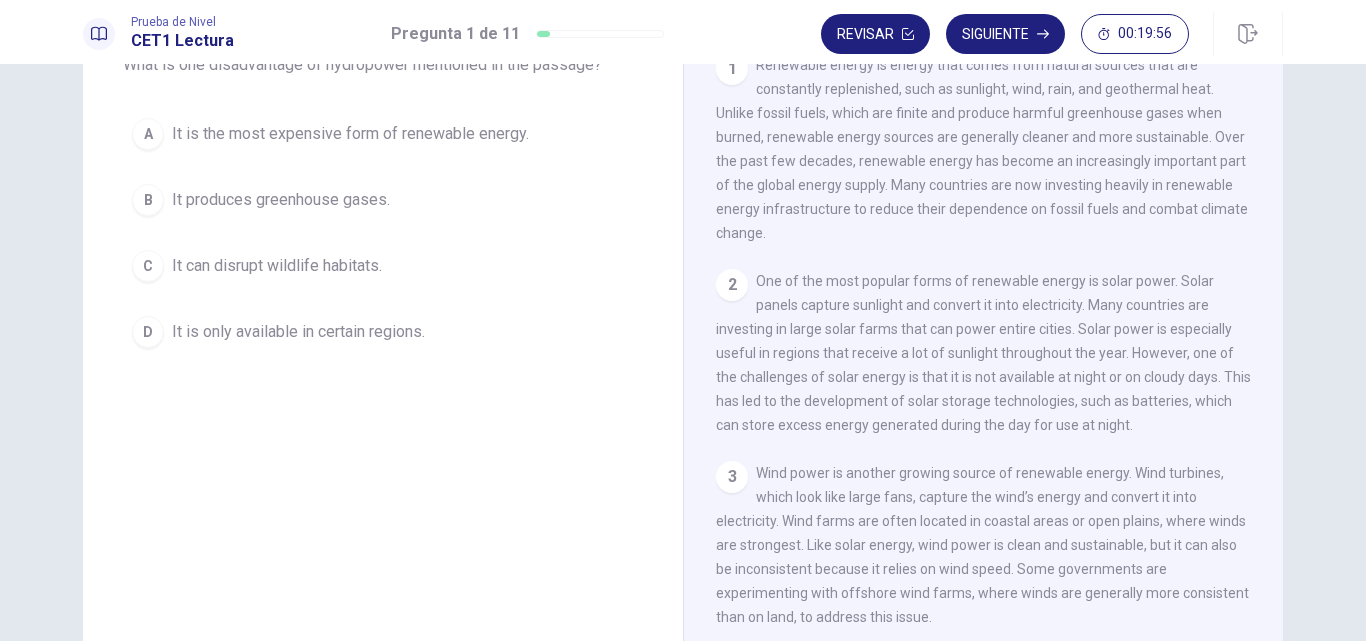 scroll, scrollTop: 0, scrollLeft: 0, axis: both 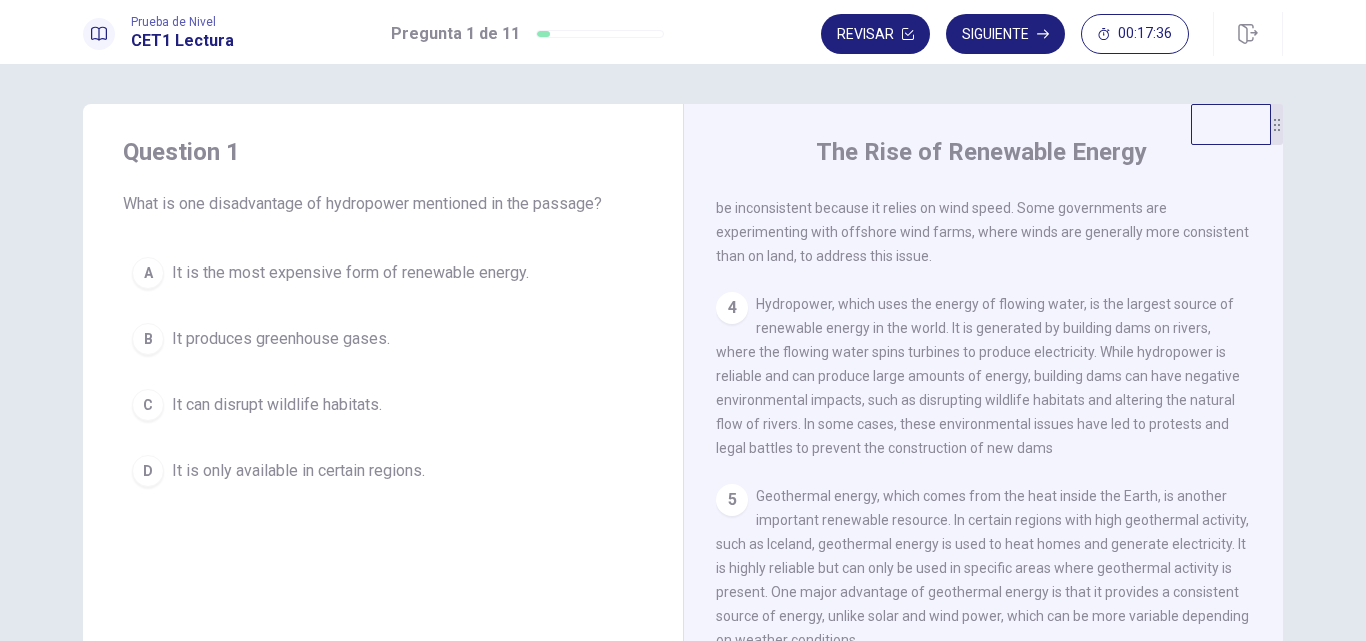click on "It can disrupt wildlife habitats." at bounding box center (277, 405) 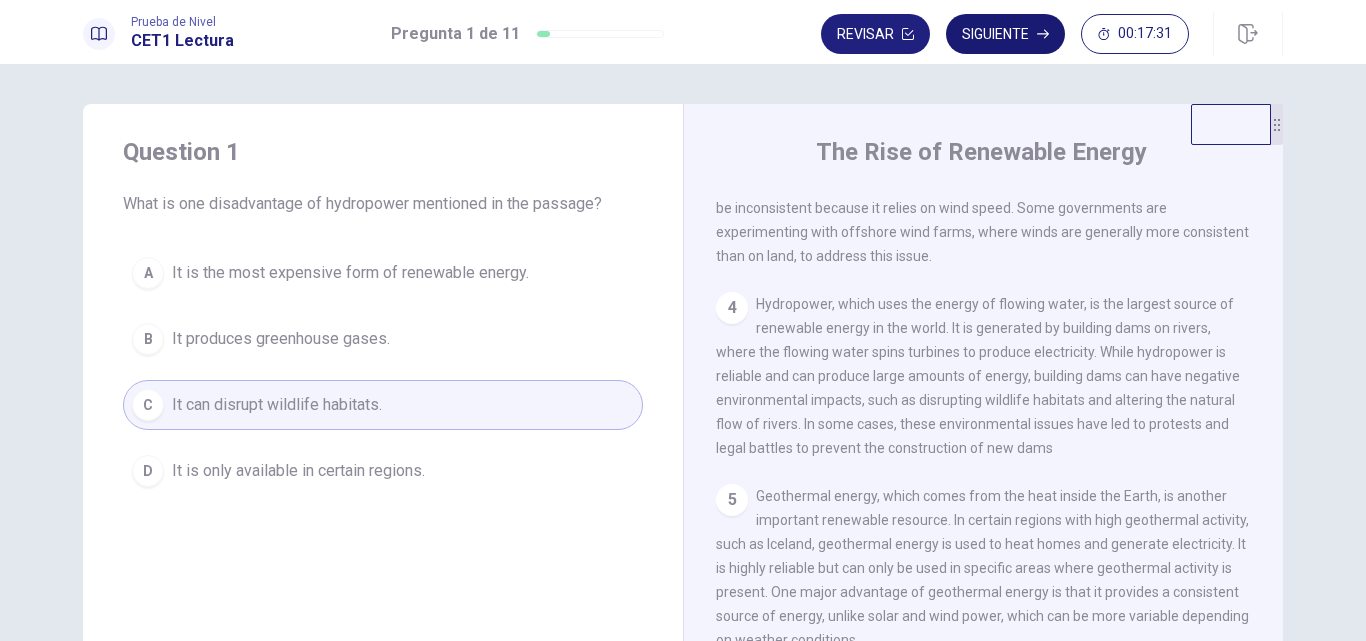 click on "Siguiente" at bounding box center [1005, 34] 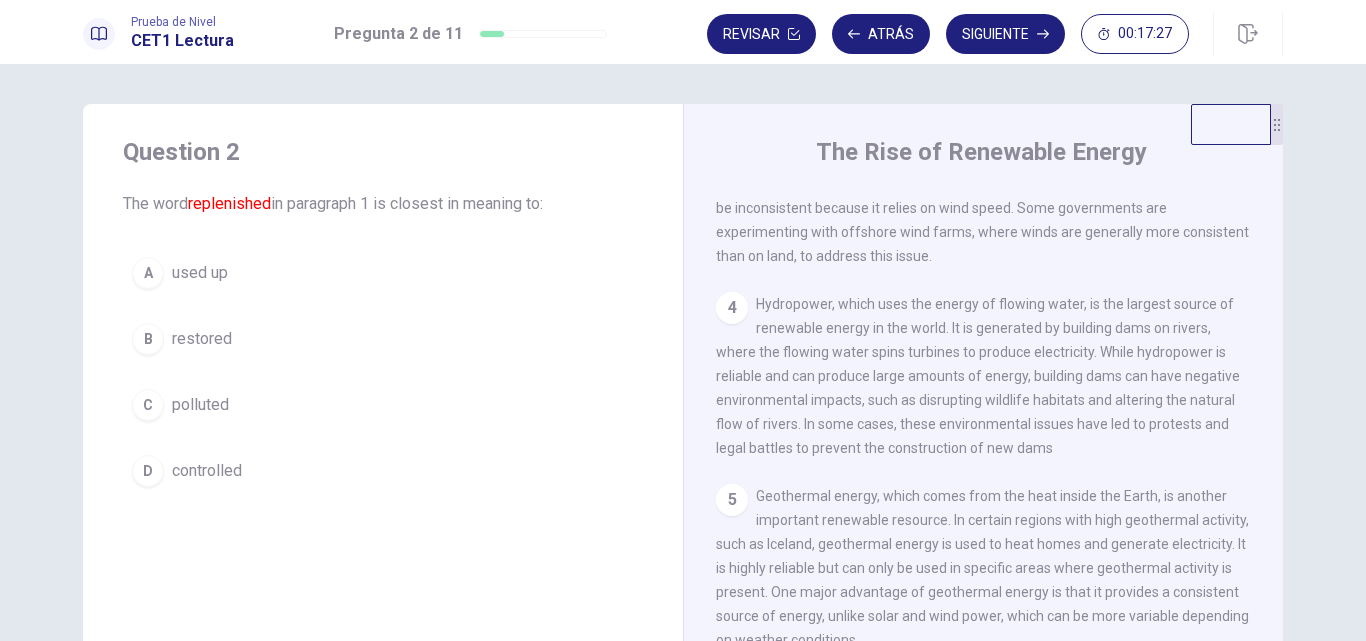 scroll, scrollTop: 0, scrollLeft: 0, axis: both 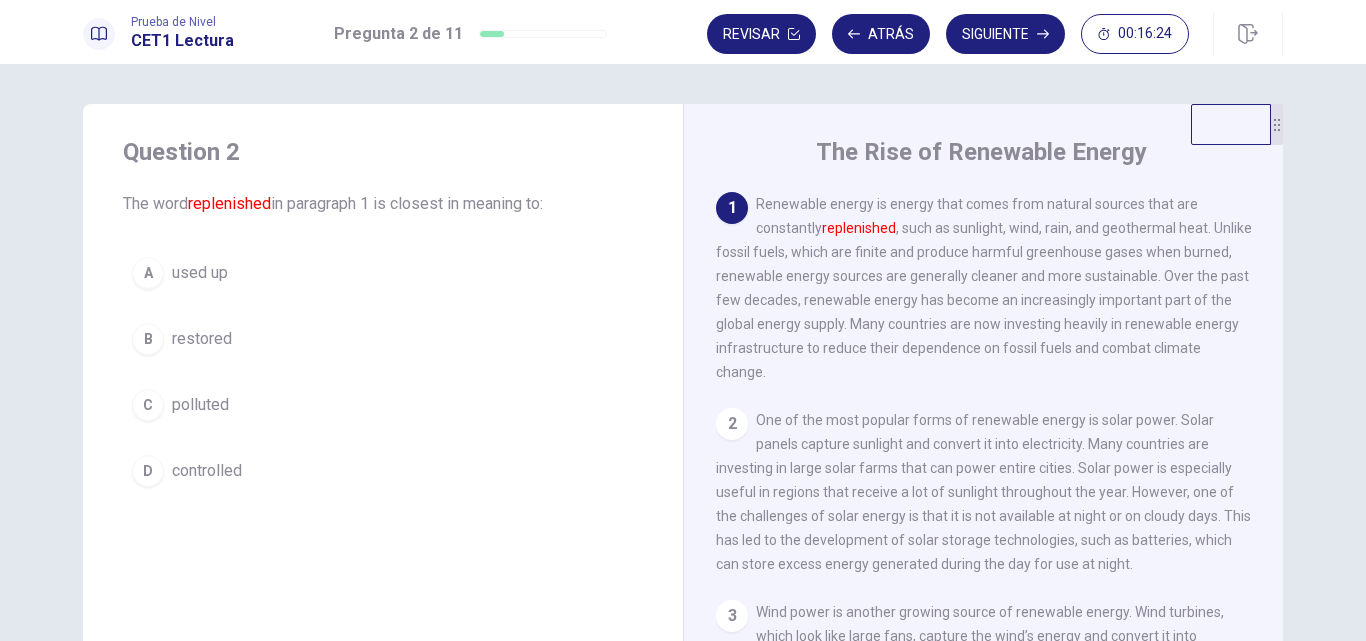 drag, startPoint x: 191, startPoint y: 269, endPoint x: 645, endPoint y: 558, distance: 538.1793 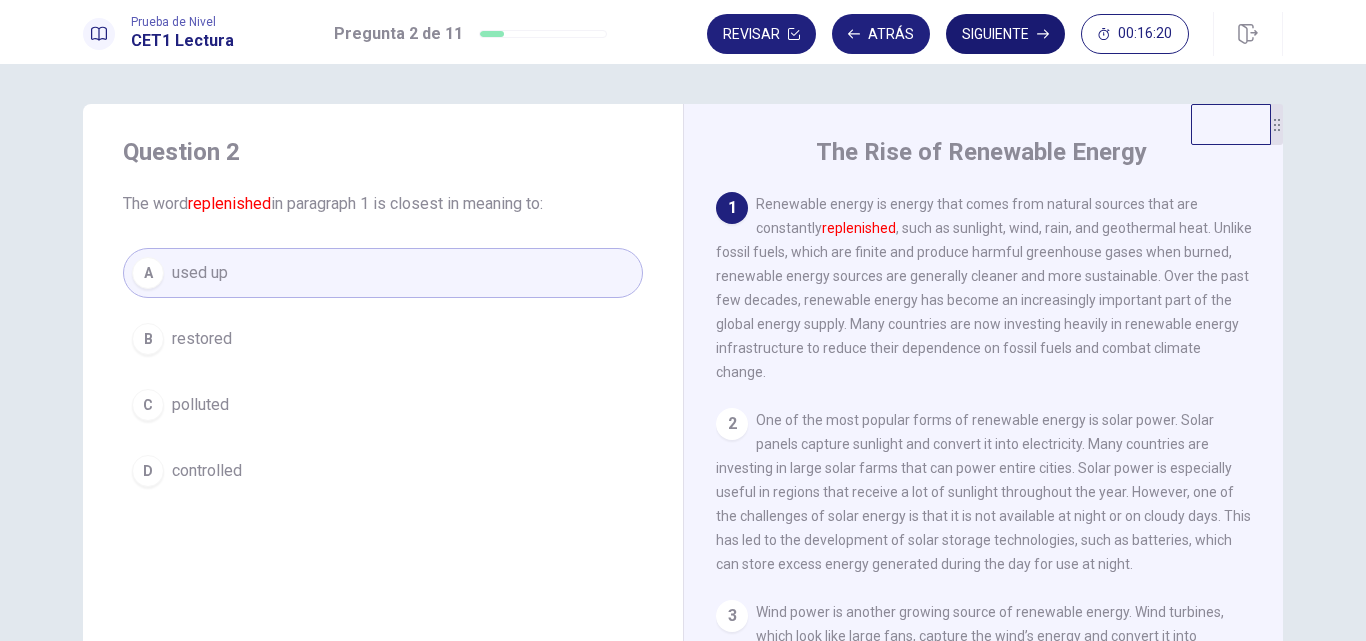 click on "Siguiente" at bounding box center [1005, 34] 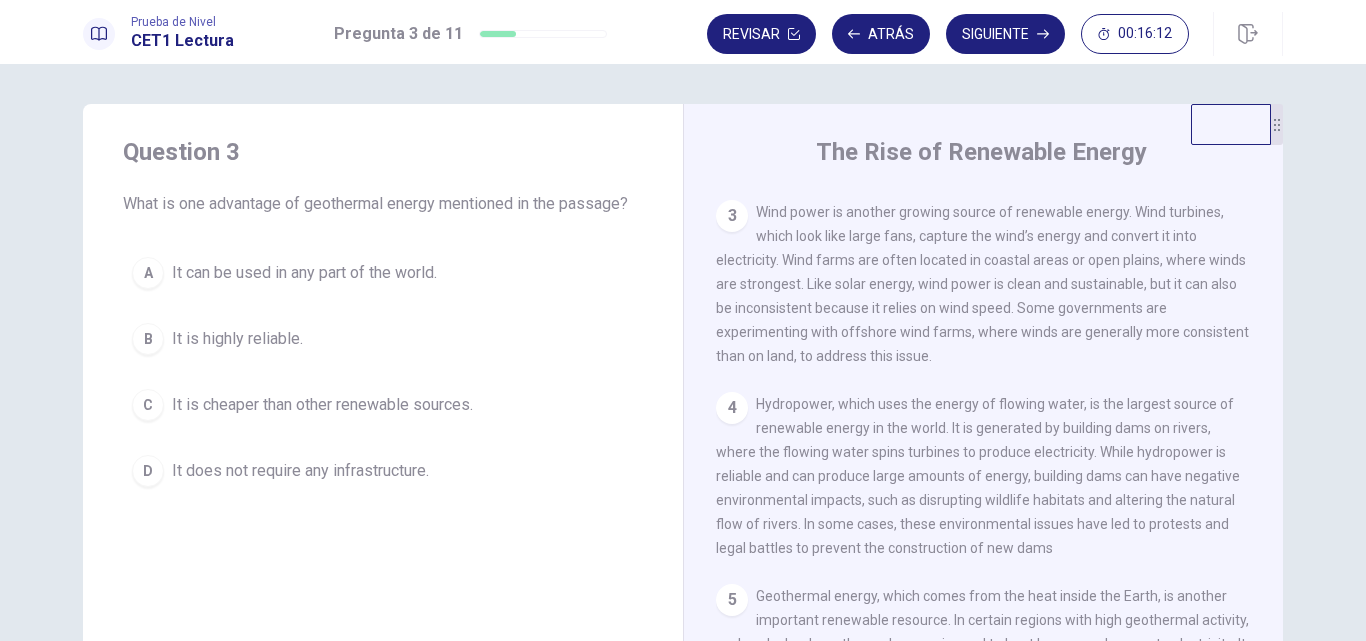 scroll, scrollTop: 649, scrollLeft: 0, axis: vertical 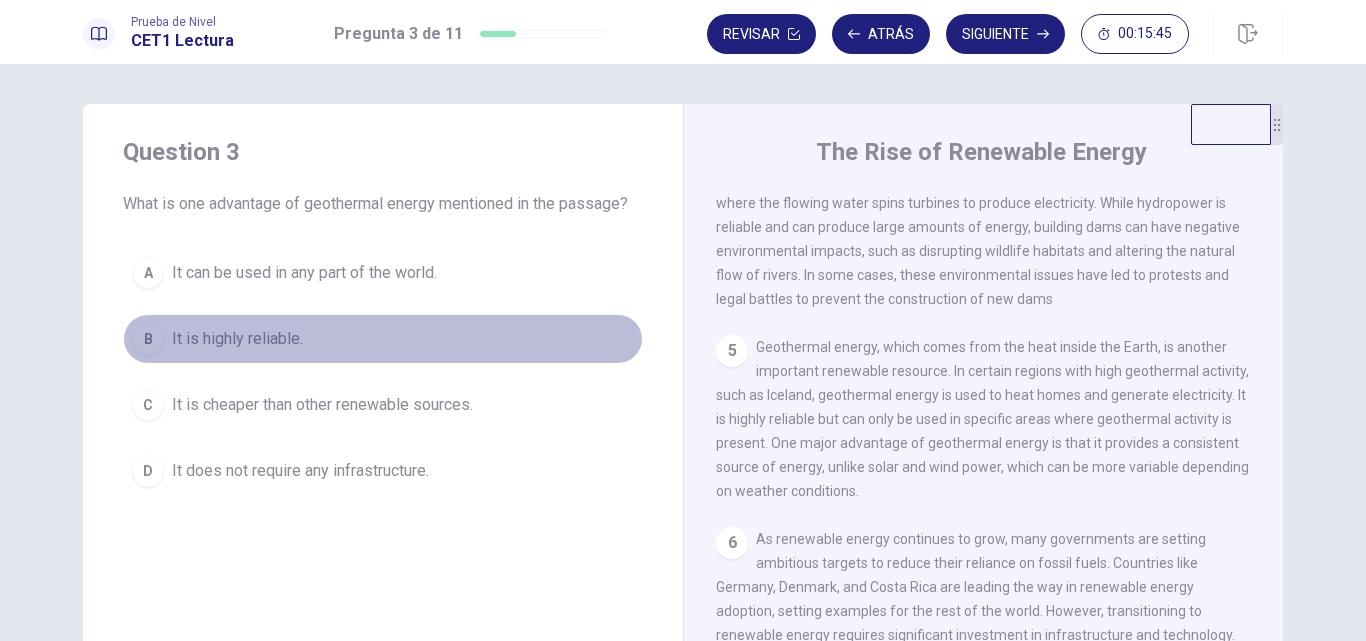 click on "It is highly reliable." at bounding box center [237, 339] 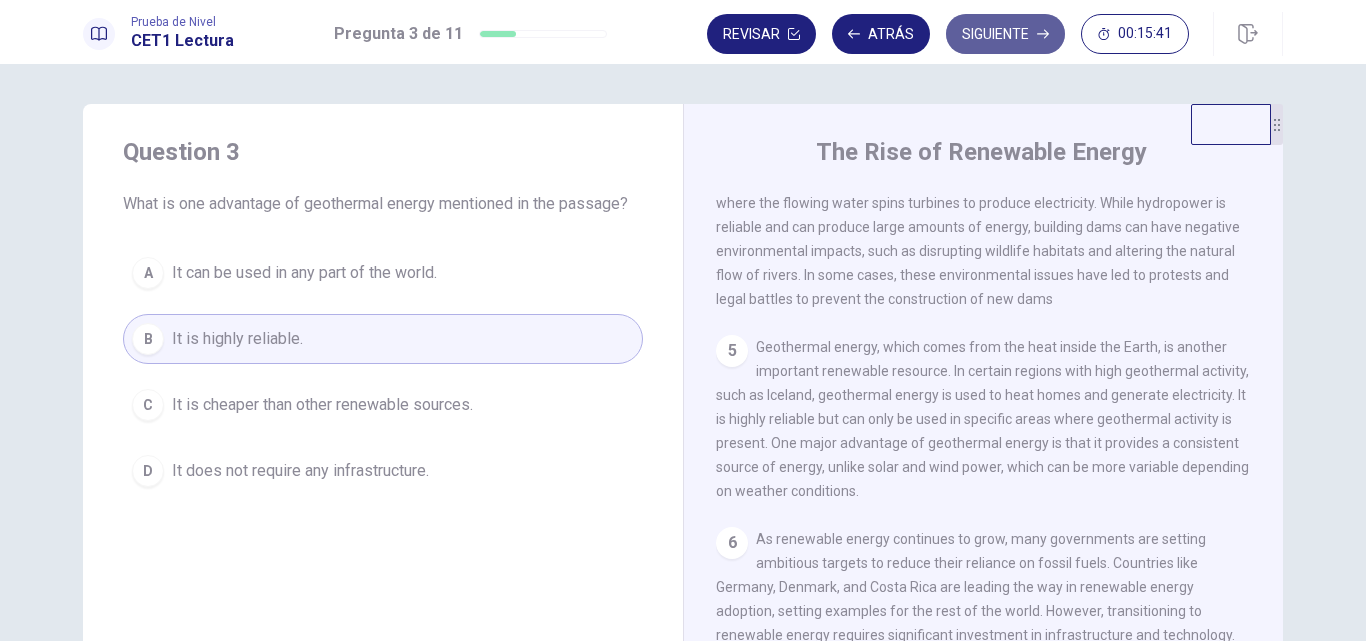 click on "Siguiente" at bounding box center (1005, 34) 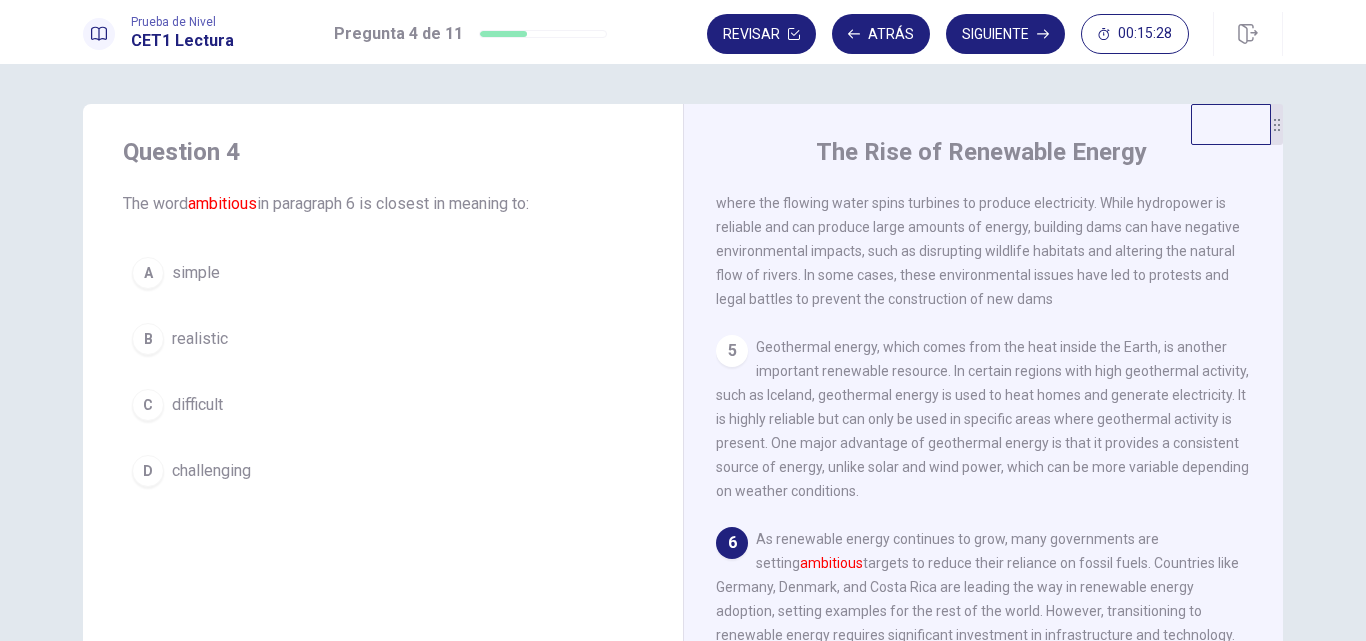 scroll, scrollTop: 100, scrollLeft: 0, axis: vertical 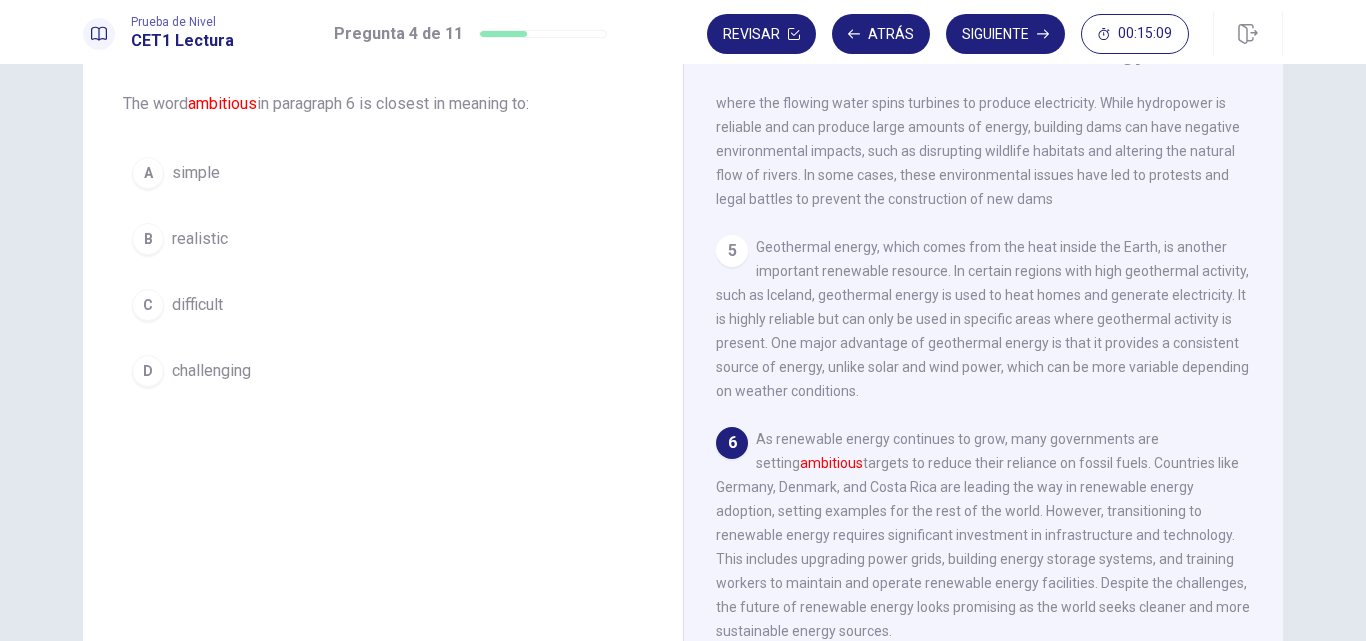 click on "challenging" at bounding box center [211, 371] 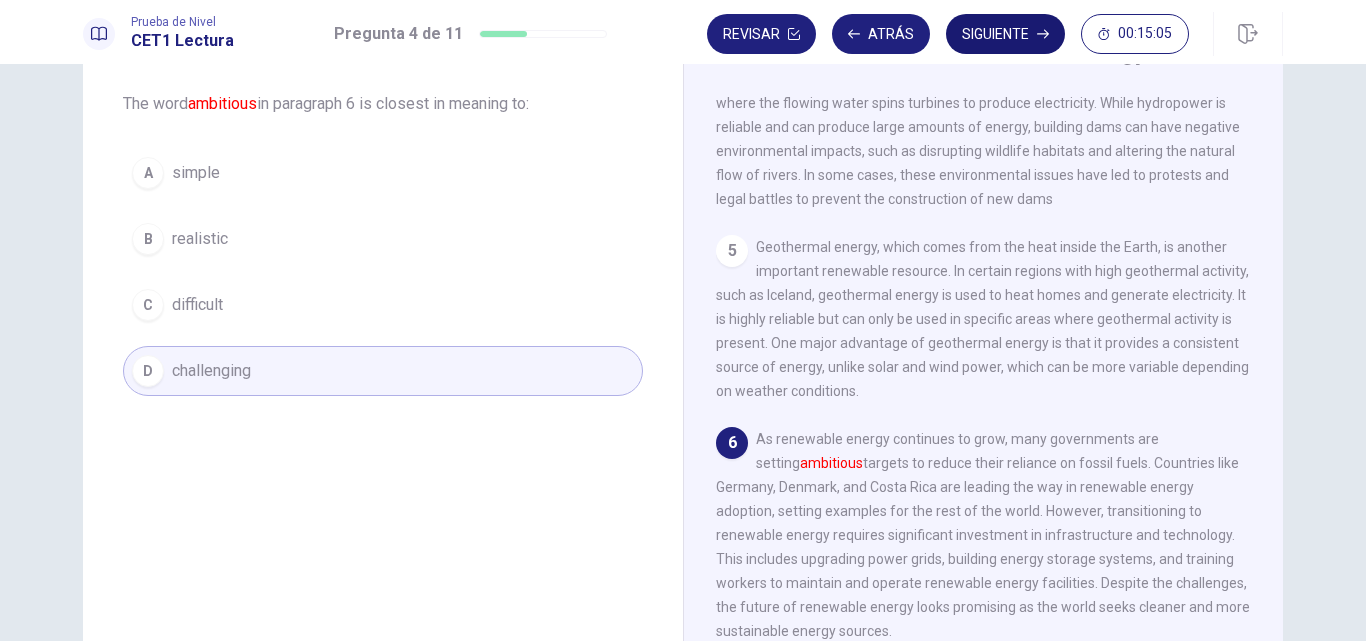 click on "Siguiente" at bounding box center (1005, 34) 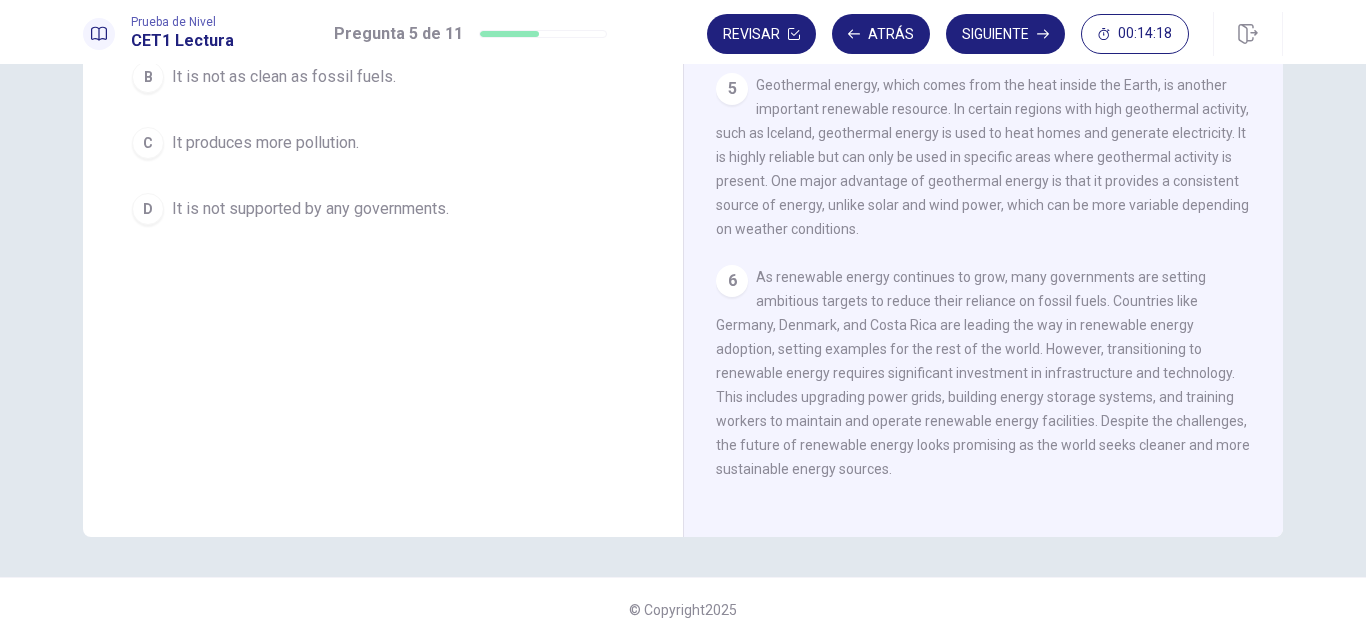 scroll, scrollTop: 162, scrollLeft: 0, axis: vertical 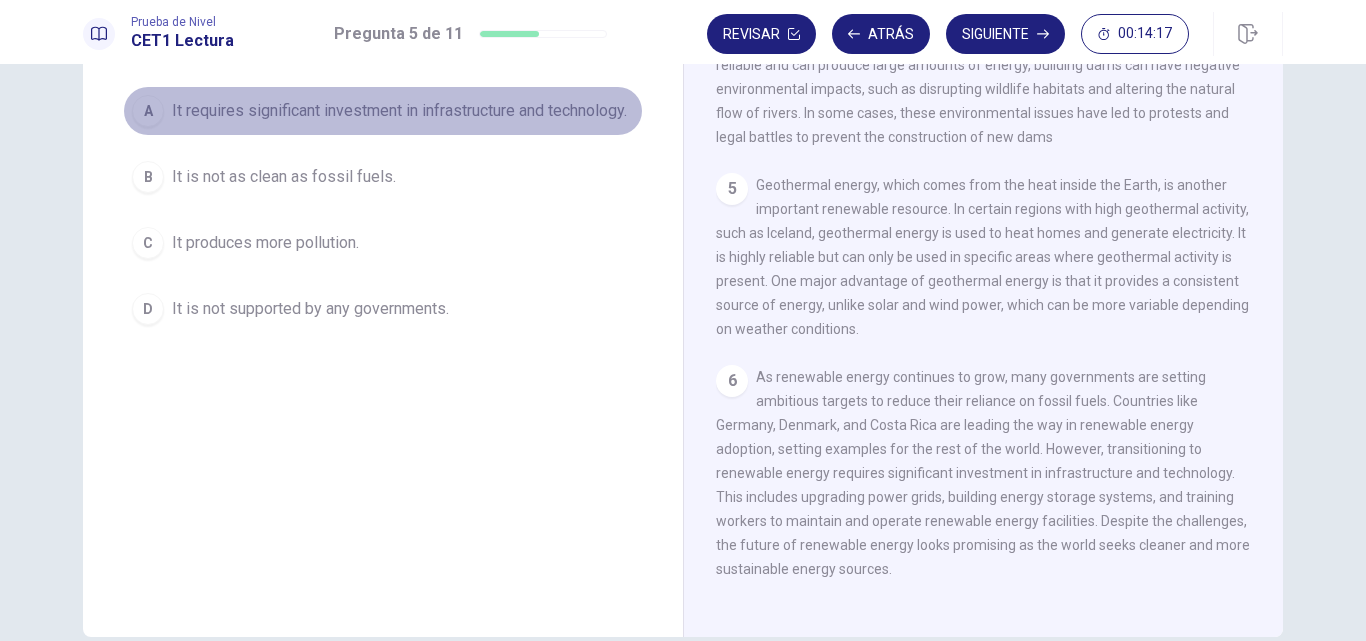 click on "It requires significant investment in infrastructure and technology." at bounding box center [399, 111] 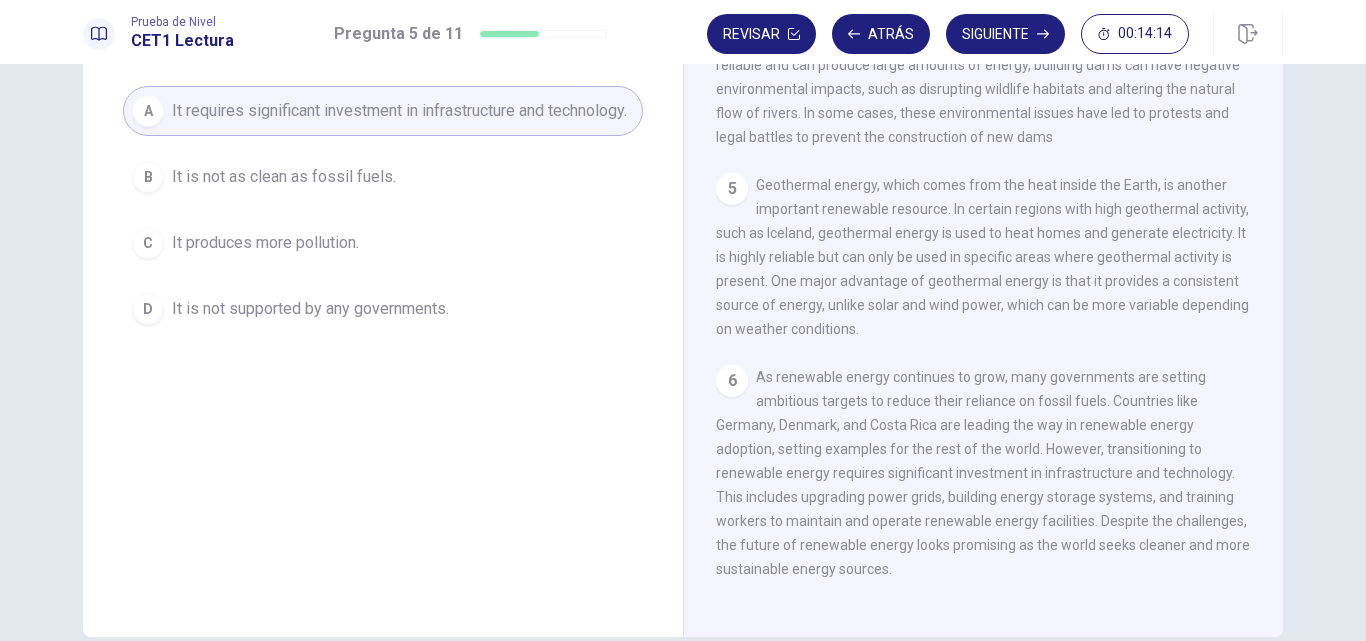 click on "Siguiente" at bounding box center (1005, 34) 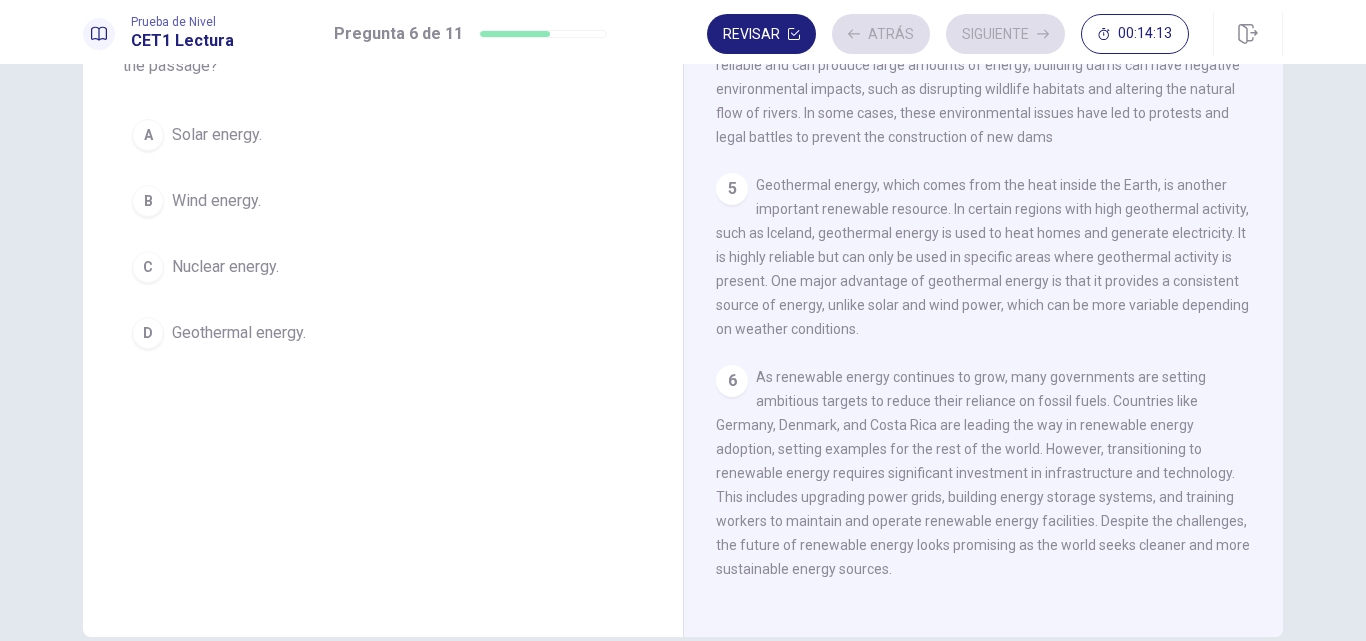 scroll, scrollTop: 186, scrollLeft: 0, axis: vertical 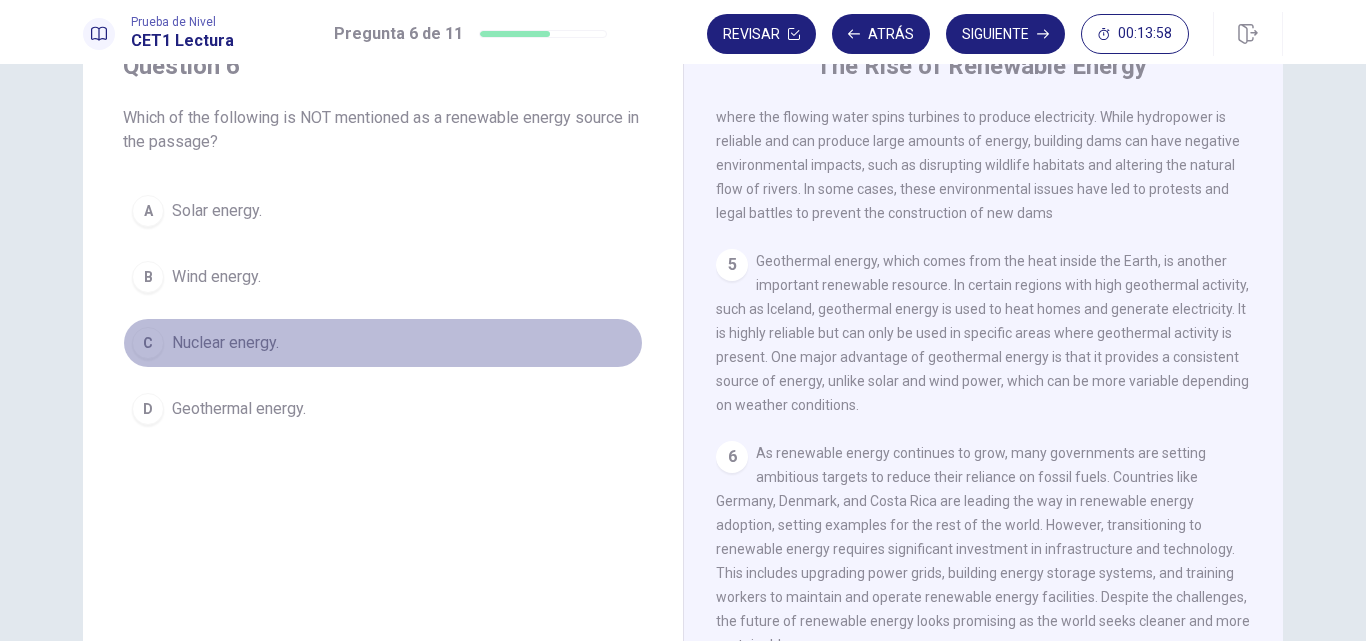 click on "Nuclear energy." at bounding box center [225, 343] 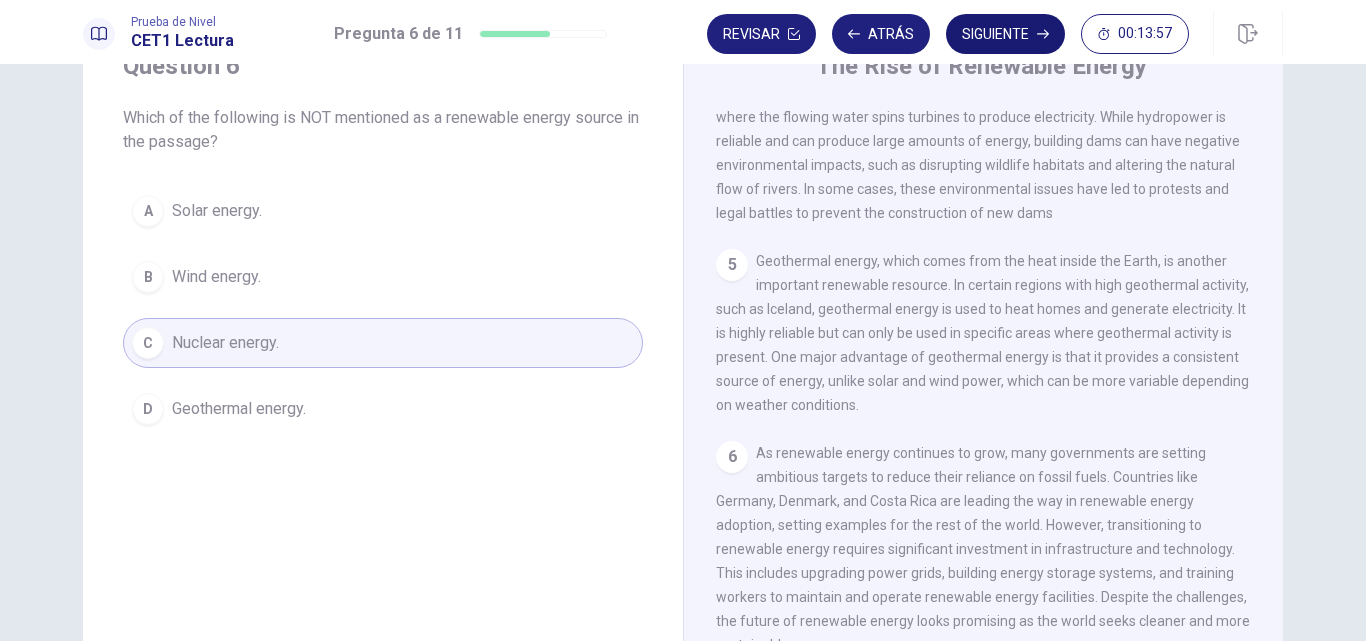 click on "Siguiente" at bounding box center (1005, 34) 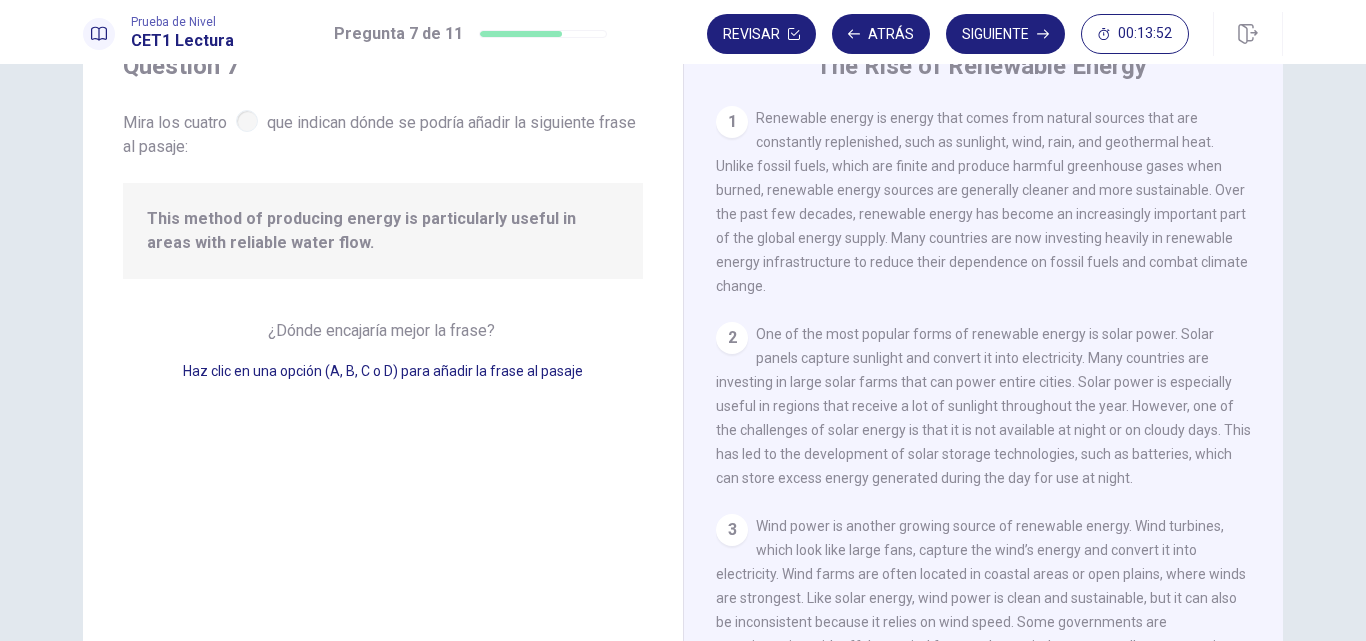 scroll, scrollTop: 449, scrollLeft: 0, axis: vertical 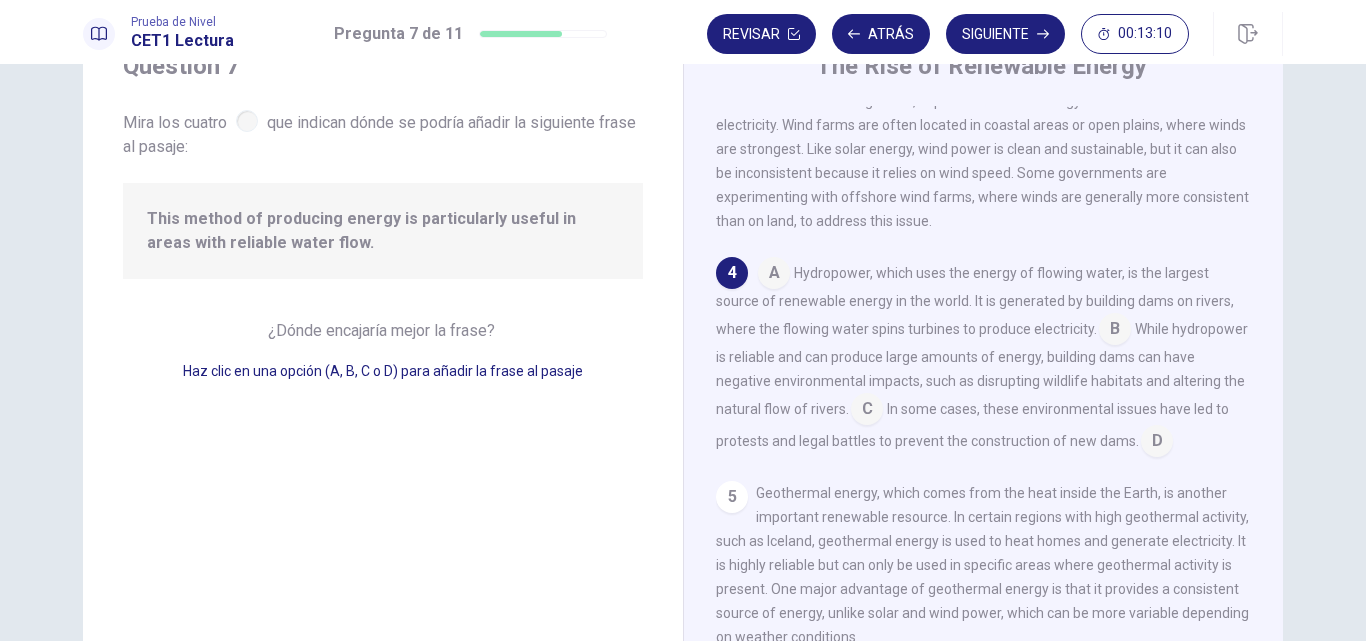click at bounding box center [1115, 331] 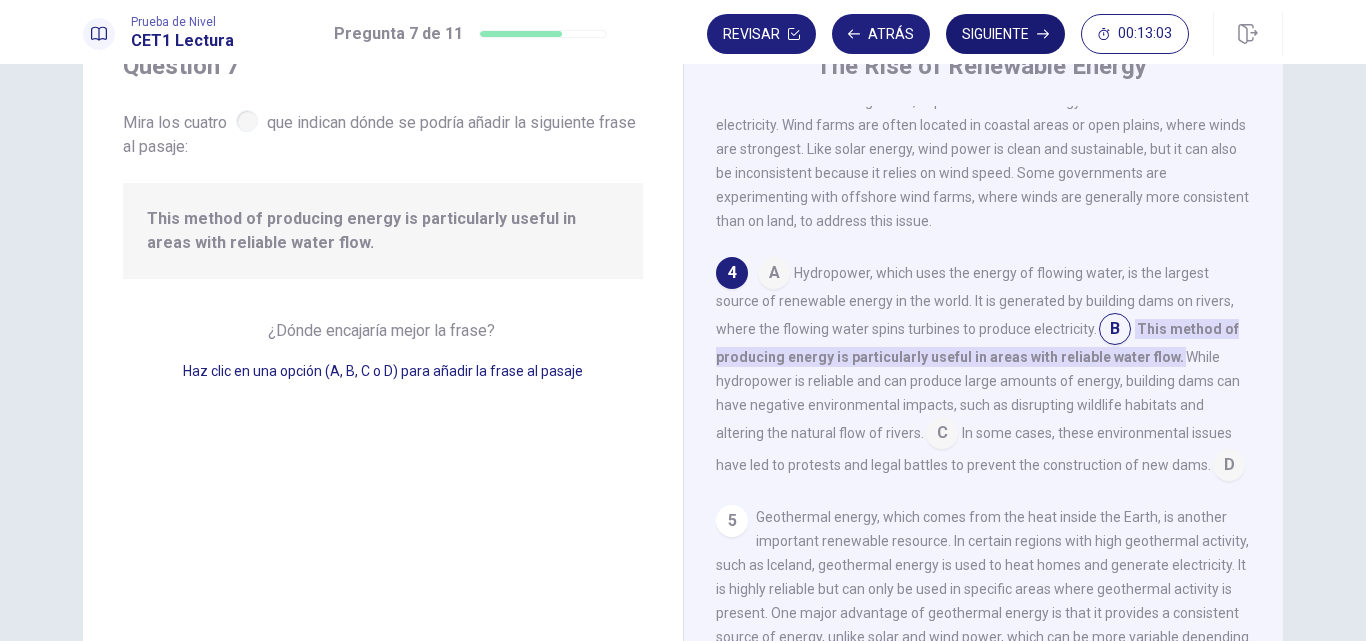 click on "Siguiente" at bounding box center [1005, 34] 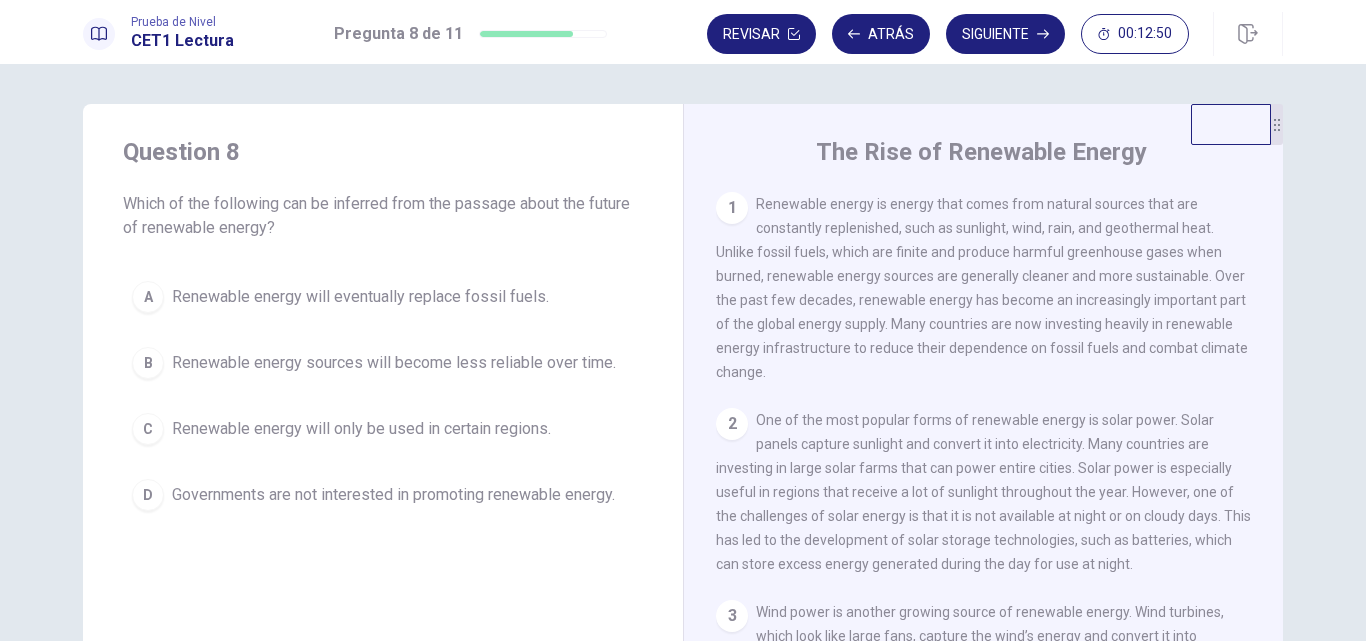 scroll, scrollTop: 100, scrollLeft: 0, axis: vertical 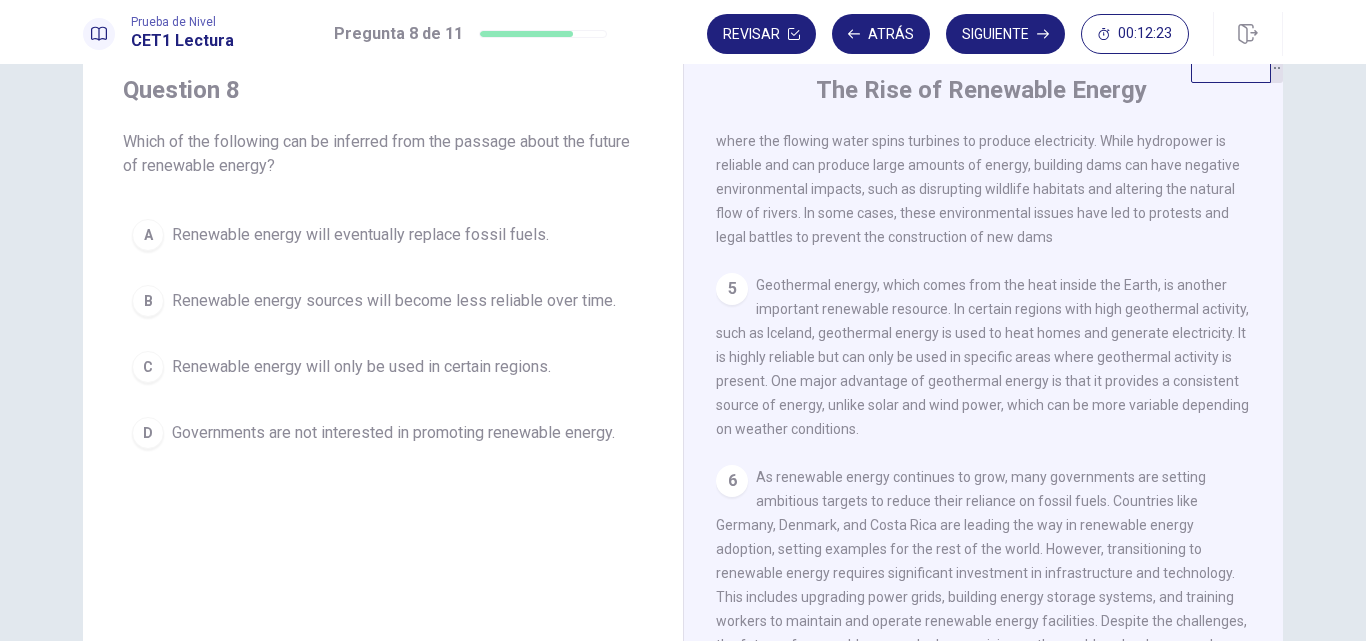 click on "Renewable energy will eventually replace fossil fuels." at bounding box center [360, 235] 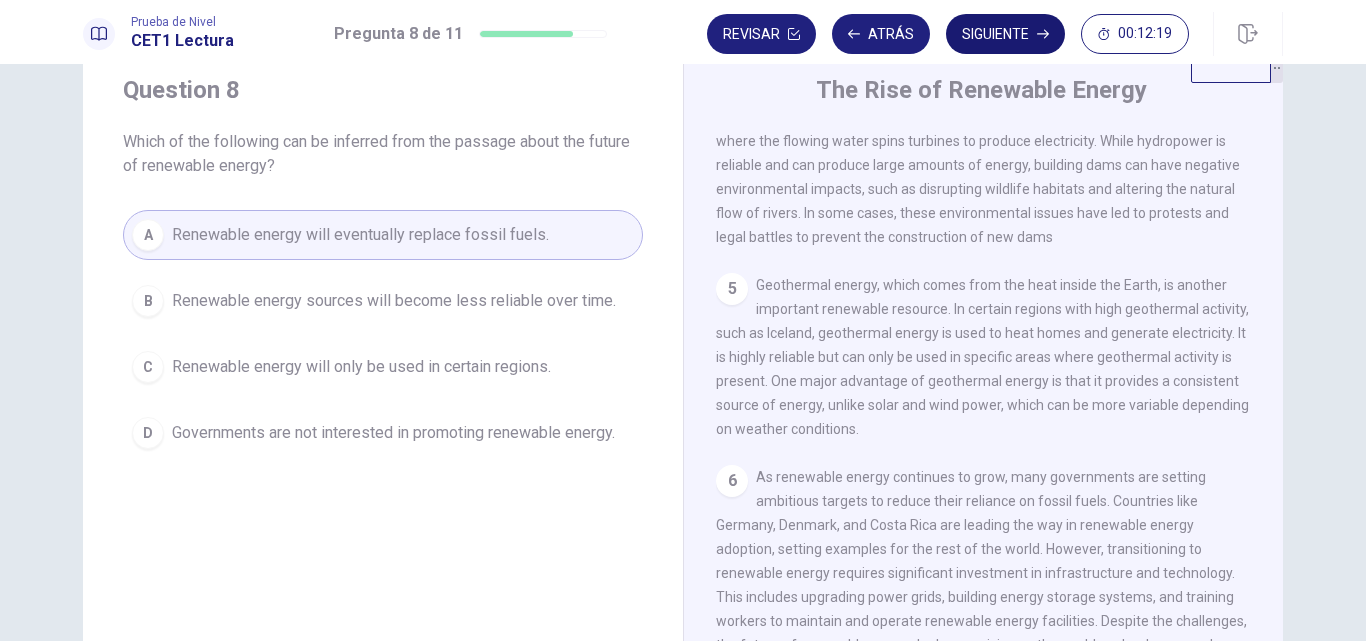 click on "Siguiente" at bounding box center (1005, 34) 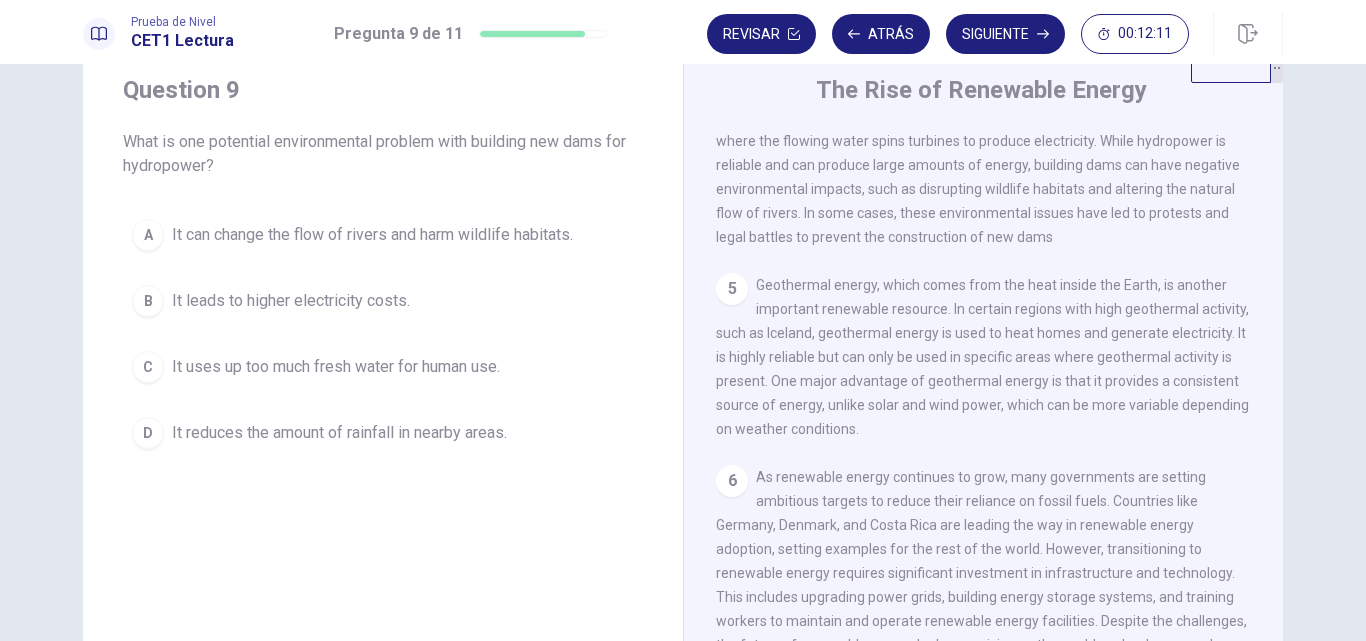 scroll, scrollTop: 162, scrollLeft: 0, axis: vertical 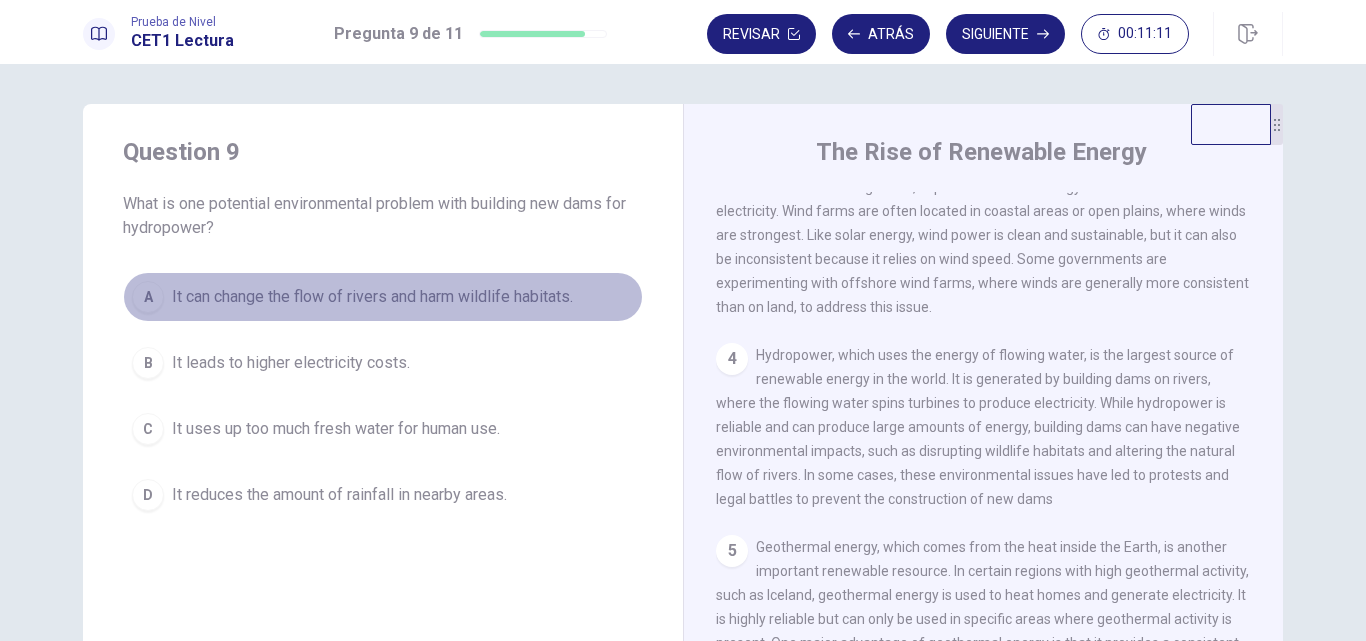 click on "It can change the flow of rivers and harm wildlife habitats." at bounding box center (372, 297) 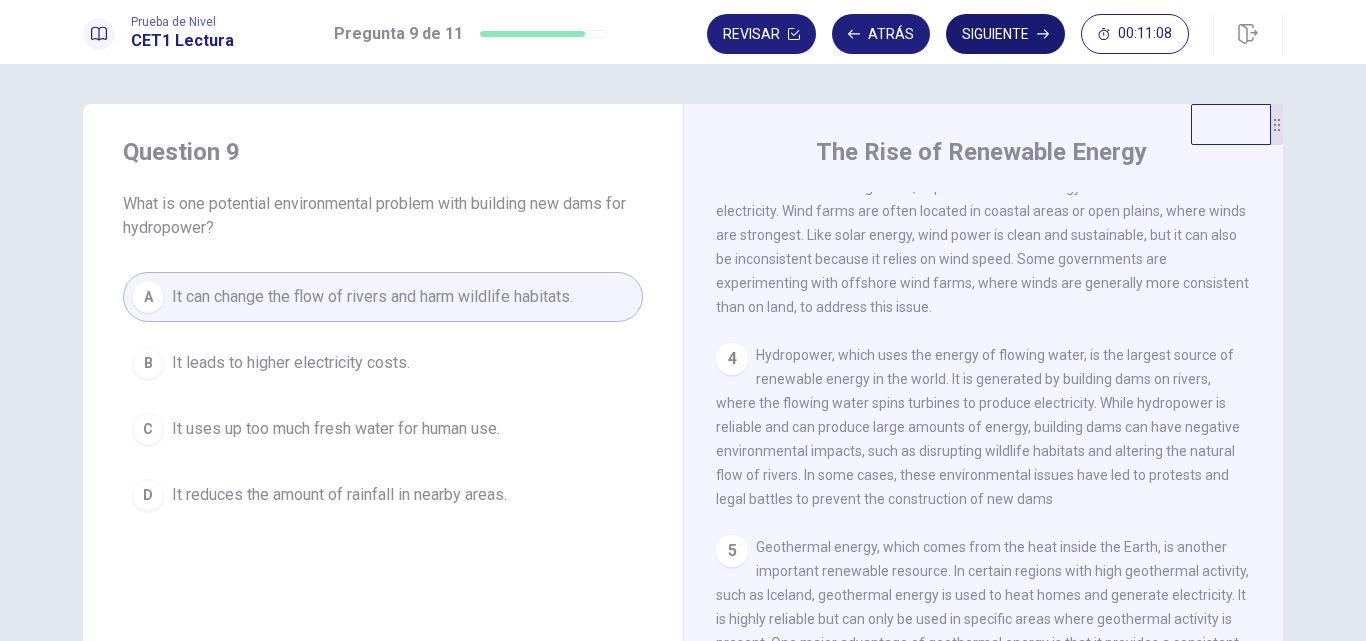 click on "Siguiente" at bounding box center [1005, 34] 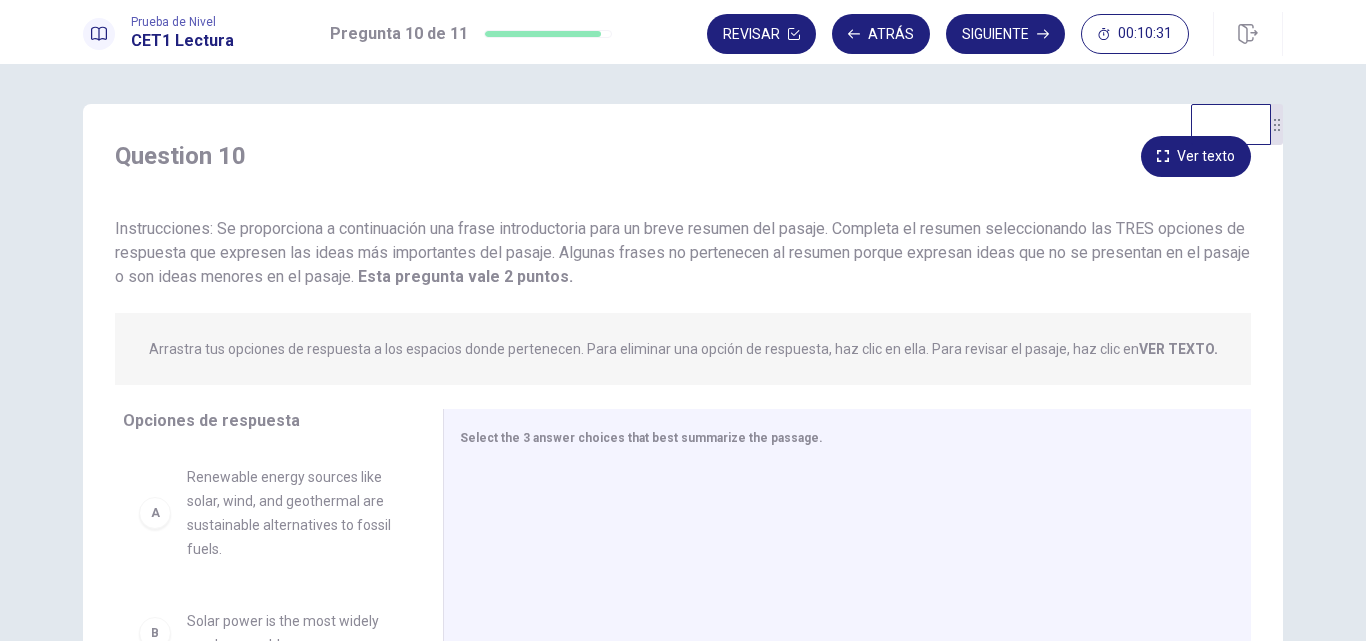scroll, scrollTop: 200, scrollLeft: 0, axis: vertical 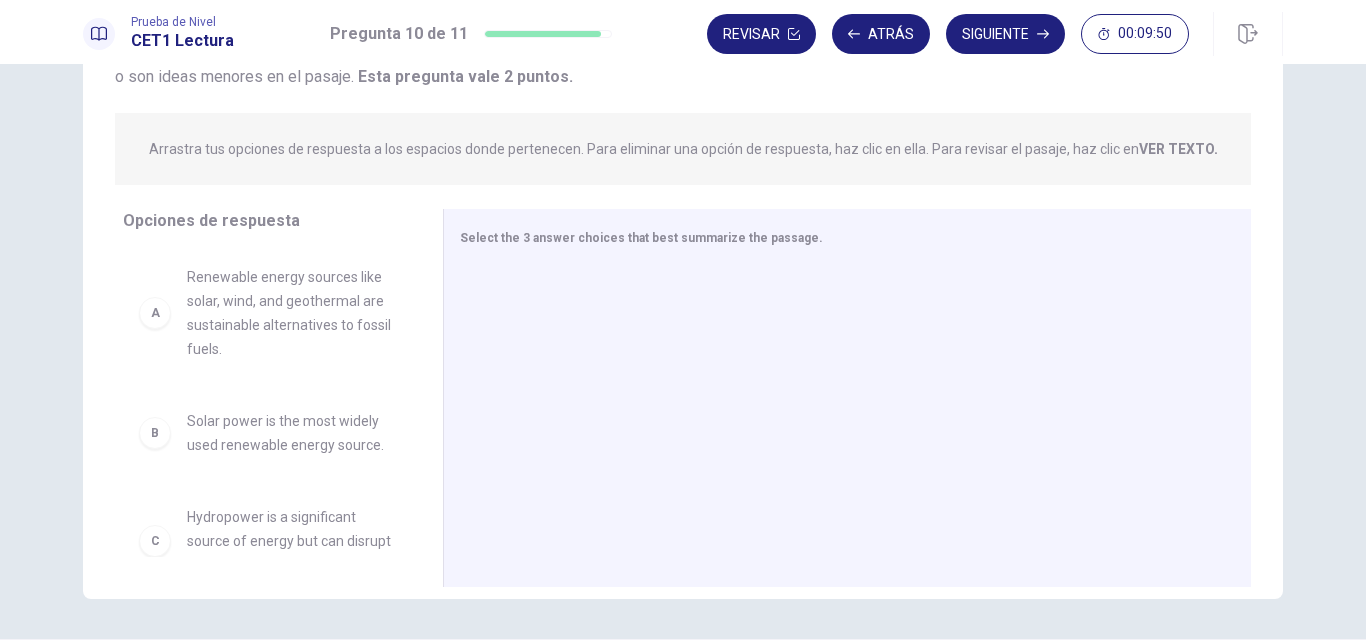 click on "Renewable energy sources like solar, wind, and geothermal are sustainable alternatives to fossil fuels." at bounding box center (291, 313) 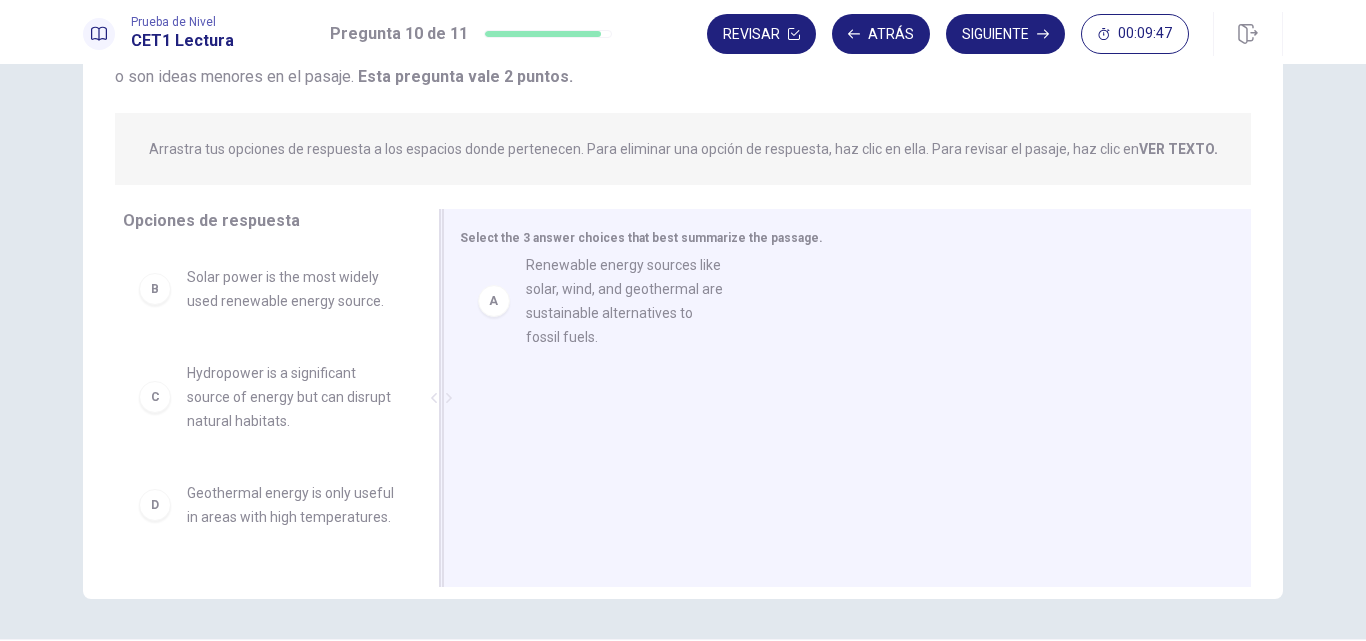 drag, startPoint x: 237, startPoint y: 317, endPoint x: 620, endPoint y: 320, distance: 383.01175 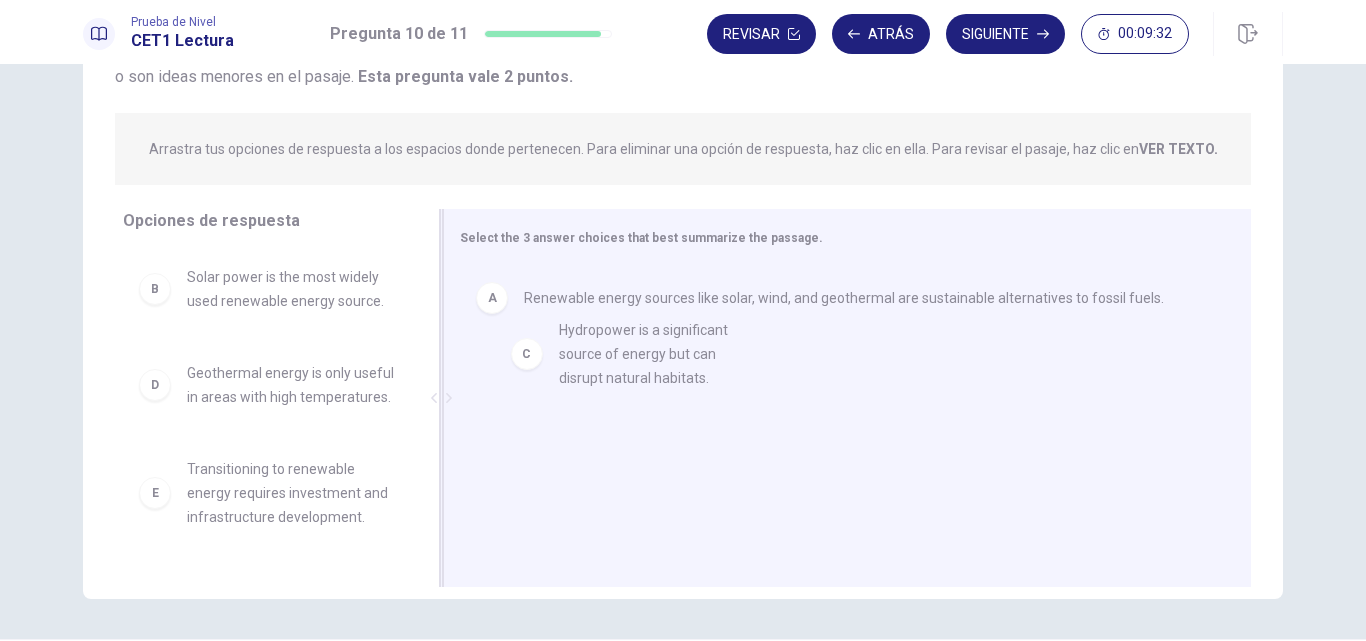 drag, startPoint x: 246, startPoint y: 410, endPoint x: 617, endPoint y: 363, distance: 373.96524 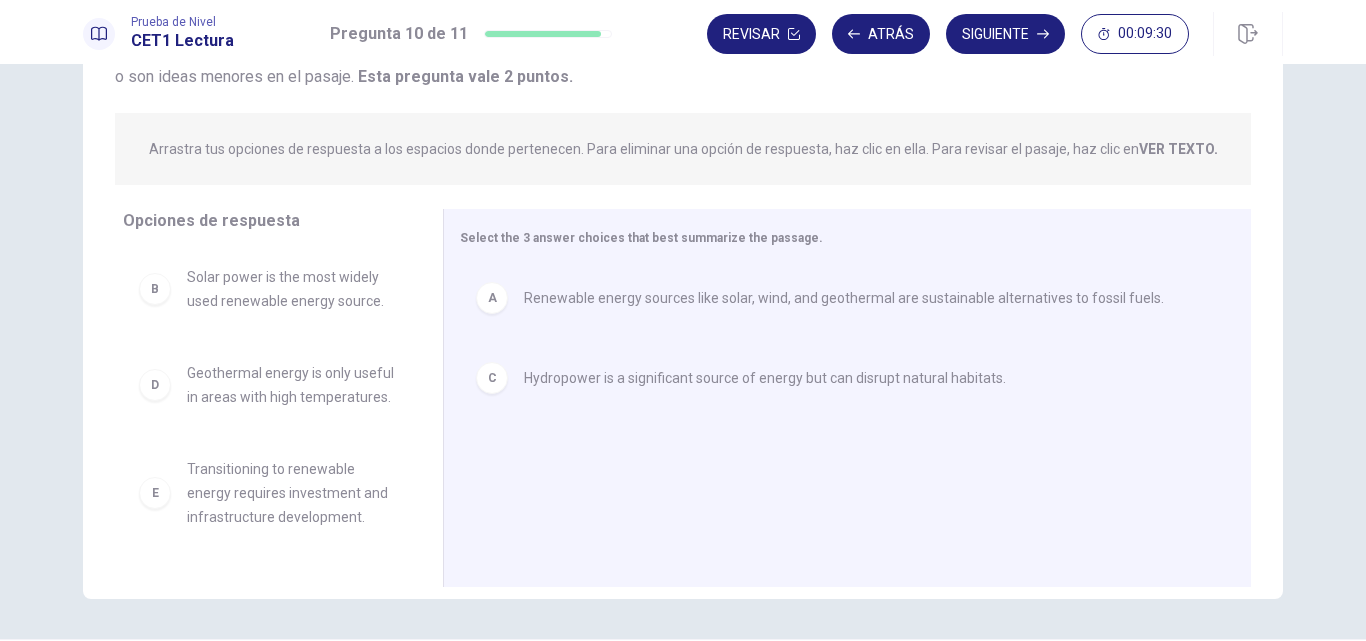scroll, scrollTop: 132, scrollLeft: 0, axis: vertical 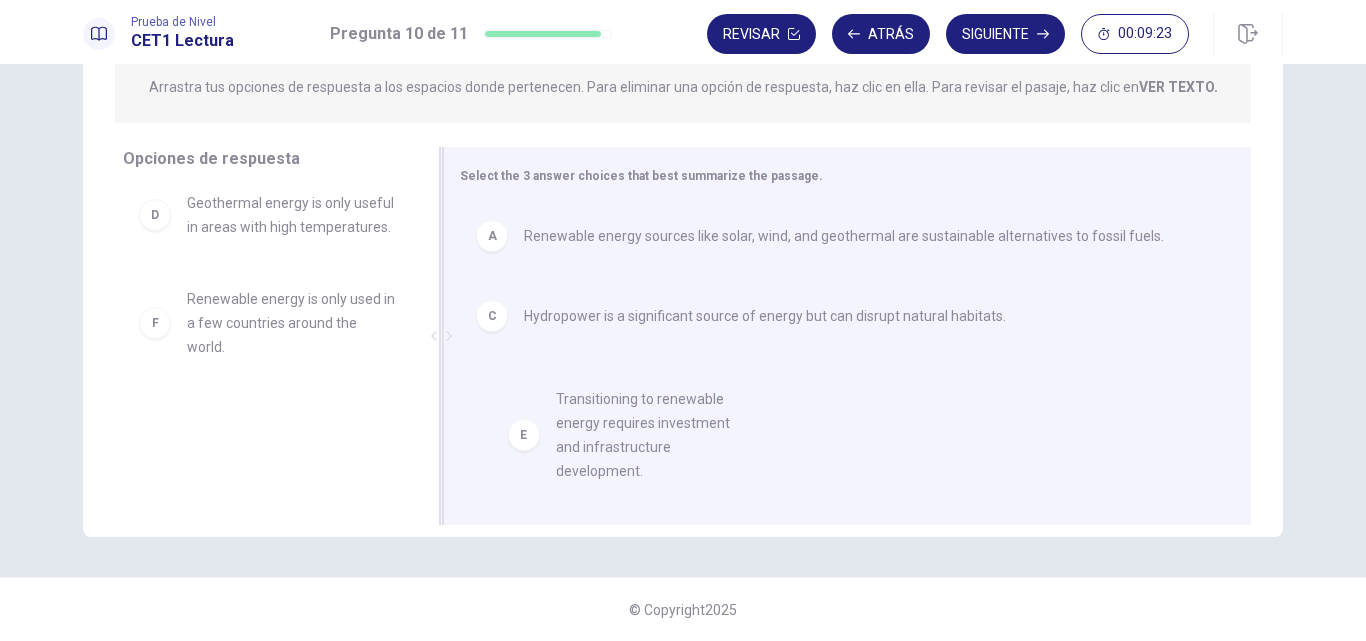 drag, startPoint x: 245, startPoint y: 323, endPoint x: 629, endPoint y: 424, distance: 397.06046 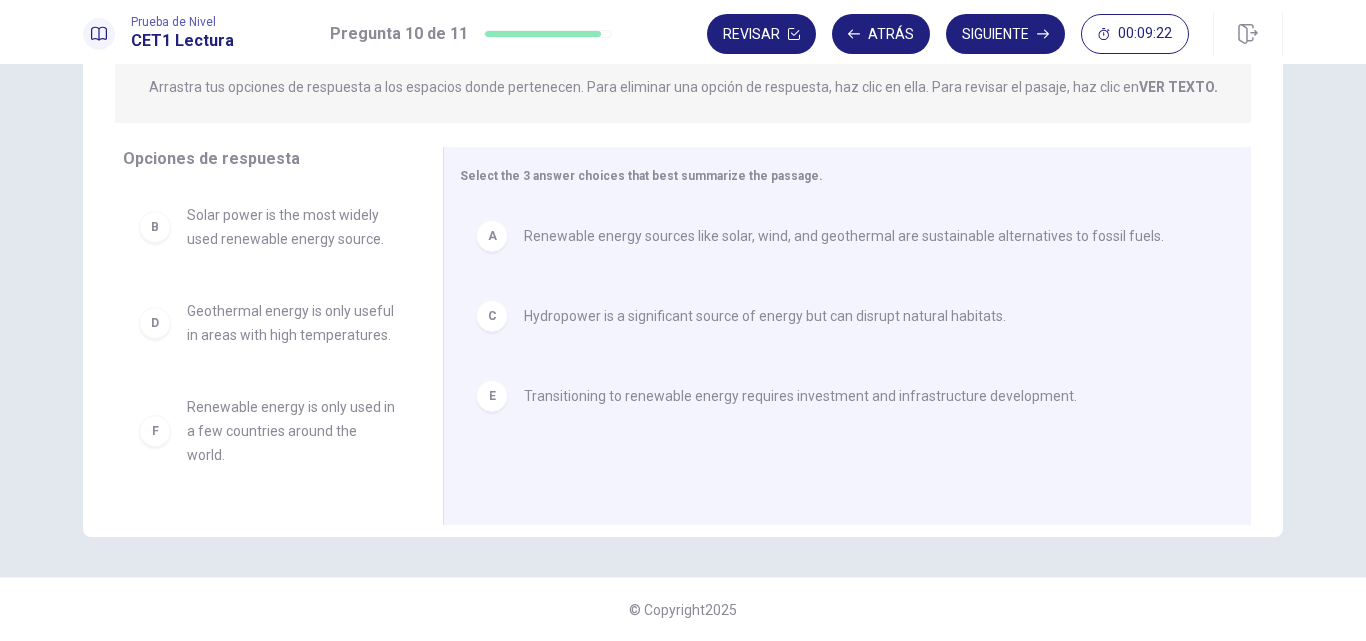 scroll, scrollTop: 12, scrollLeft: 0, axis: vertical 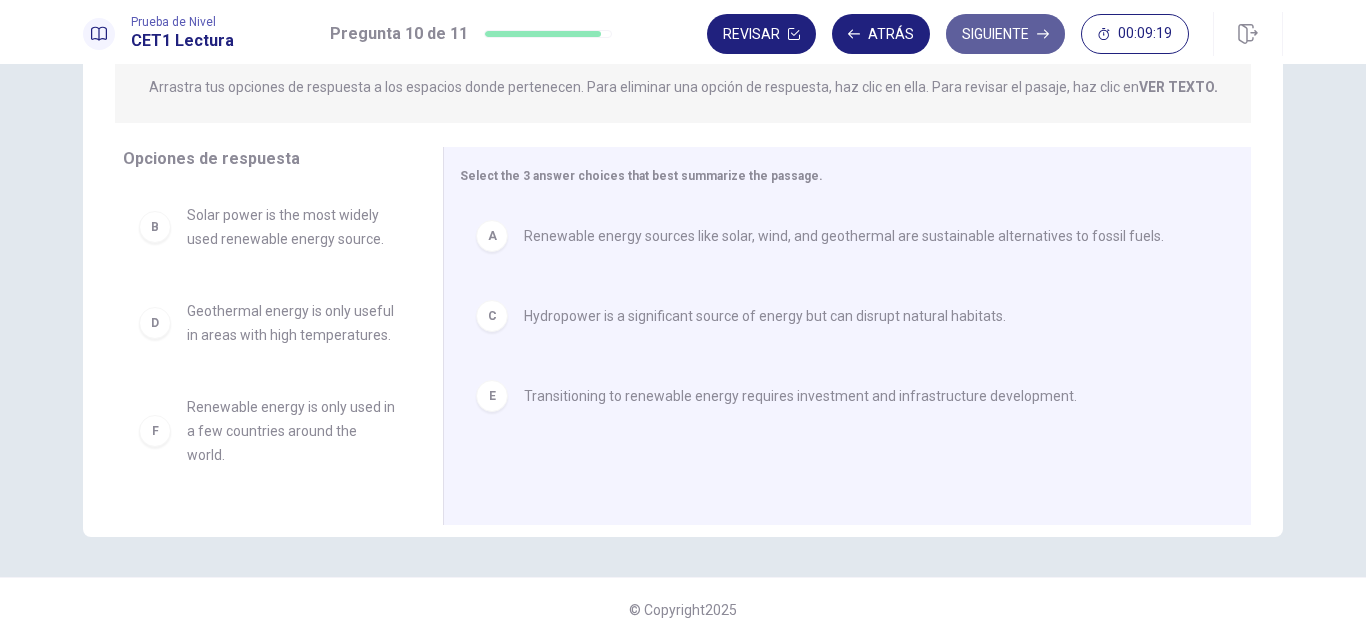 click on "Siguiente" at bounding box center [1005, 34] 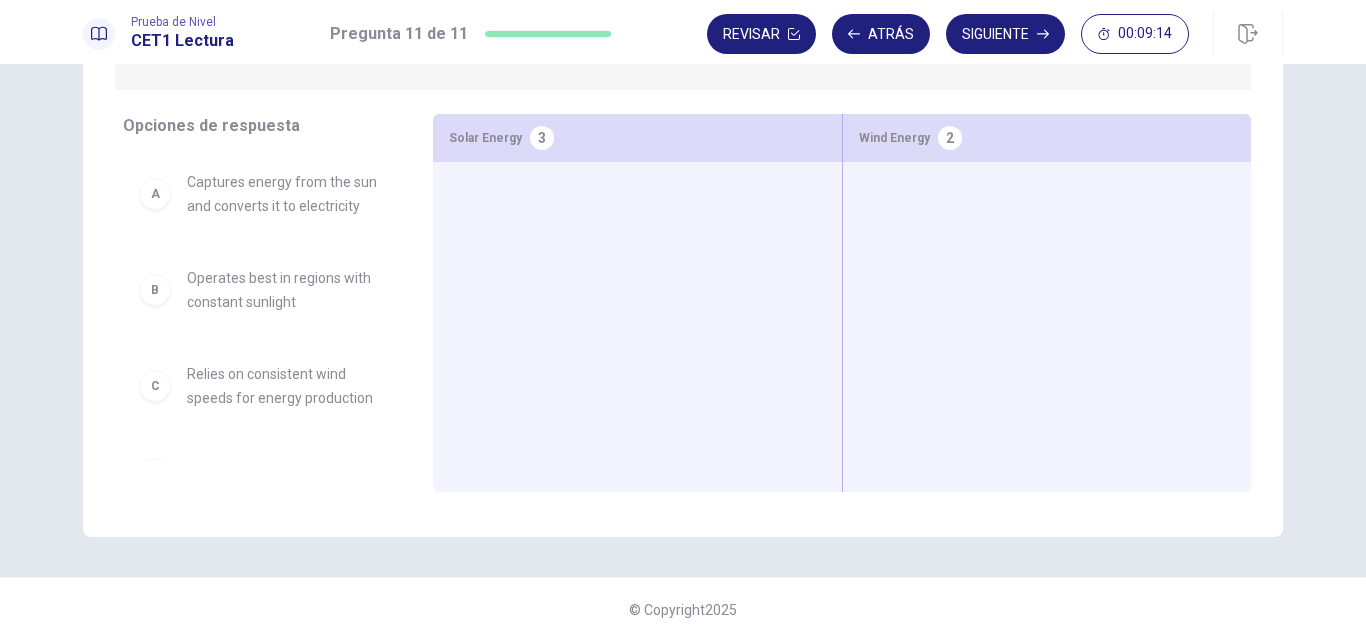scroll, scrollTop: 162, scrollLeft: 0, axis: vertical 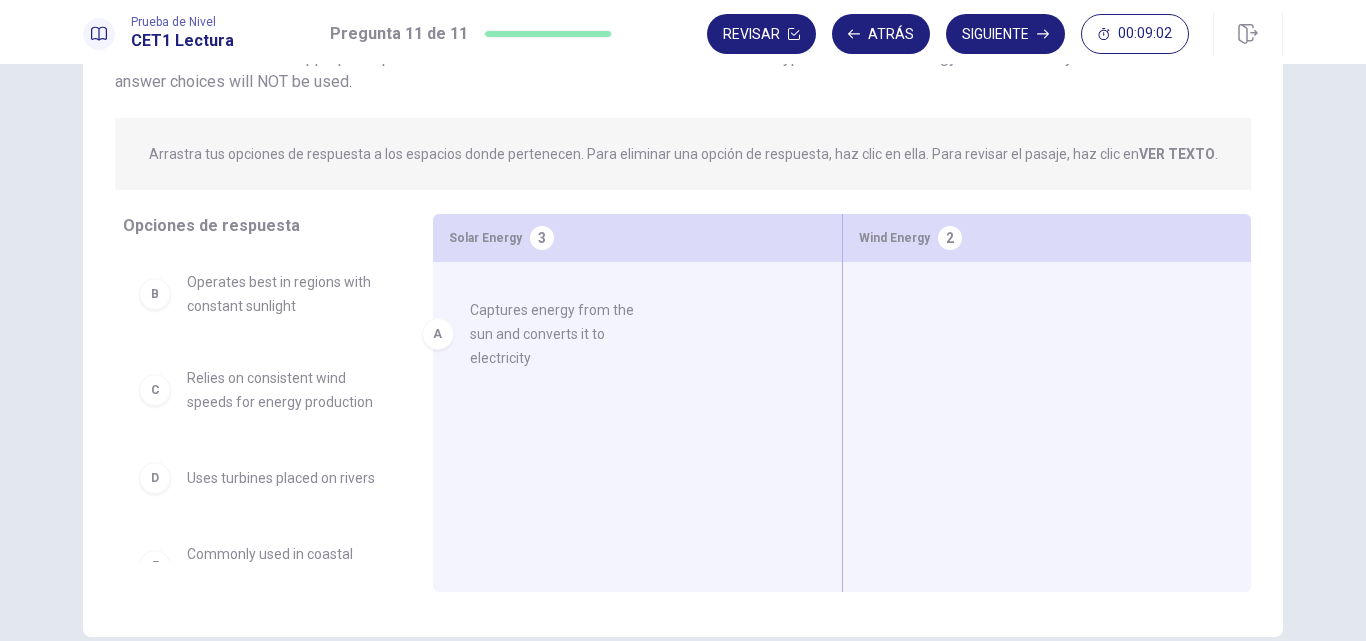 drag, startPoint x: 298, startPoint y: 300, endPoint x: 619, endPoint y: 332, distance: 322.59106 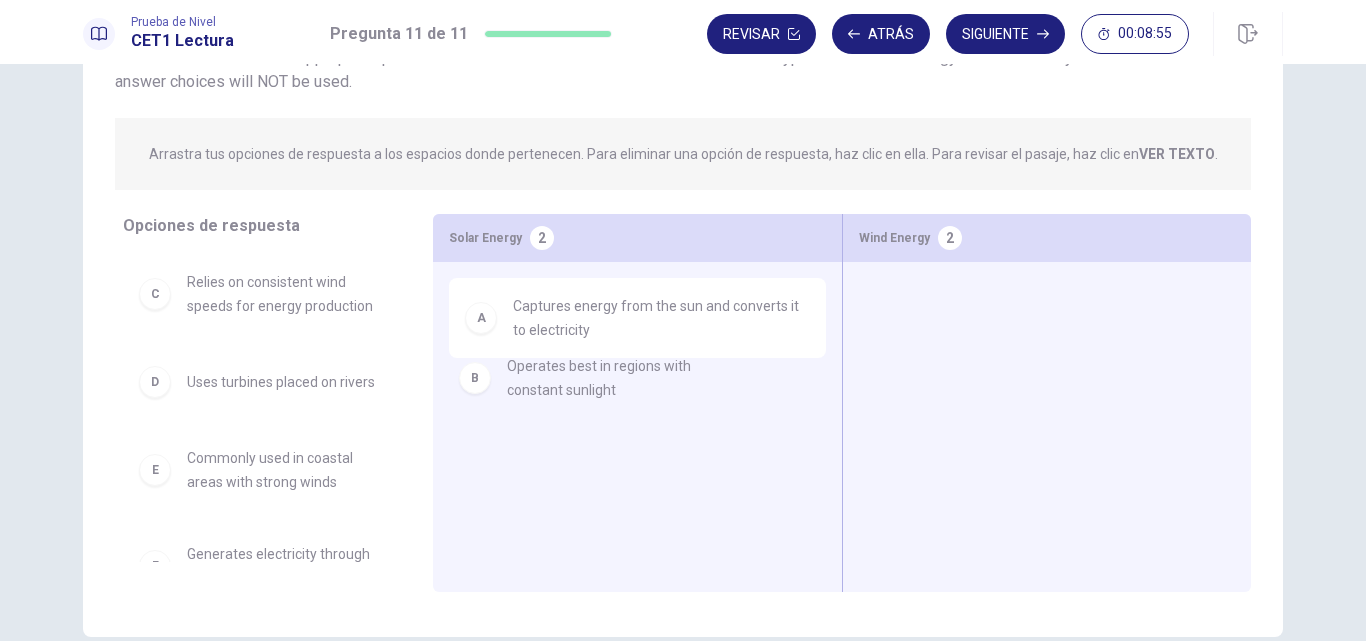 drag, startPoint x: 264, startPoint y: 297, endPoint x: 596, endPoint y: 385, distance: 343.4647 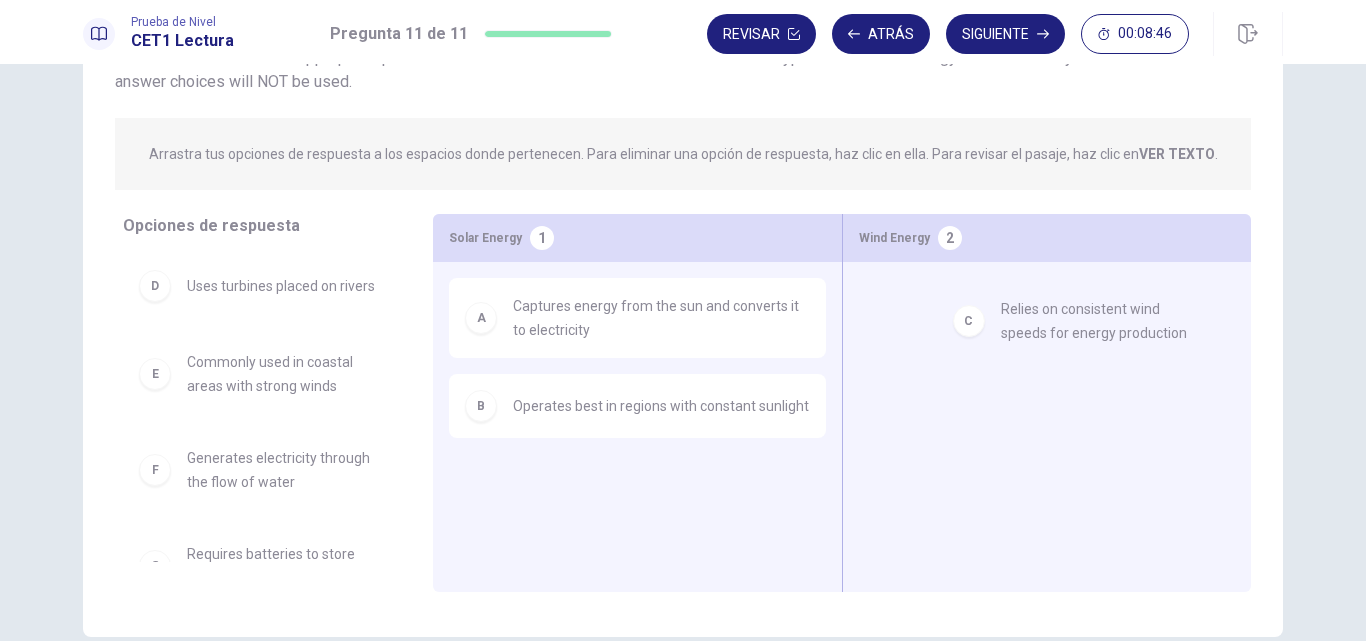 drag, startPoint x: 266, startPoint y: 305, endPoint x: 1094, endPoint y: 332, distance: 828.4401 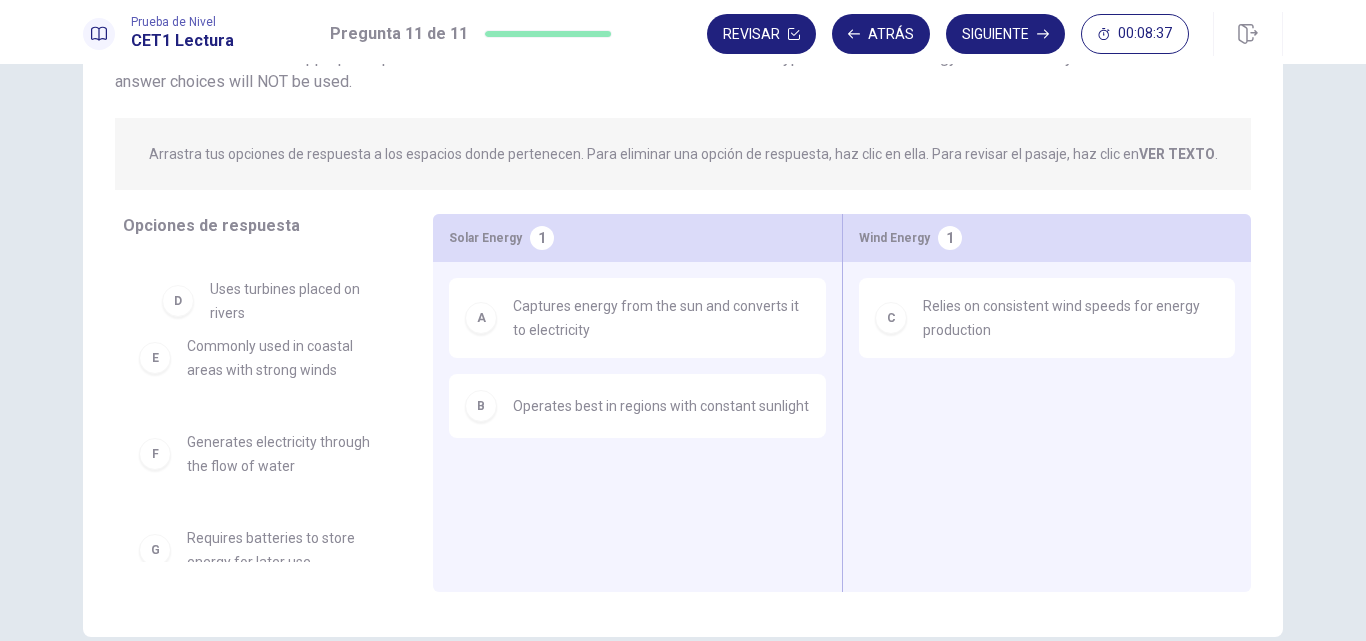 drag, startPoint x: 255, startPoint y: 294, endPoint x: 289, endPoint y: 301, distance: 34.713108 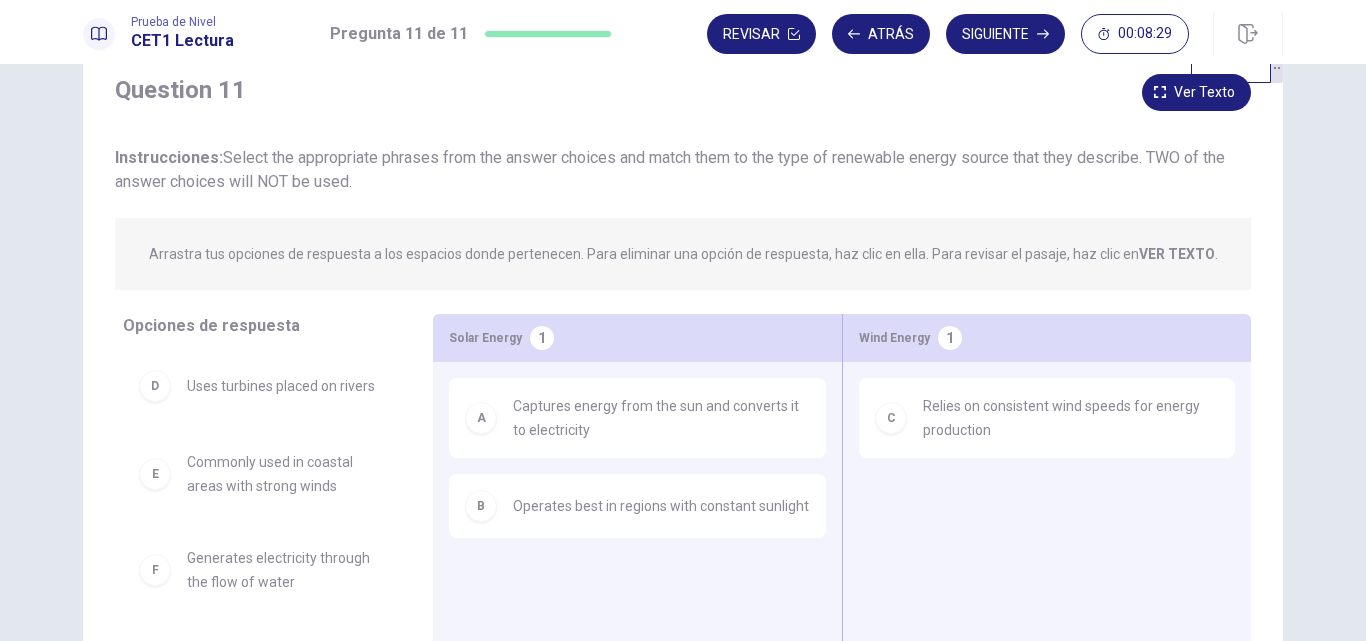 scroll, scrollTop: 162, scrollLeft: 0, axis: vertical 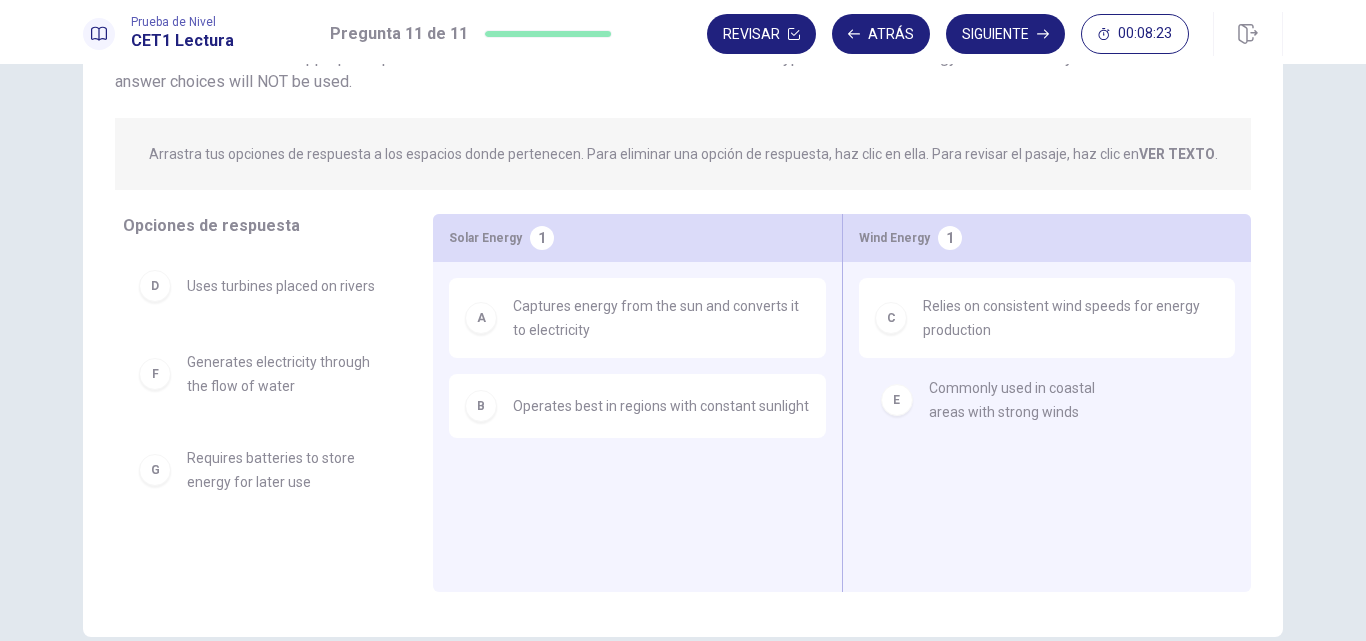 drag, startPoint x: 253, startPoint y: 383, endPoint x: 208, endPoint y: 455, distance: 84.90583 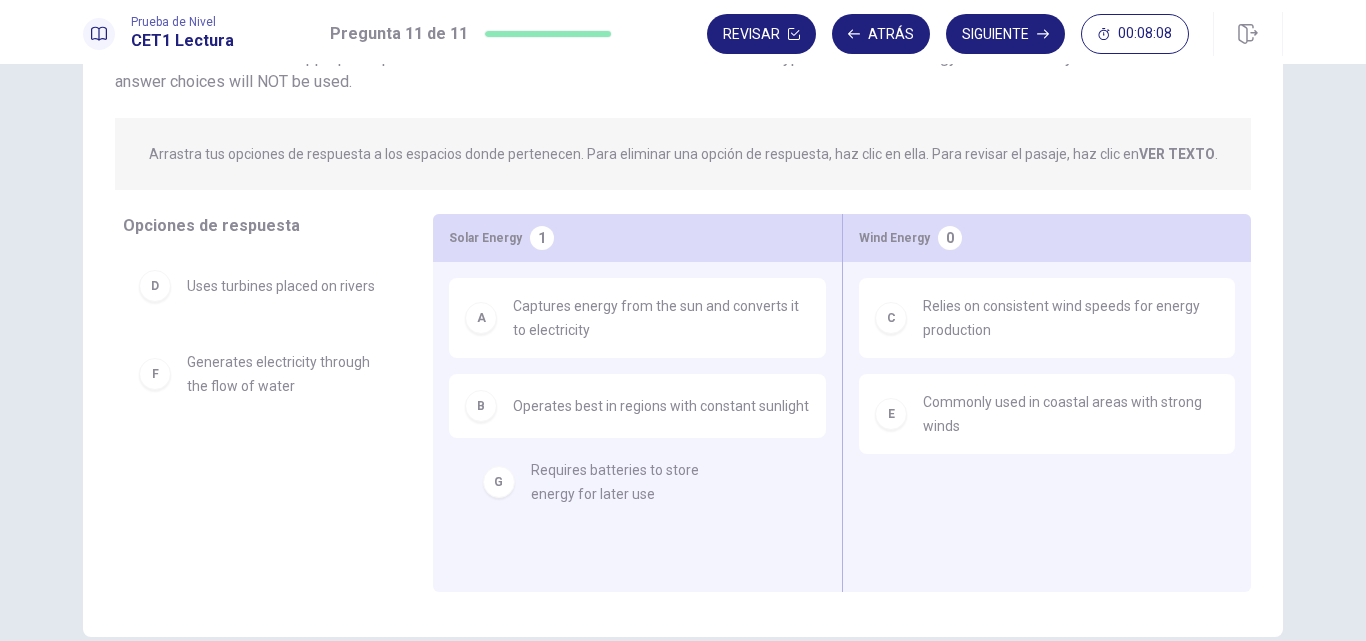 drag, startPoint x: 236, startPoint y: 479, endPoint x: 589, endPoint y: 491, distance: 353.20392 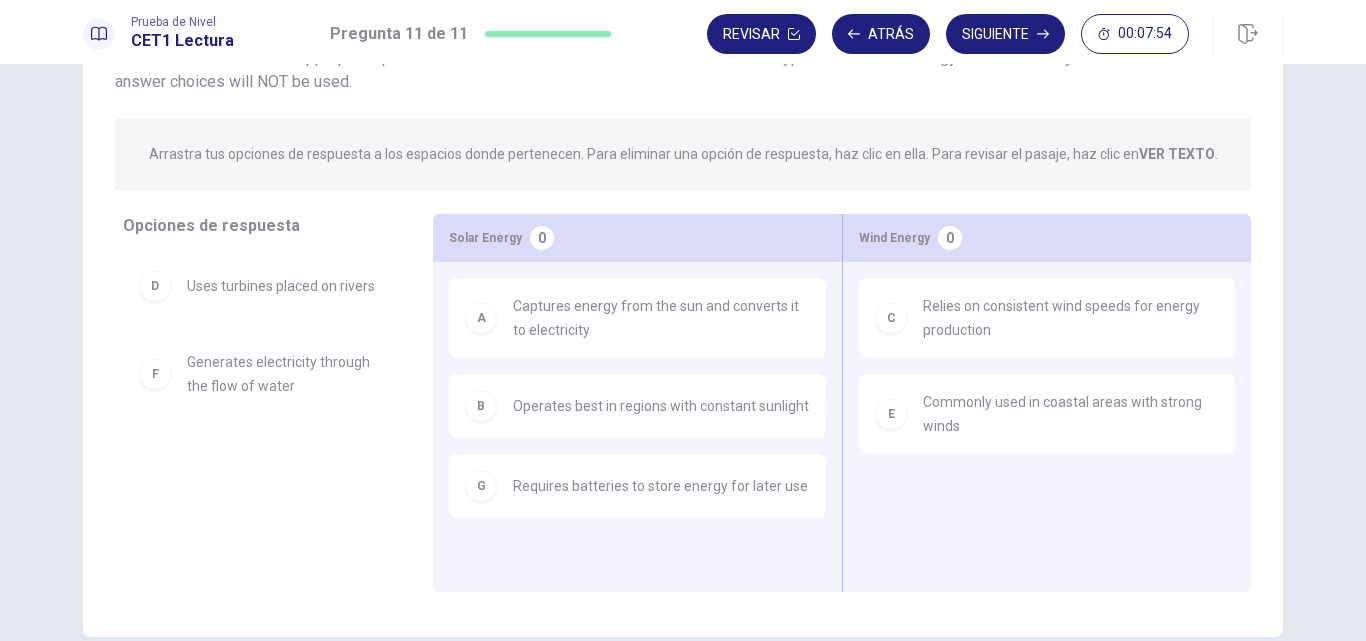 scroll, scrollTop: 62, scrollLeft: 0, axis: vertical 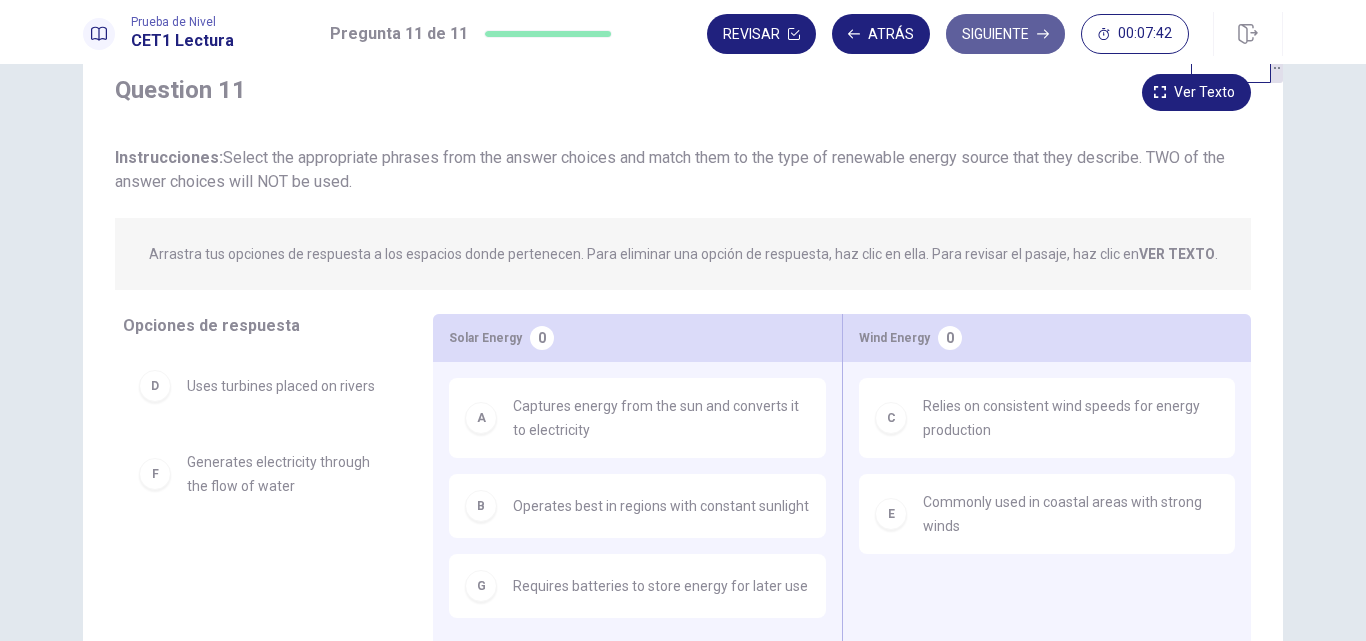 click on "Siguiente" at bounding box center [1005, 34] 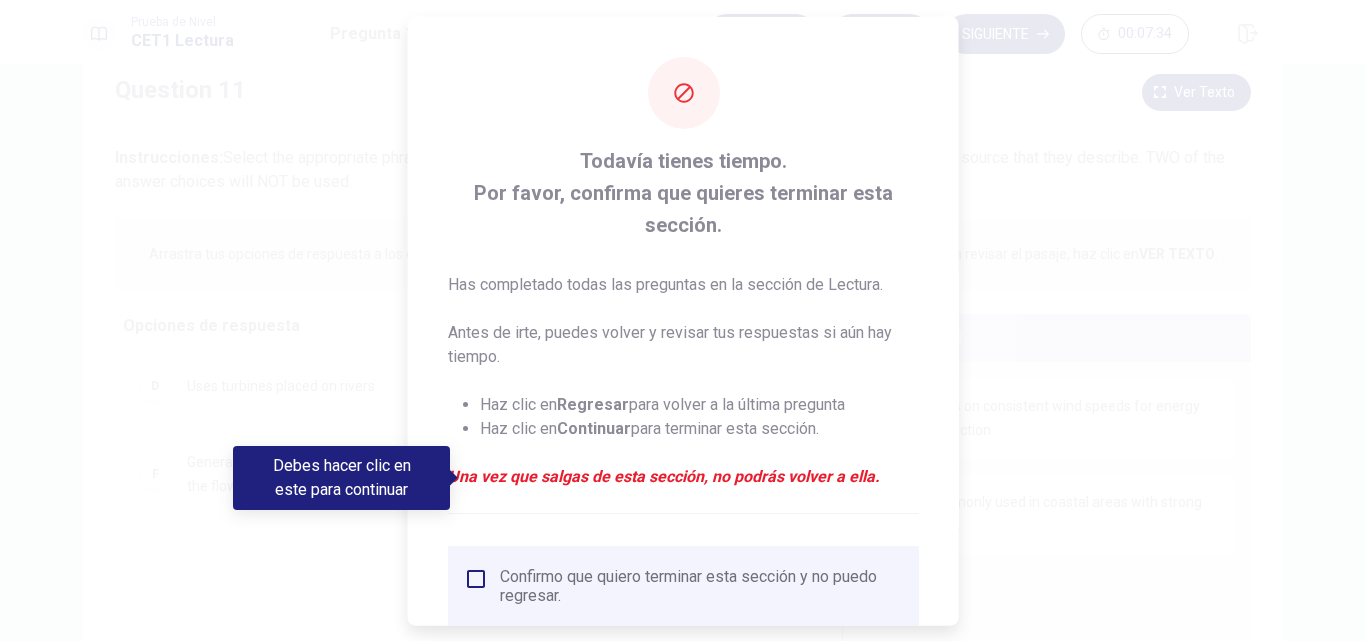 scroll, scrollTop: 137, scrollLeft: 0, axis: vertical 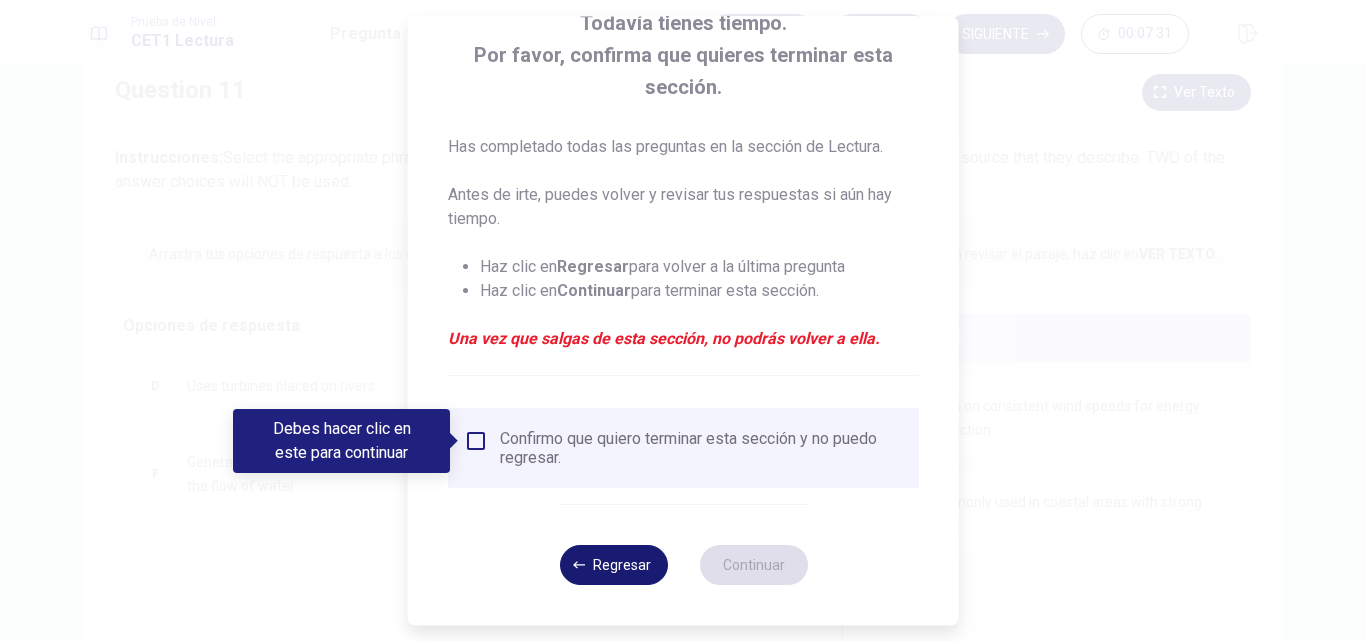 click on "Regresar" at bounding box center (613, 565) 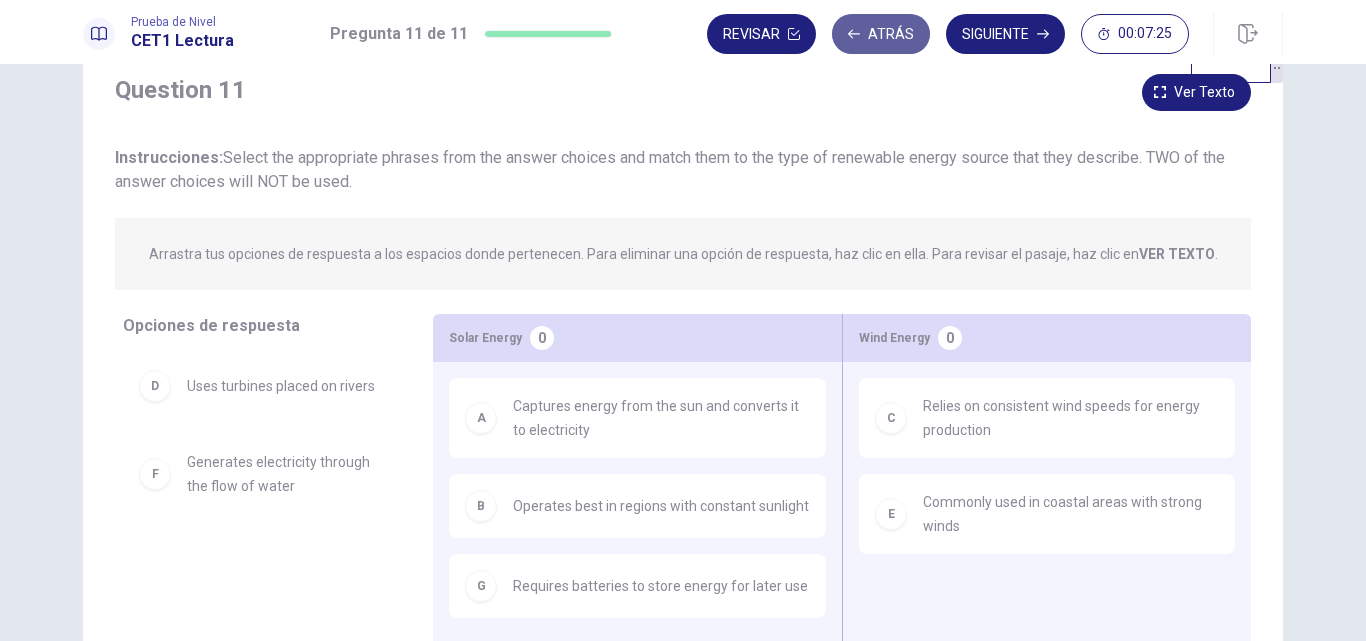click on "Atrás" at bounding box center (881, 34) 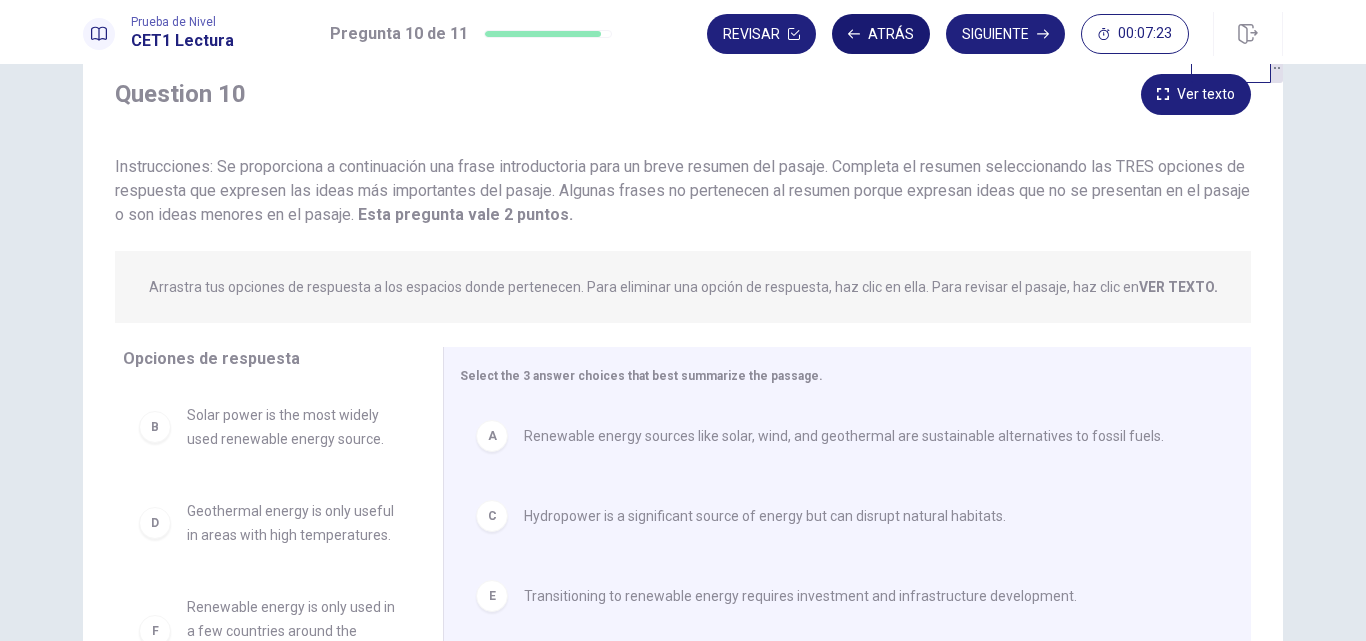click on "Atrás" at bounding box center (881, 34) 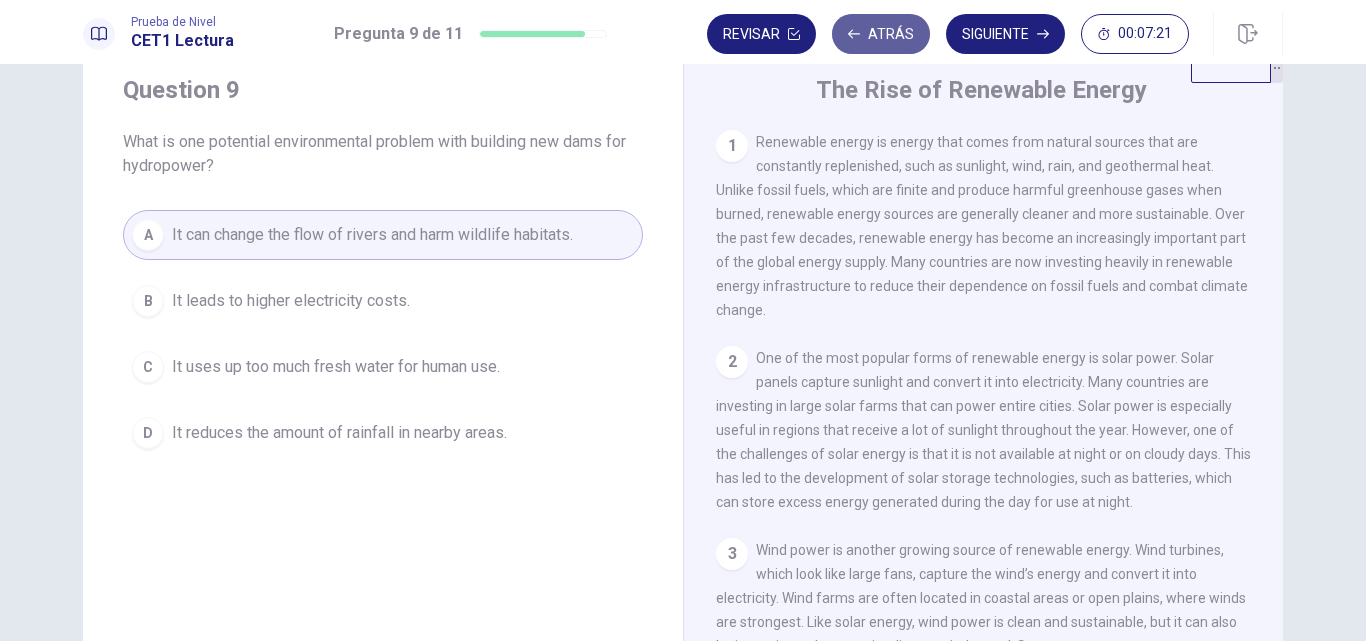 click on "Atrás" at bounding box center [881, 34] 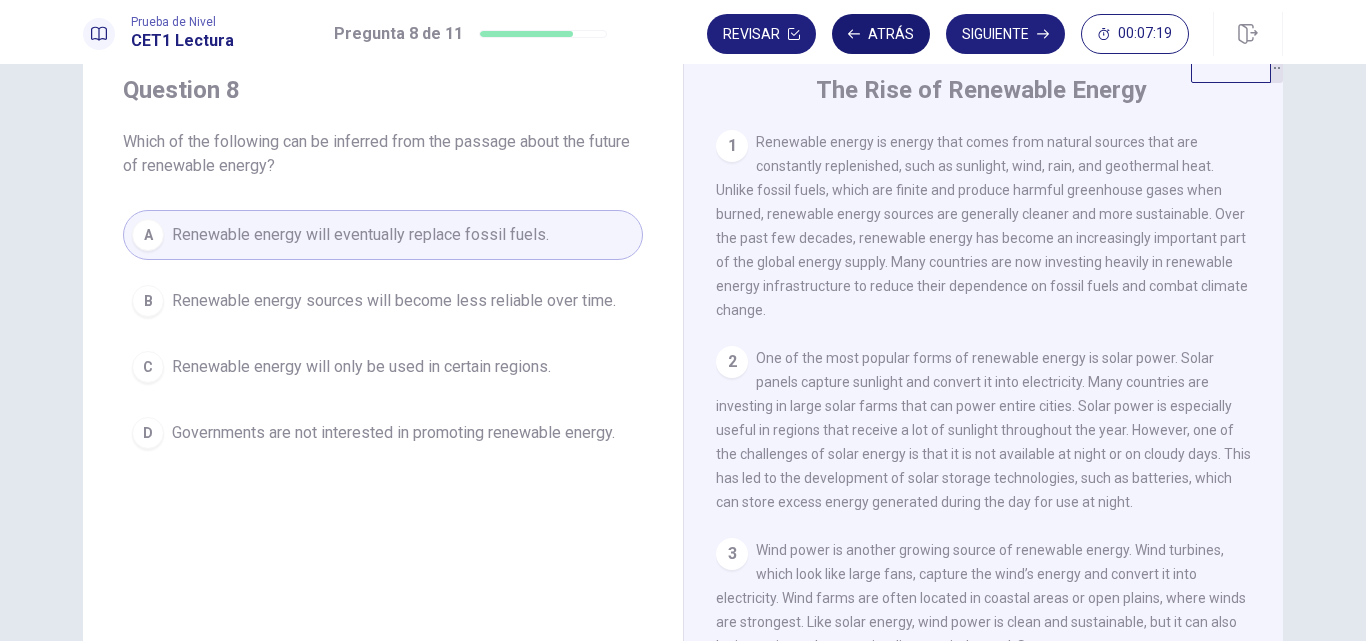 click on "Atrás" at bounding box center (881, 34) 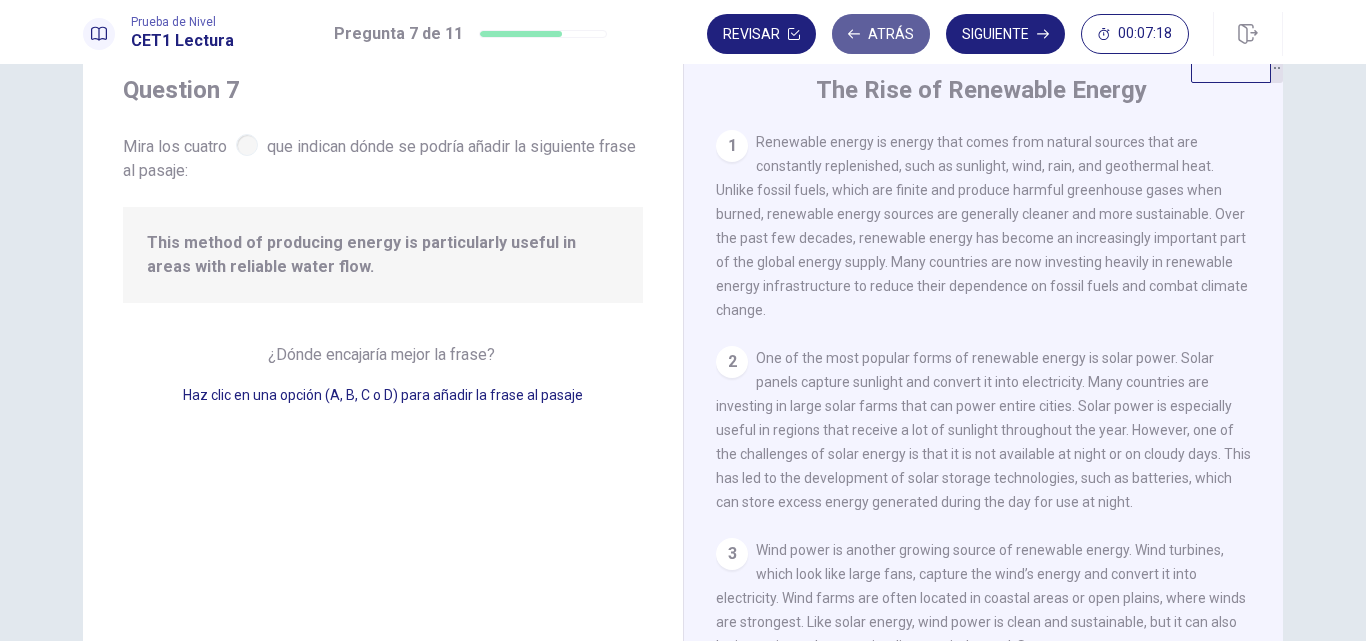 click on "Atrás" at bounding box center (881, 34) 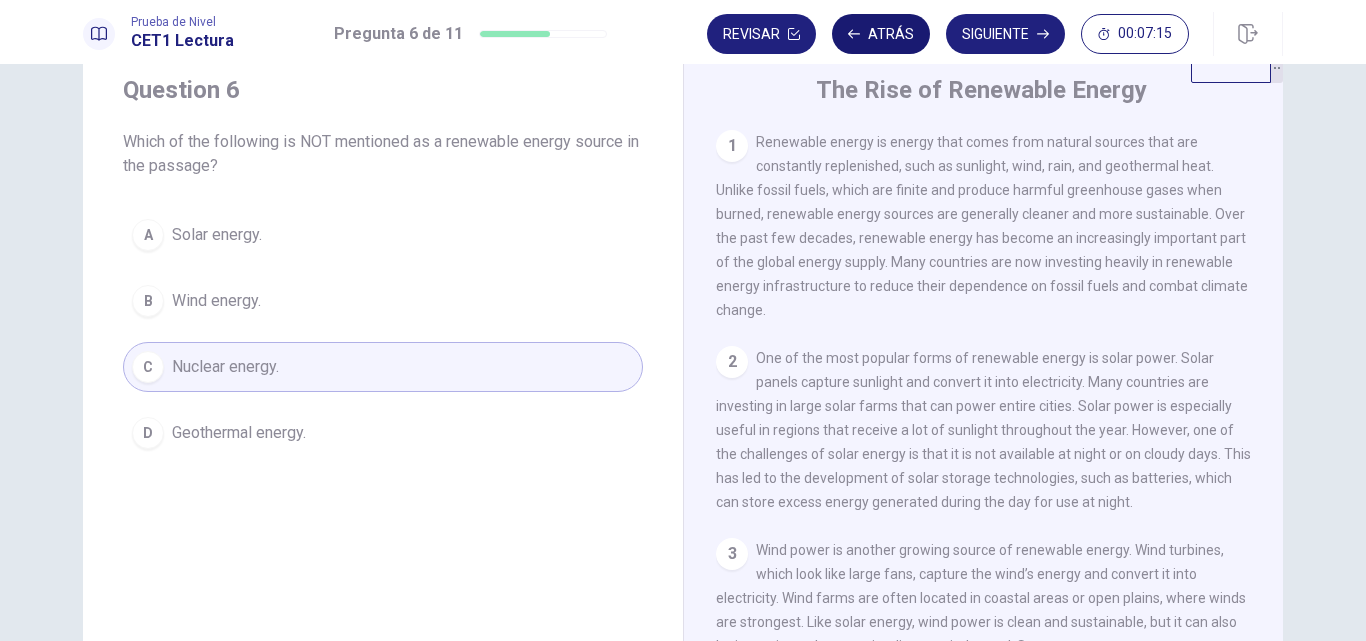click on "Atrás" at bounding box center (881, 34) 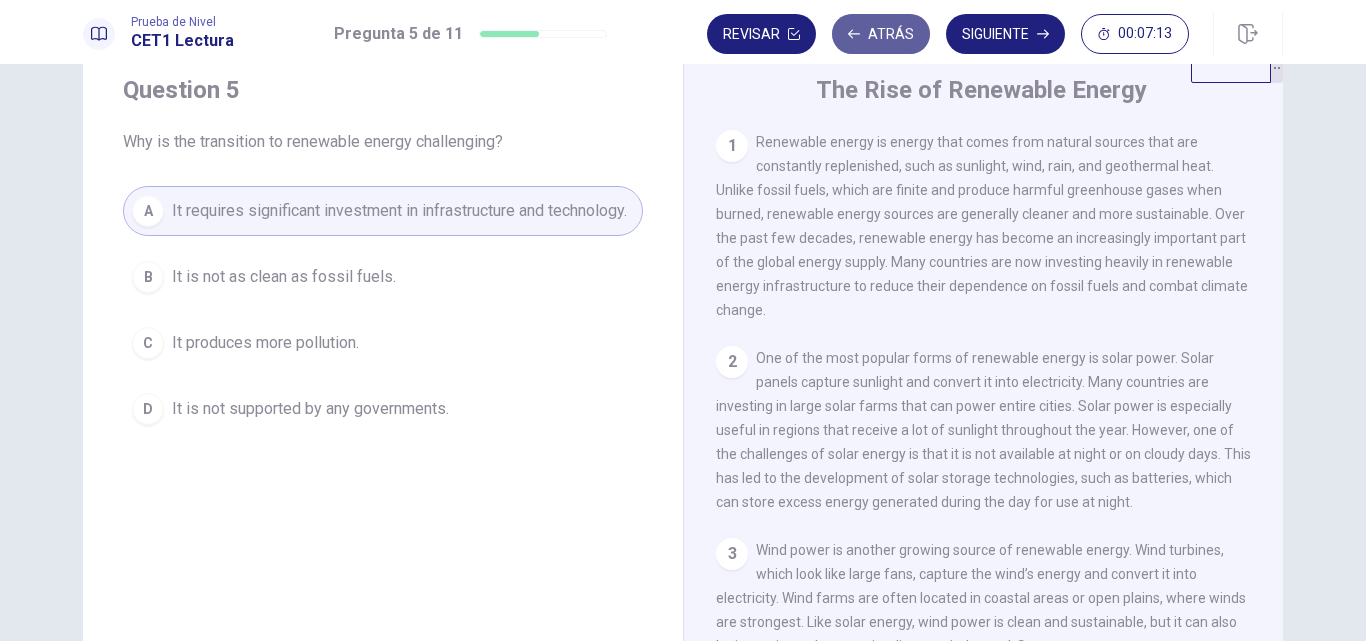 click on "Atrás" at bounding box center [881, 34] 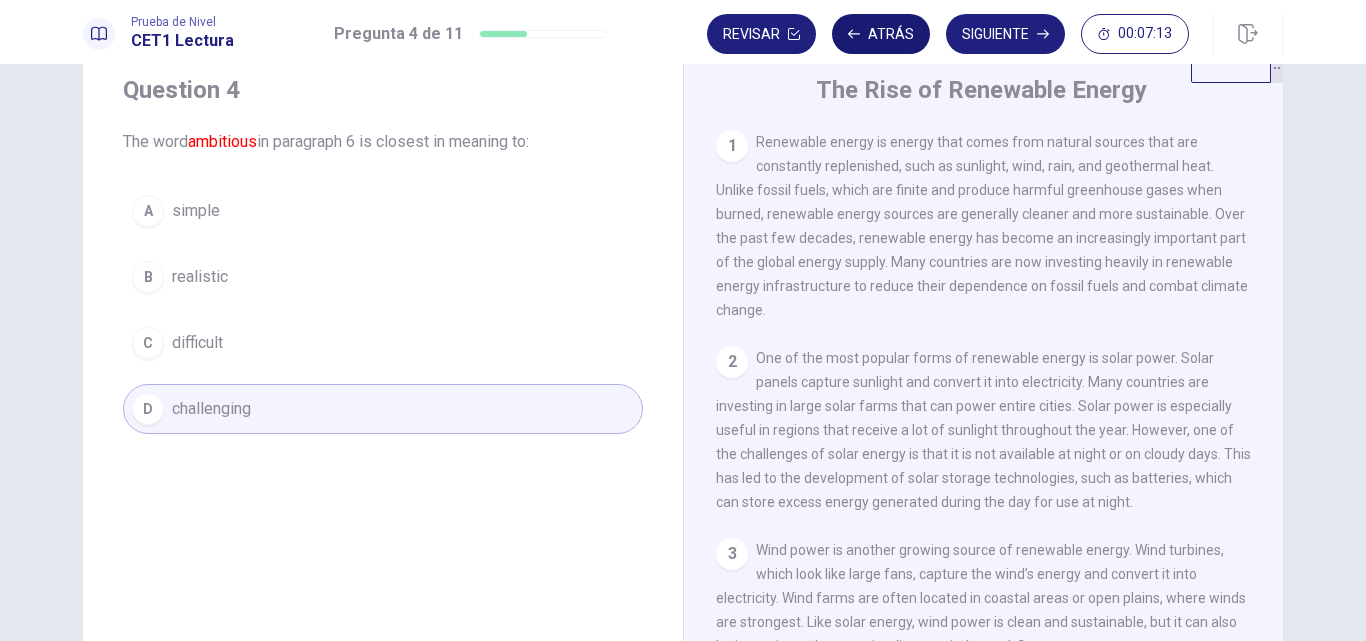 scroll, scrollTop: 649, scrollLeft: 0, axis: vertical 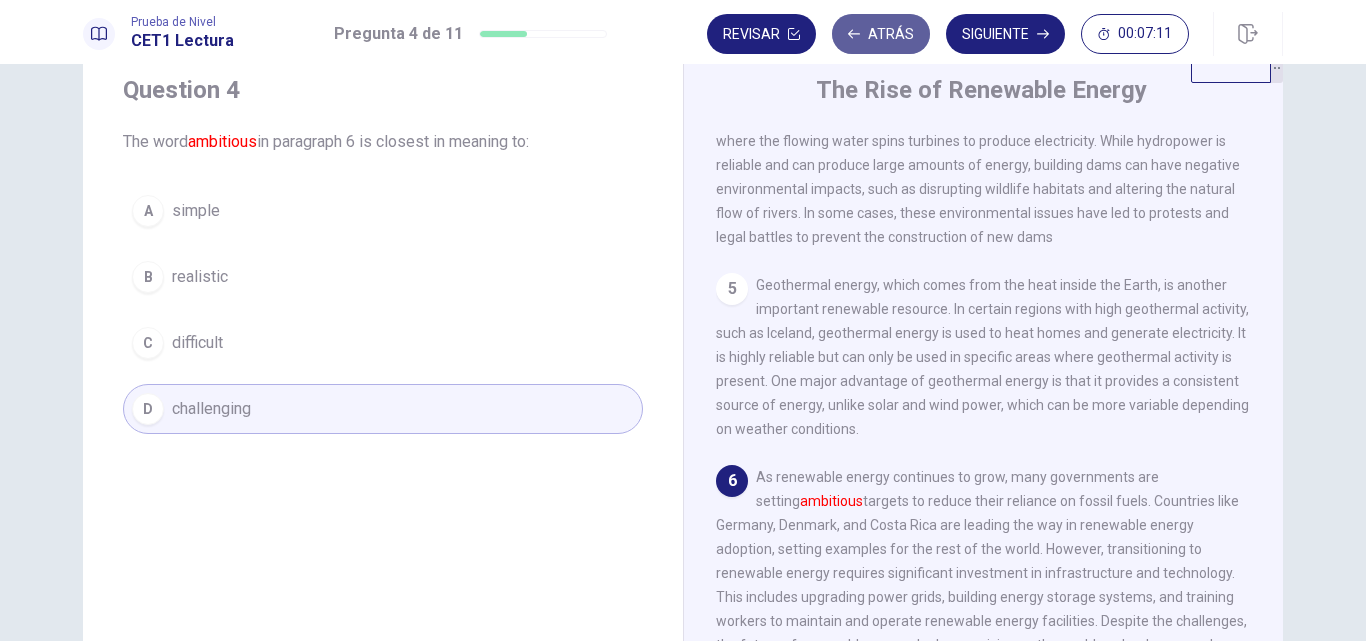 click on "Atrás" at bounding box center [881, 34] 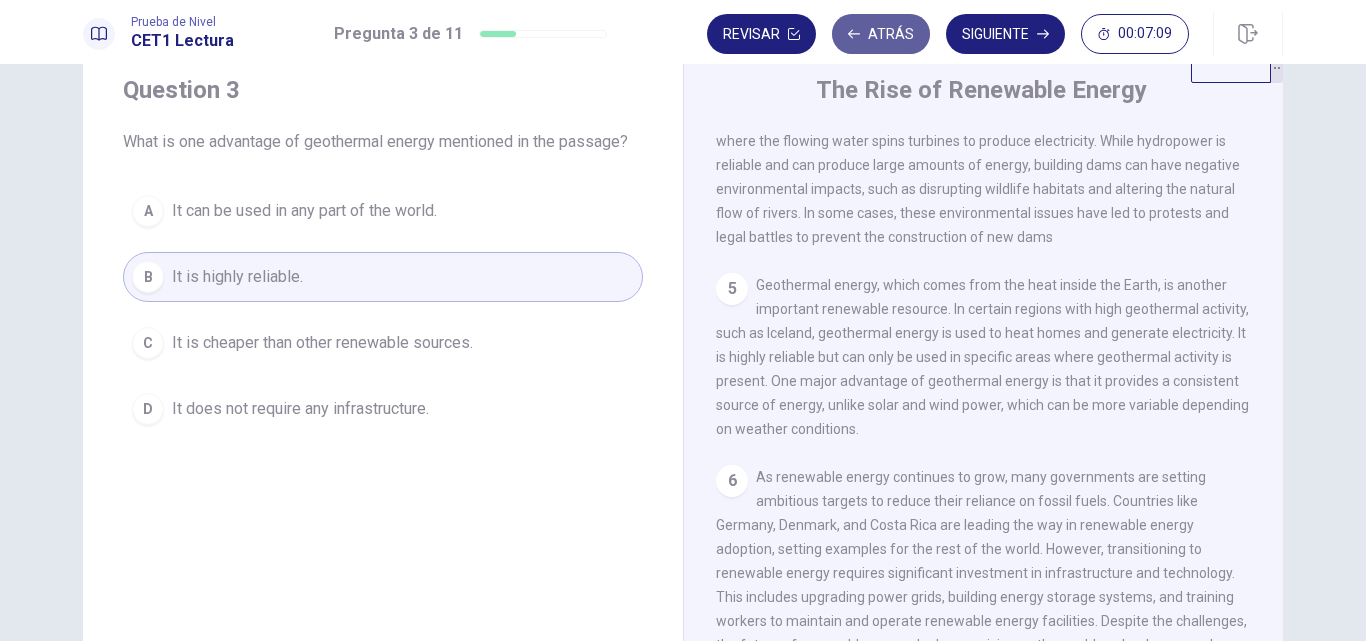 click on "Atrás" at bounding box center (881, 34) 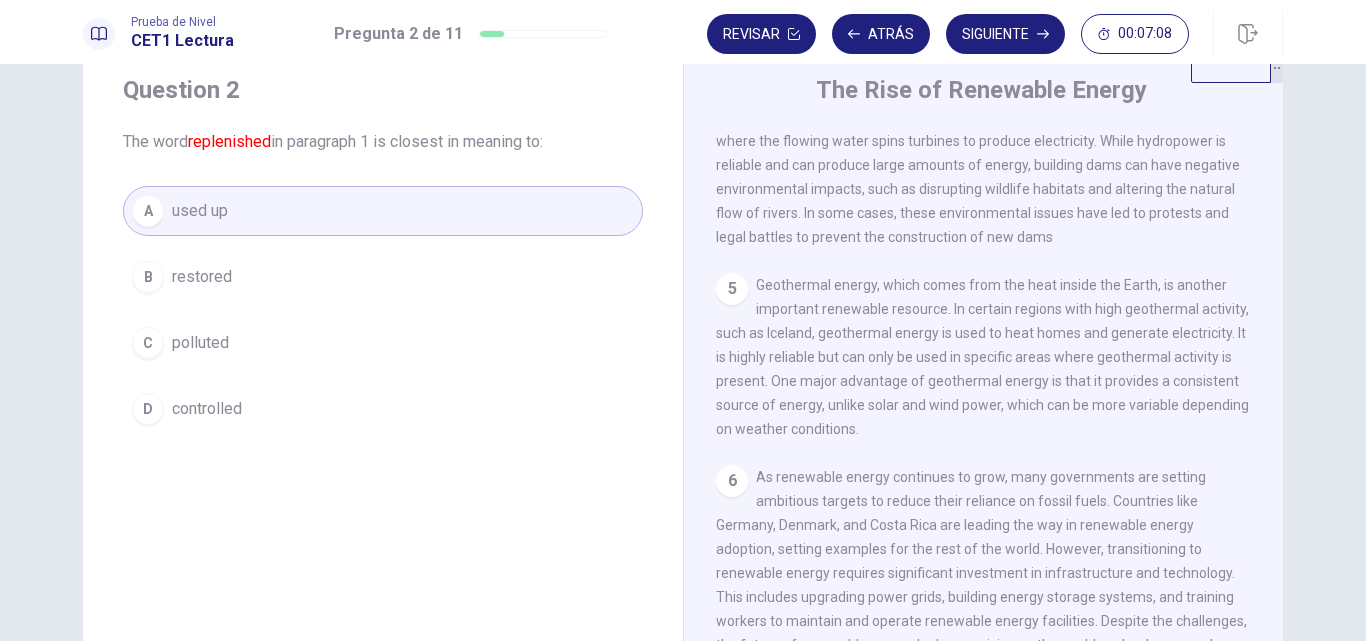 scroll, scrollTop: 0, scrollLeft: 0, axis: both 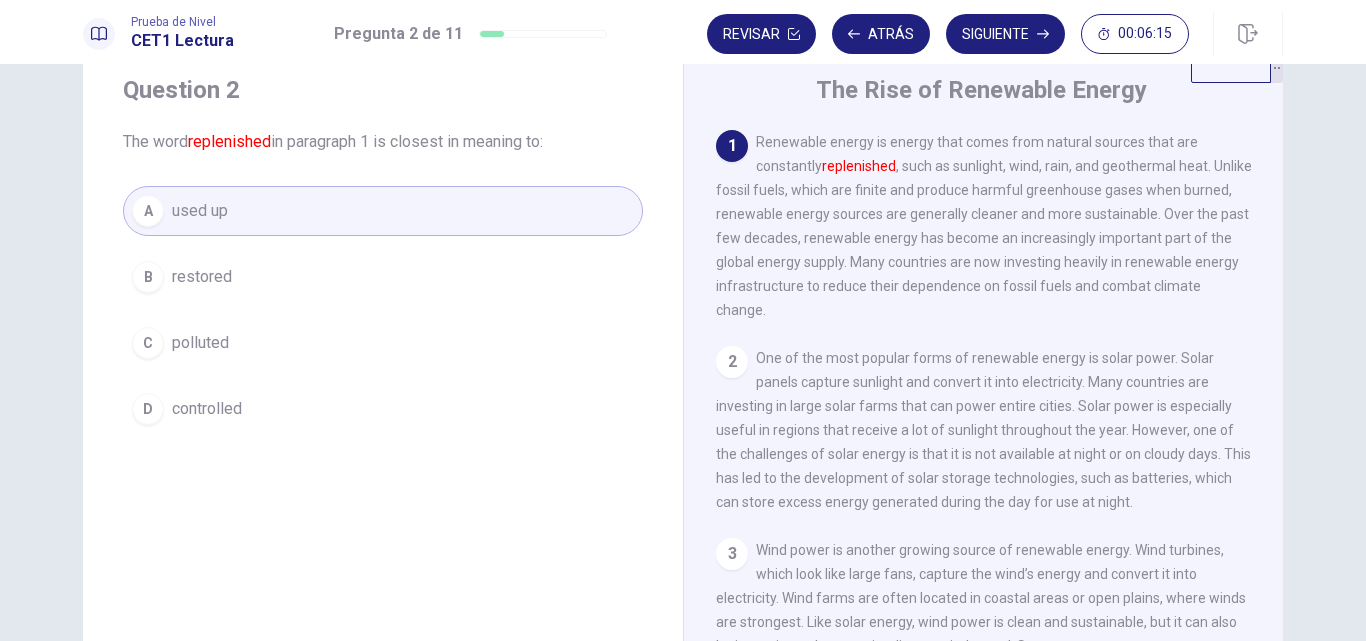 click on "controlled" at bounding box center (207, 409) 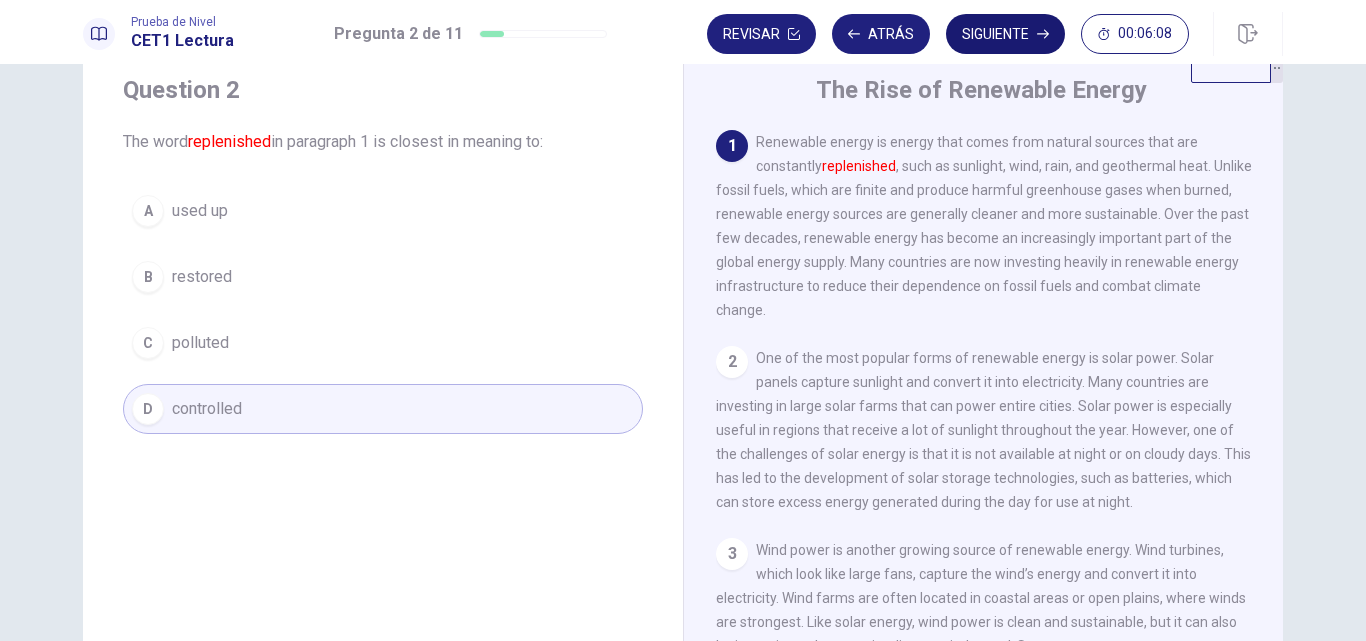 click on "Siguiente" at bounding box center (1005, 34) 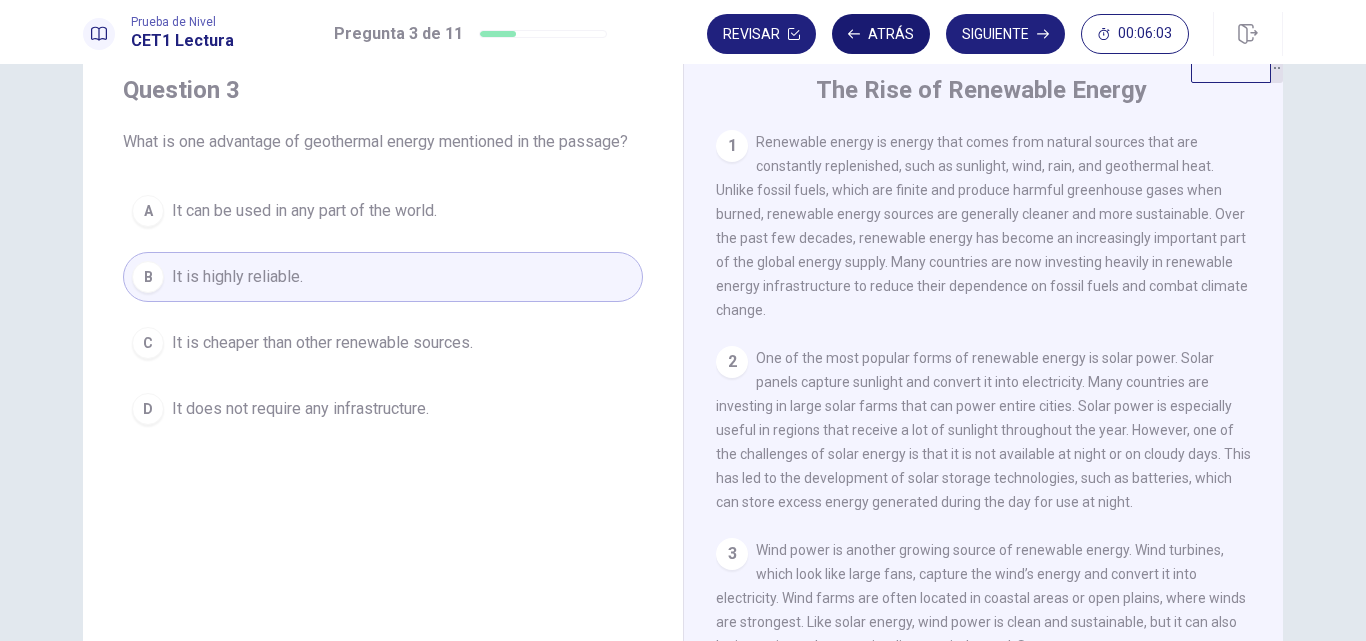 click on "Atrás" at bounding box center (881, 34) 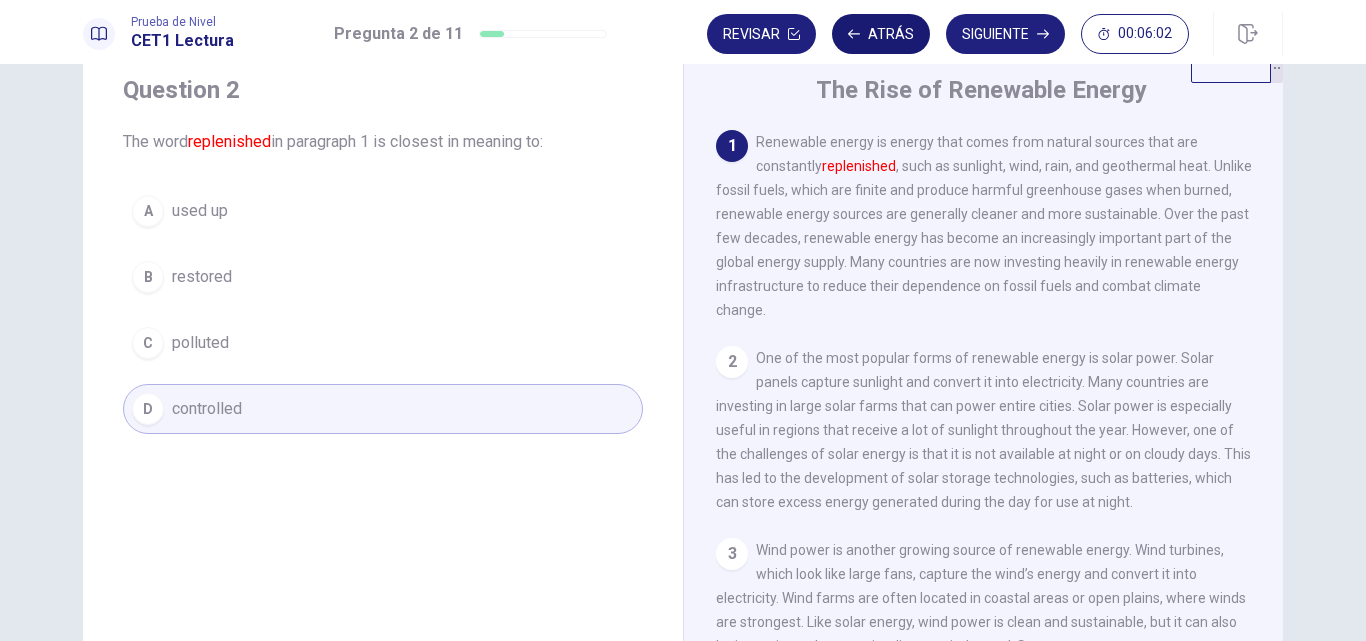 click on "Atrás" at bounding box center [881, 34] 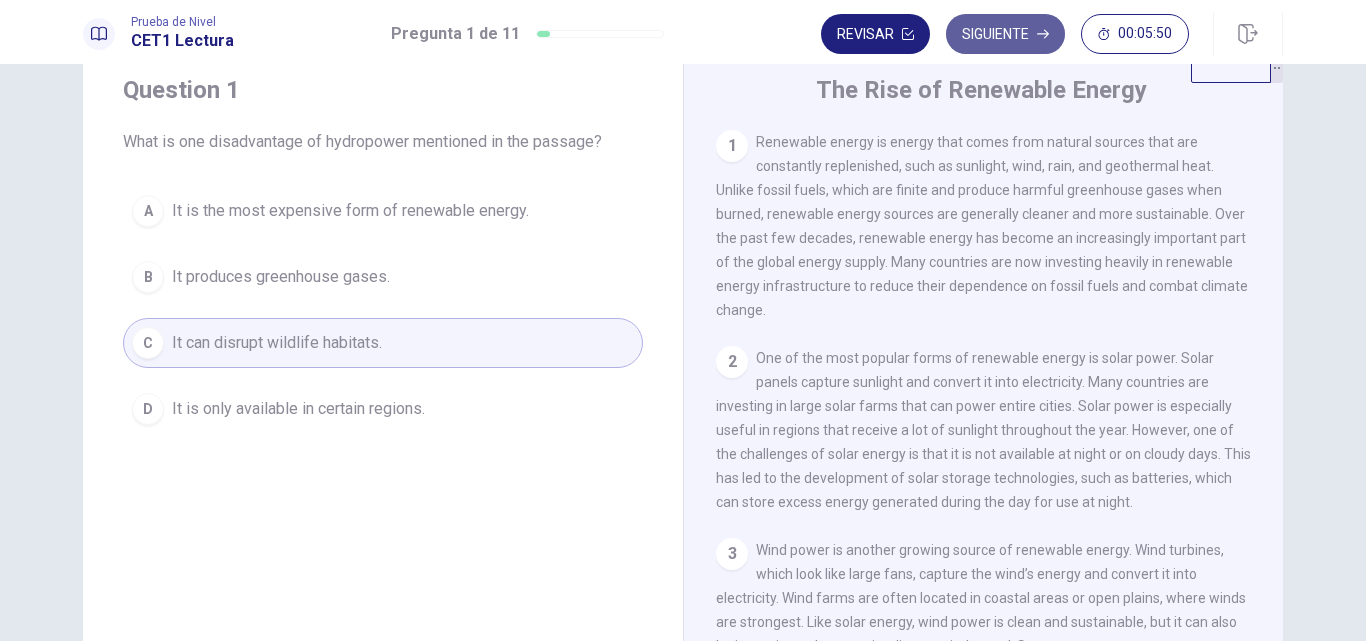 click on "Siguiente" at bounding box center [1005, 34] 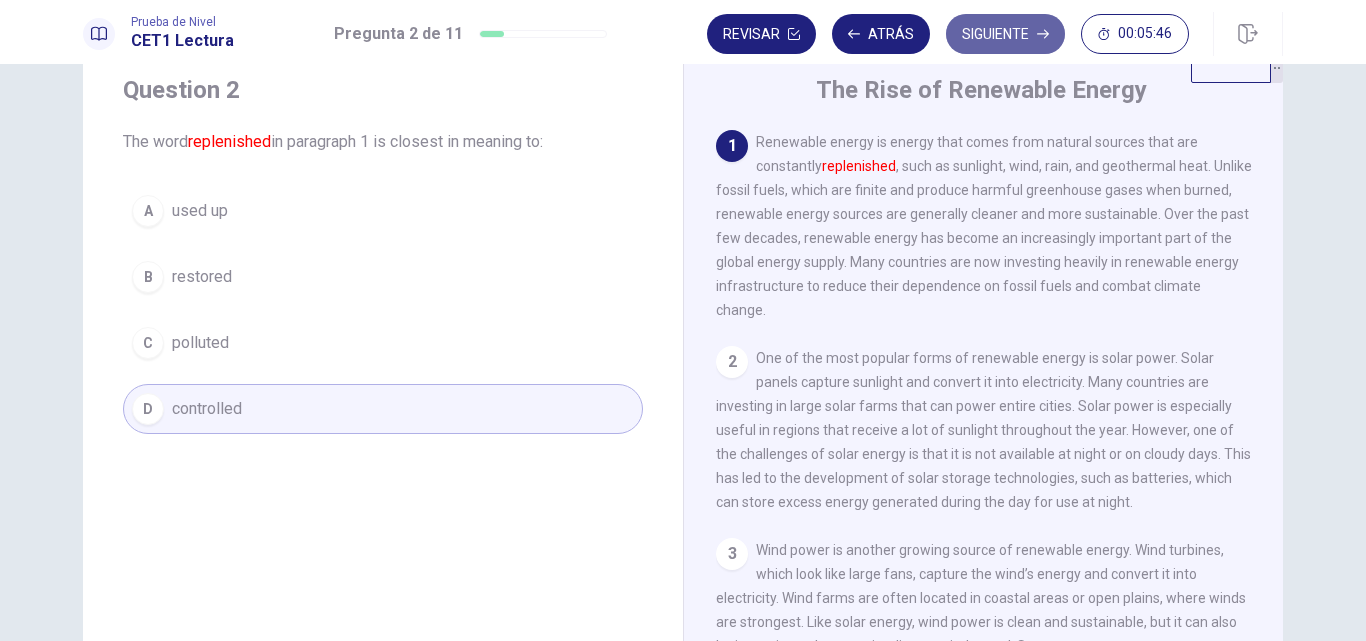 click on "Siguiente" at bounding box center [1005, 34] 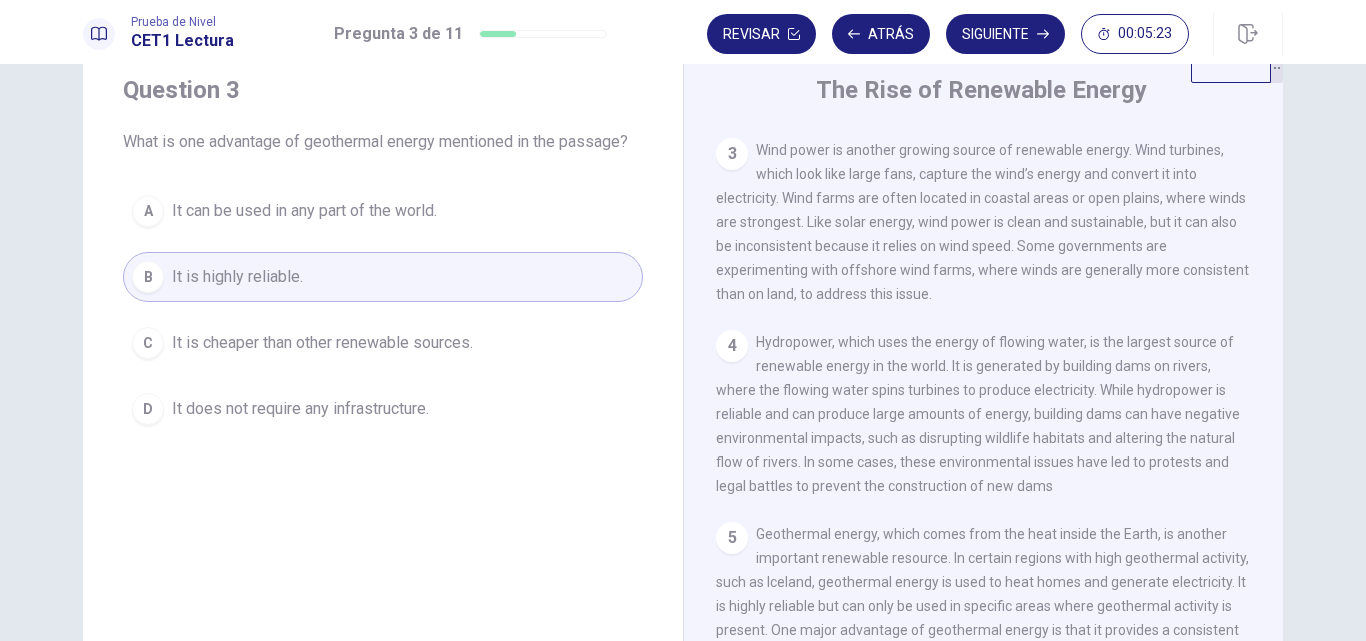 scroll, scrollTop: 600, scrollLeft: 0, axis: vertical 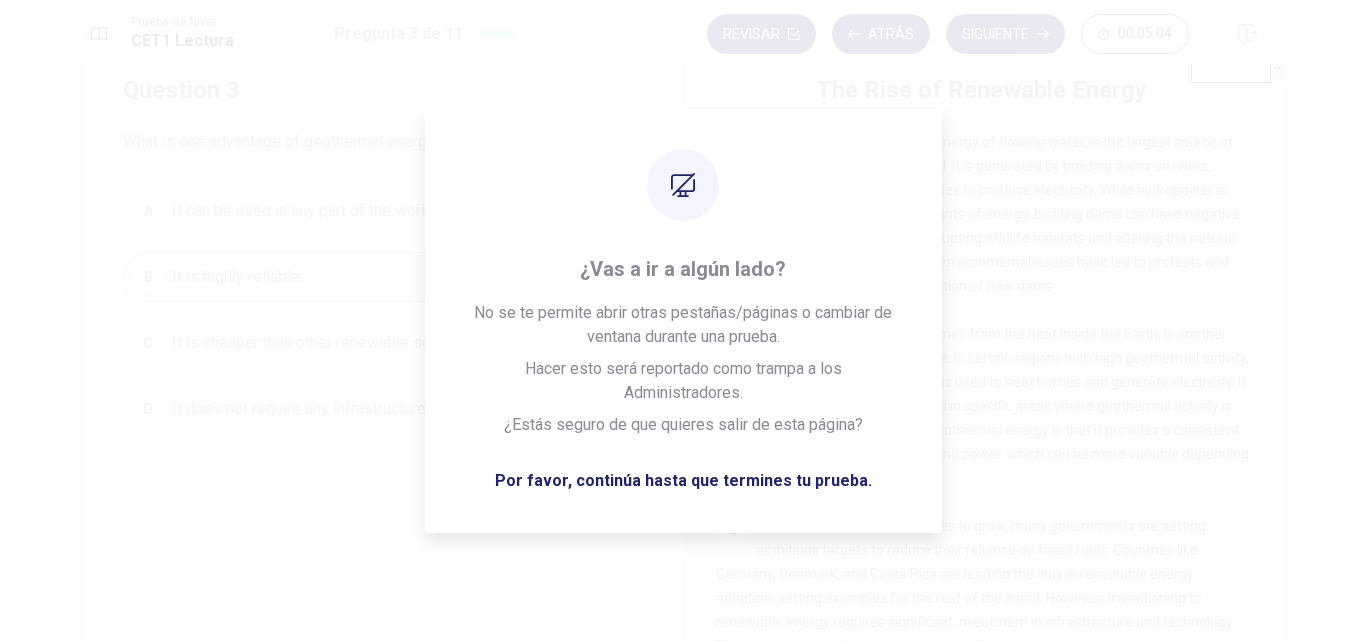click on "Siguiente" at bounding box center (1005, 34) 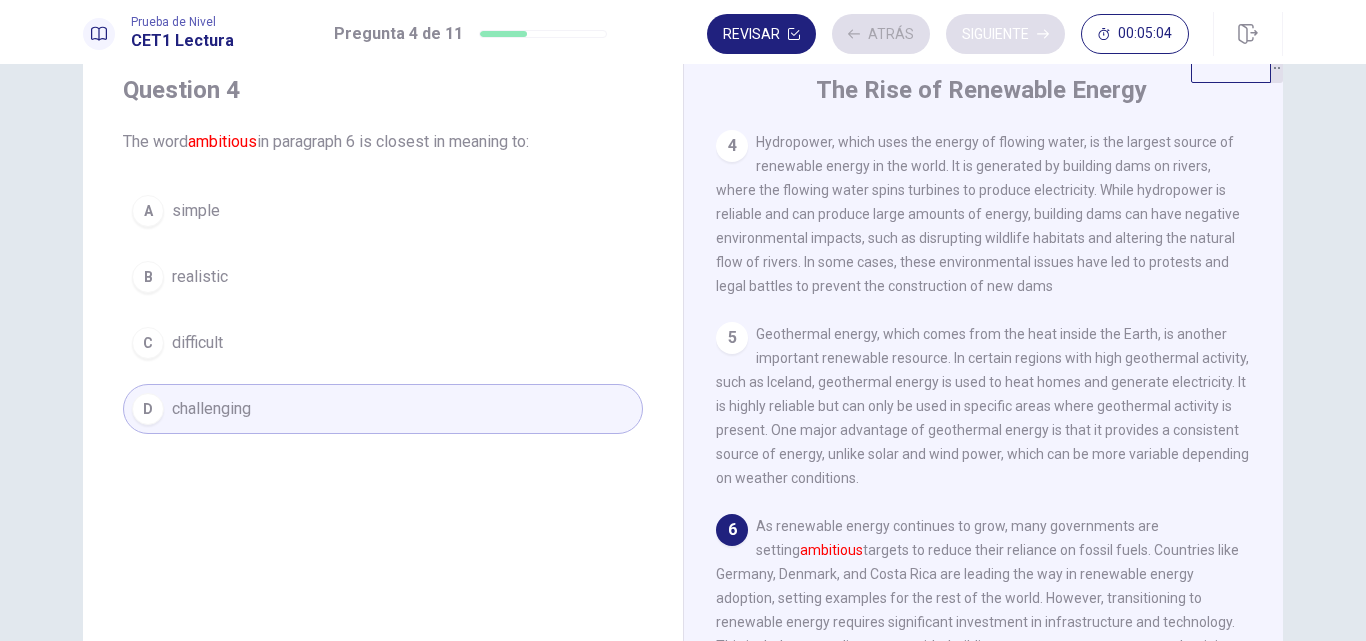 click on "Revisar Atrás Siguiente 00:05:04" at bounding box center (948, 34) 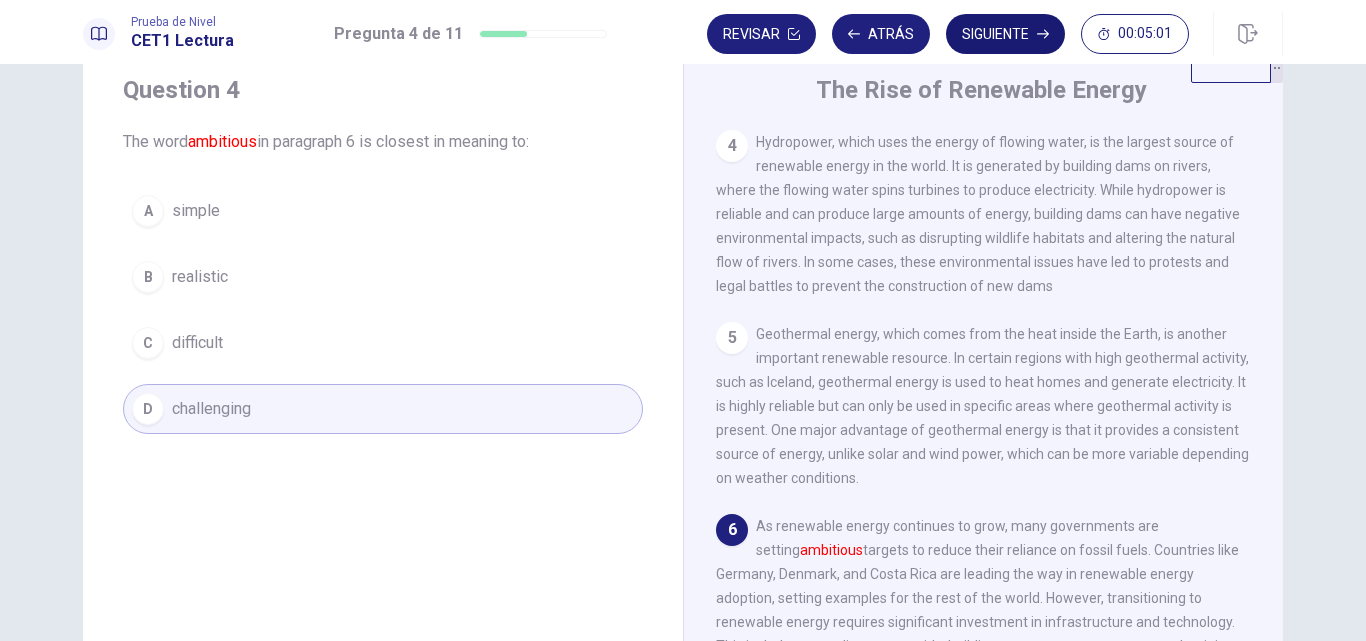 scroll, scrollTop: 649, scrollLeft: 0, axis: vertical 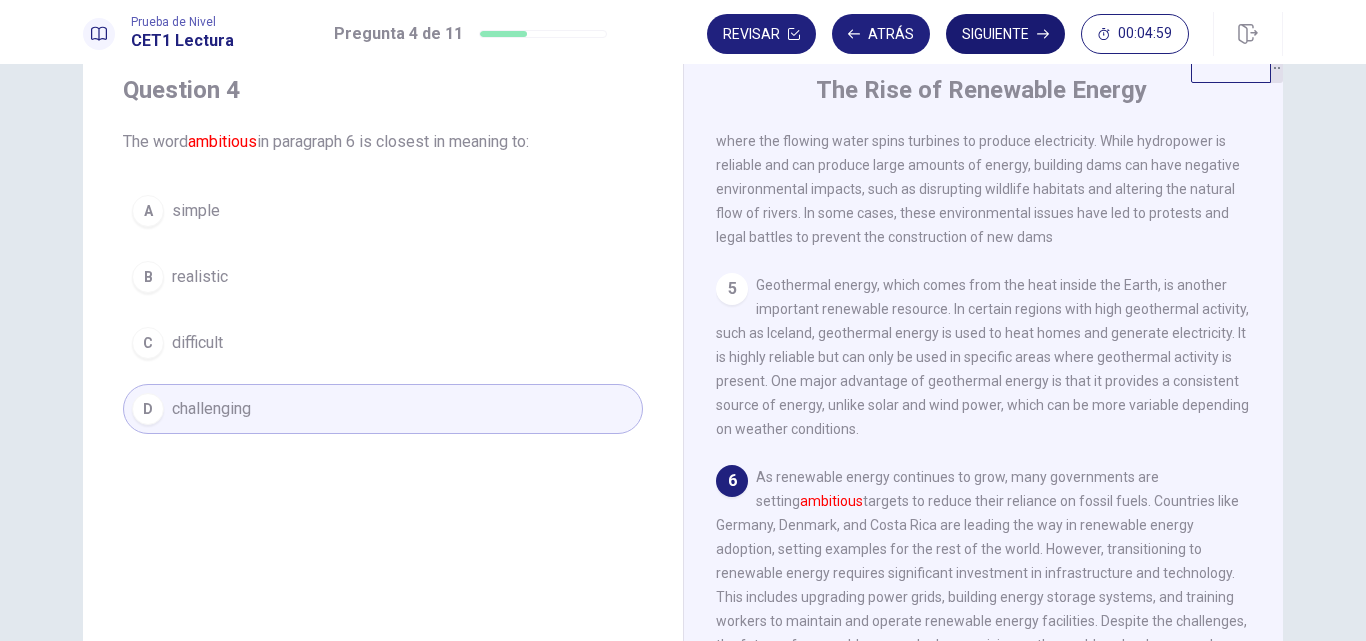 click on "Siguiente" at bounding box center (1005, 34) 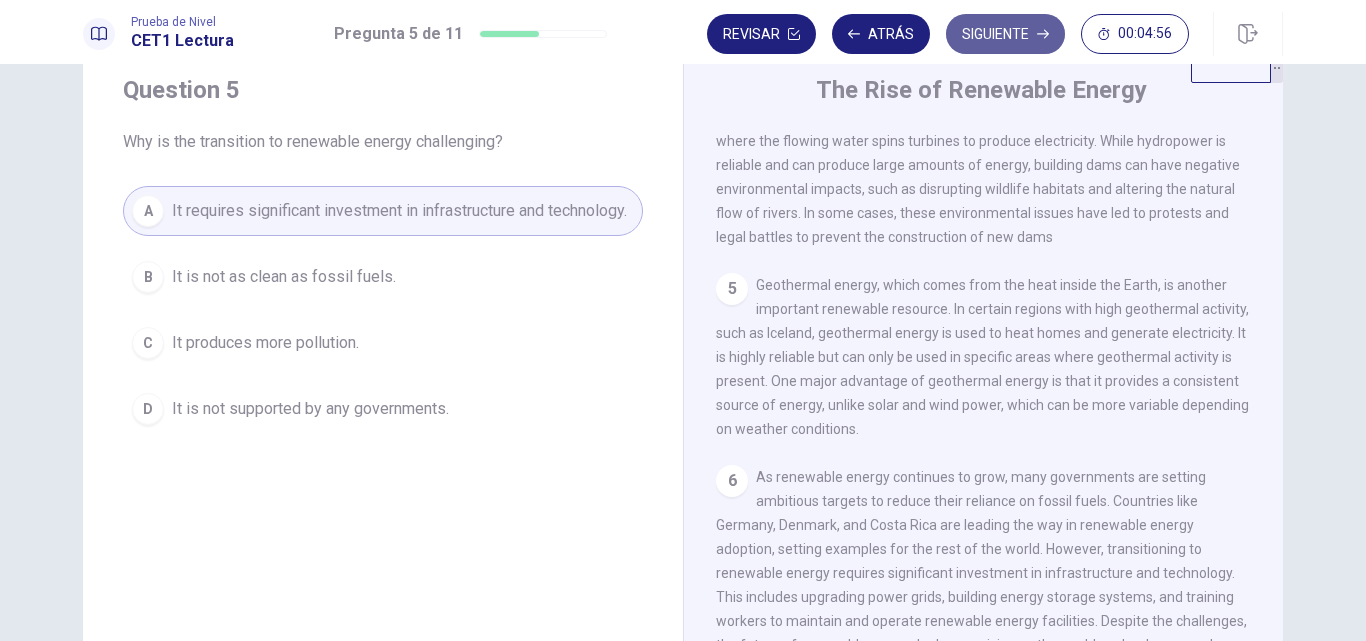 click on "Siguiente" at bounding box center [1005, 34] 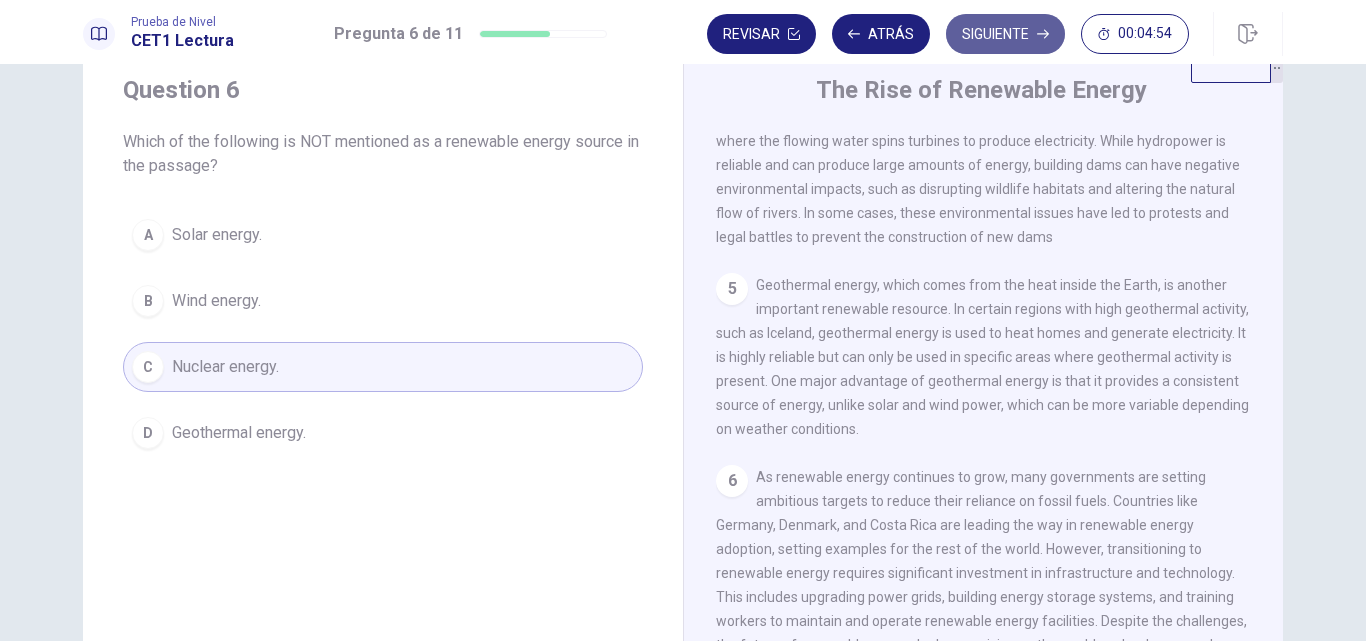 click on "Siguiente" at bounding box center (1005, 34) 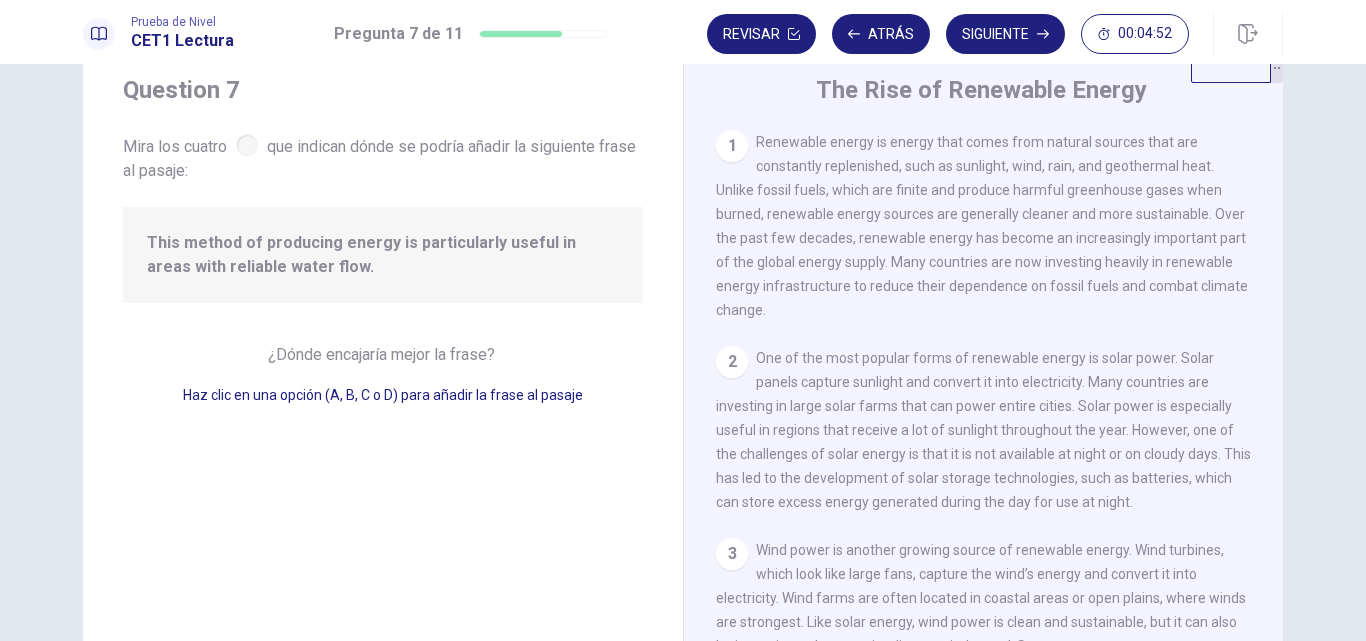 scroll, scrollTop: 473, scrollLeft: 0, axis: vertical 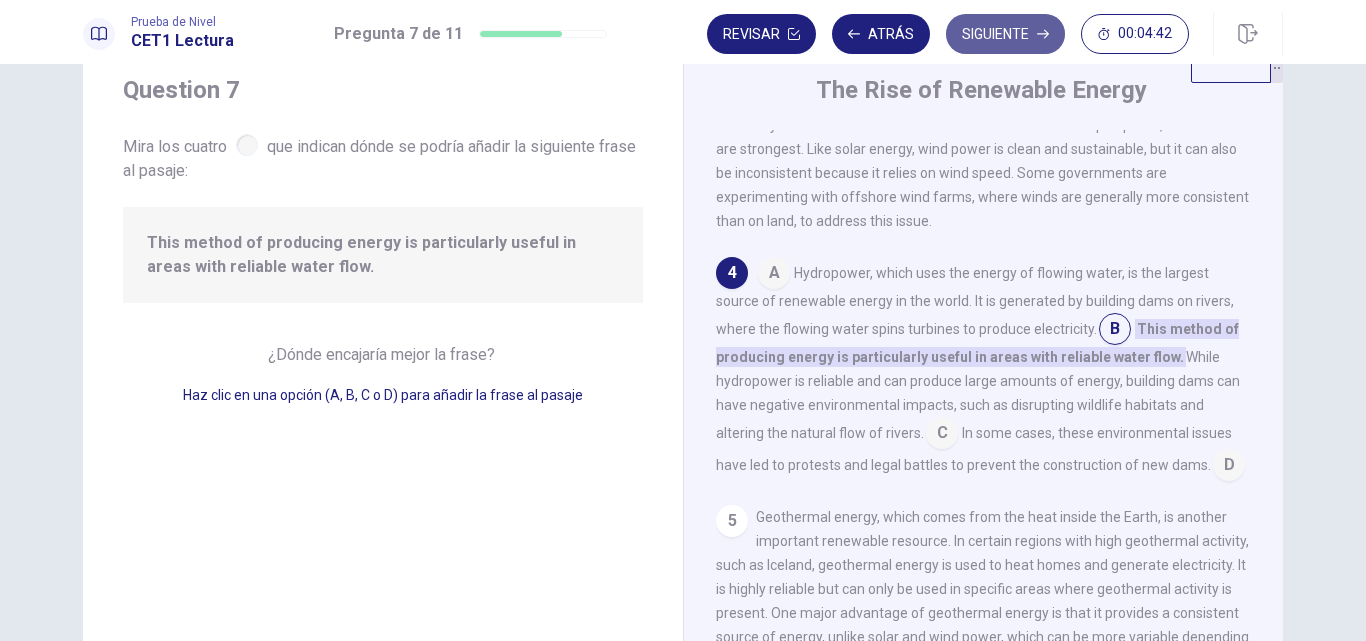 click on "Siguiente" at bounding box center (1005, 34) 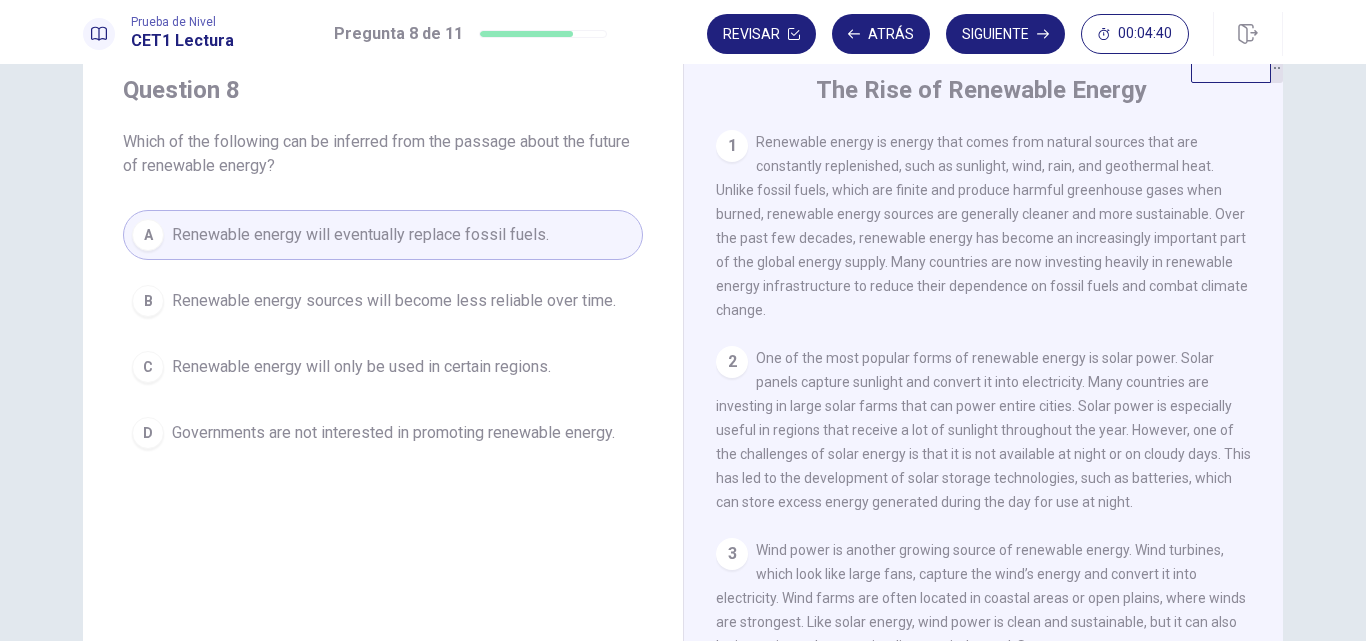 click on "Siguiente" at bounding box center [1005, 34] 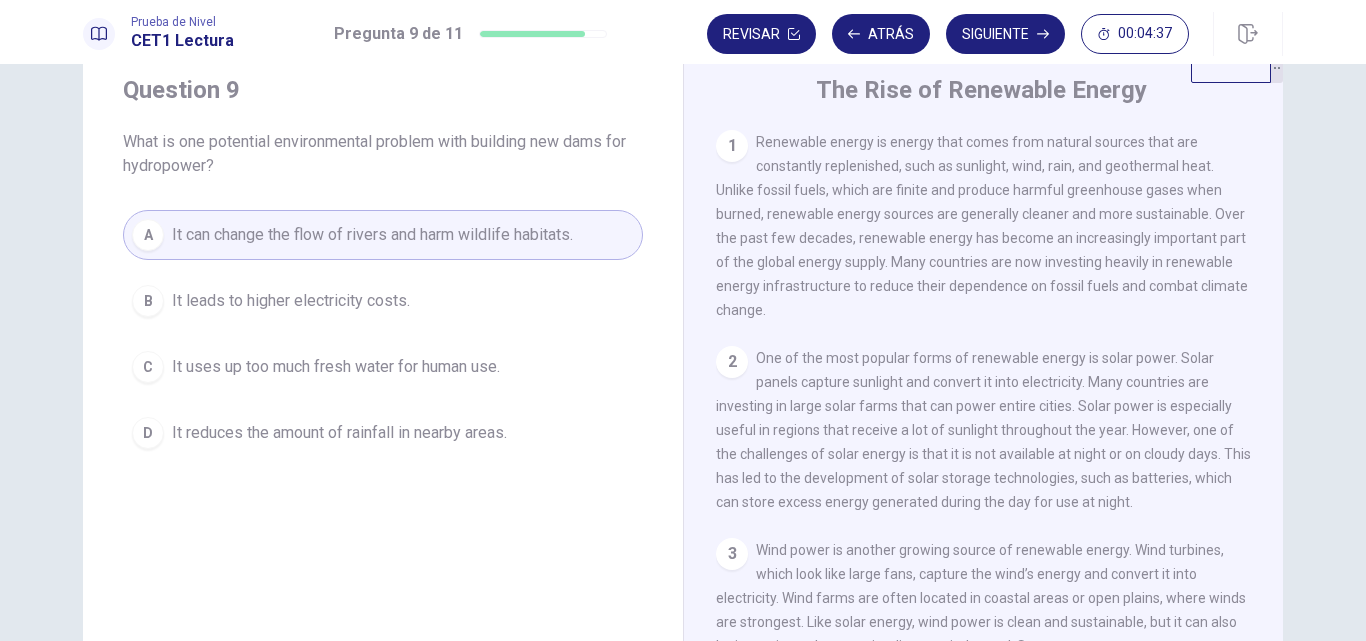 click on "Siguiente" at bounding box center [1005, 34] 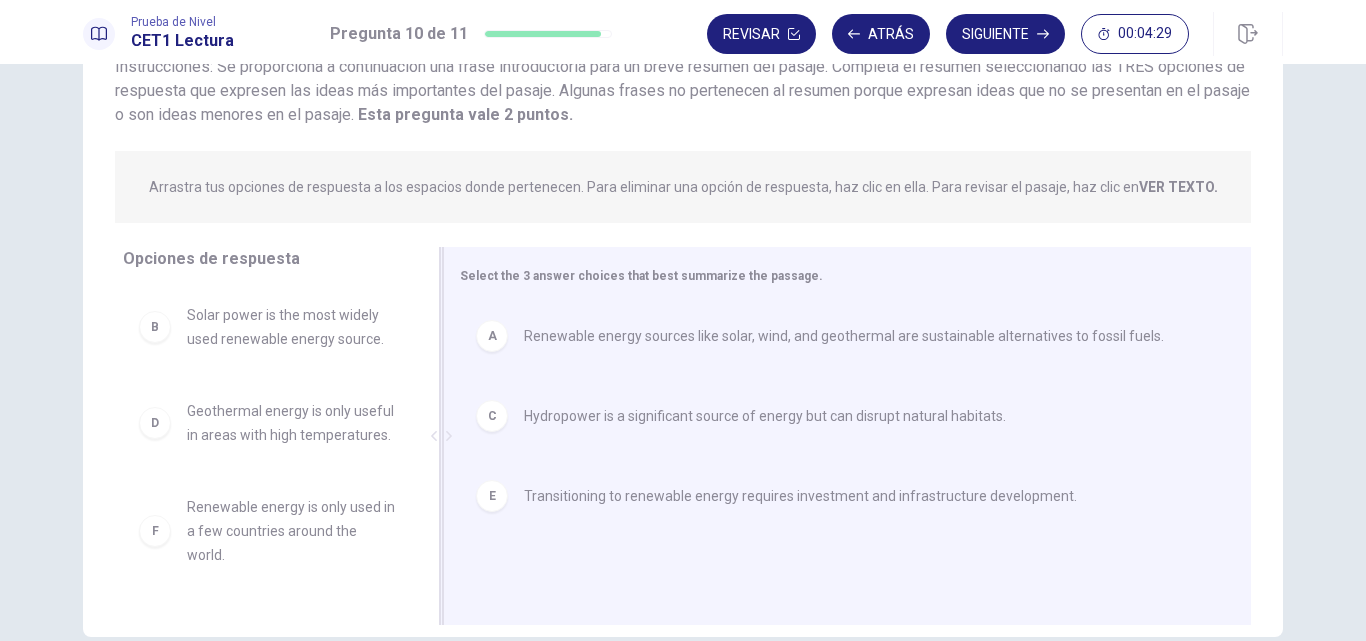 scroll, scrollTop: 262, scrollLeft: 0, axis: vertical 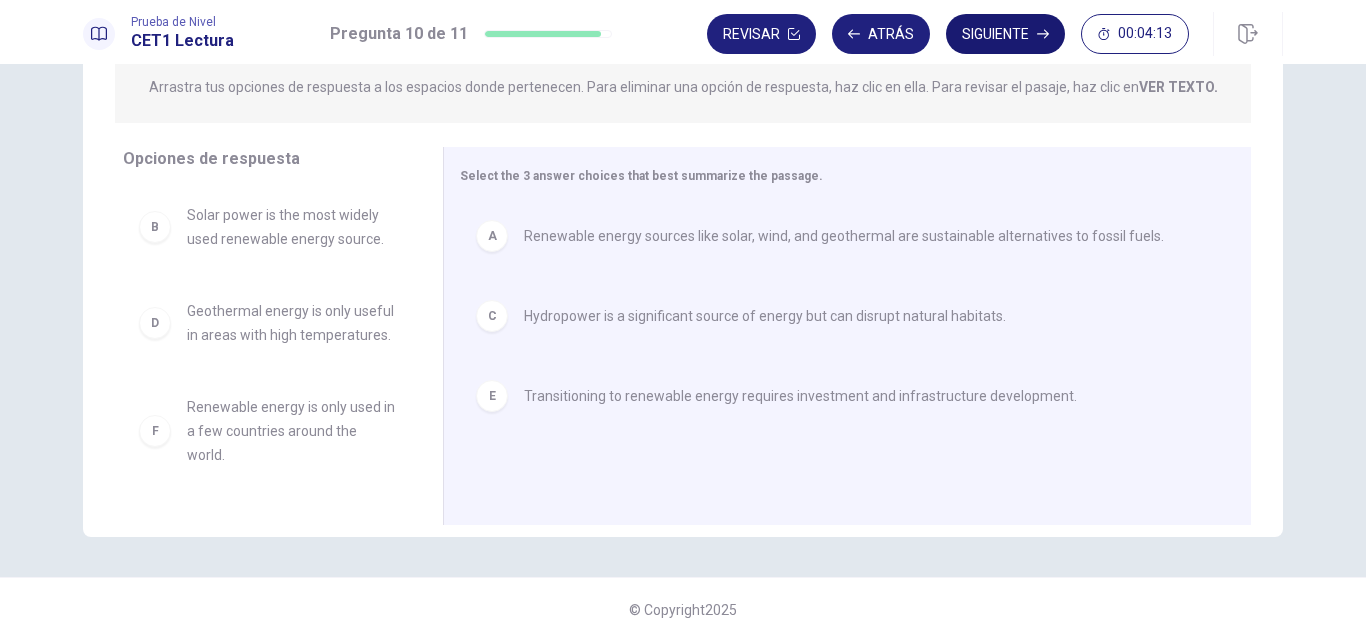 click on "Siguiente" at bounding box center (1005, 34) 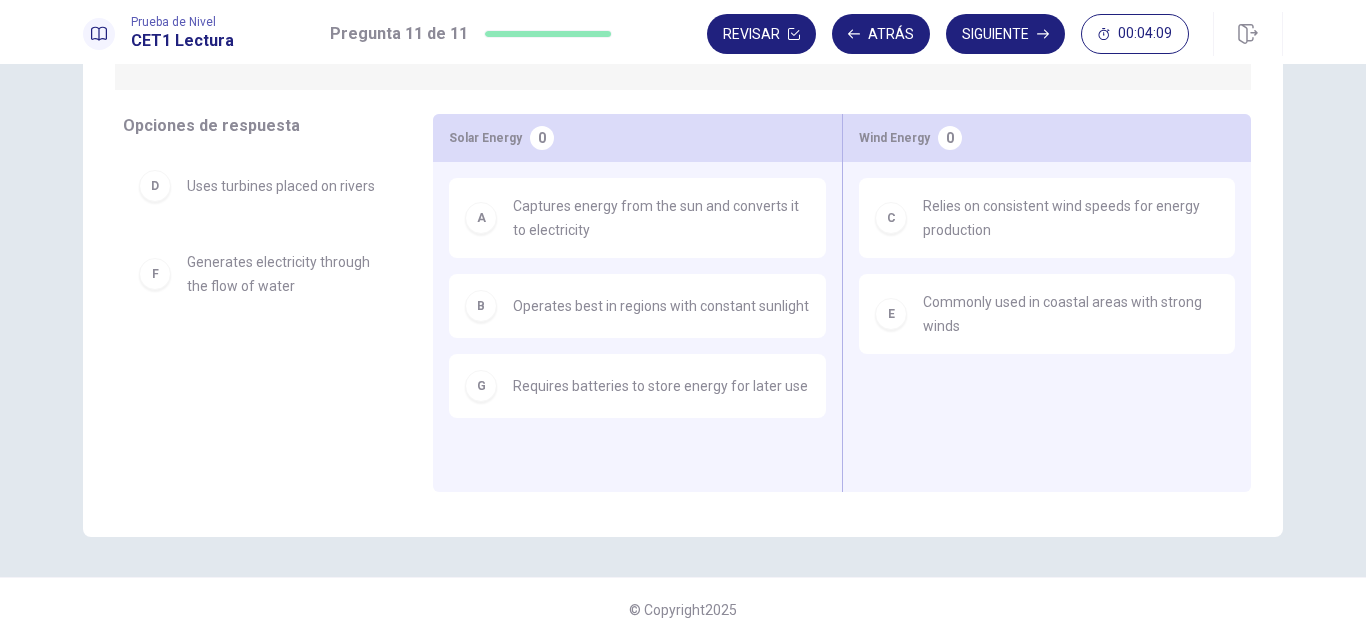 scroll, scrollTop: 62, scrollLeft: 0, axis: vertical 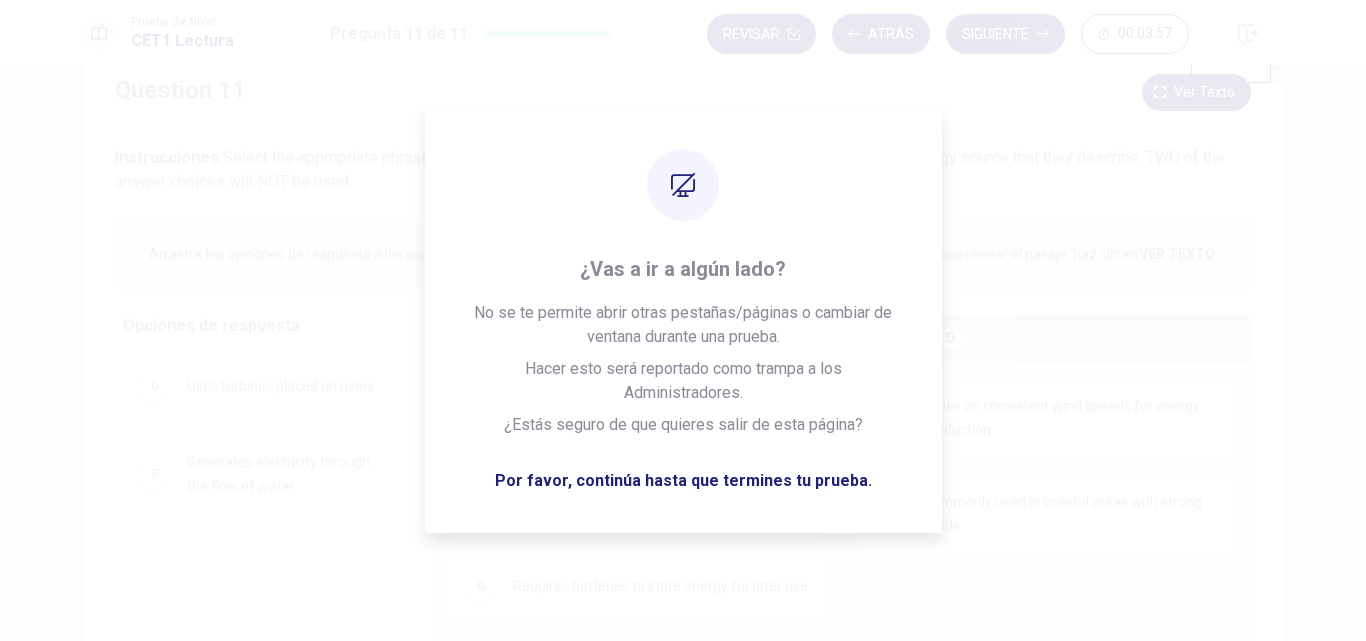 click on "Siguiente" at bounding box center [1005, 34] 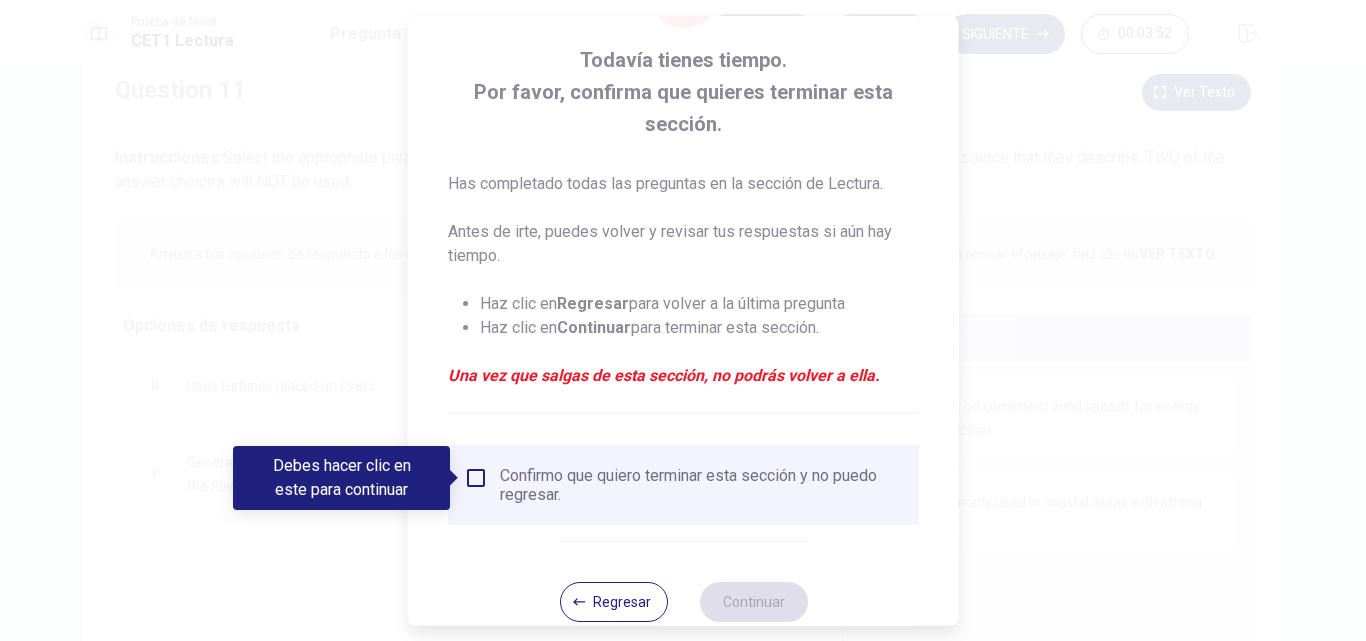 scroll, scrollTop: 137, scrollLeft: 0, axis: vertical 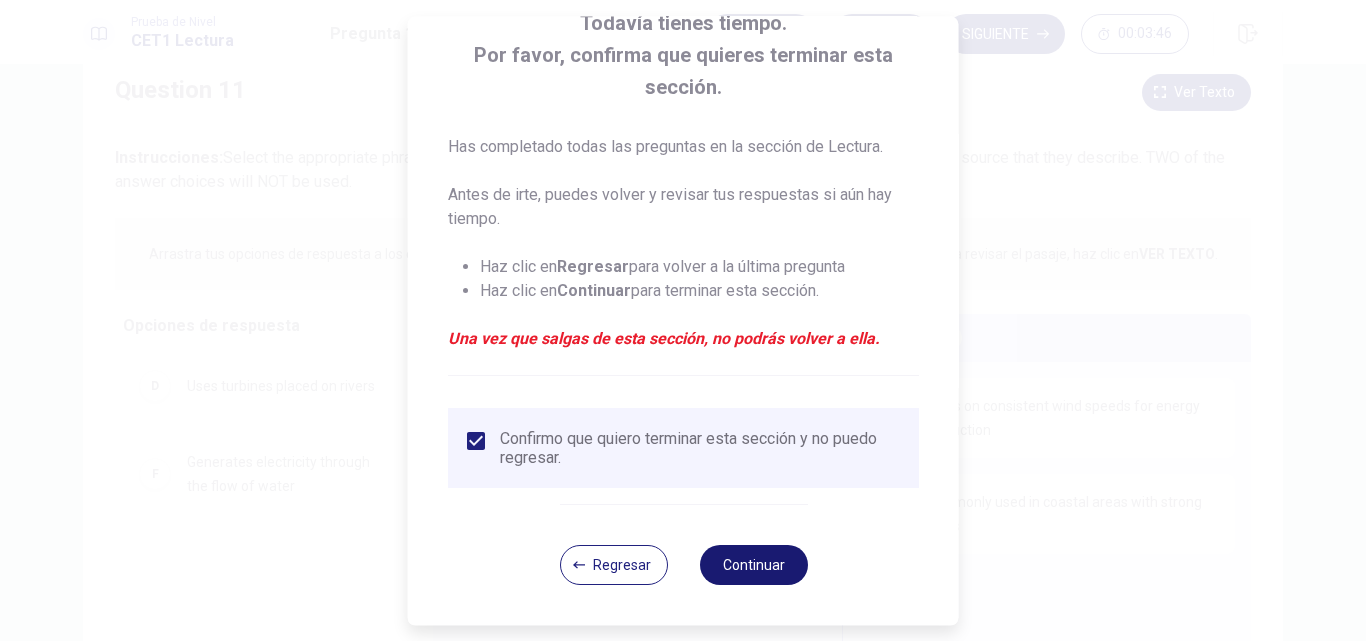 click on "Continuar" at bounding box center (753, 565) 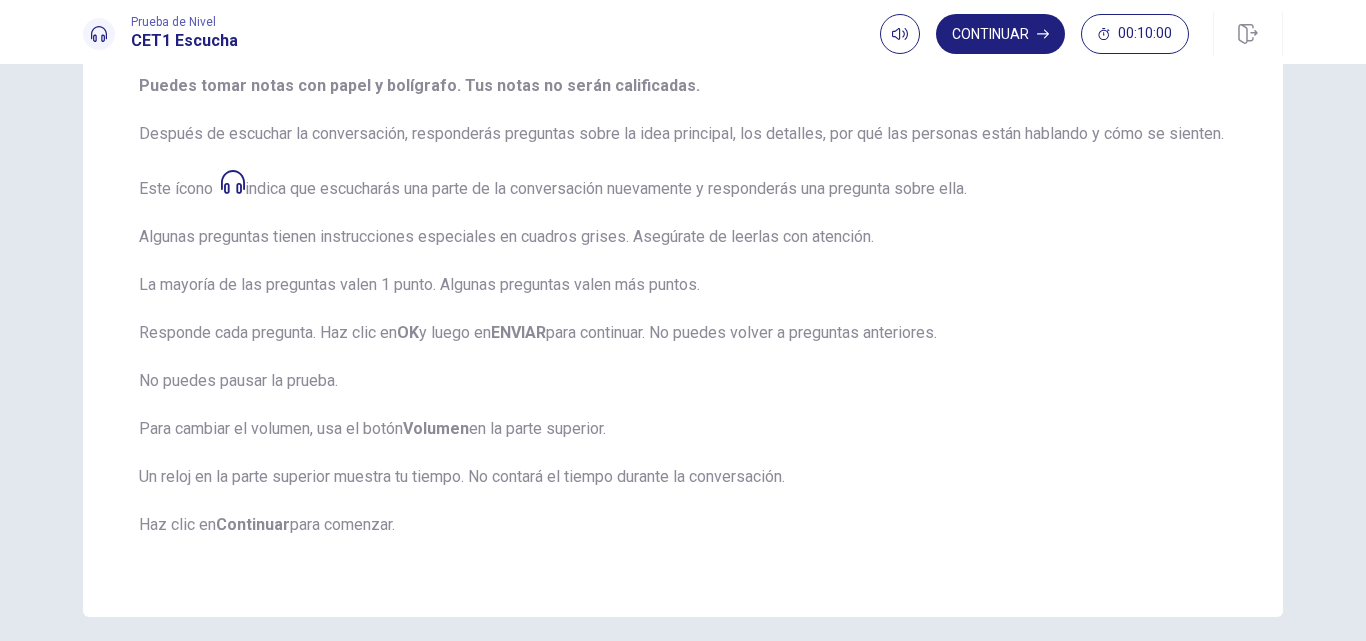 scroll, scrollTop: 342, scrollLeft: 0, axis: vertical 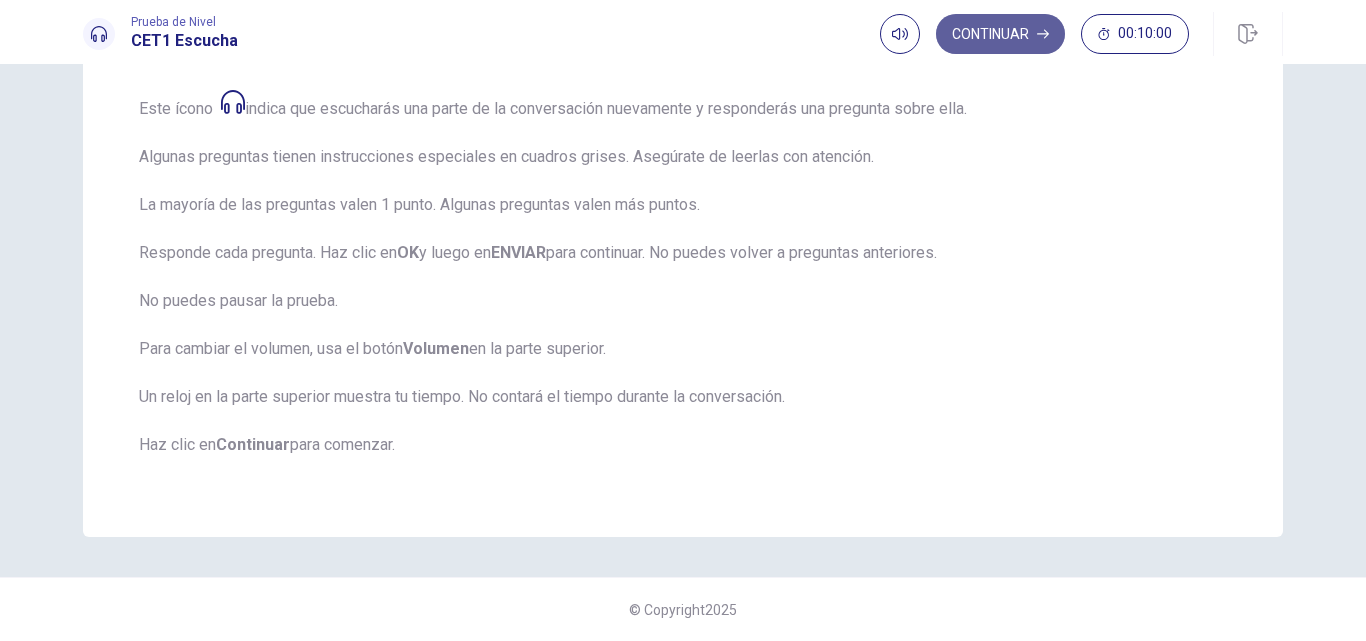 click on "Continuar" at bounding box center [1000, 34] 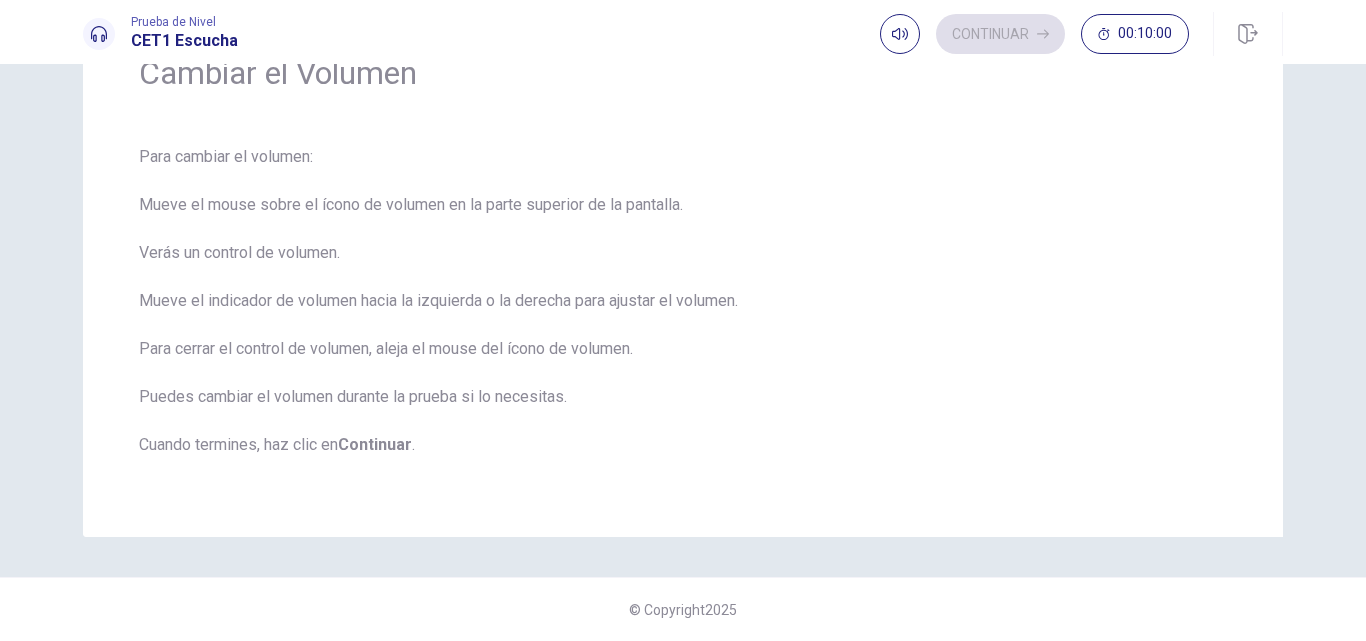 scroll, scrollTop: 107, scrollLeft: 0, axis: vertical 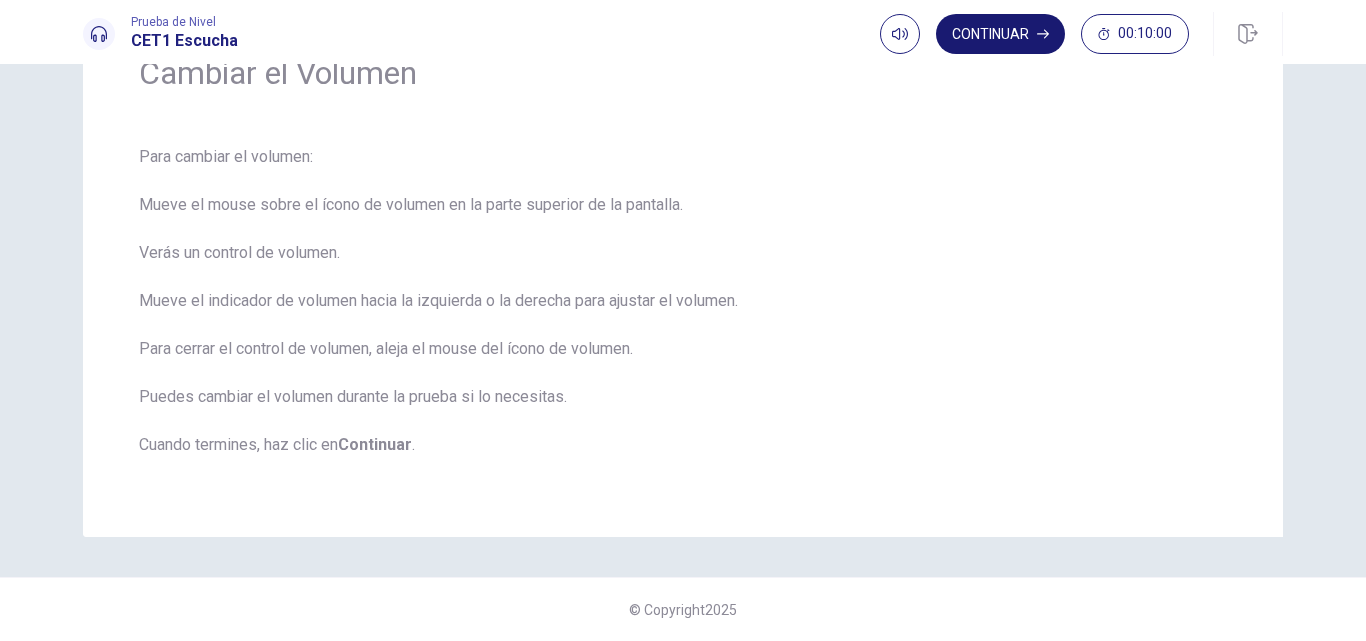 click on "Continuar" at bounding box center [1000, 34] 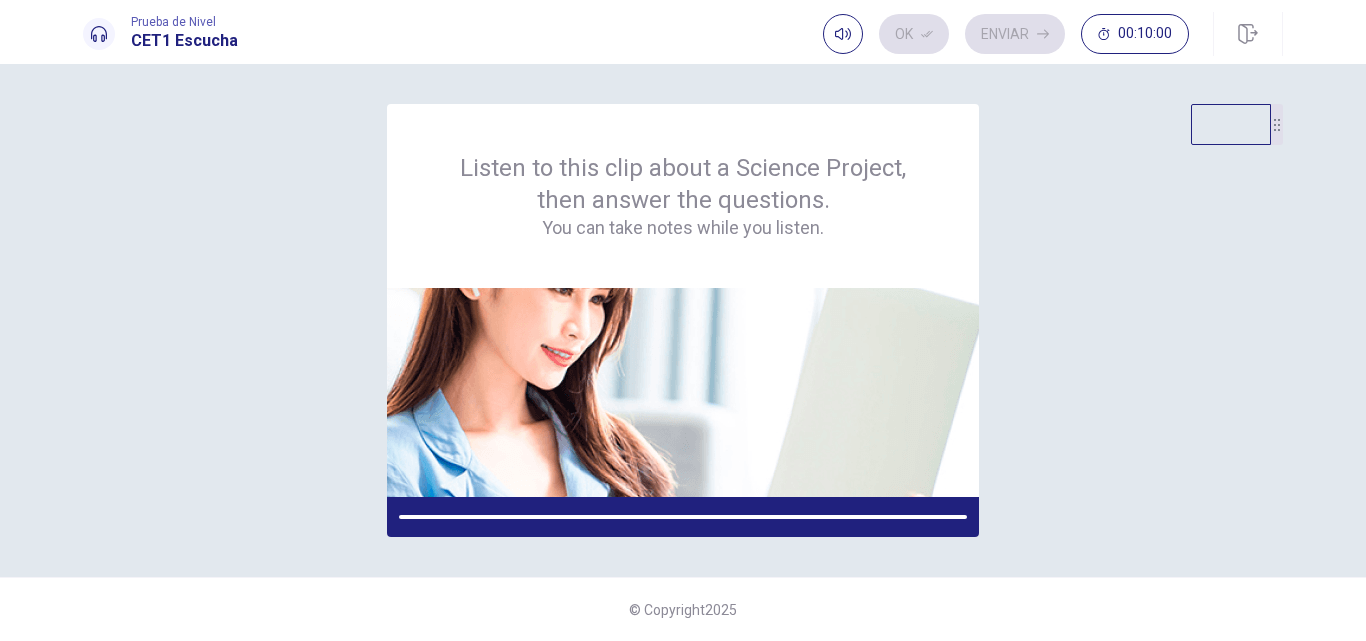 scroll, scrollTop: 0, scrollLeft: 0, axis: both 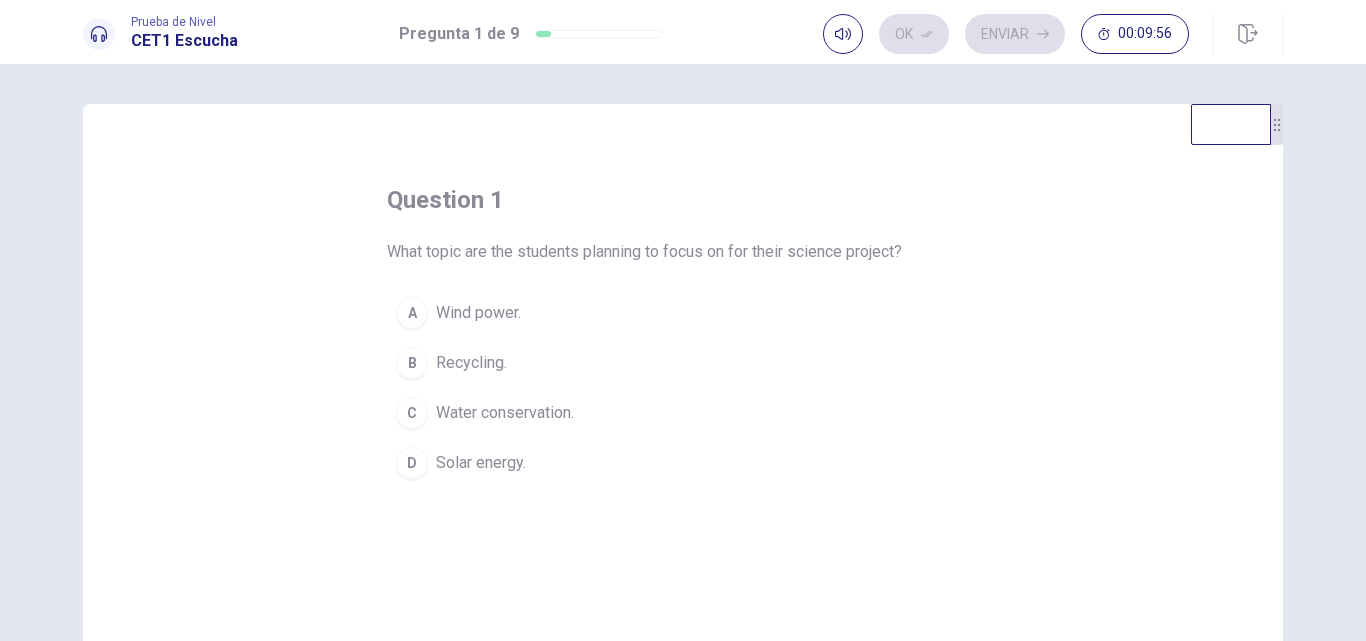 click on "Wind power." at bounding box center [478, 313] 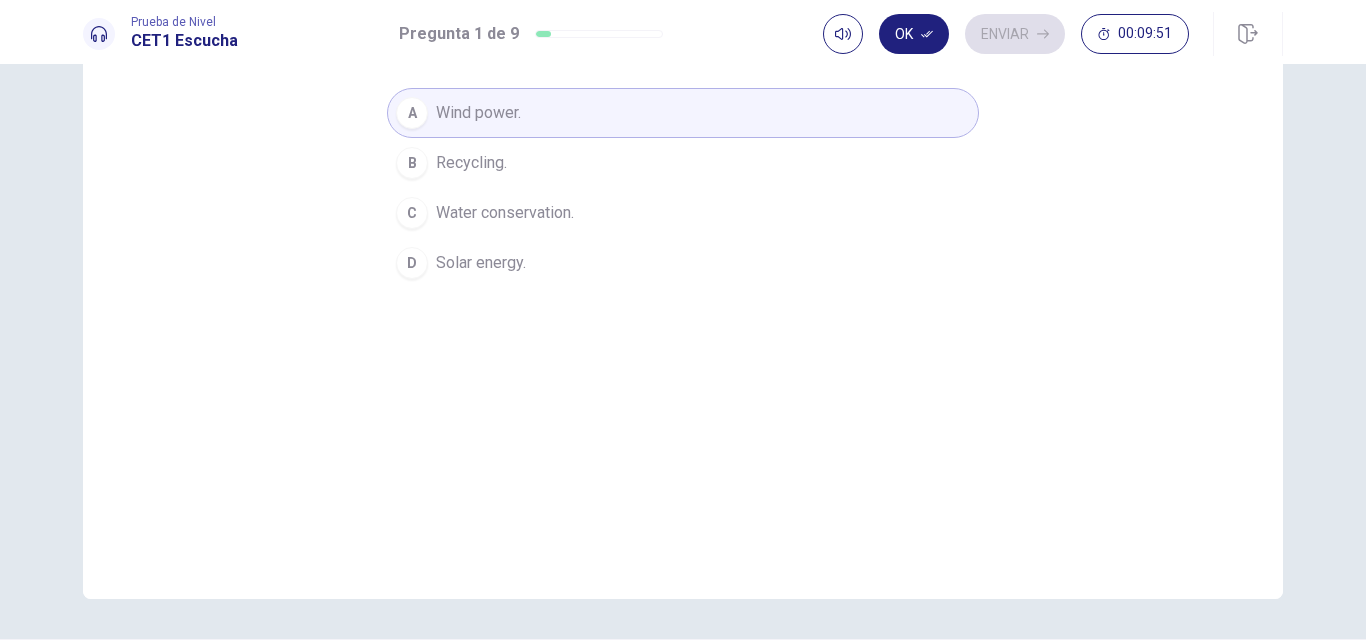 scroll, scrollTop: 100, scrollLeft: 0, axis: vertical 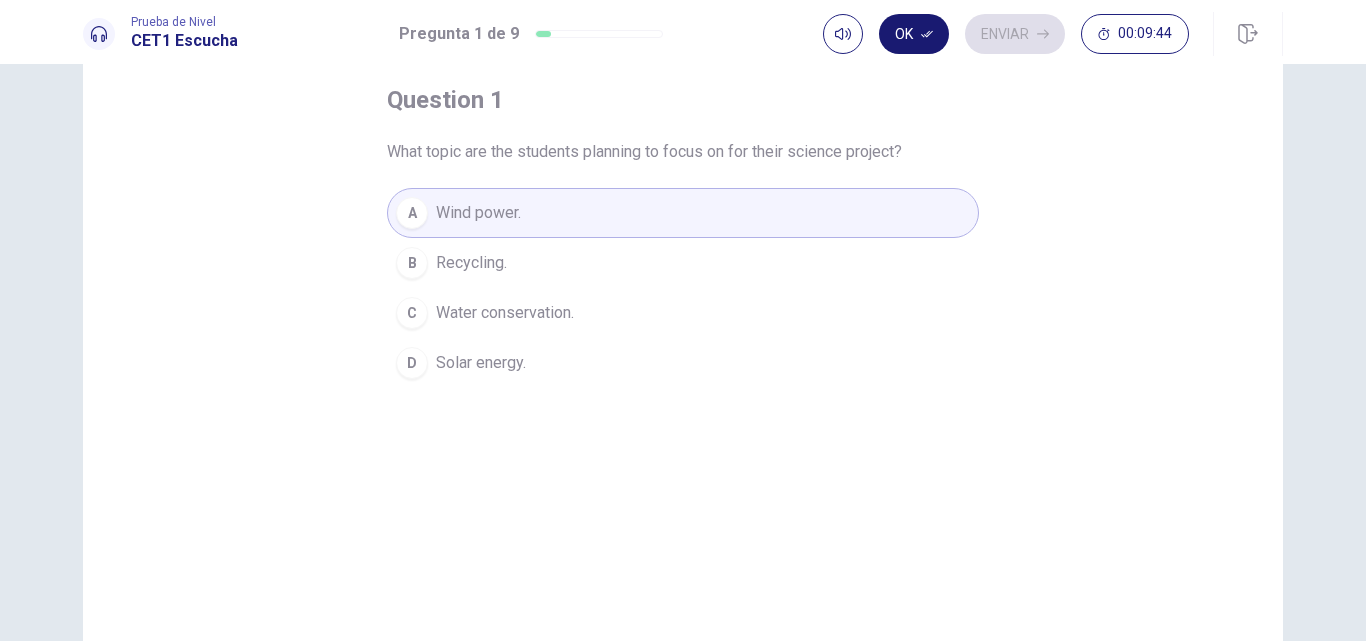 click on "Ok" at bounding box center (914, 34) 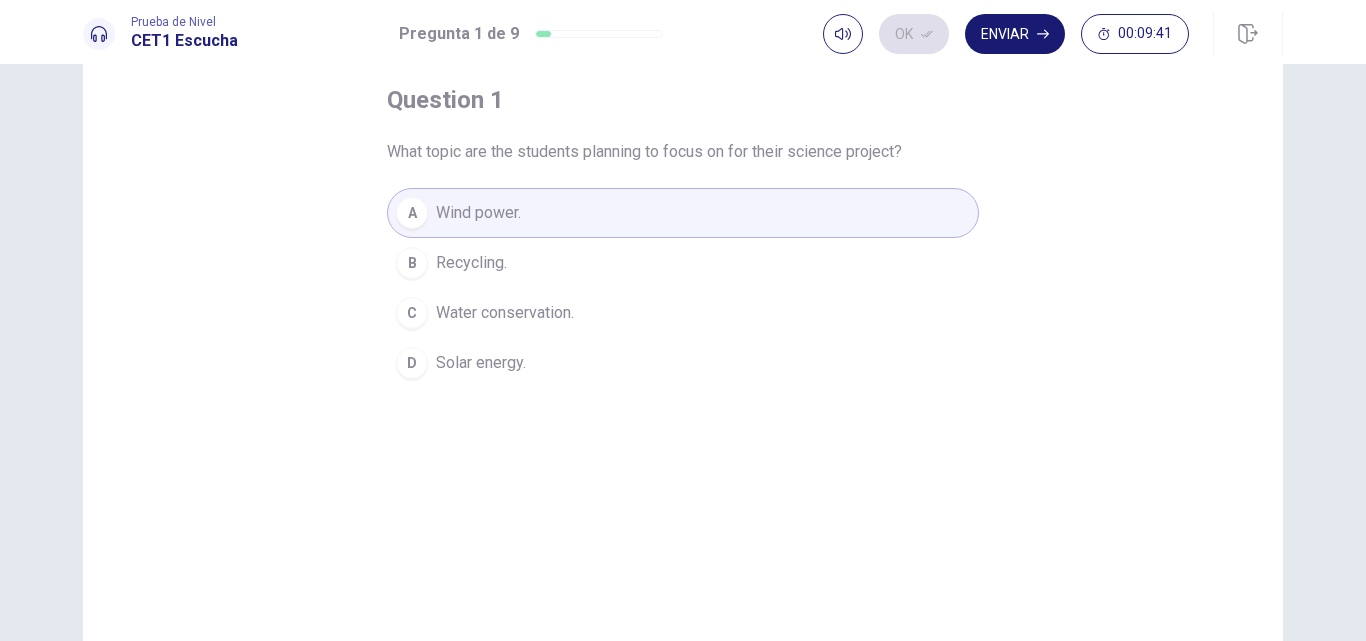 click on "Enviar" at bounding box center [1015, 34] 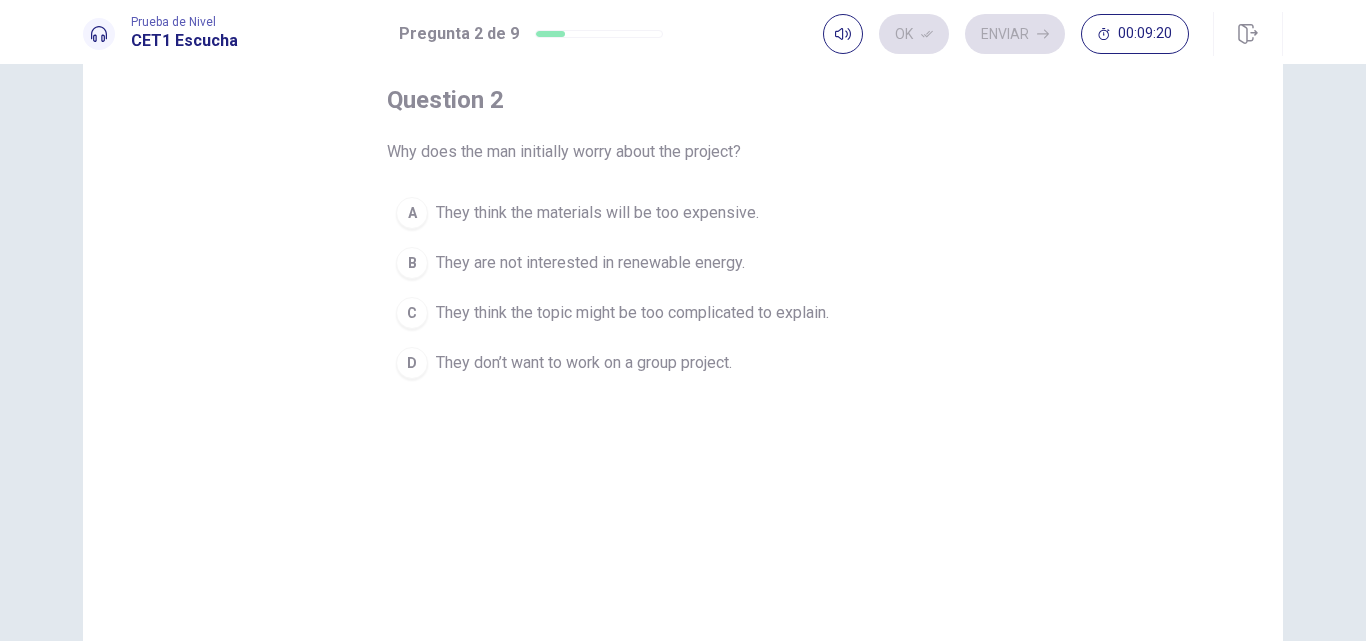 click on "They think the topic might be too complicated to explain." at bounding box center (632, 313) 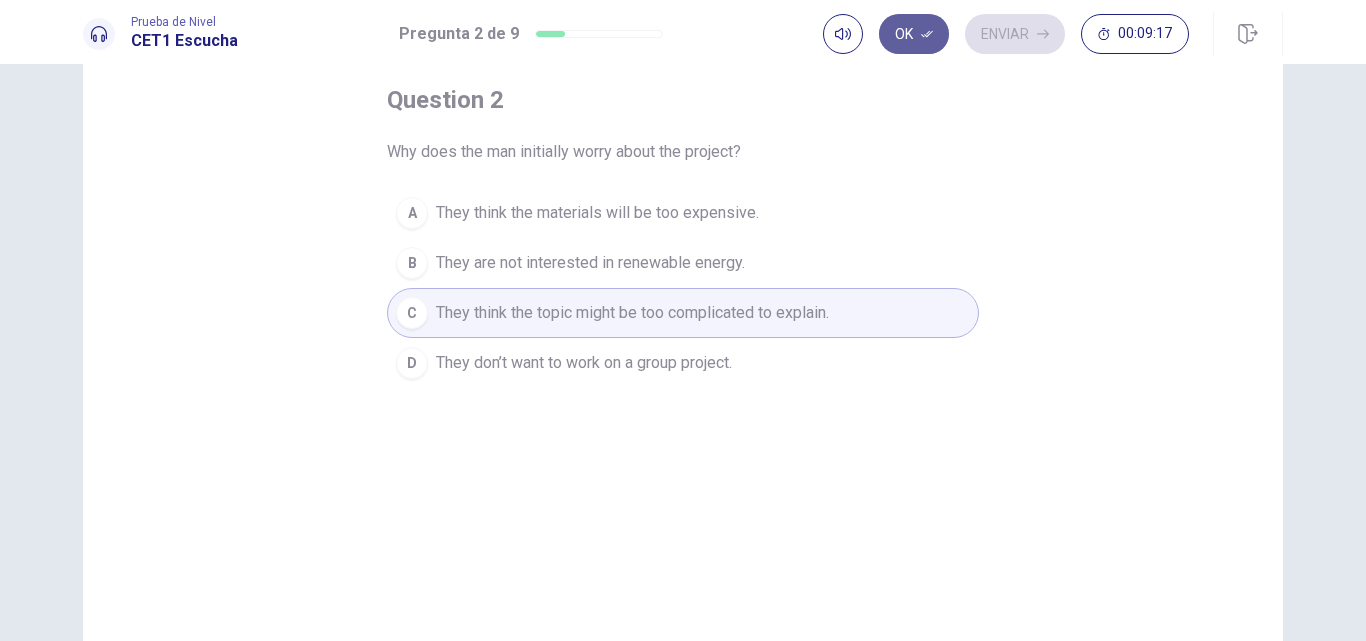 click on "Ok" at bounding box center [914, 34] 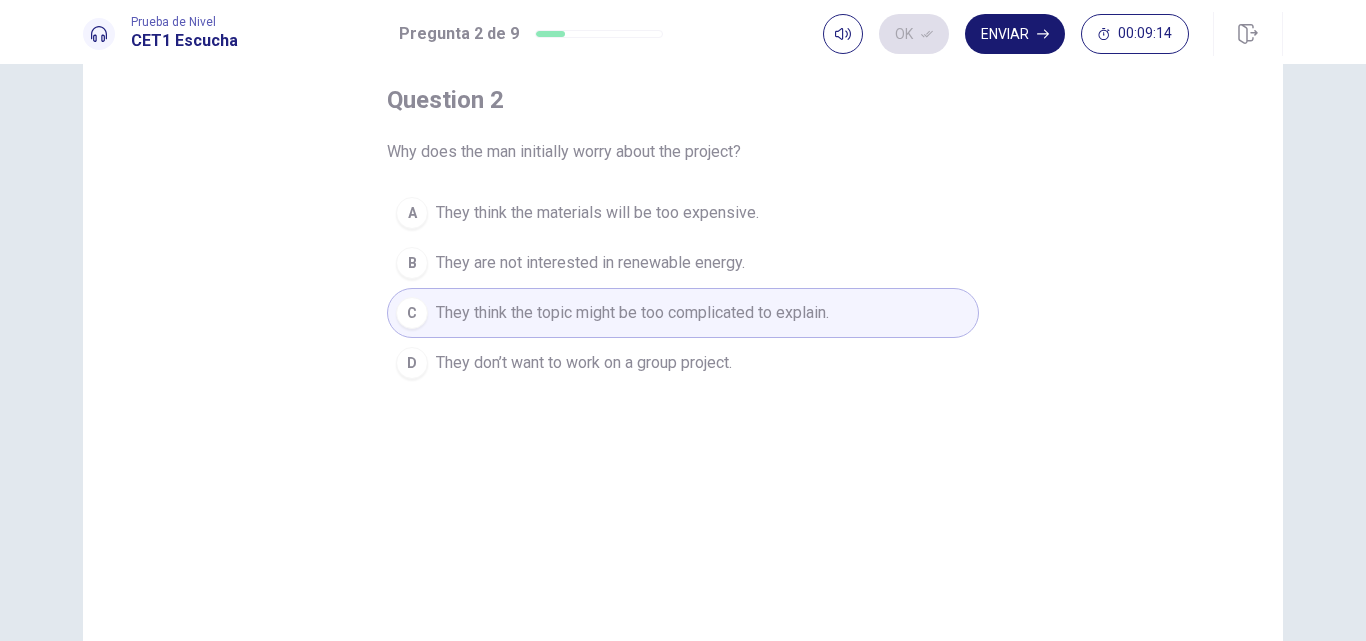 click on "Enviar" at bounding box center (1015, 34) 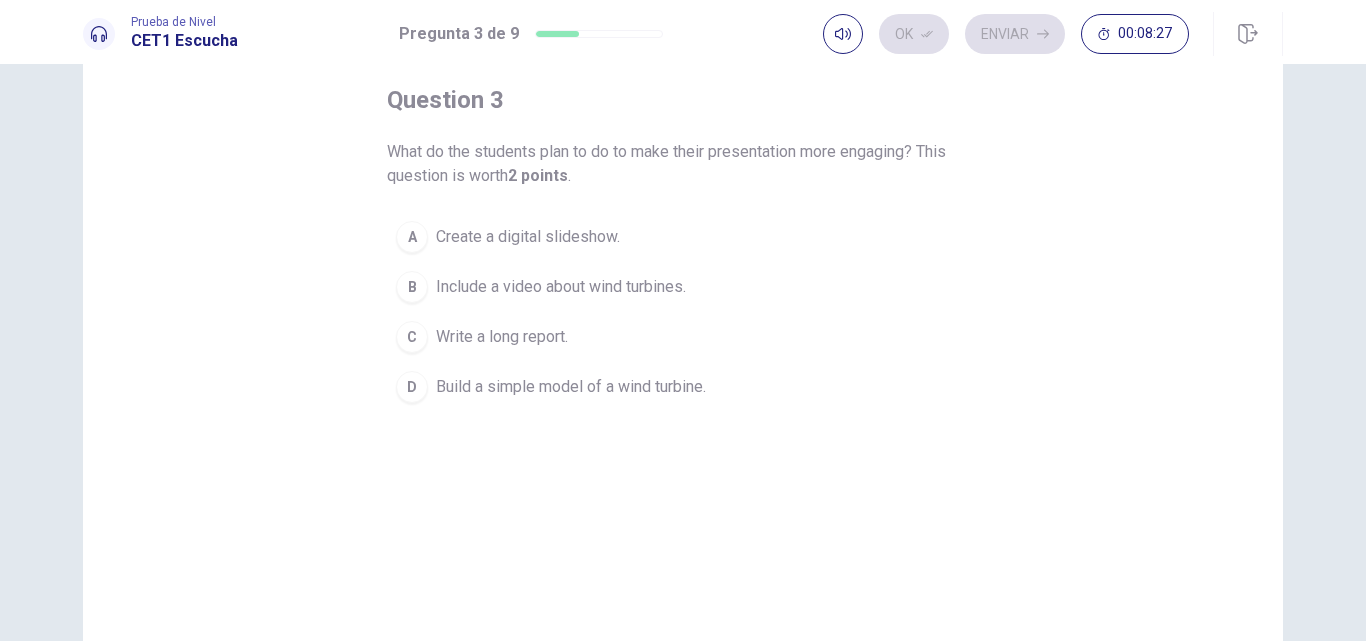 click on "Create a digital slideshow." at bounding box center (528, 237) 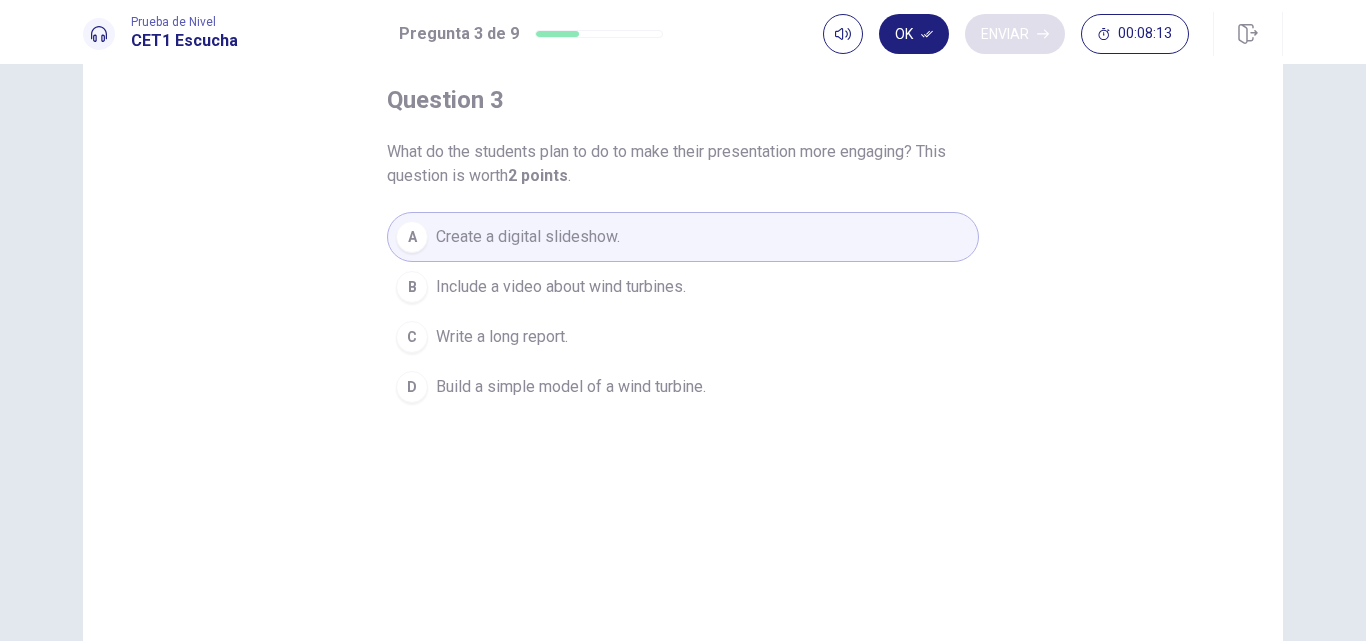 drag, startPoint x: 898, startPoint y: 36, endPoint x: 972, endPoint y: 21, distance: 75.50497 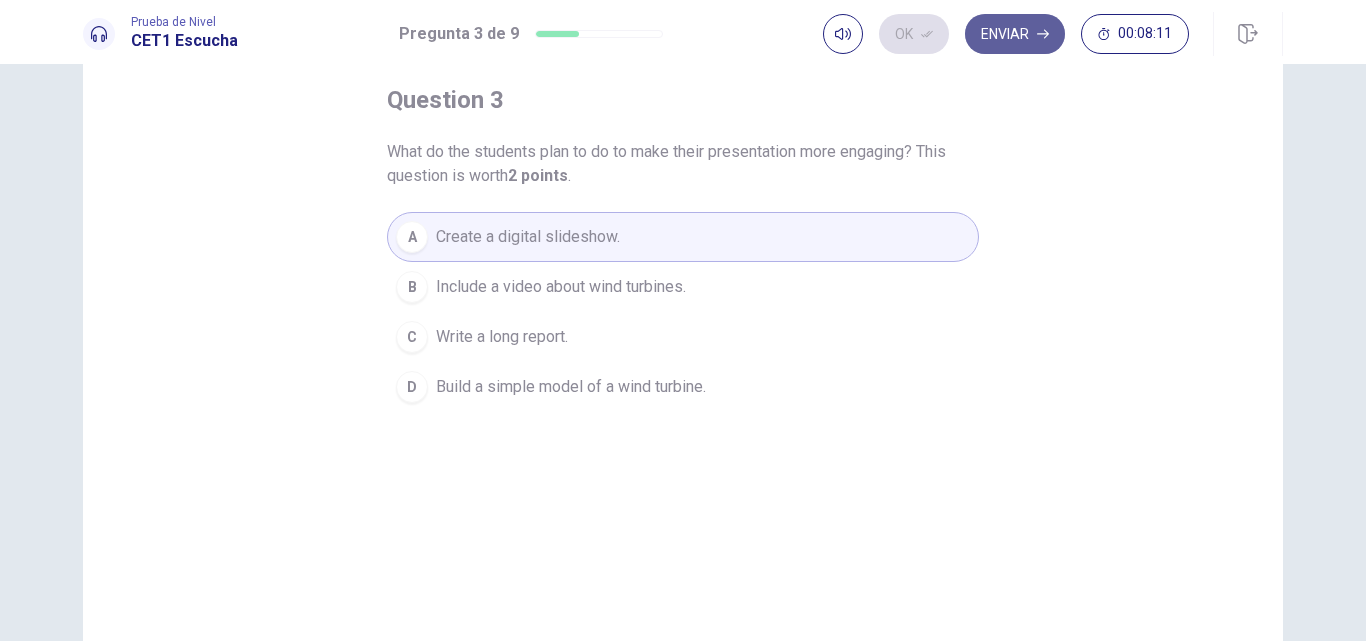 click on "Enviar" at bounding box center [1015, 34] 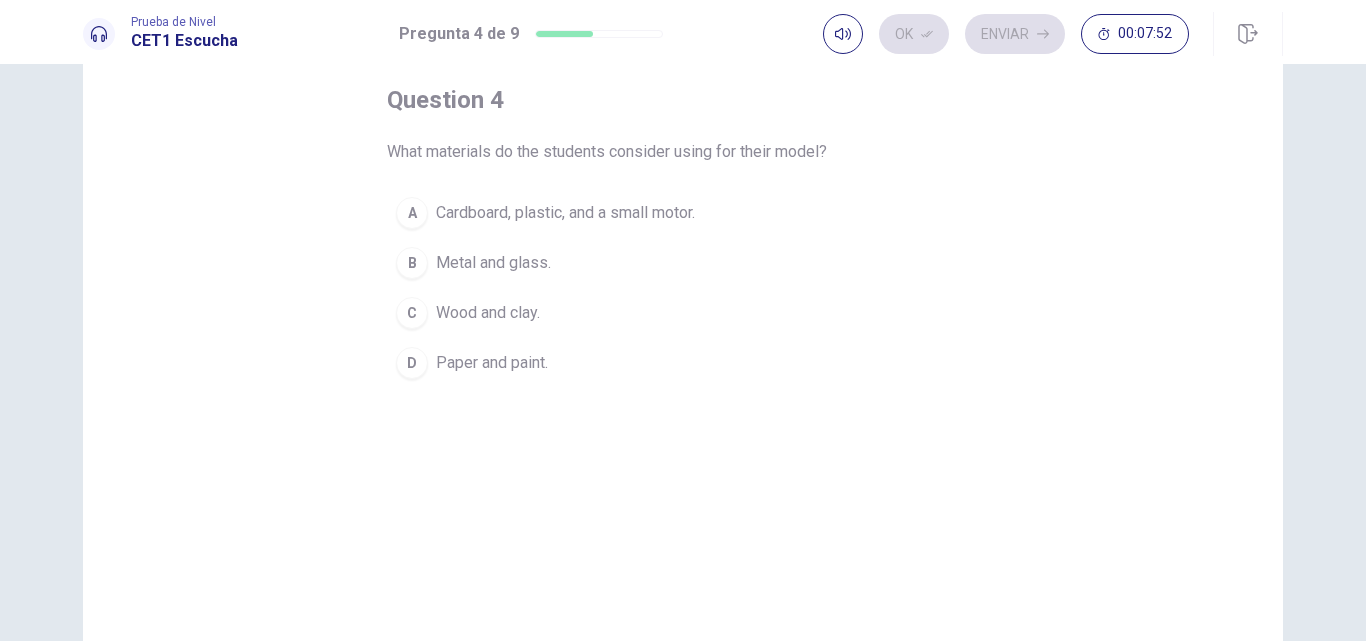 click on "Cardboard, plastic, and a small motor." at bounding box center [565, 213] 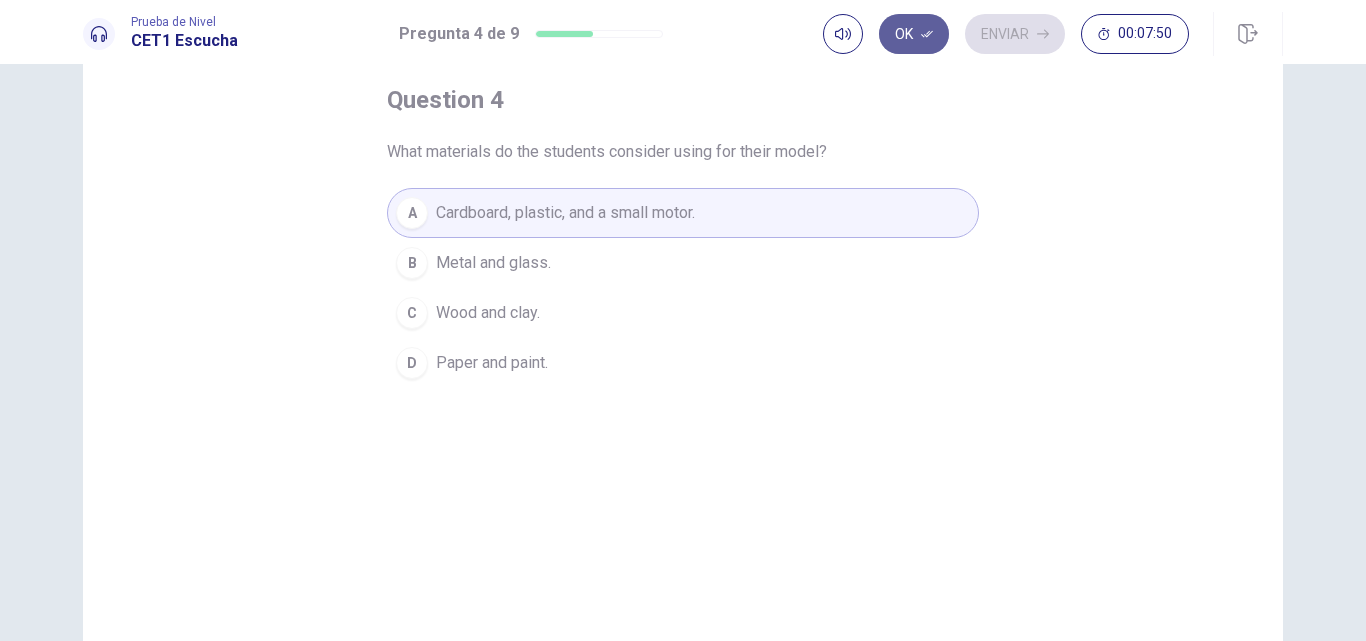 click on "Ok" at bounding box center [914, 34] 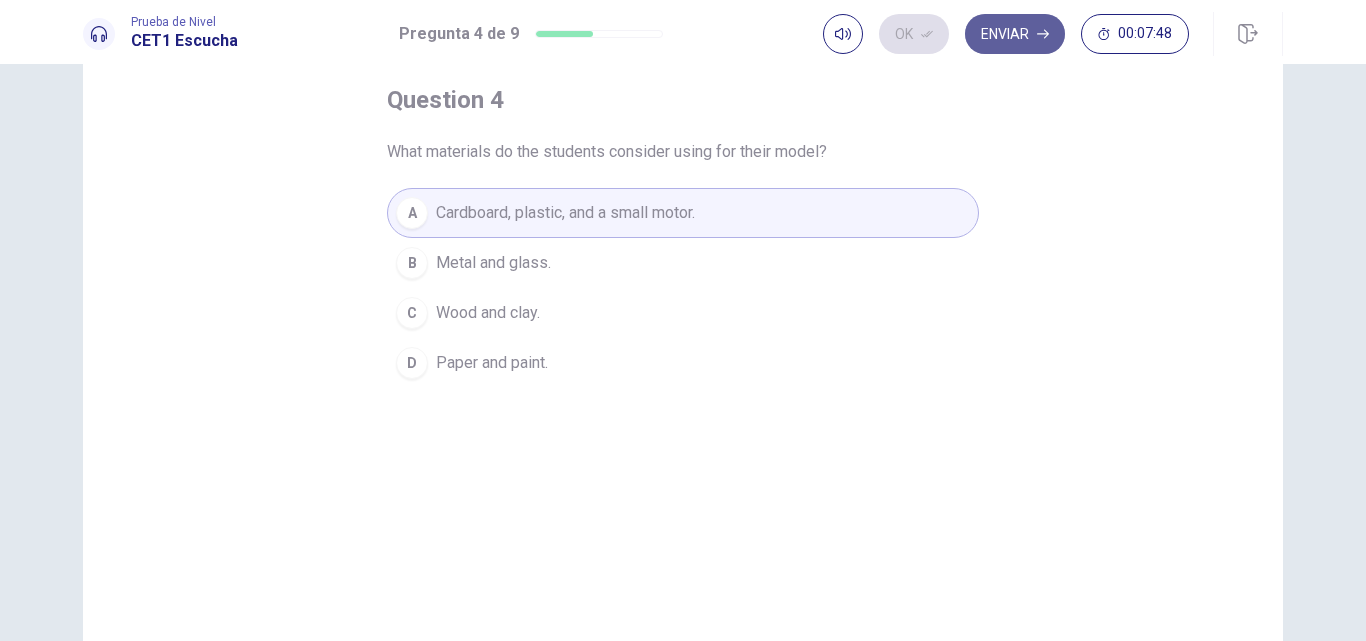 click on "Enviar" at bounding box center [1015, 34] 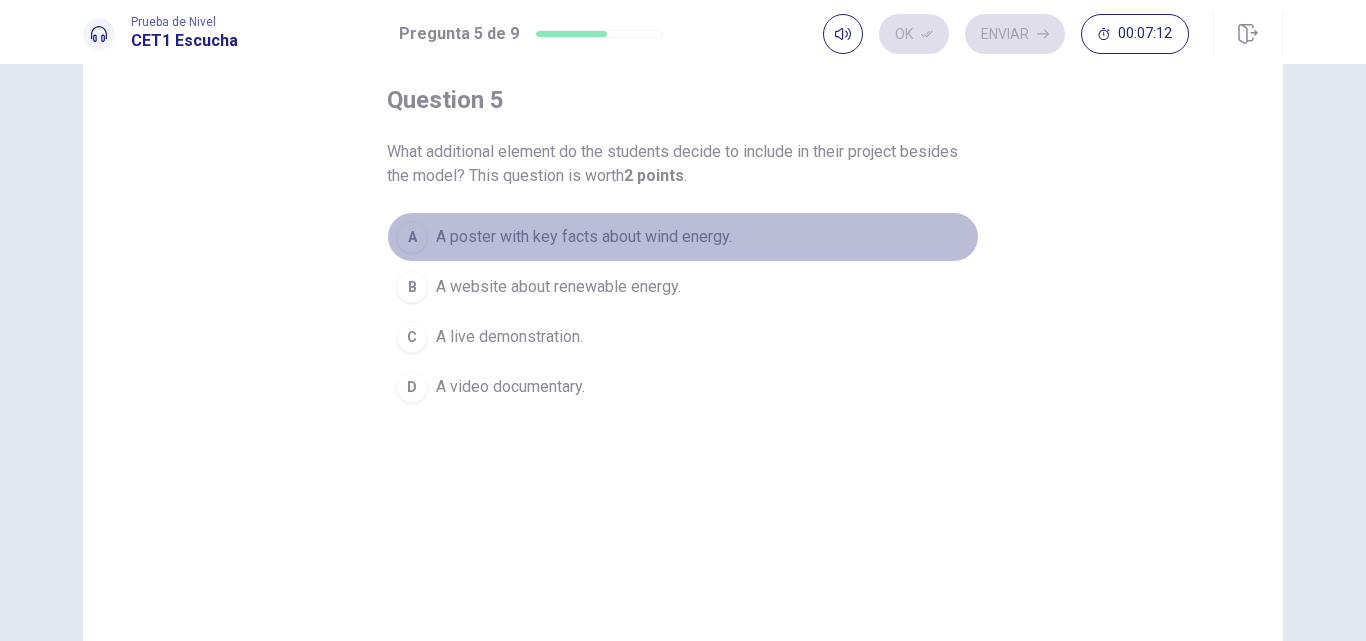 click on "A poster with key facts about wind energy." at bounding box center (584, 237) 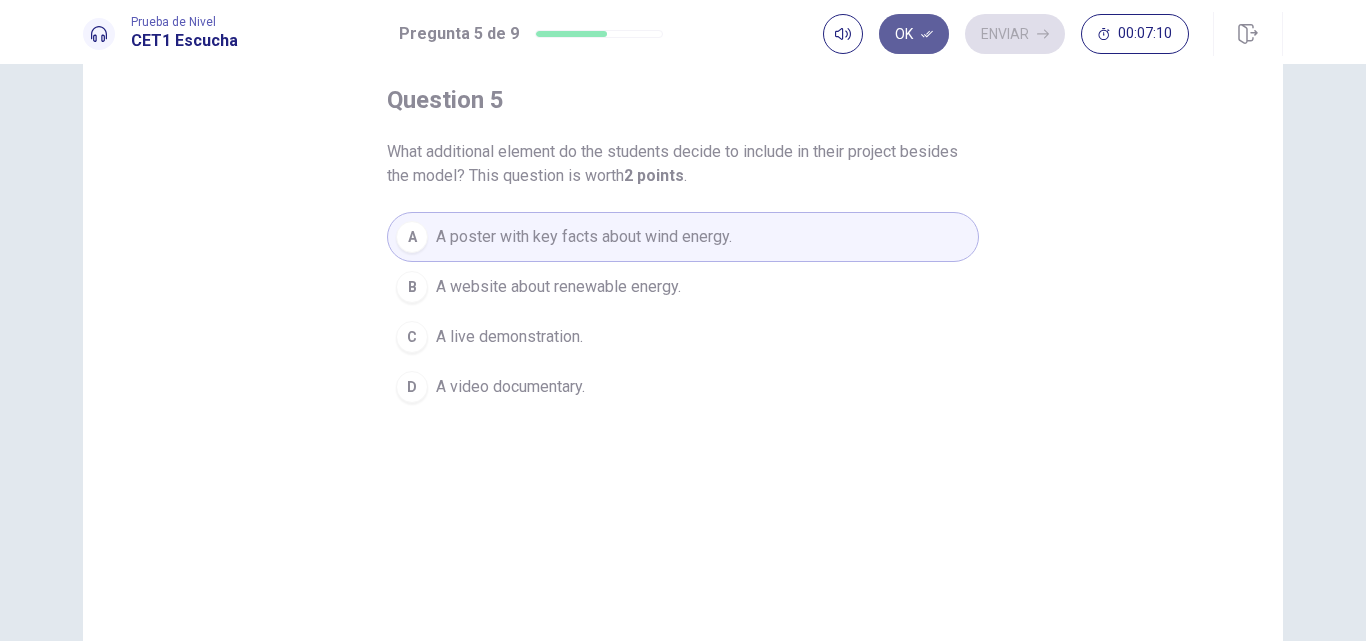 click 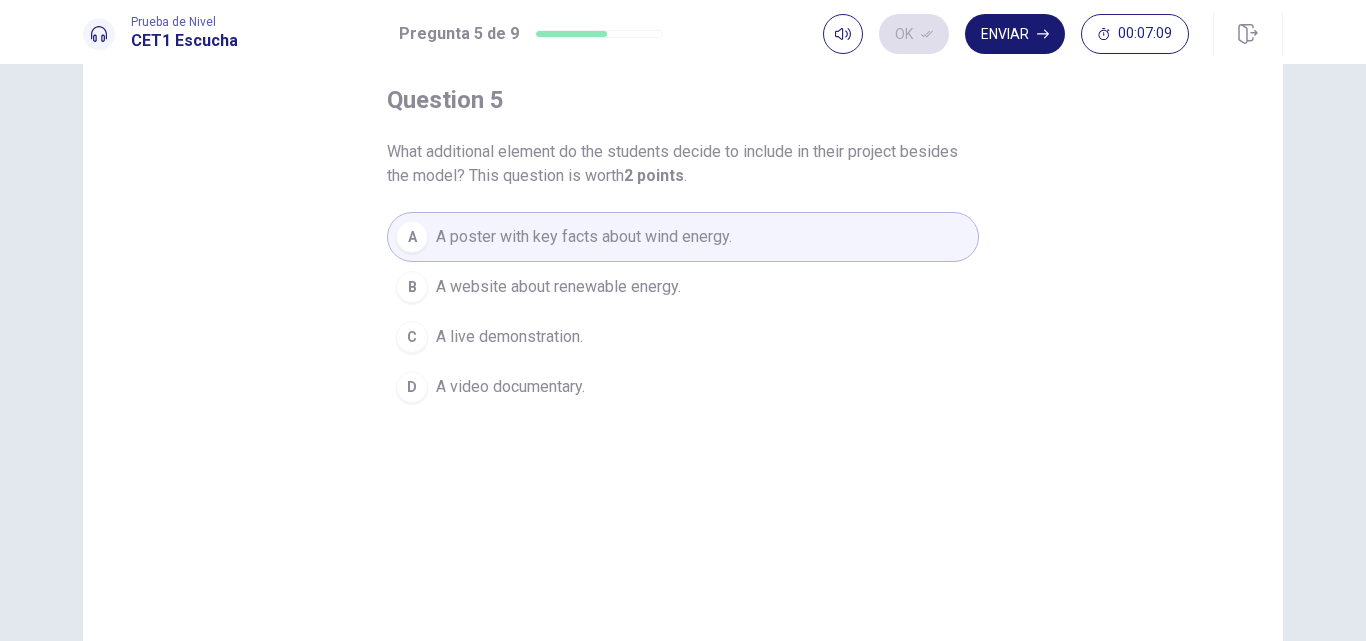 click on "Enviar" at bounding box center (1015, 34) 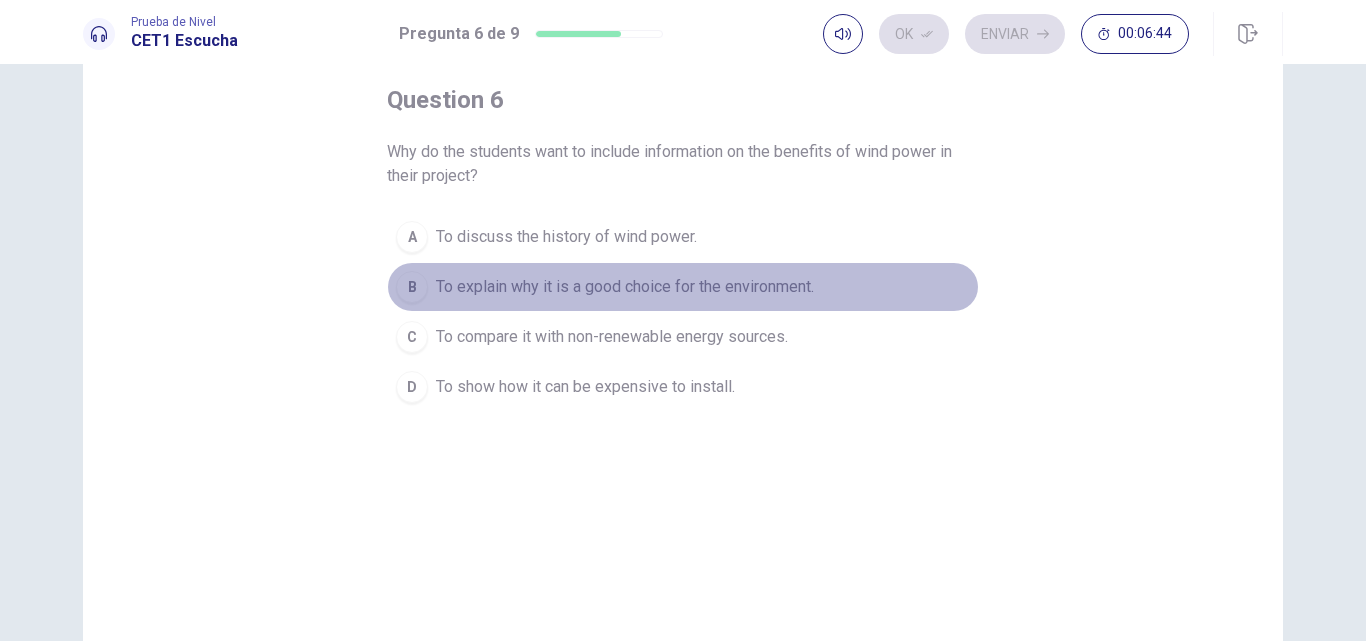 click on "To explain why it is a good choice for the environment." at bounding box center [625, 287] 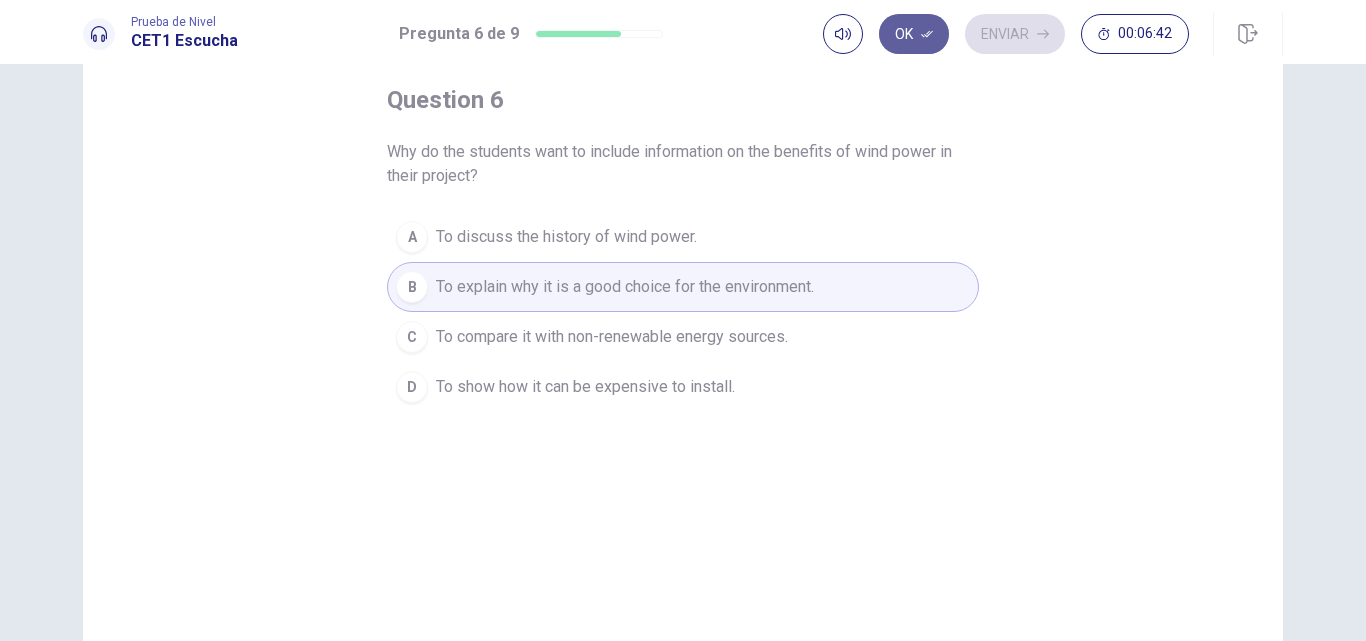 click 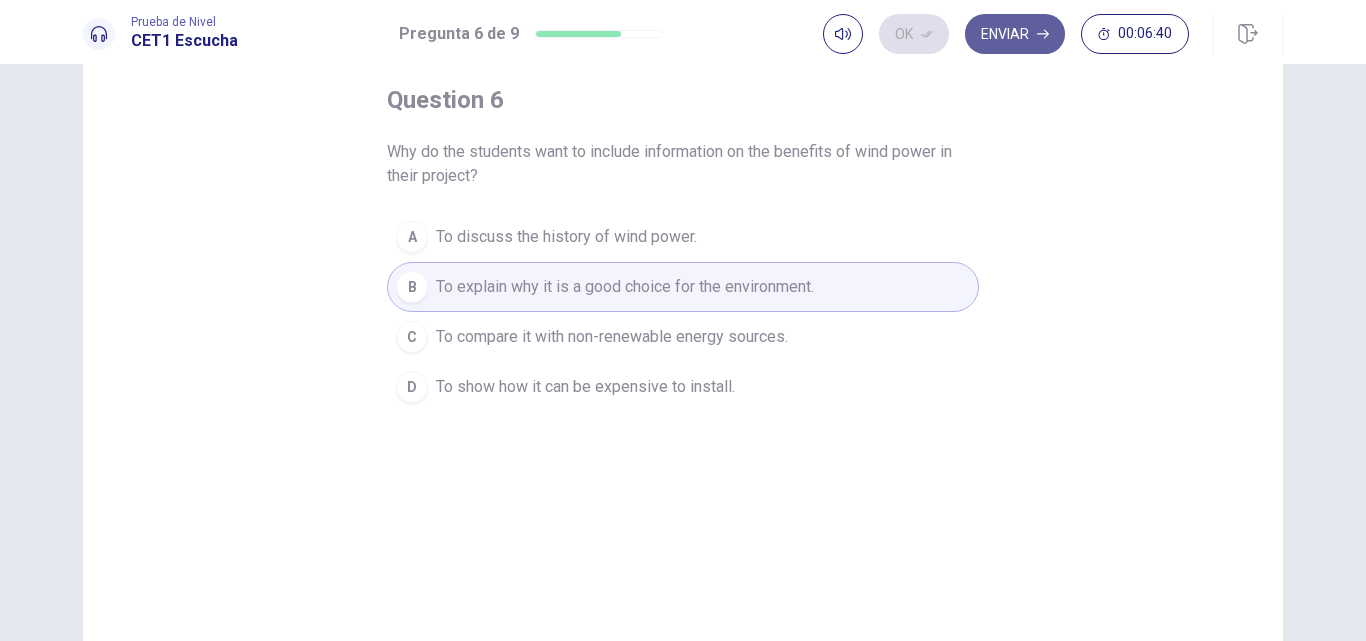 click on "Enviar" at bounding box center (1015, 34) 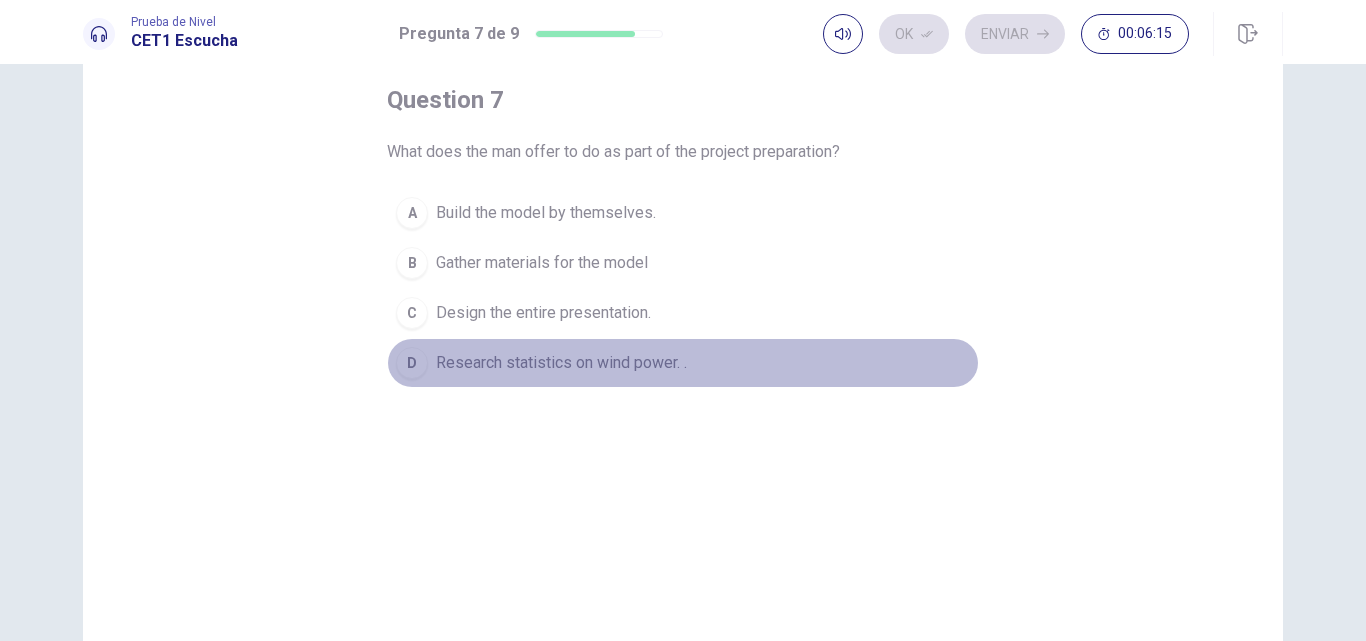 click on "Research statistics on wind power.
." at bounding box center [561, 363] 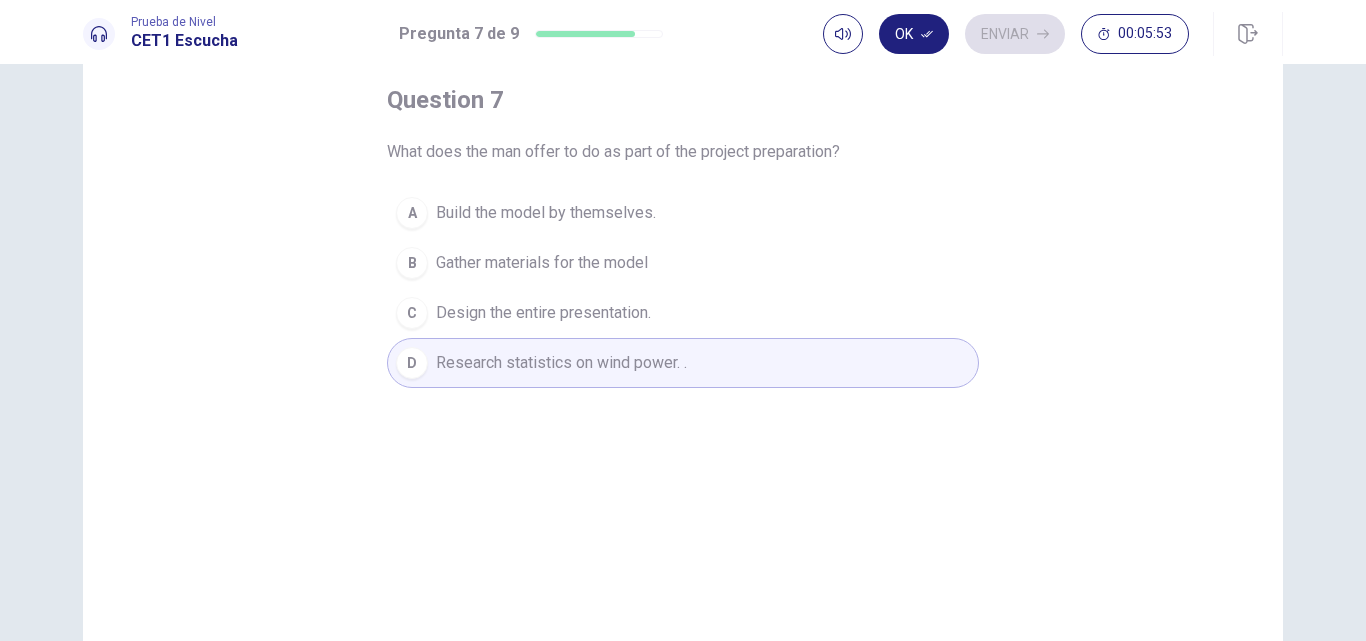 click on "Gather materials for the model" at bounding box center [542, 263] 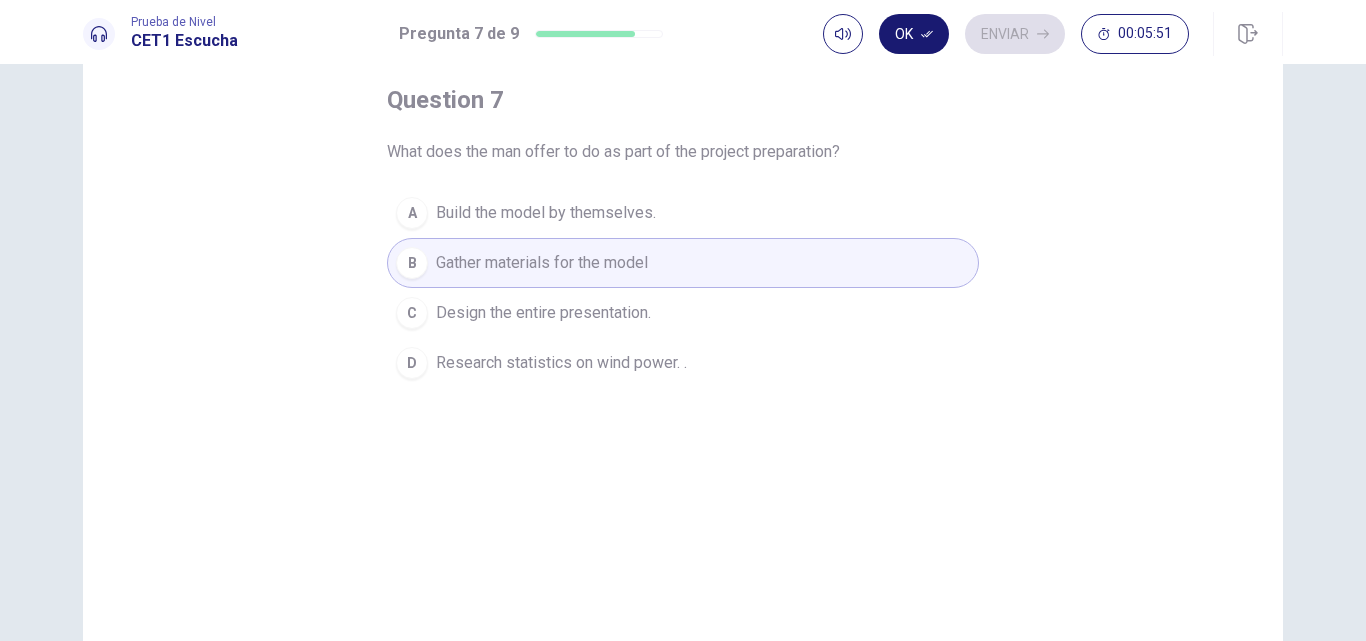 click 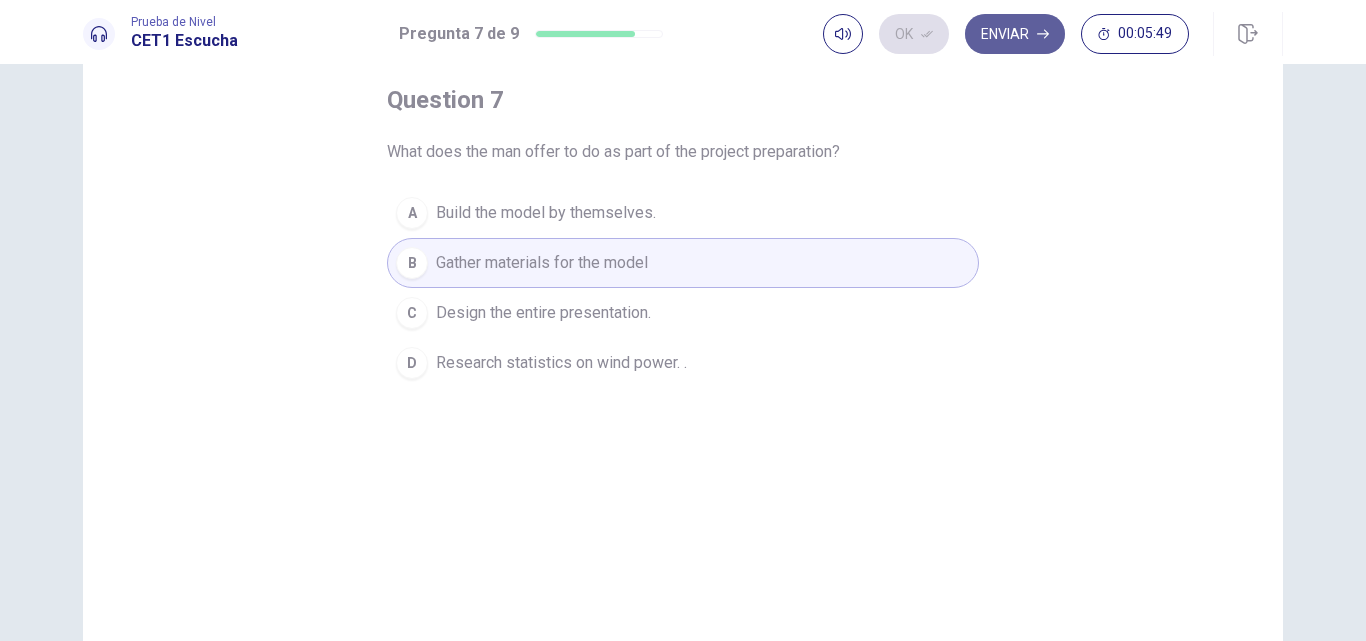 click on "Enviar" at bounding box center [1015, 34] 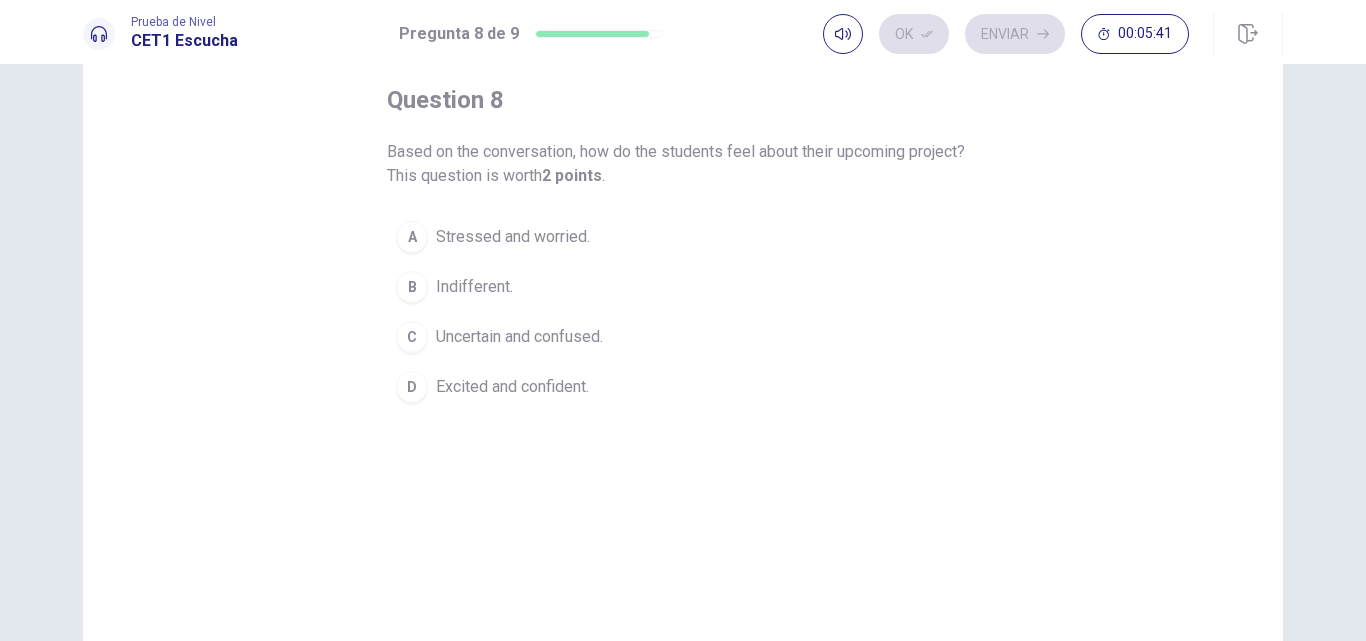 click on "Excited and confident." at bounding box center (512, 387) 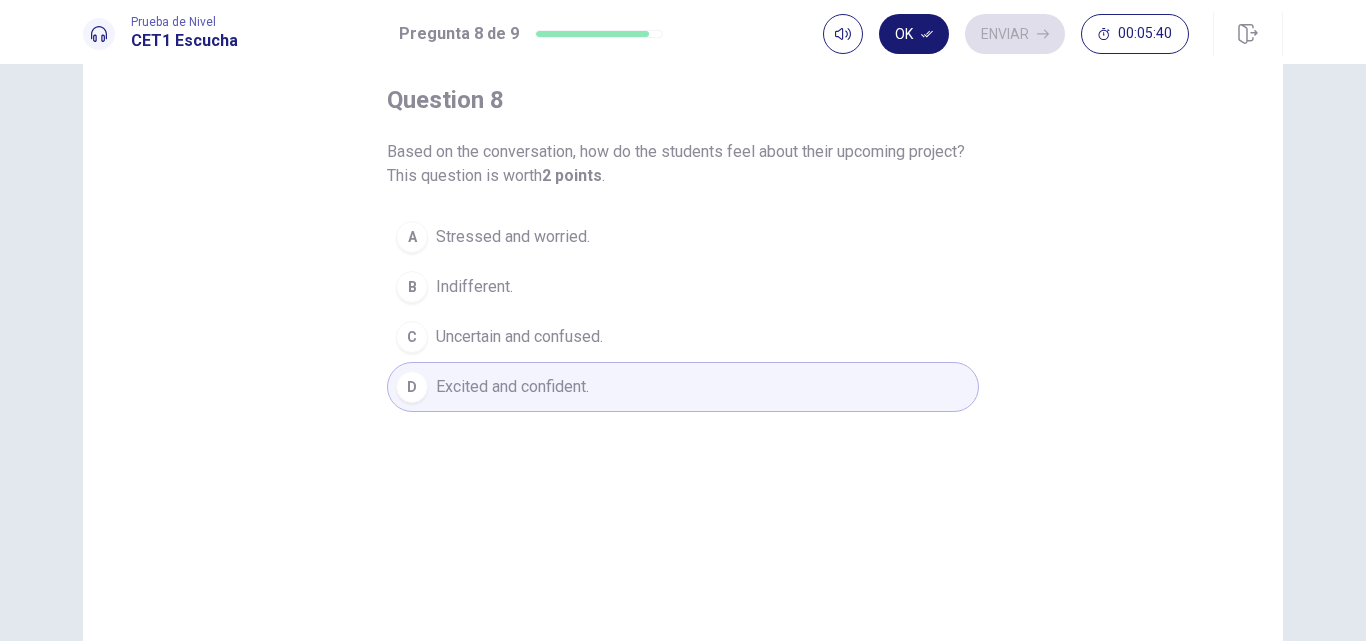 click on "Ok" at bounding box center [914, 34] 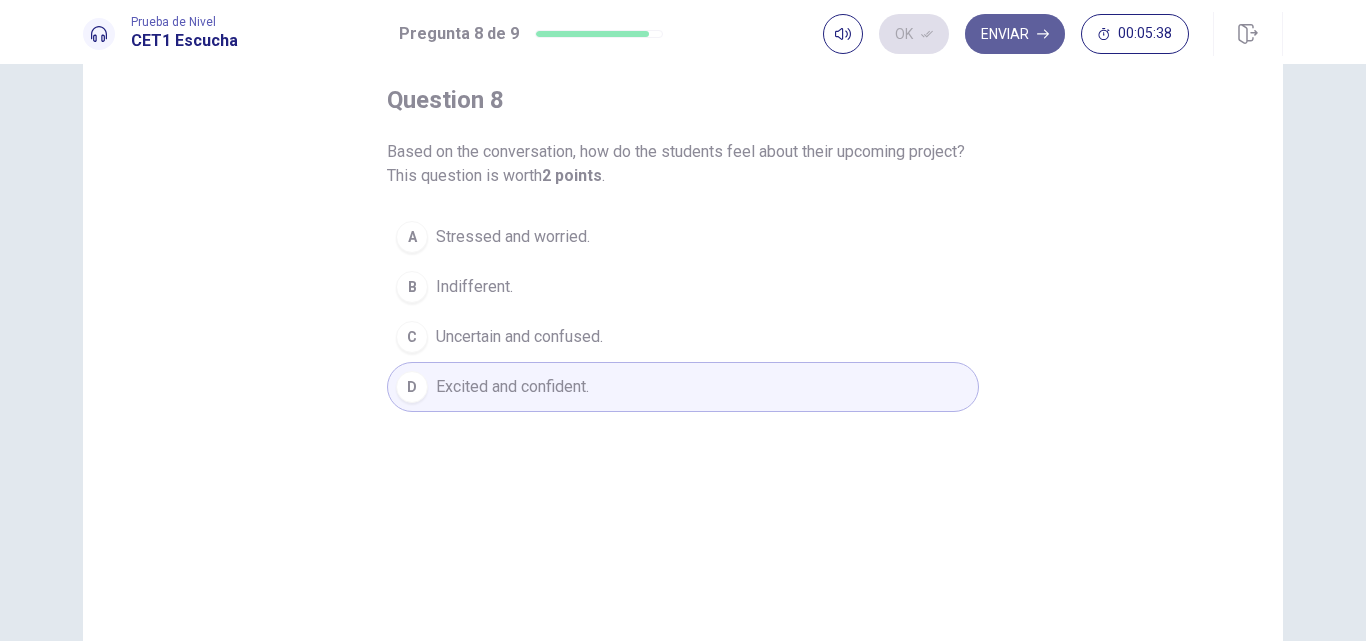 click on "Enviar" at bounding box center [1015, 34] 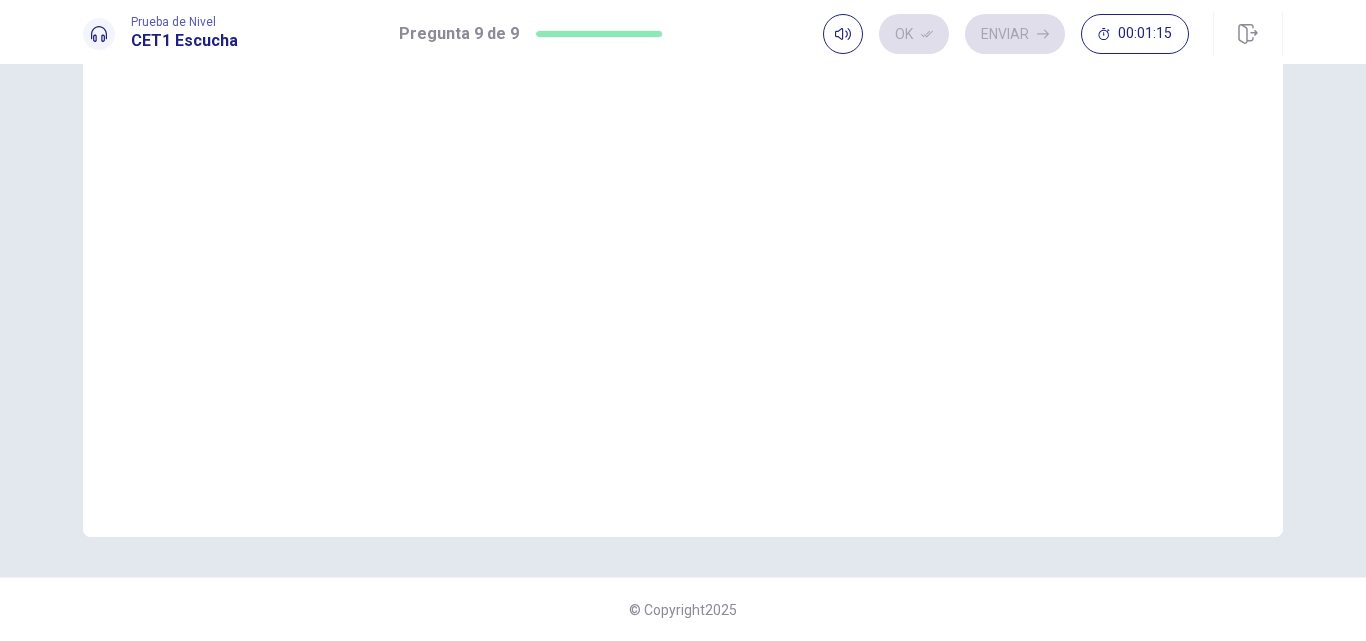 scroll, scrollTop: 162, scrollLeft: 0, axis: vertical 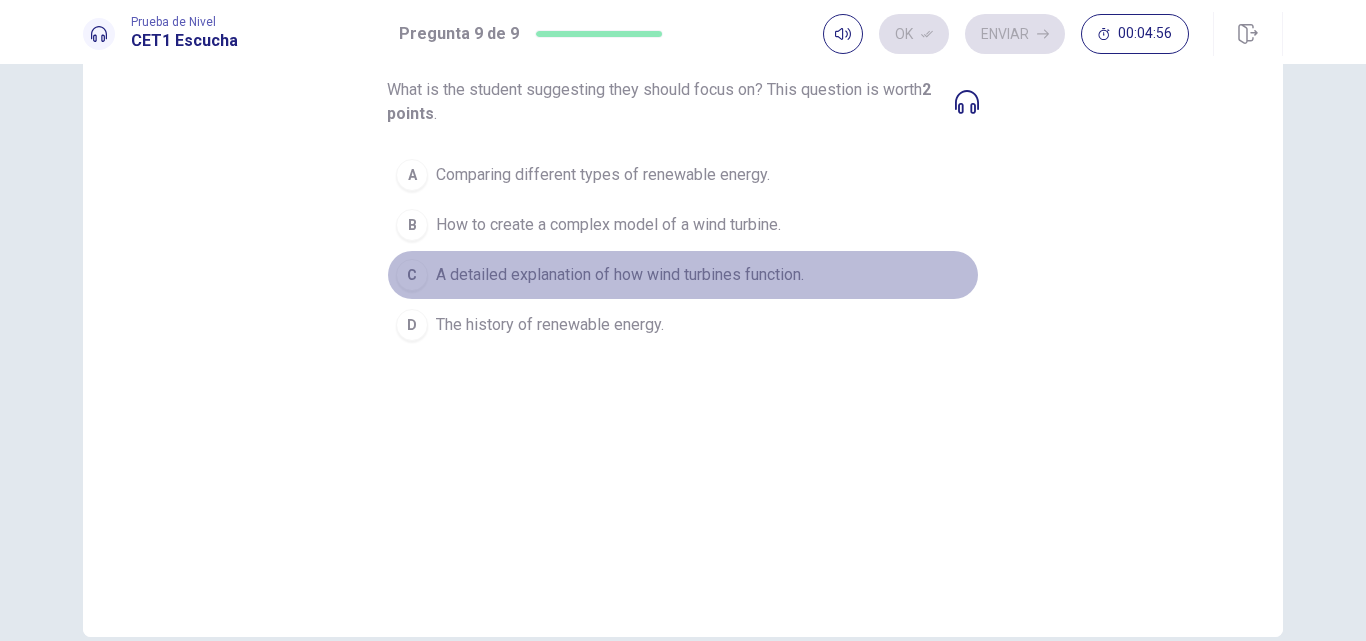 click on "A detailed explanation of how wind turbines function." at bounding box center [620, 275] 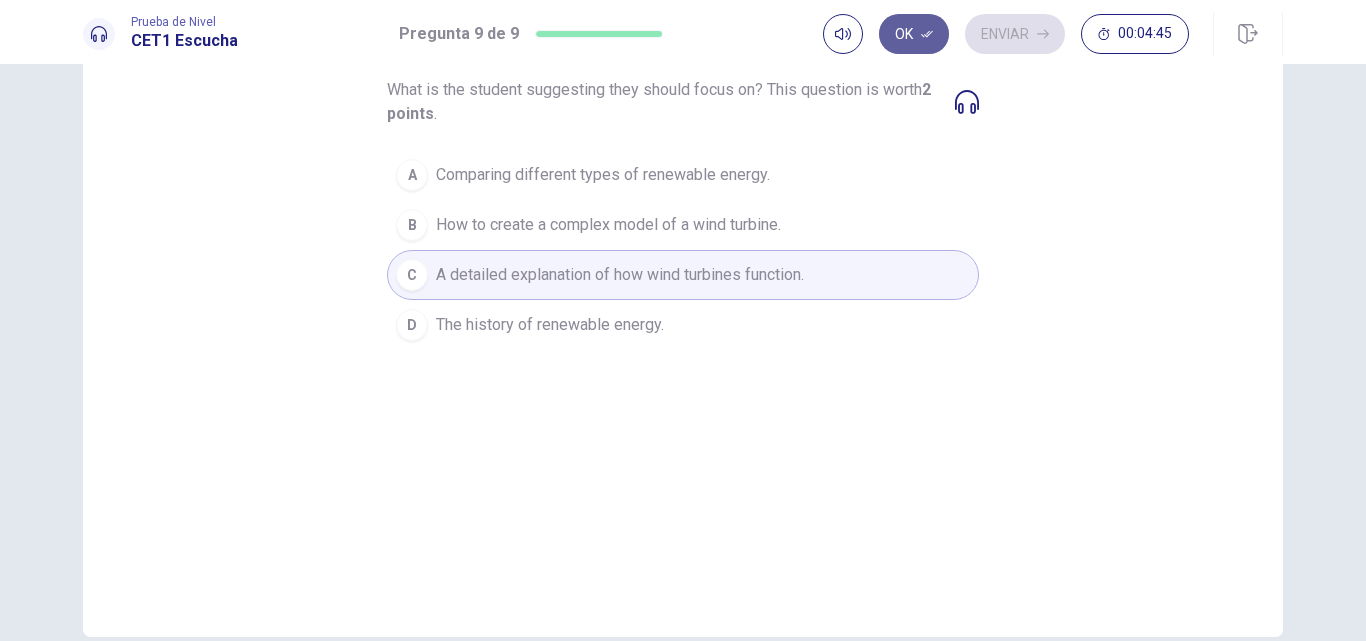 click 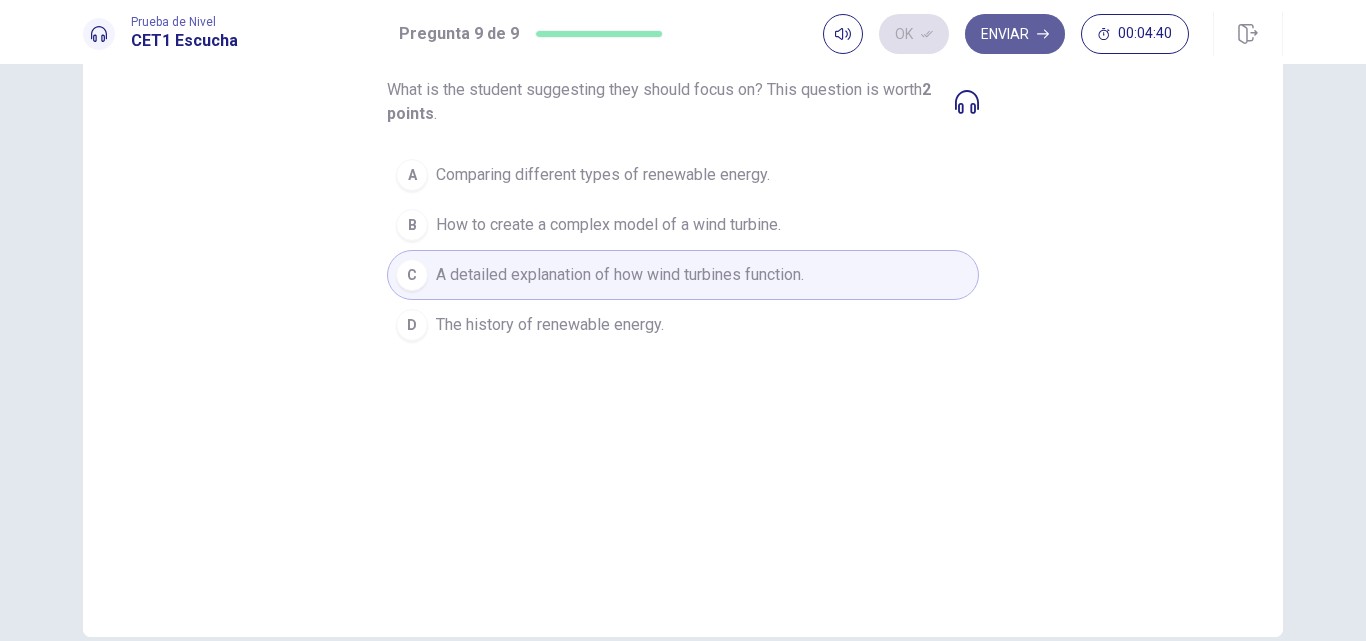 click on "Enviar" at bounding box center (1015, 34) 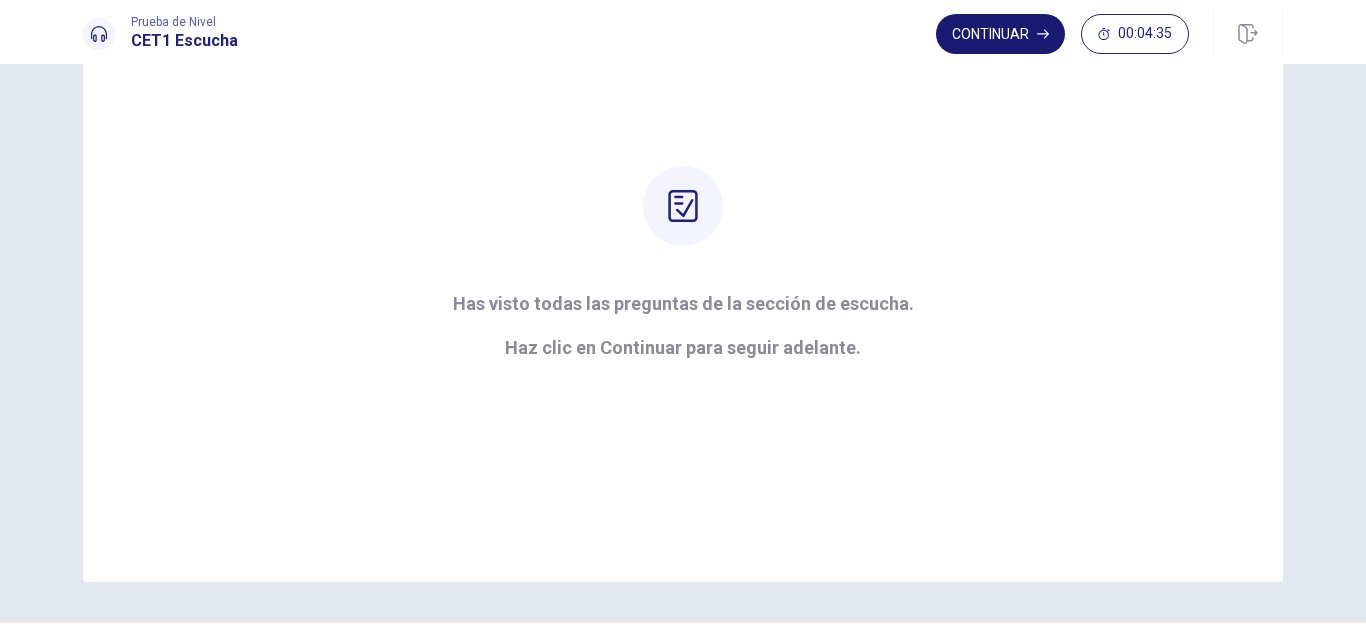 click on "Continuar" at bounding box center (1000, 34) 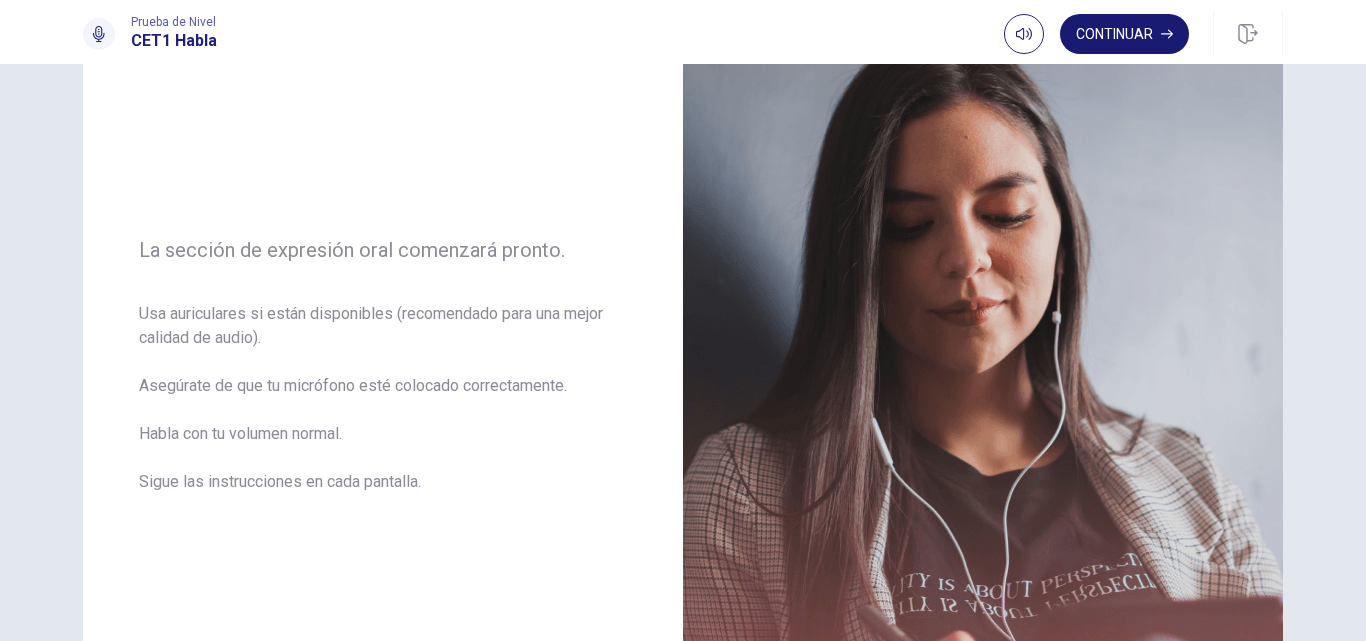 click on "Continuar" at bounding box center (1124, 34) 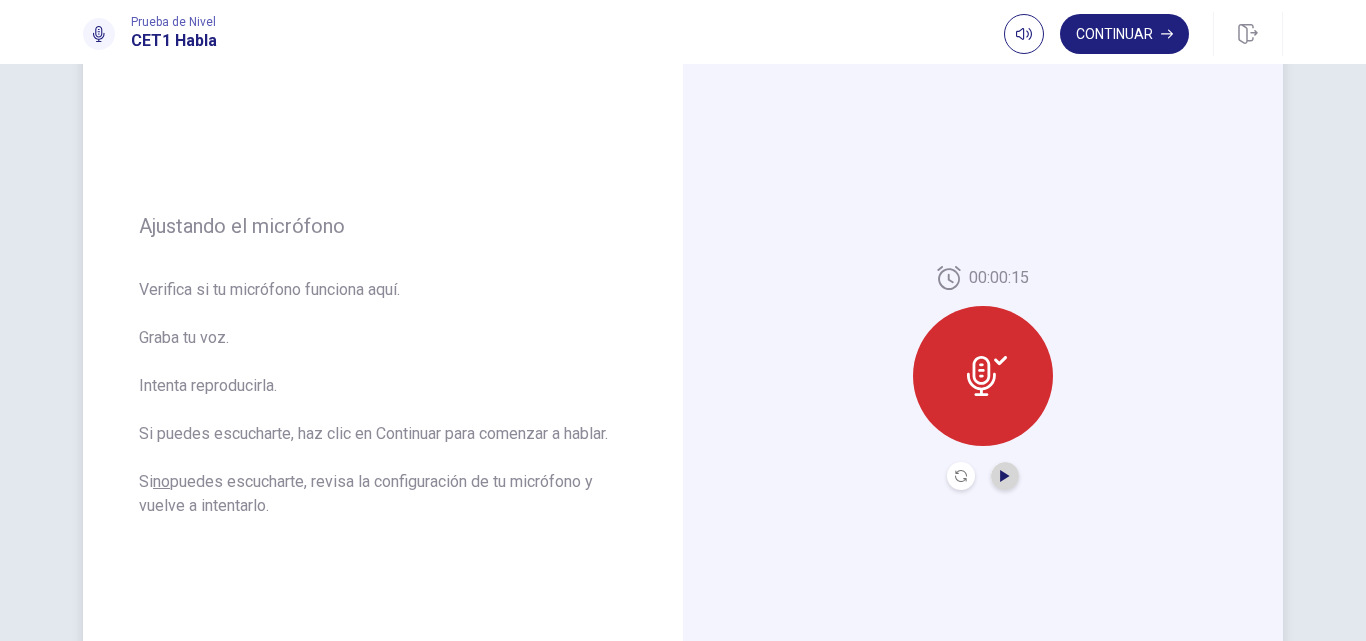 click 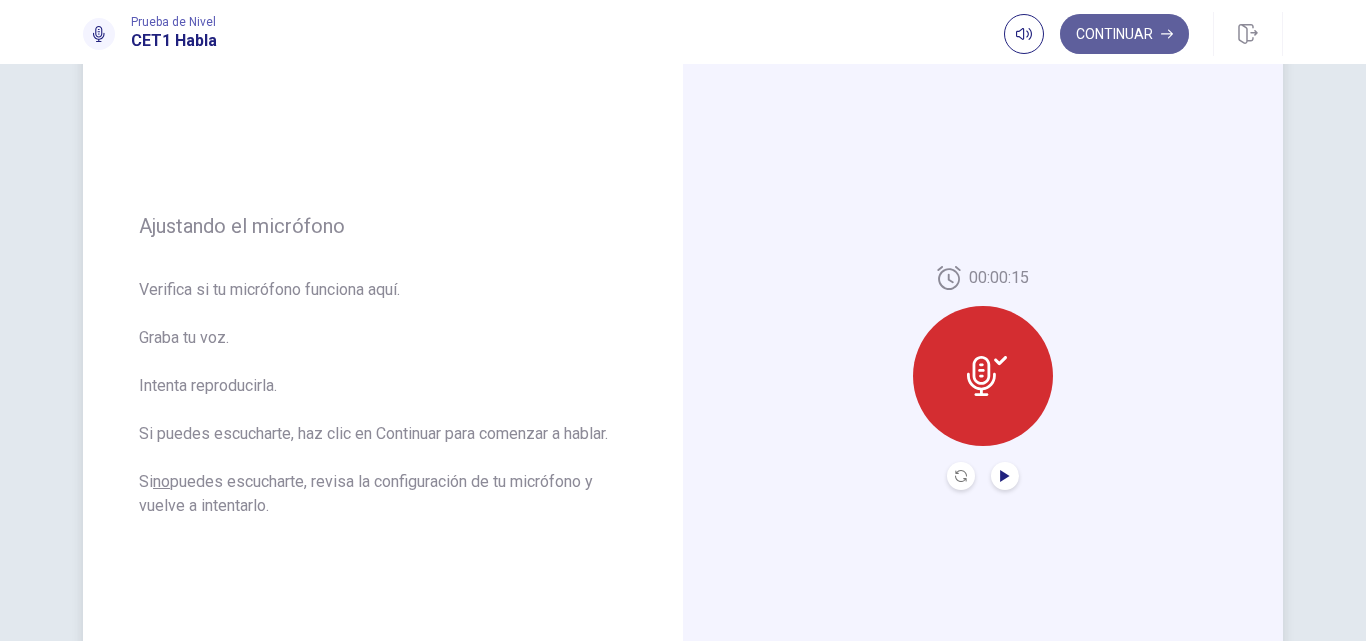 click on "Continuar" at bounding box center (1124, 34) 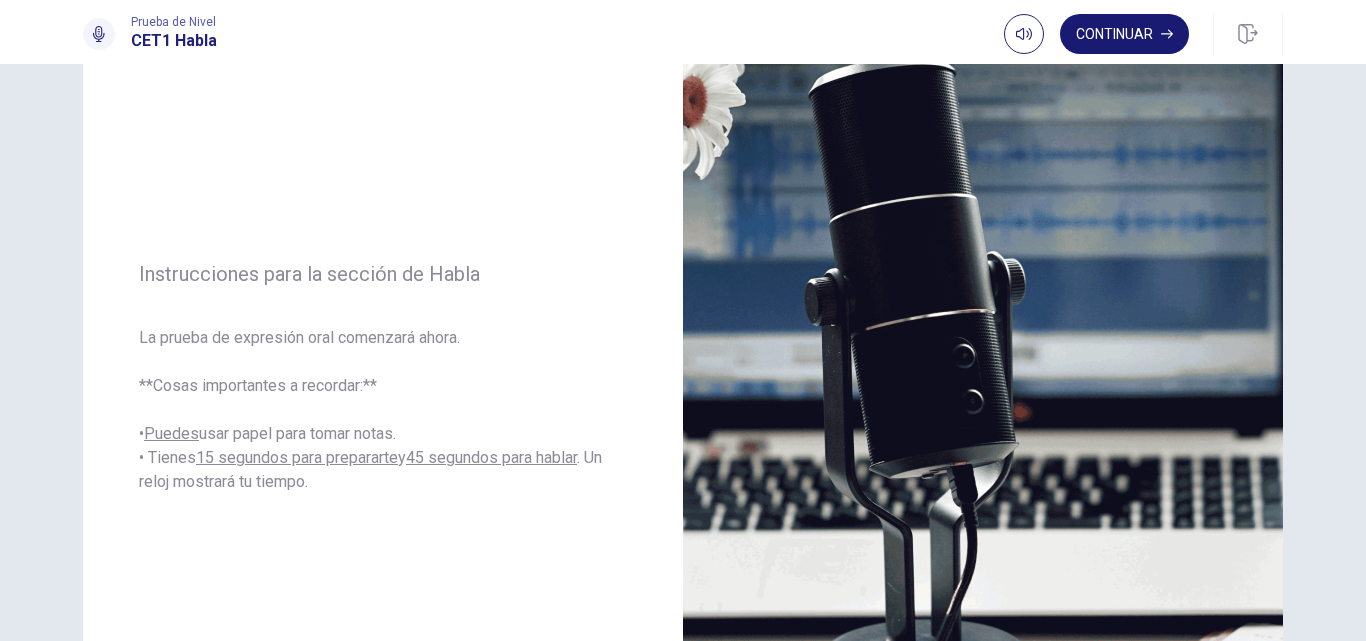 click on "Continuar" at bounding box center (1124, 34) 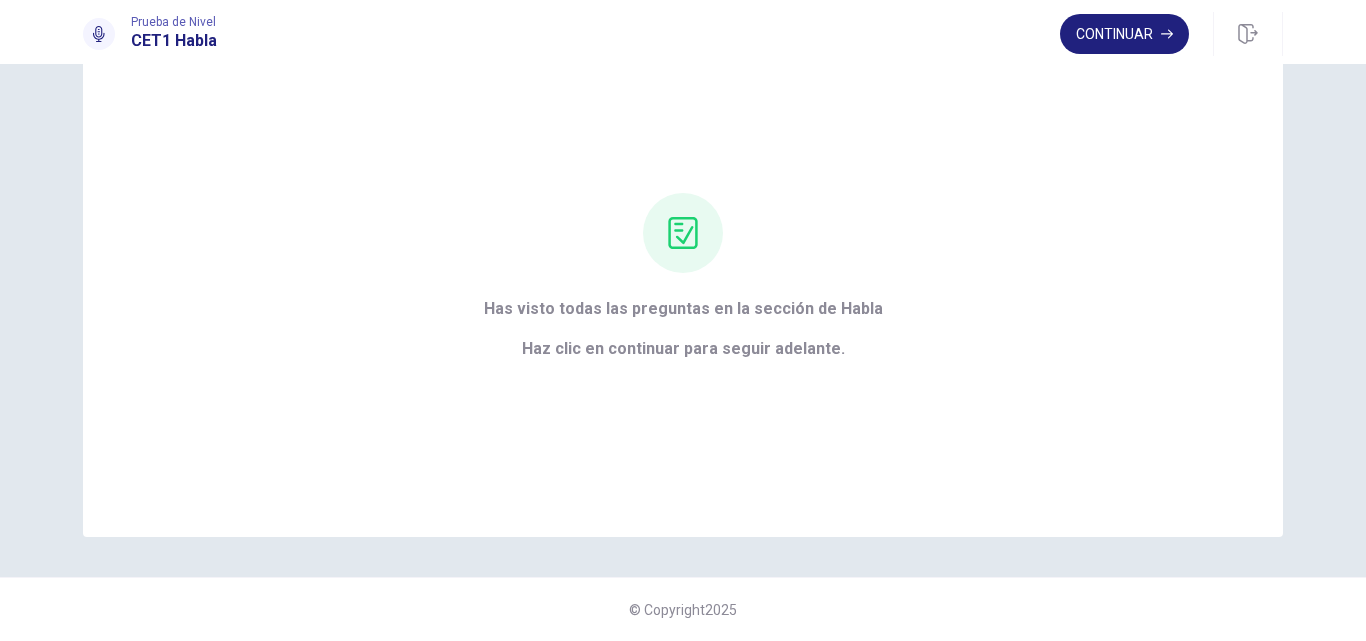 scroll, scrollTop: 87, scrollLeft: 0, axis: vertical 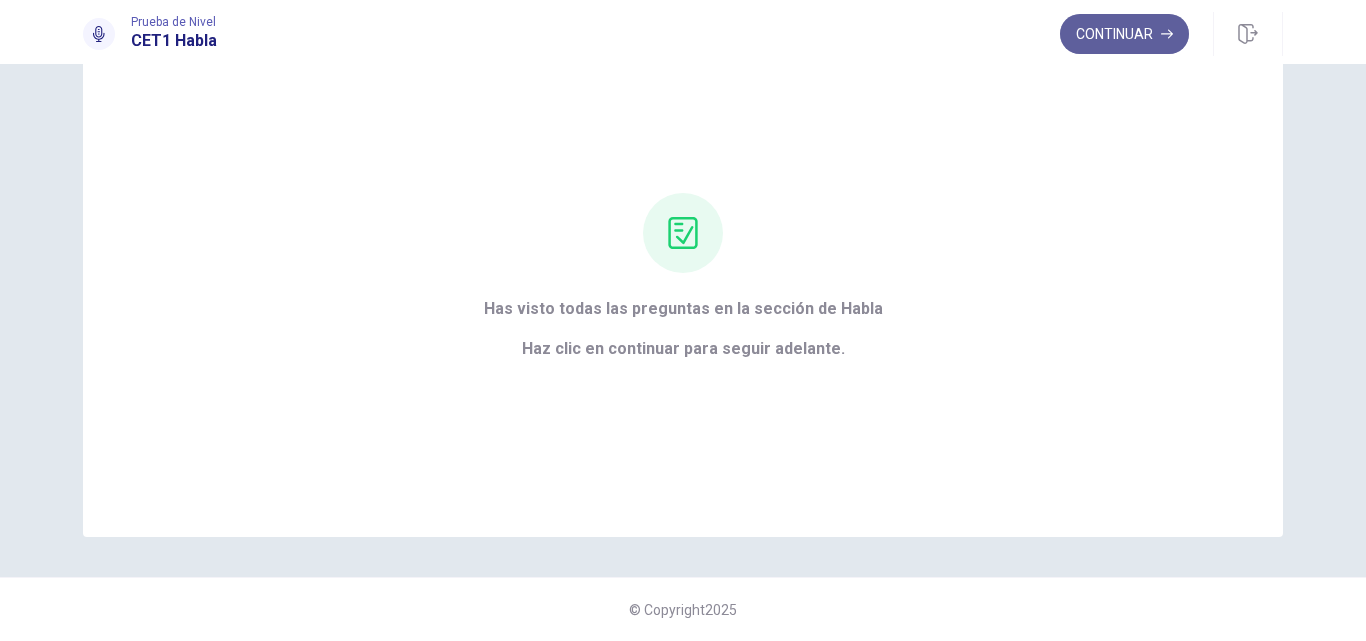 click on "Continuar" at bounding box center [1124, 34] 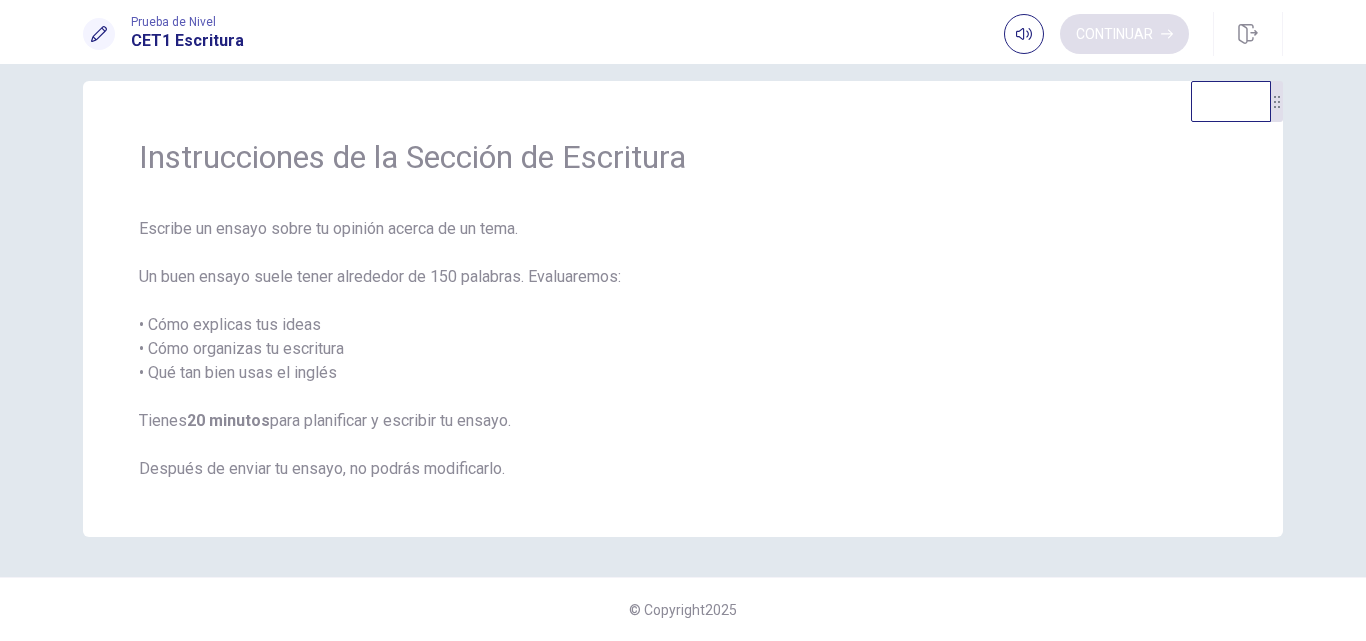 scroll, scrollTop: 23, scrollLeft: 0, axis: vertical 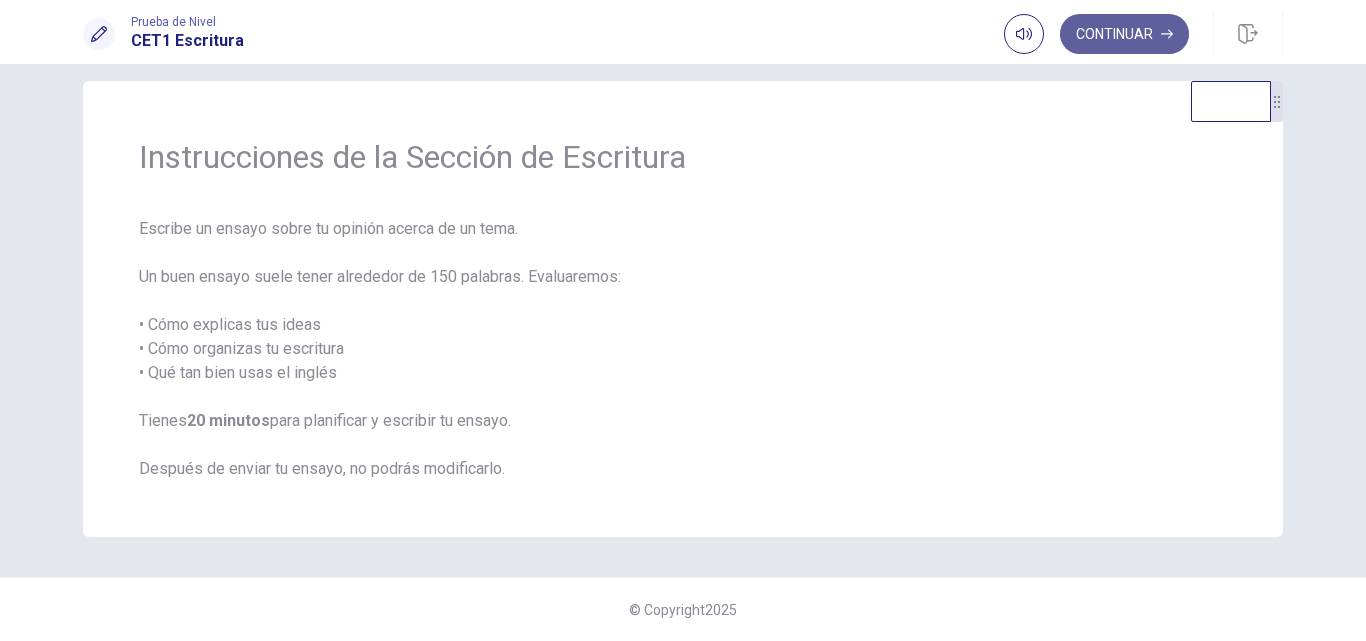 click on "Continuar" at bounding box center [1124, 34] 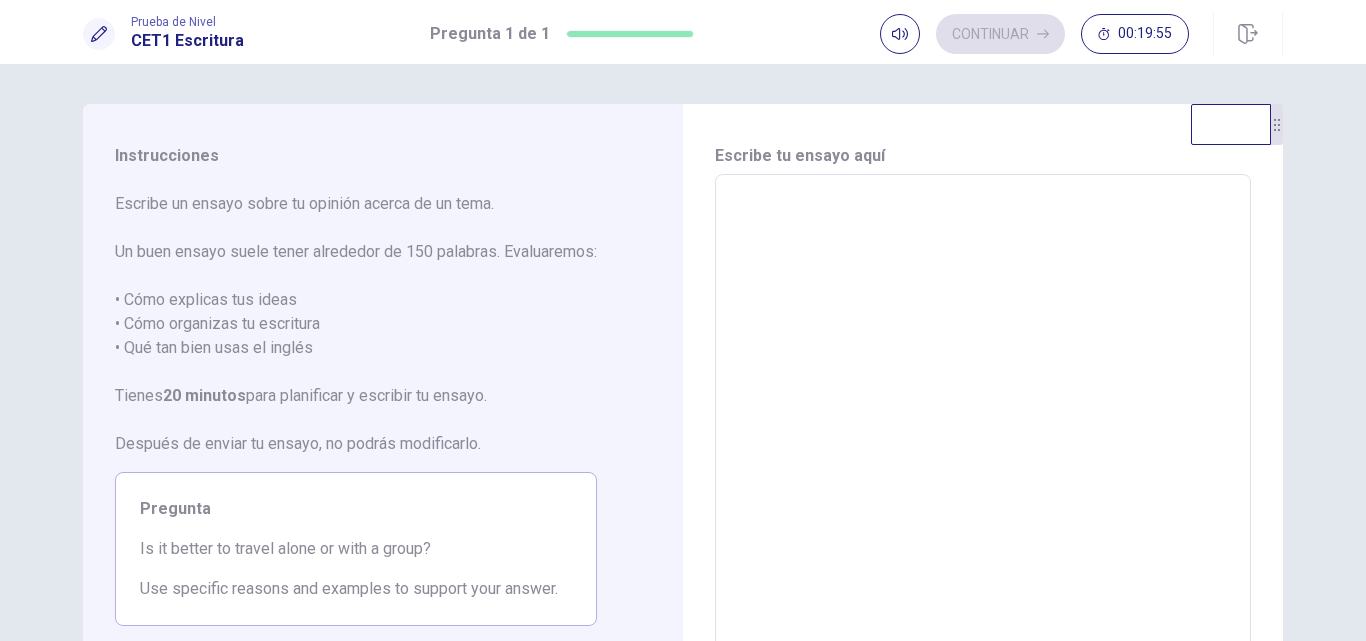 scroll, scrollTop: 100, scrollLeft: 0, axis: vertical 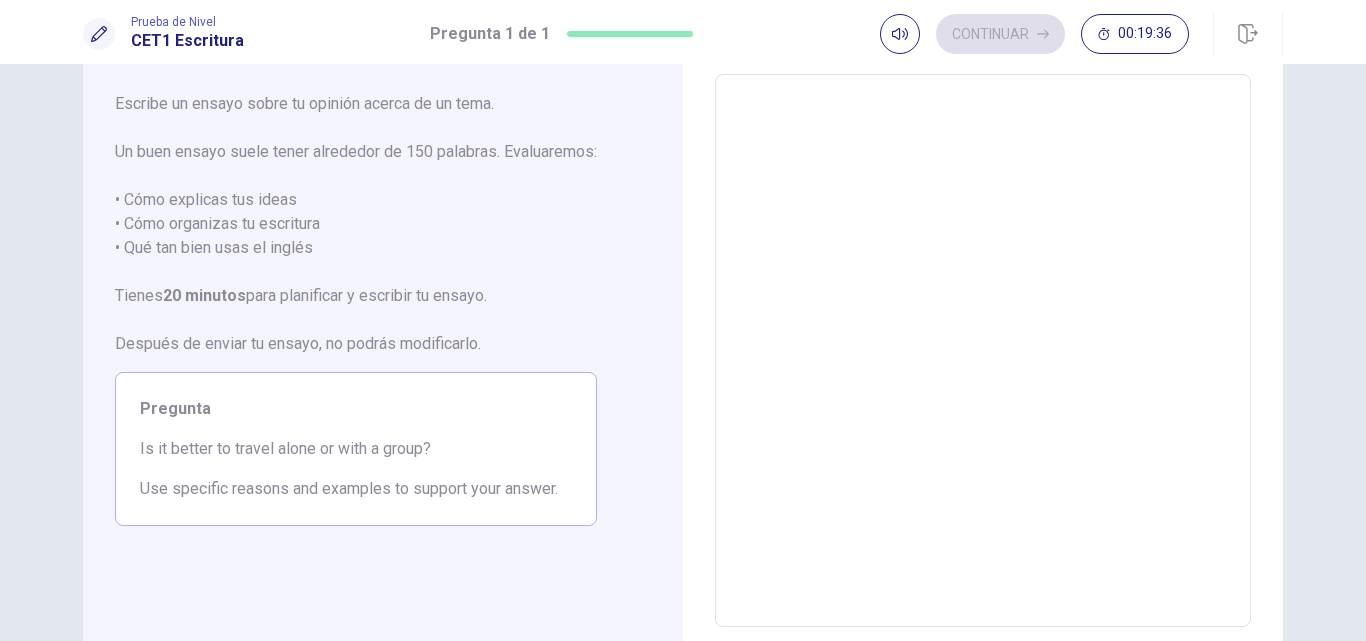 click at bounding box center [983, 351] 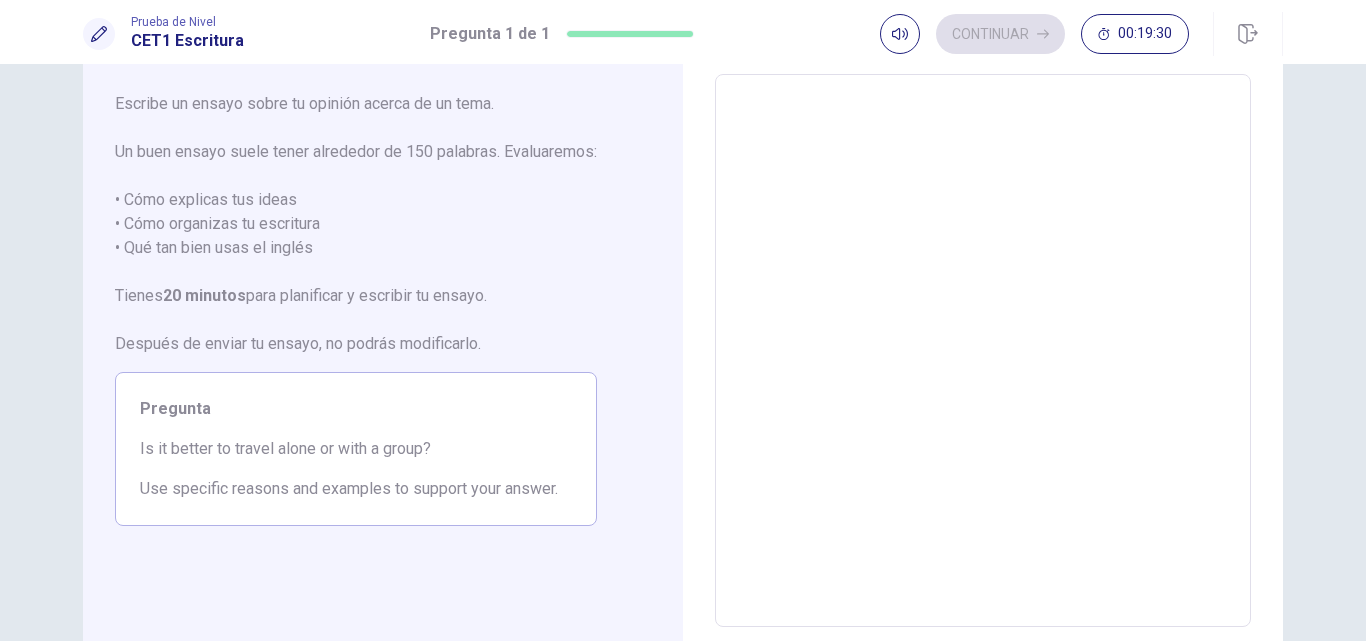type on "*" 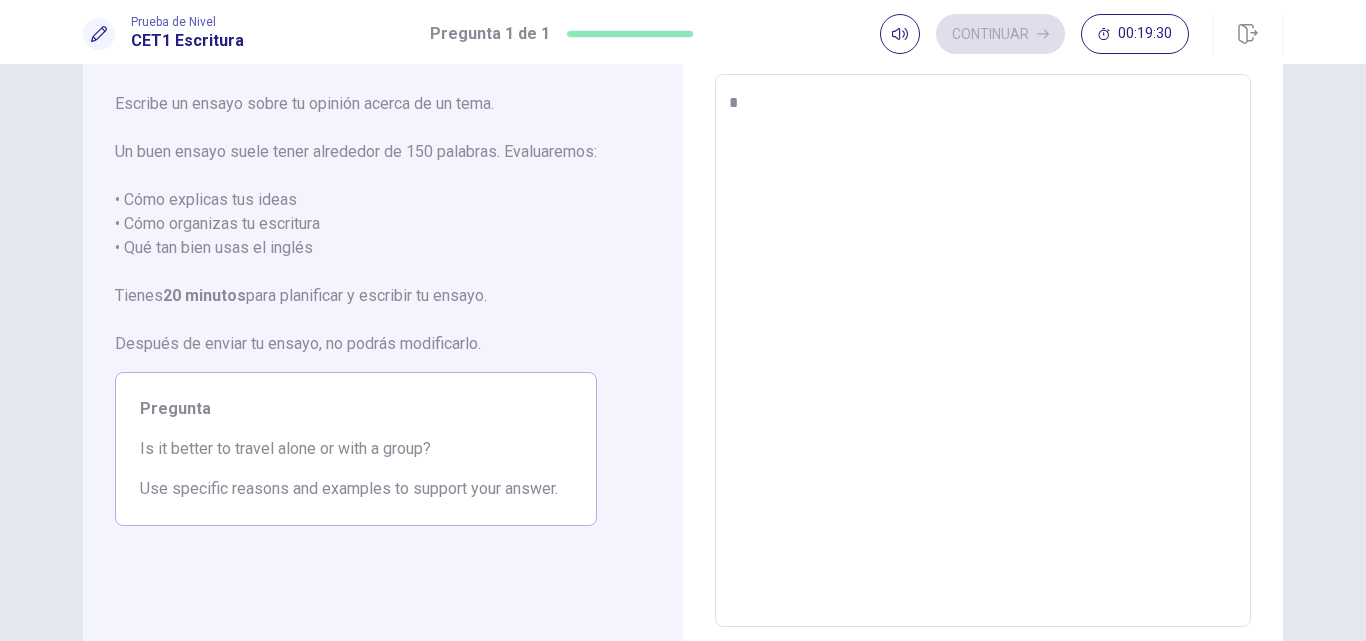 type on "*" 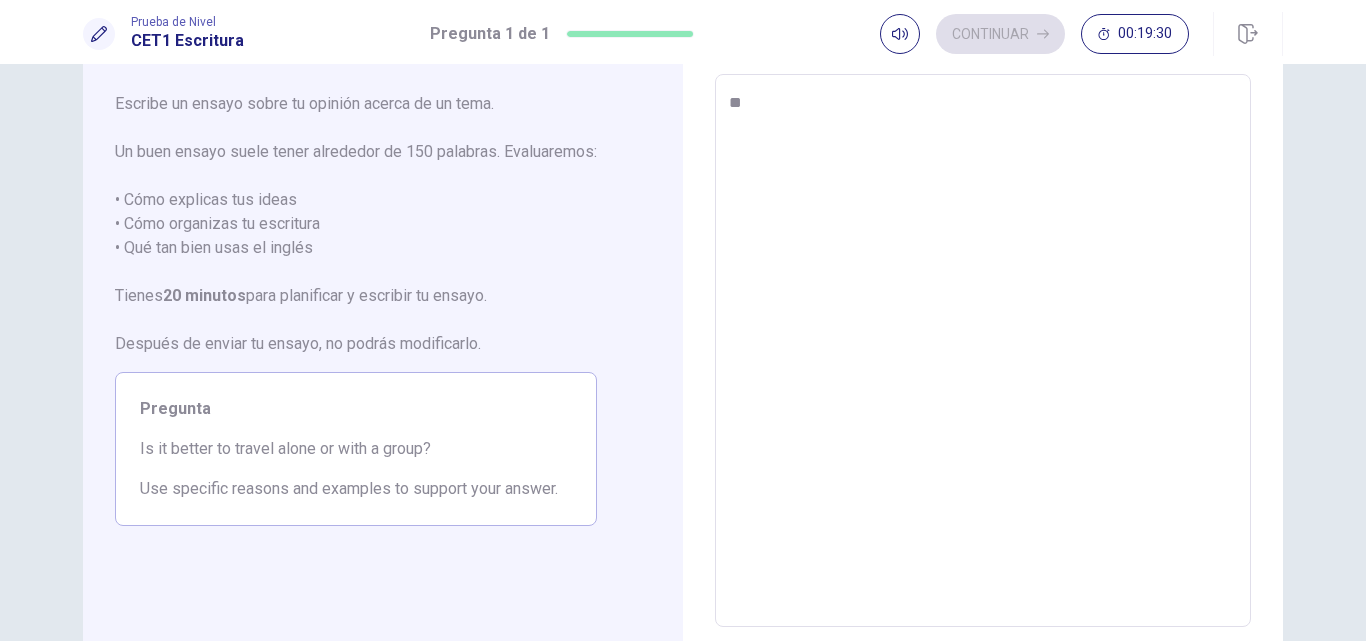type on "*" 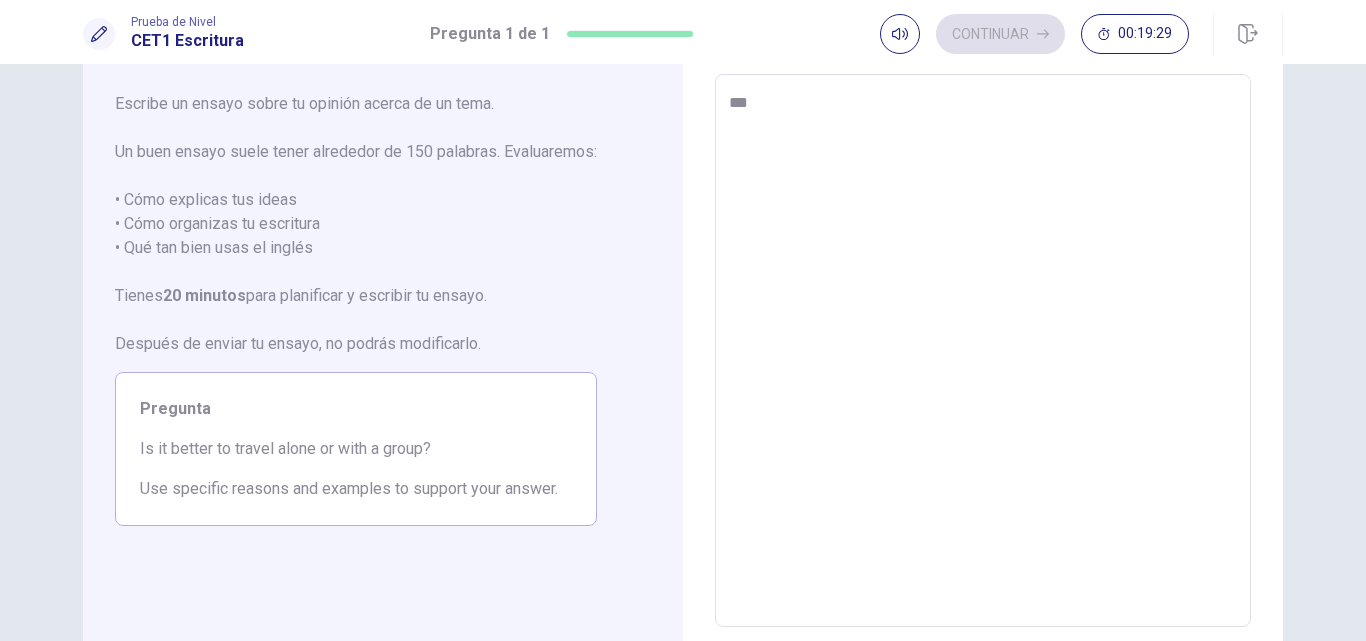 type on "*" 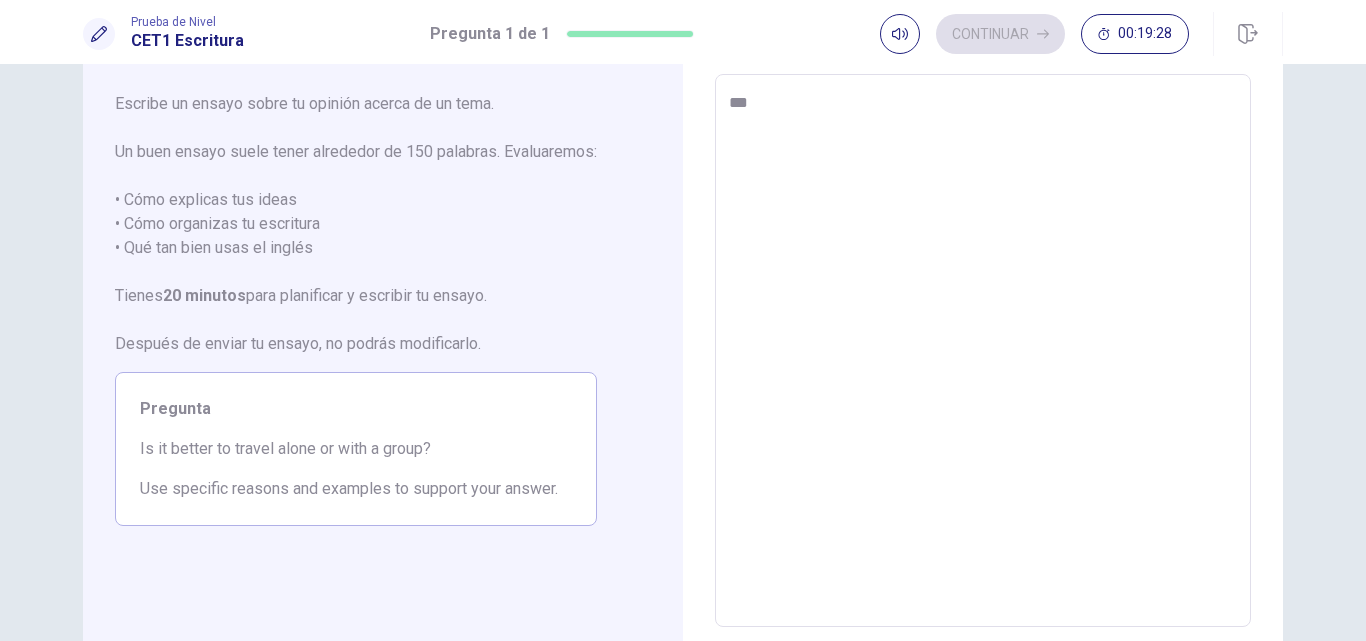 type on "**" 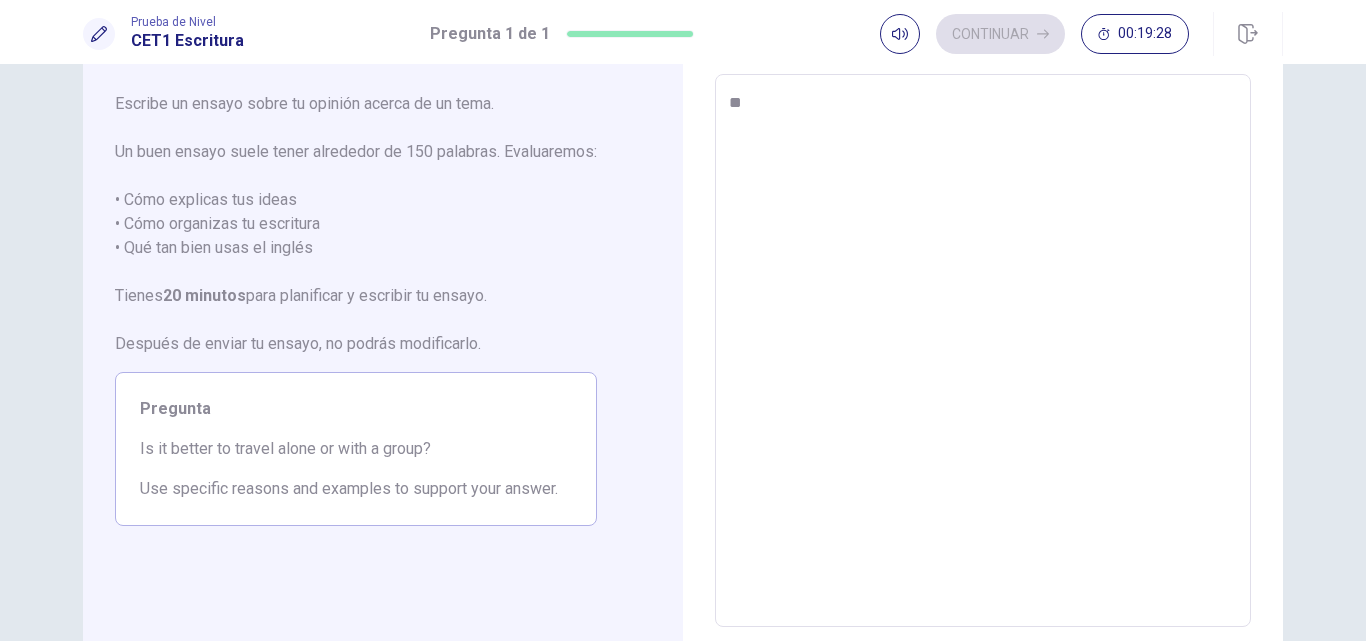 type on "*" 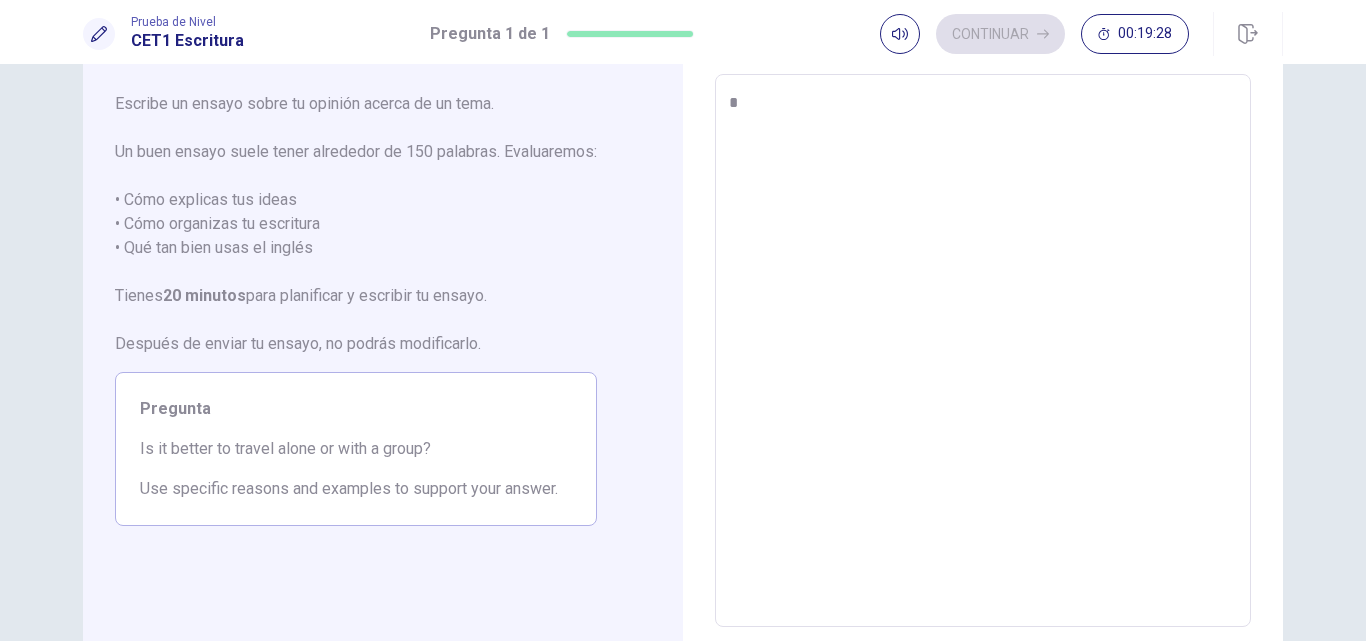 type on "*" 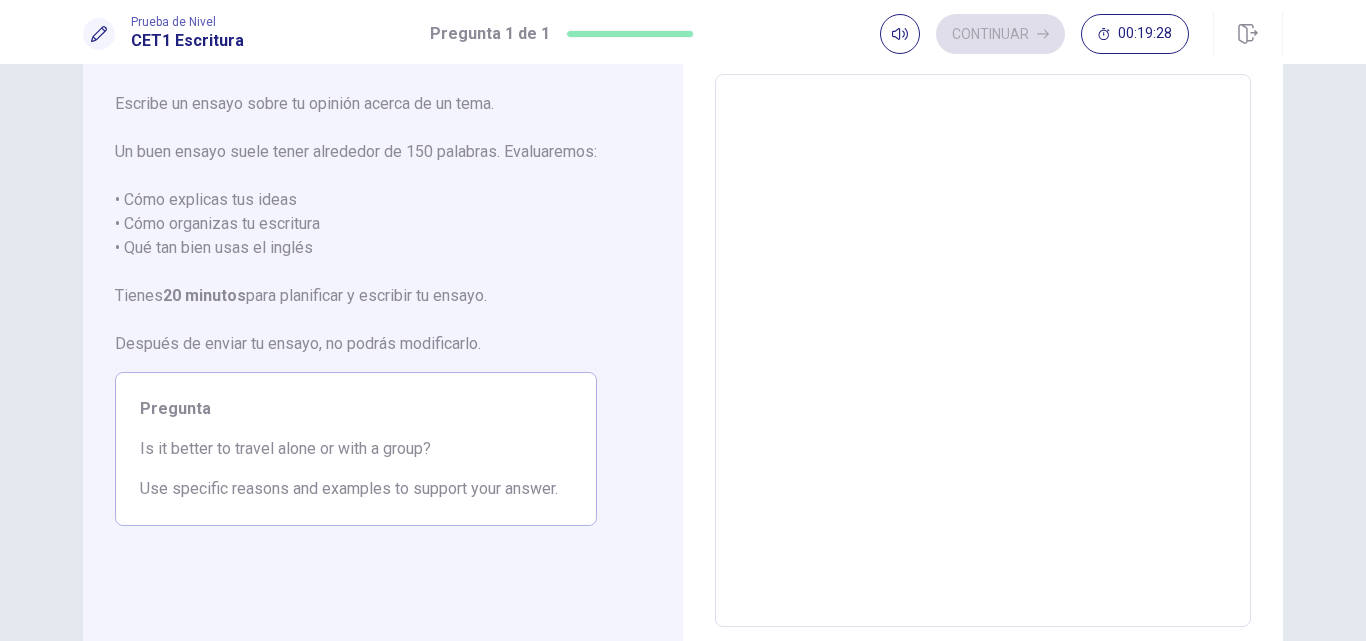 type on "*" 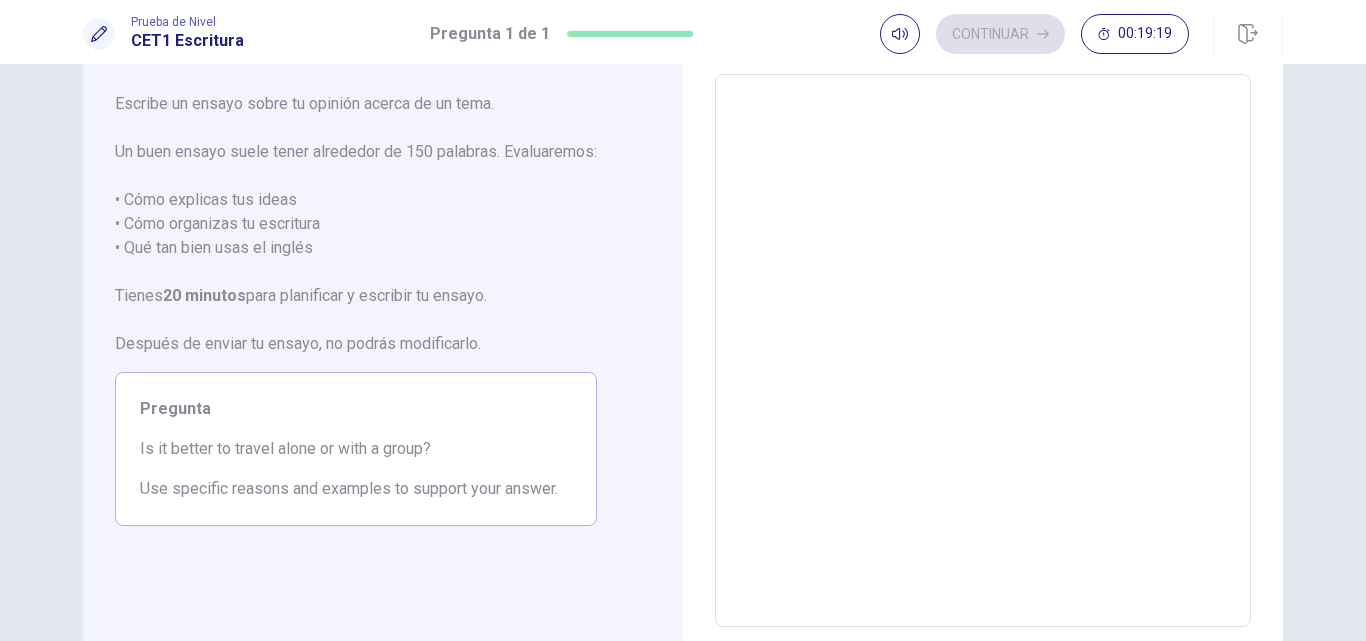 type on "*" 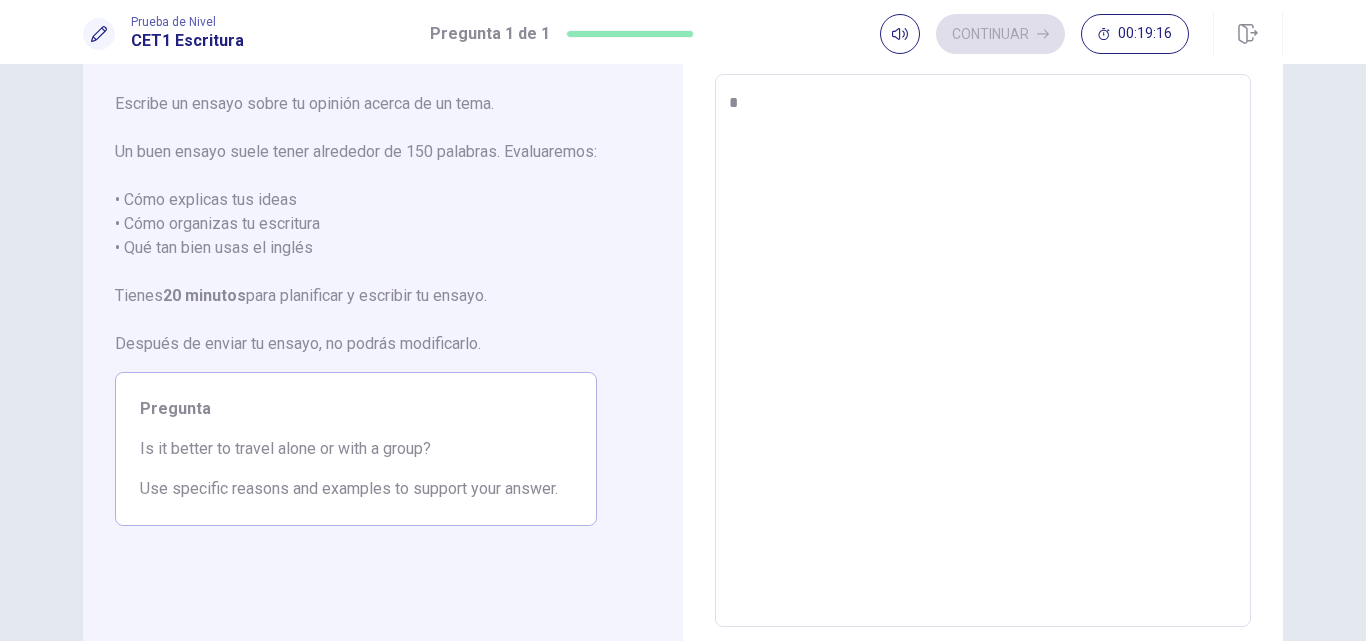 type on "*" 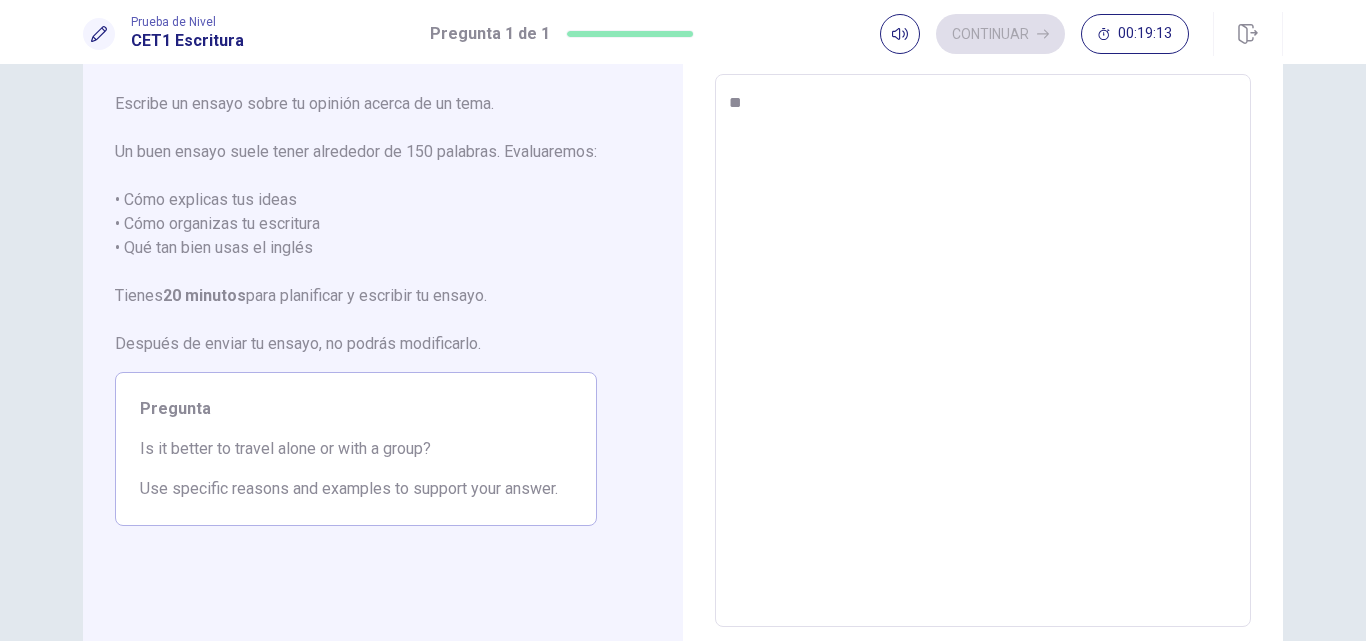 type on "*" 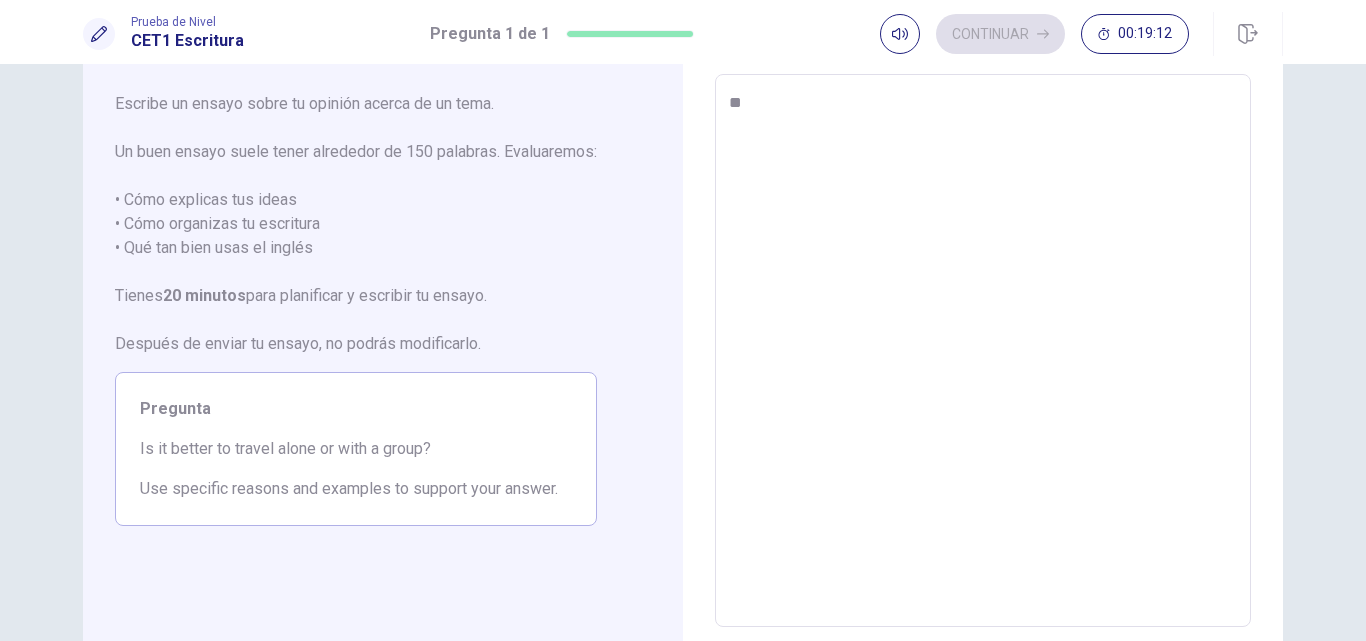 type on "***" 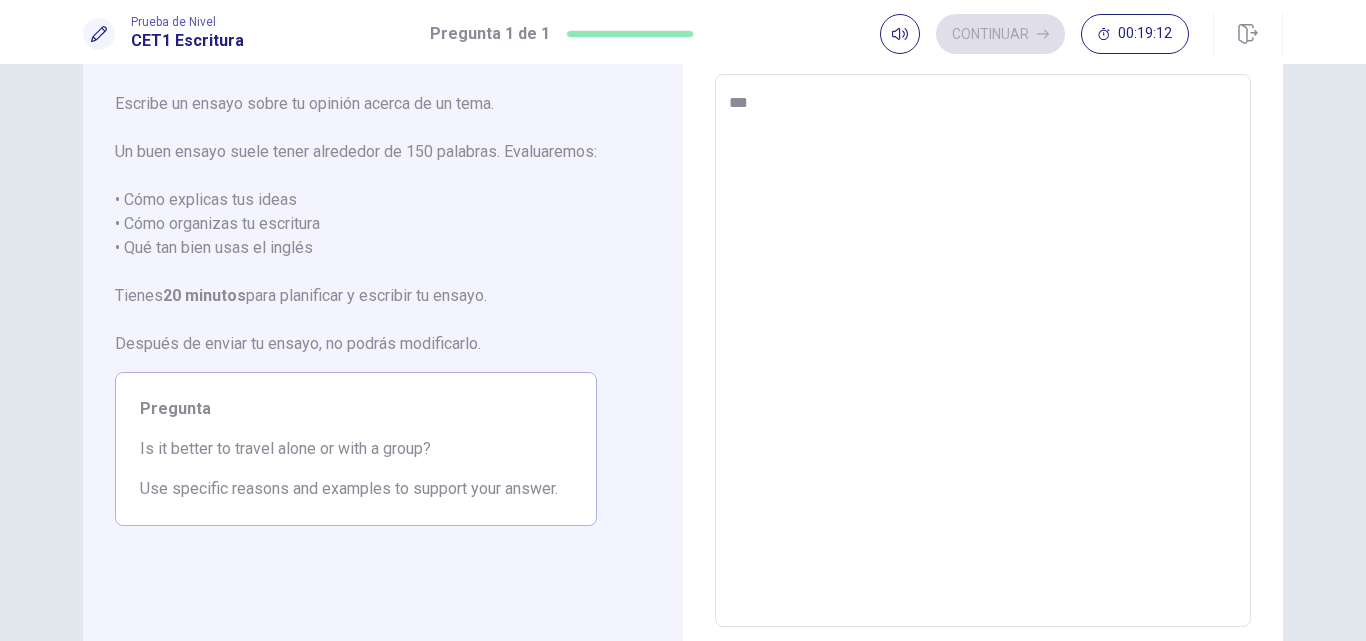 type on "*" 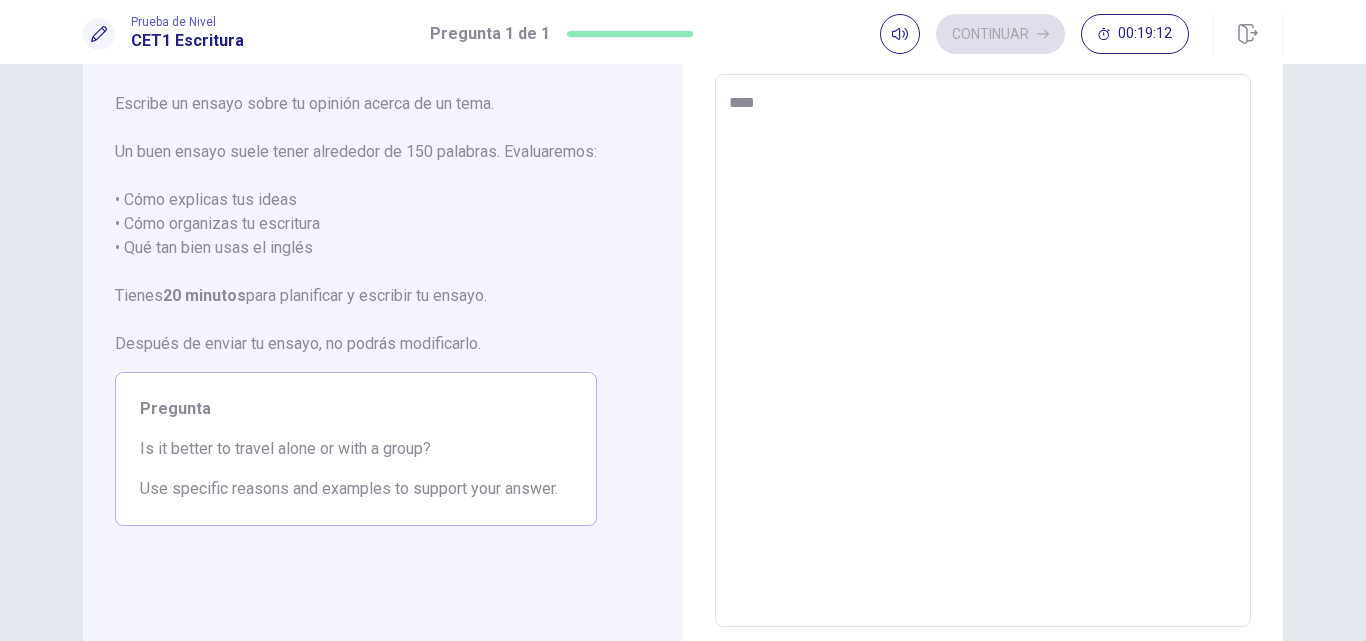 type on "*" 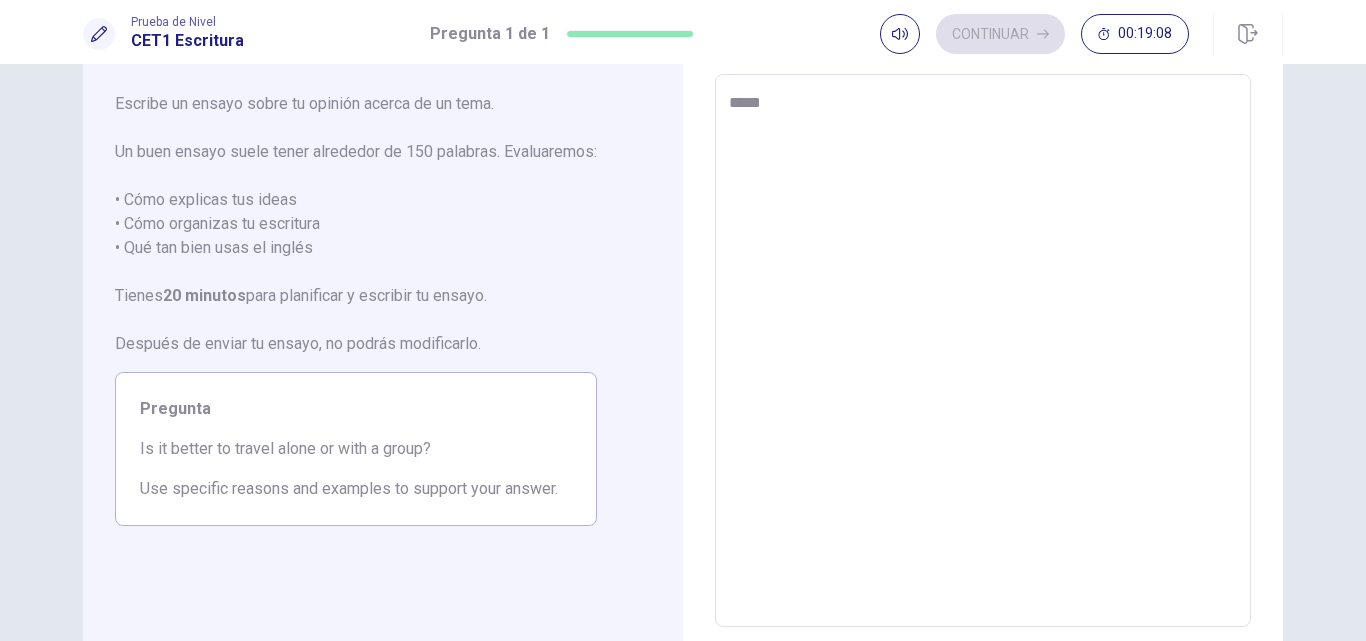 type on "*" 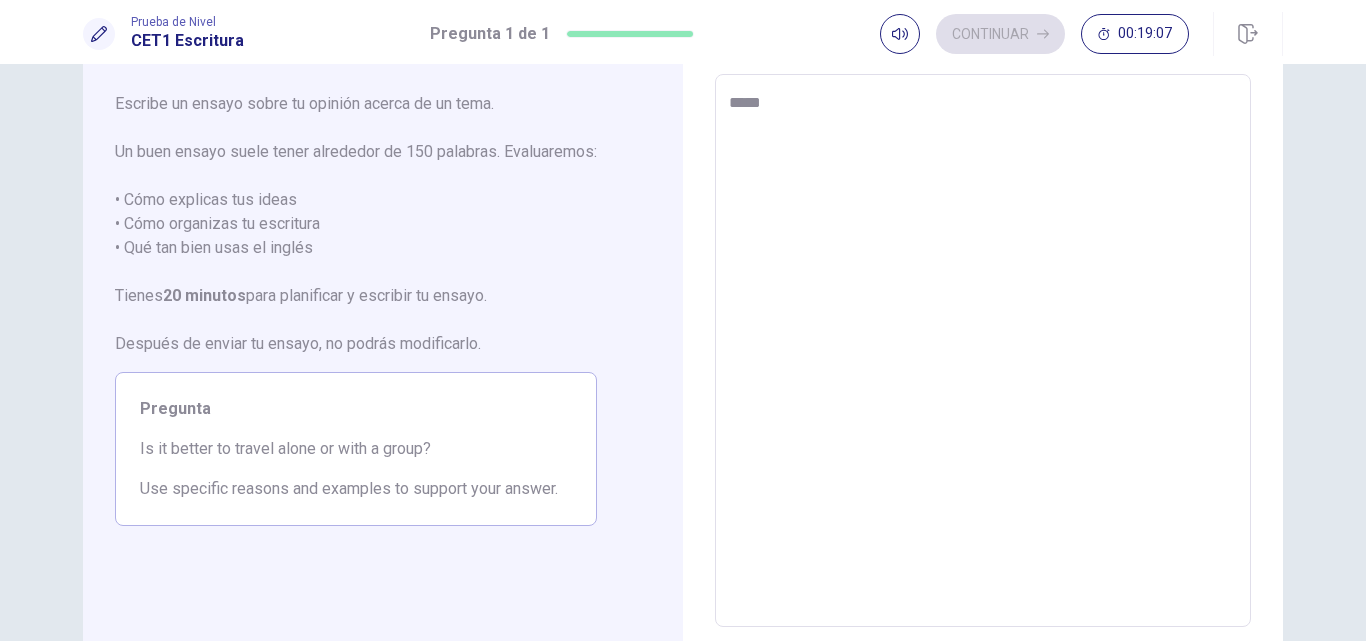 type on "*****" 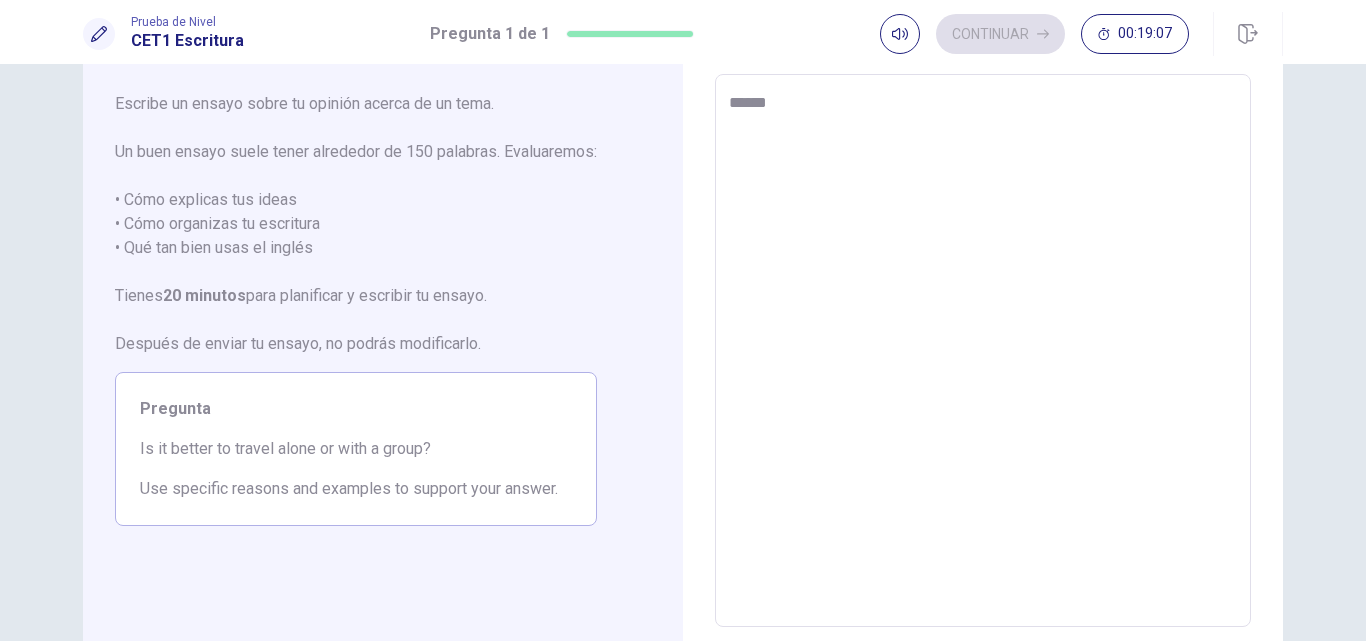 type on "*" 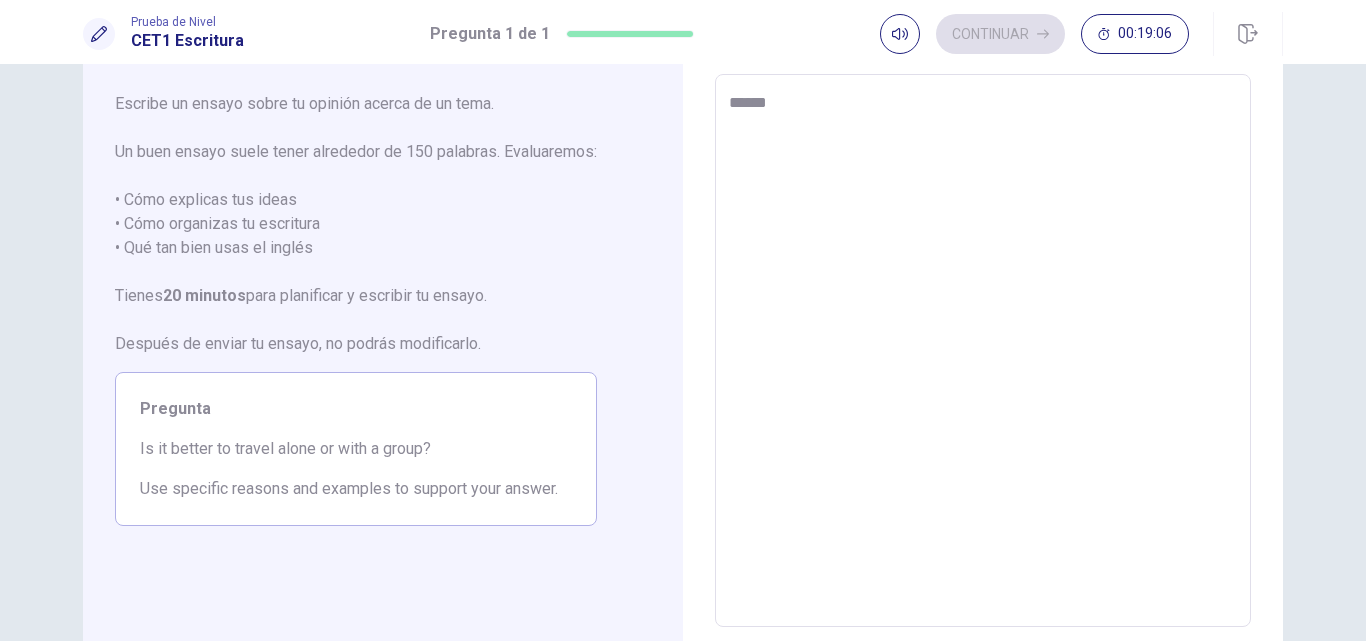 type on "*******" 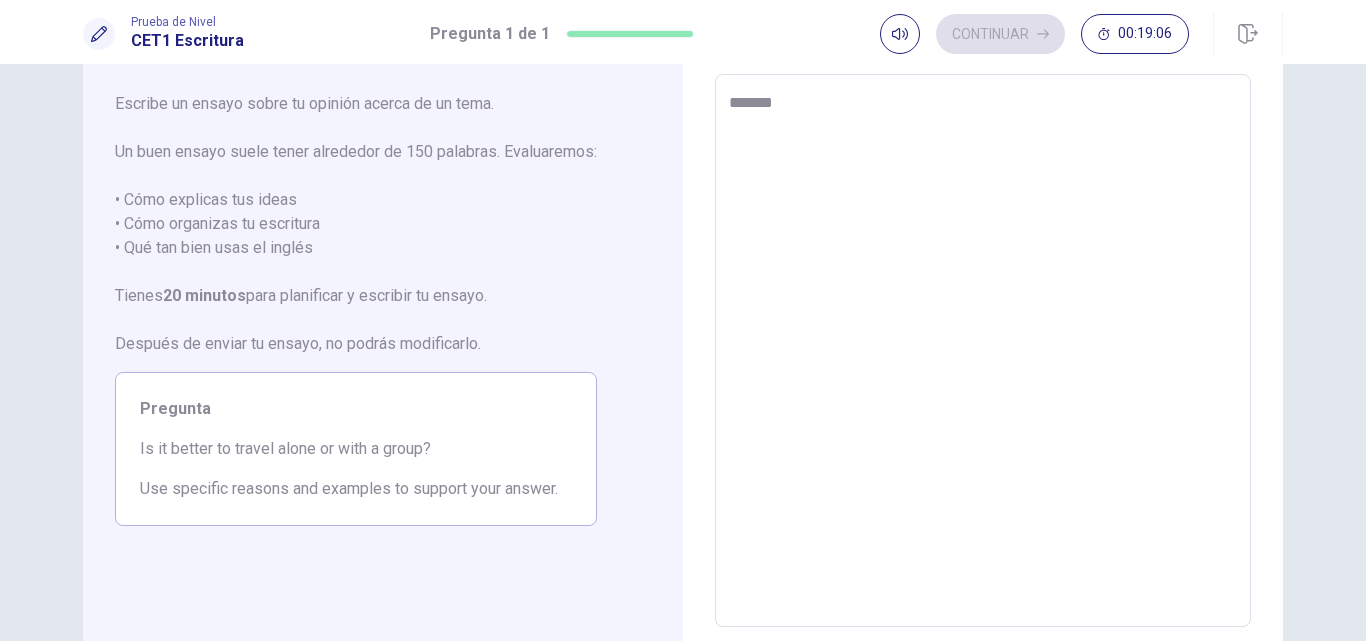 type on "*" 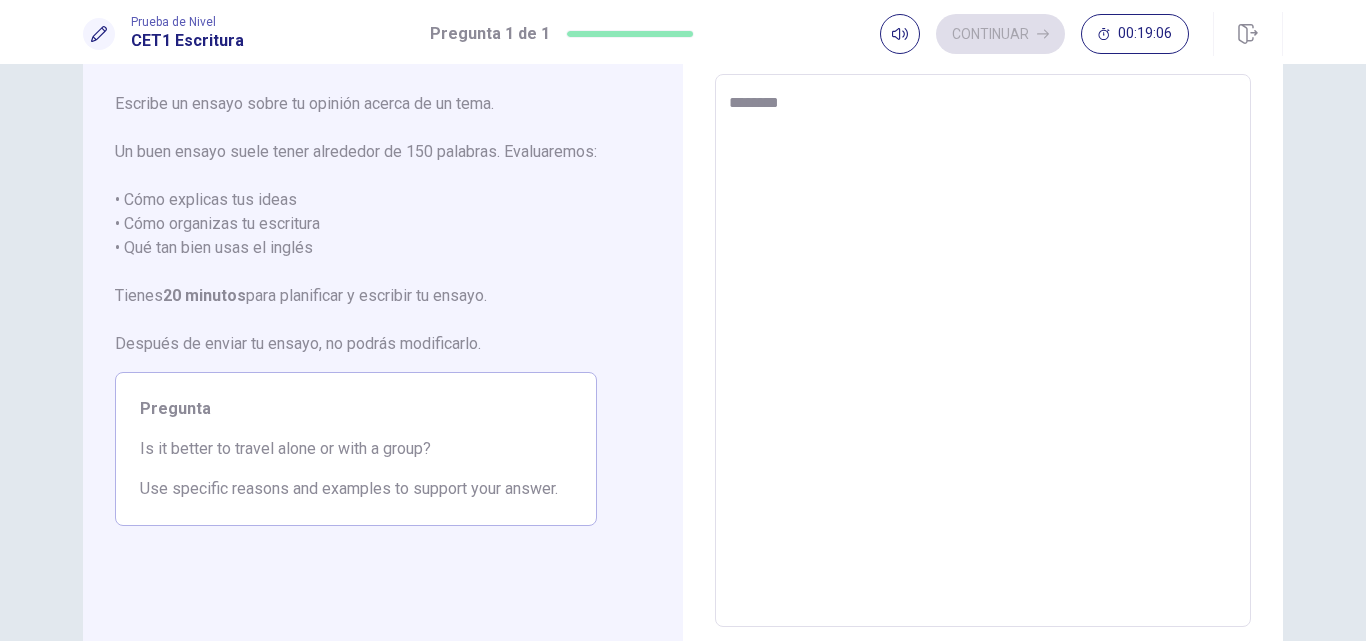 type on "*" 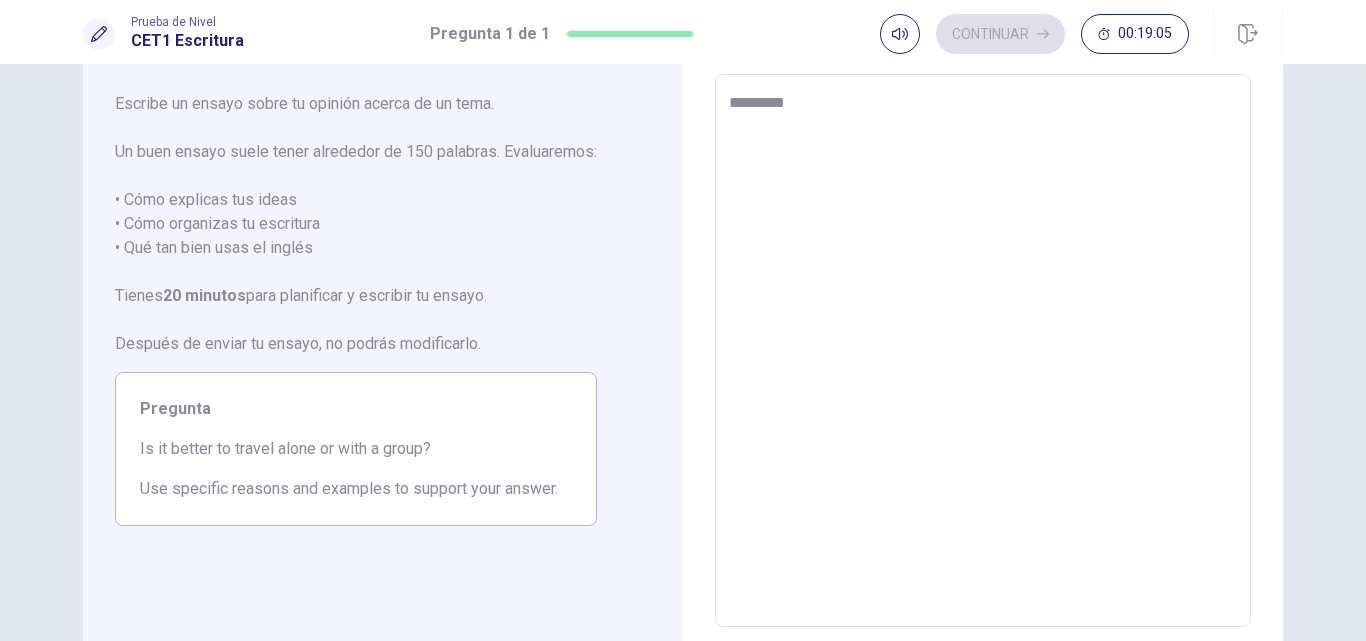 type on "*" 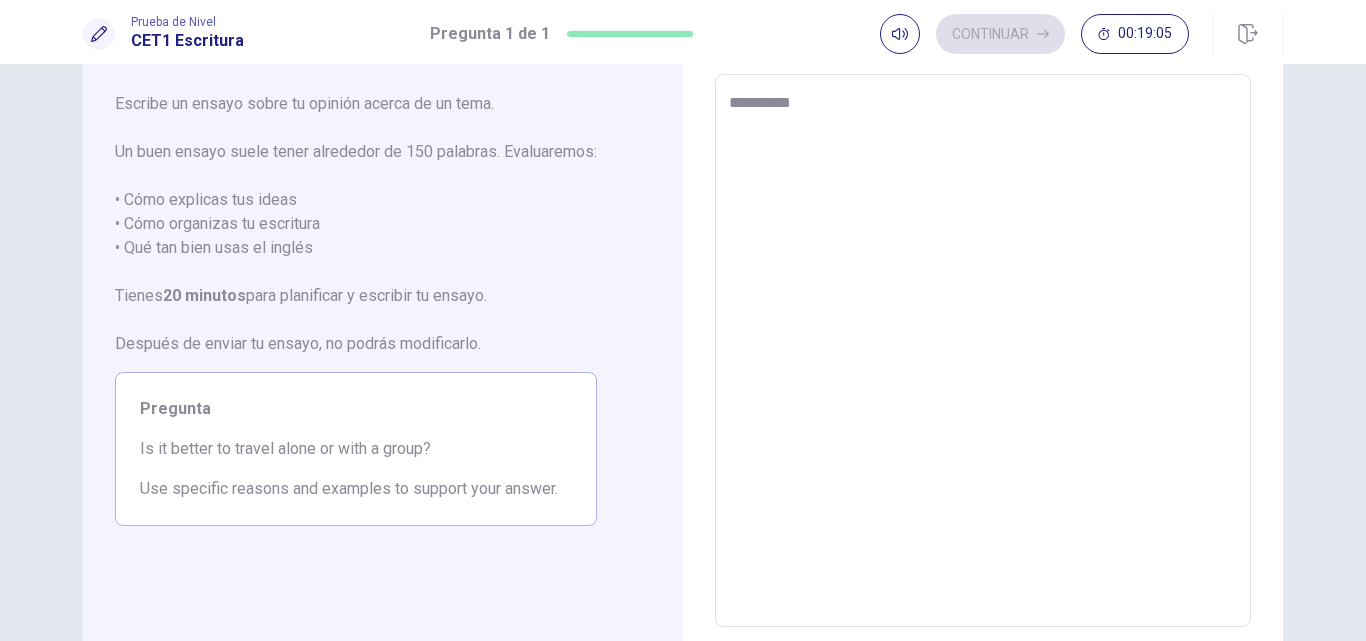 type on "**********" 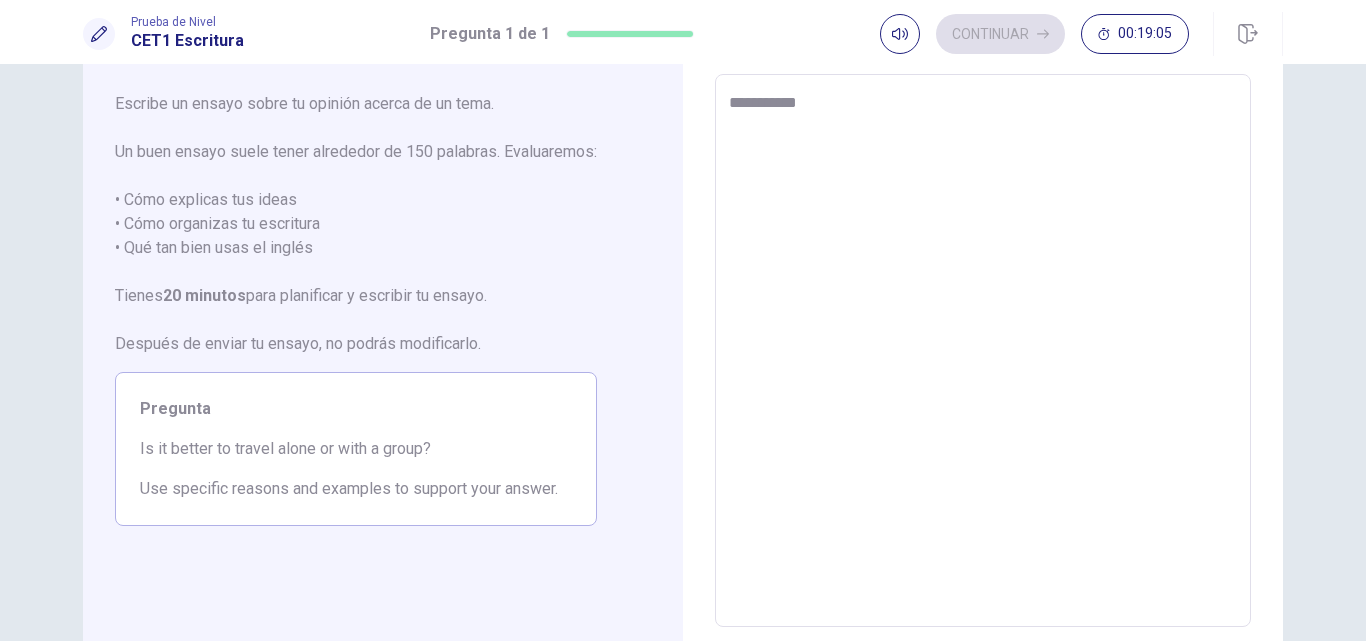 type on "**********" 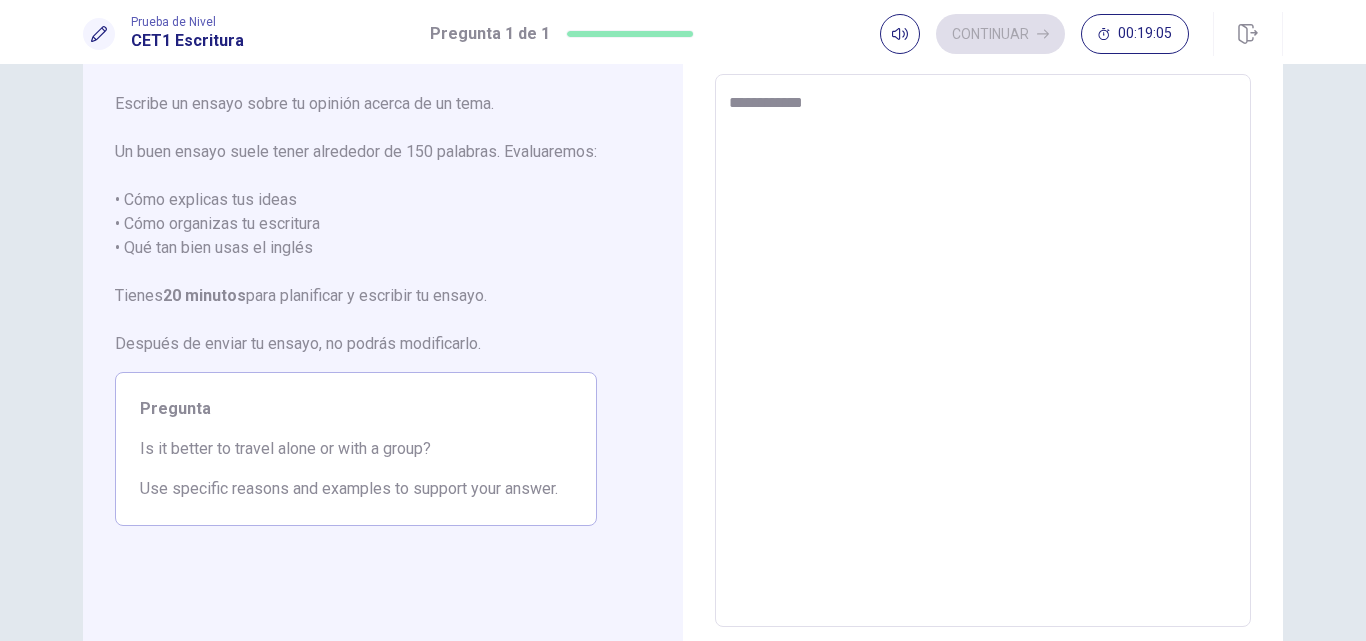 type on "*" 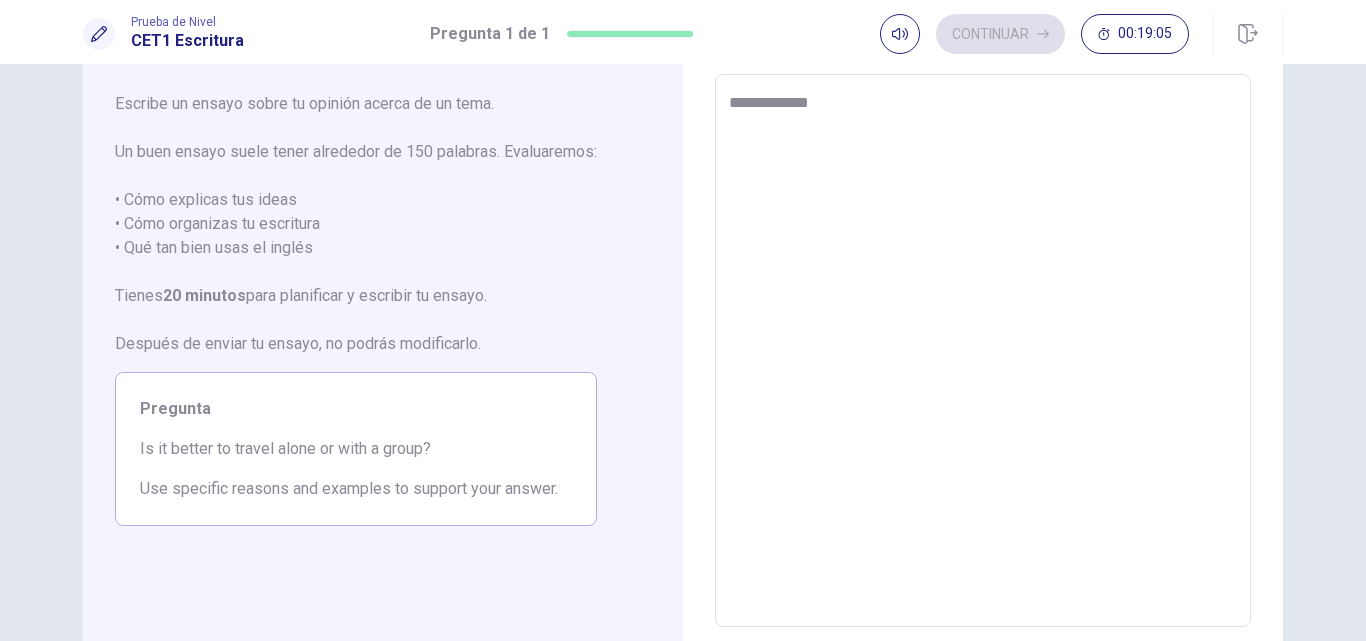 type on "*" 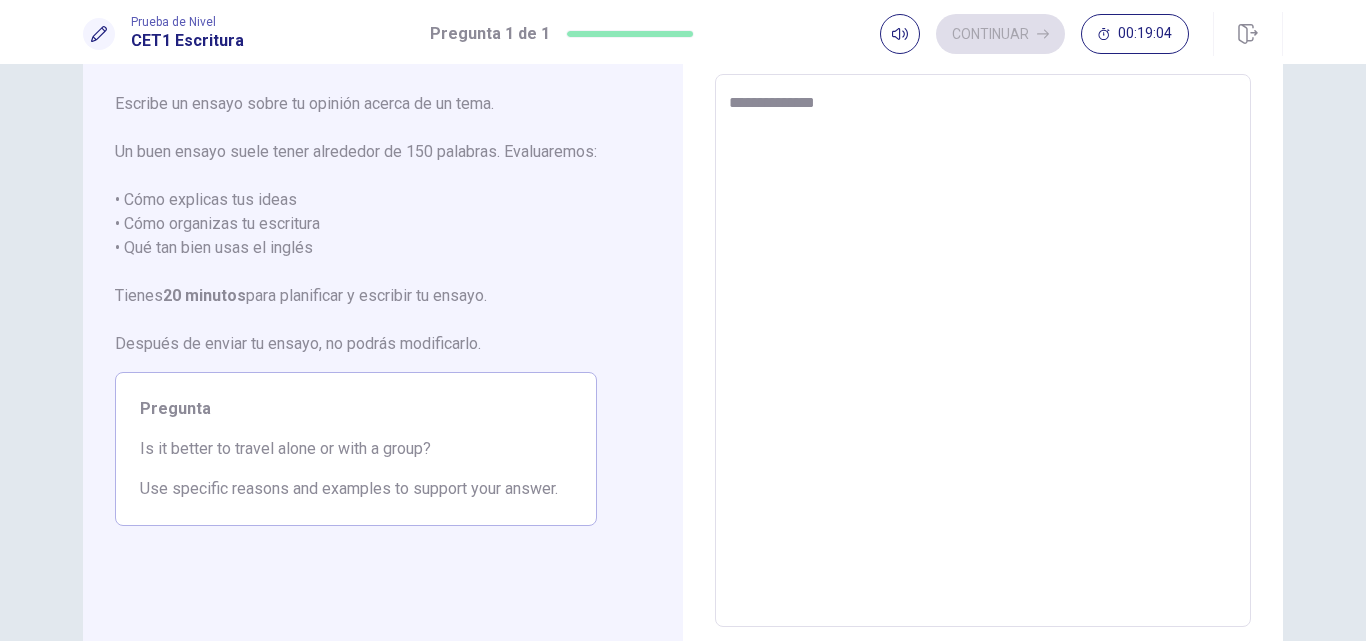 type on "*" 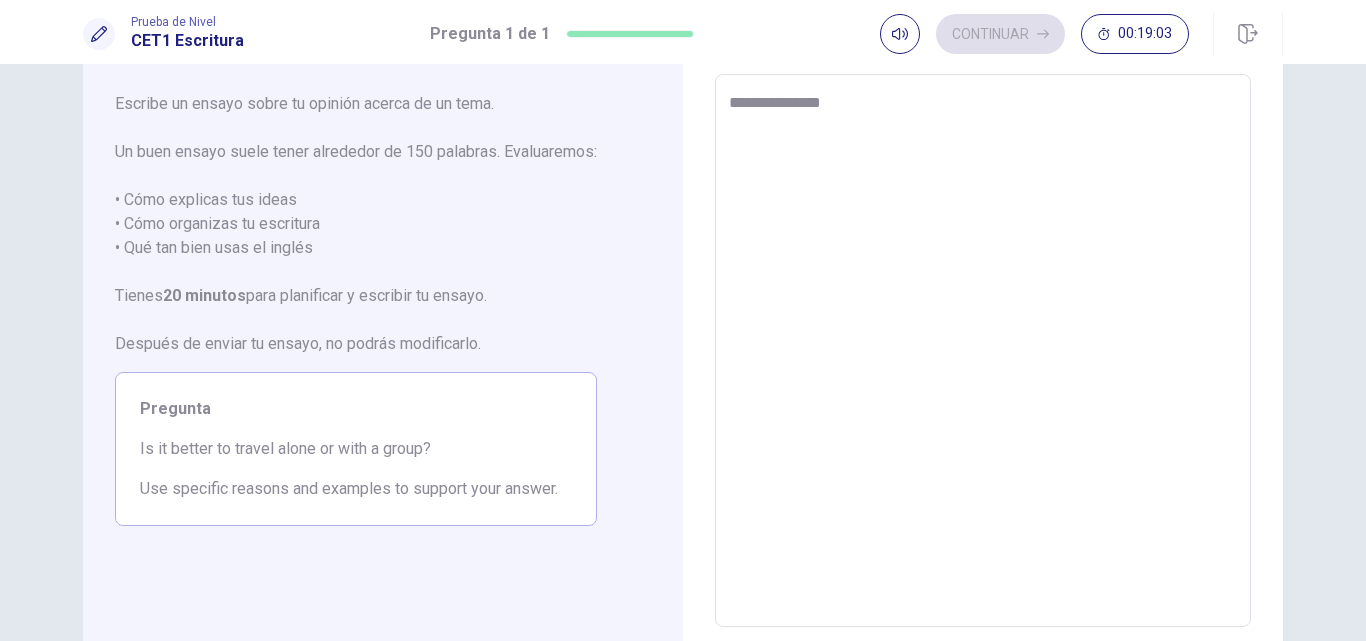 type on "*" 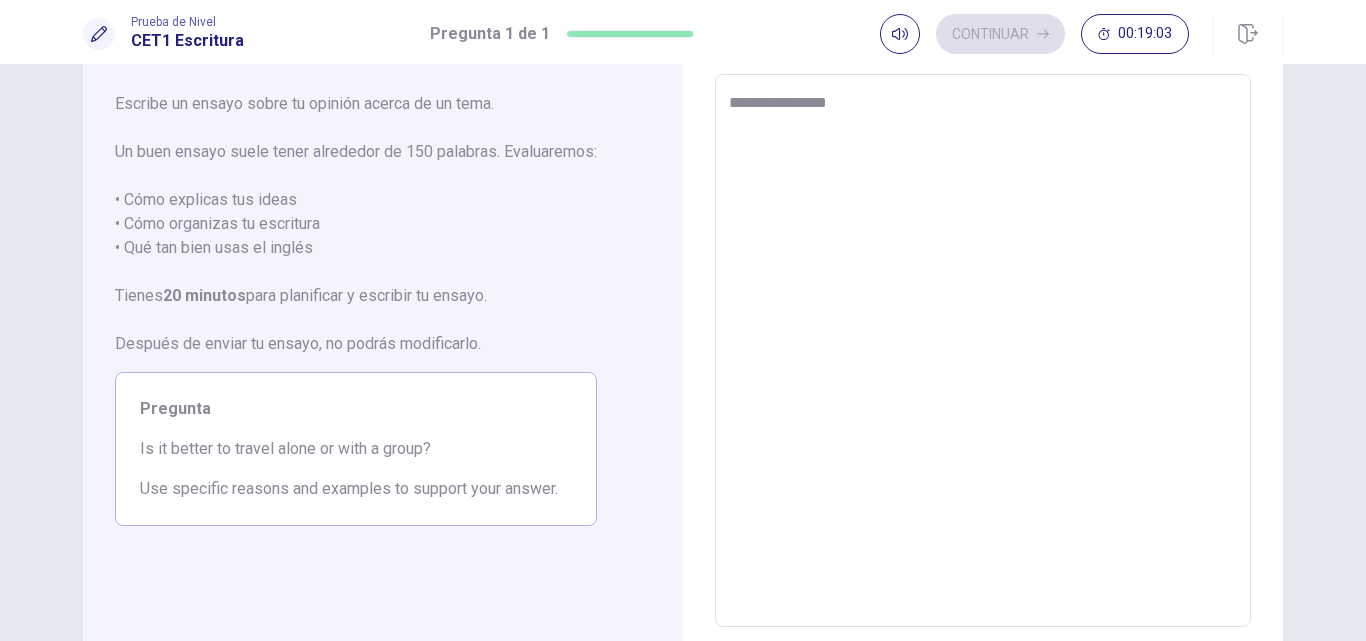 type on "*" 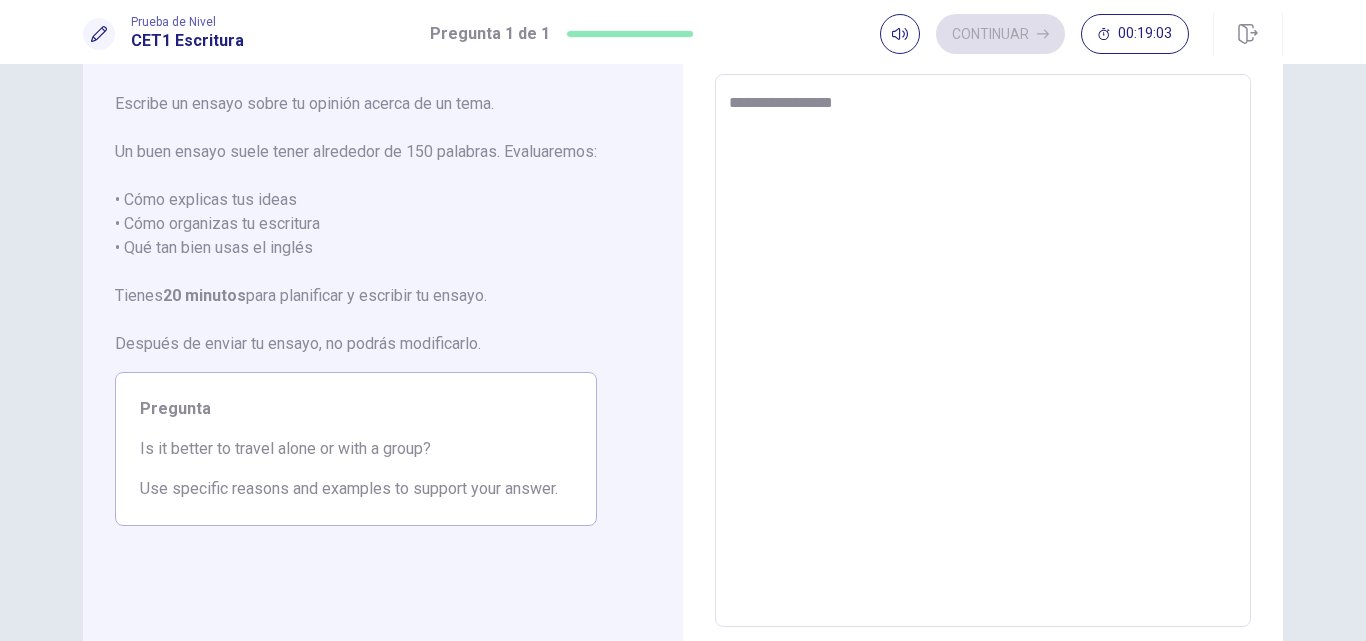type on "*" 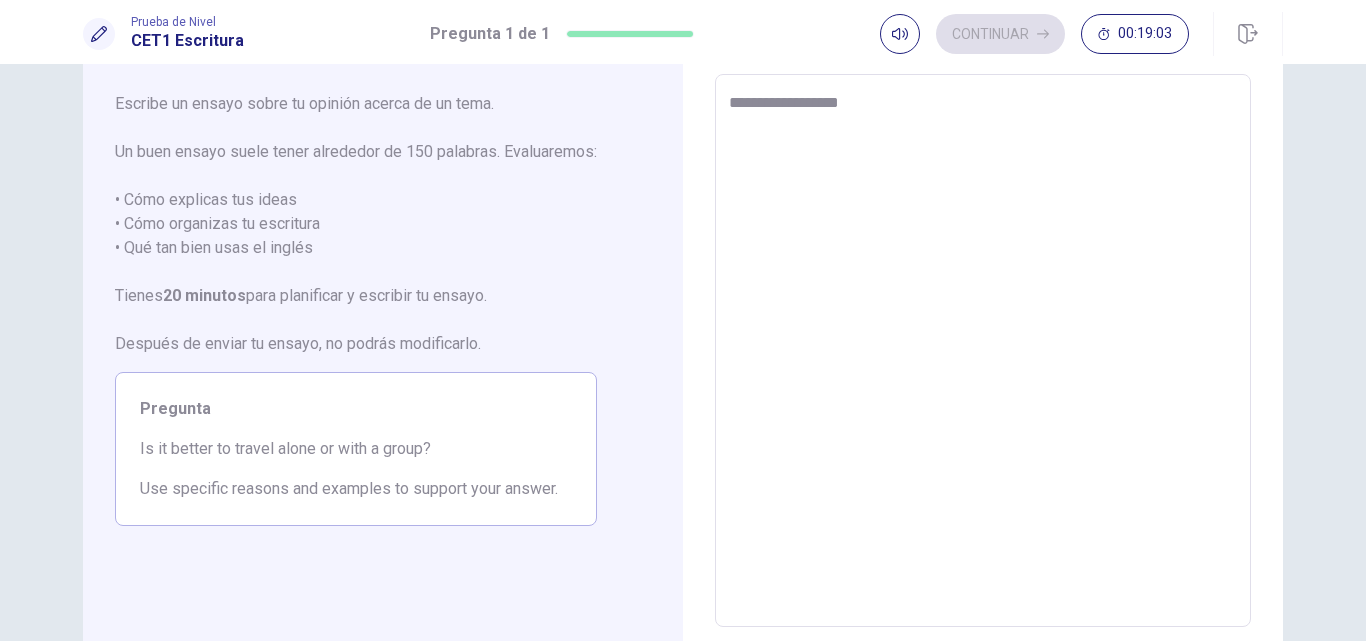 type on "*" 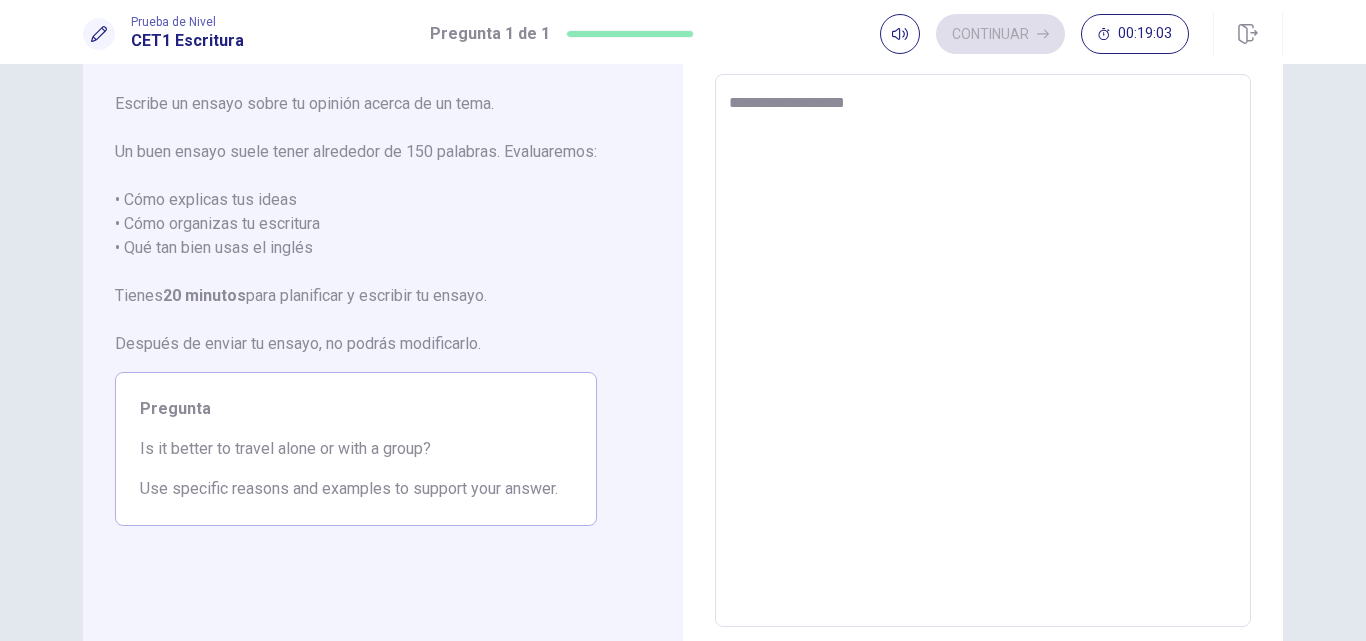 type on "*" 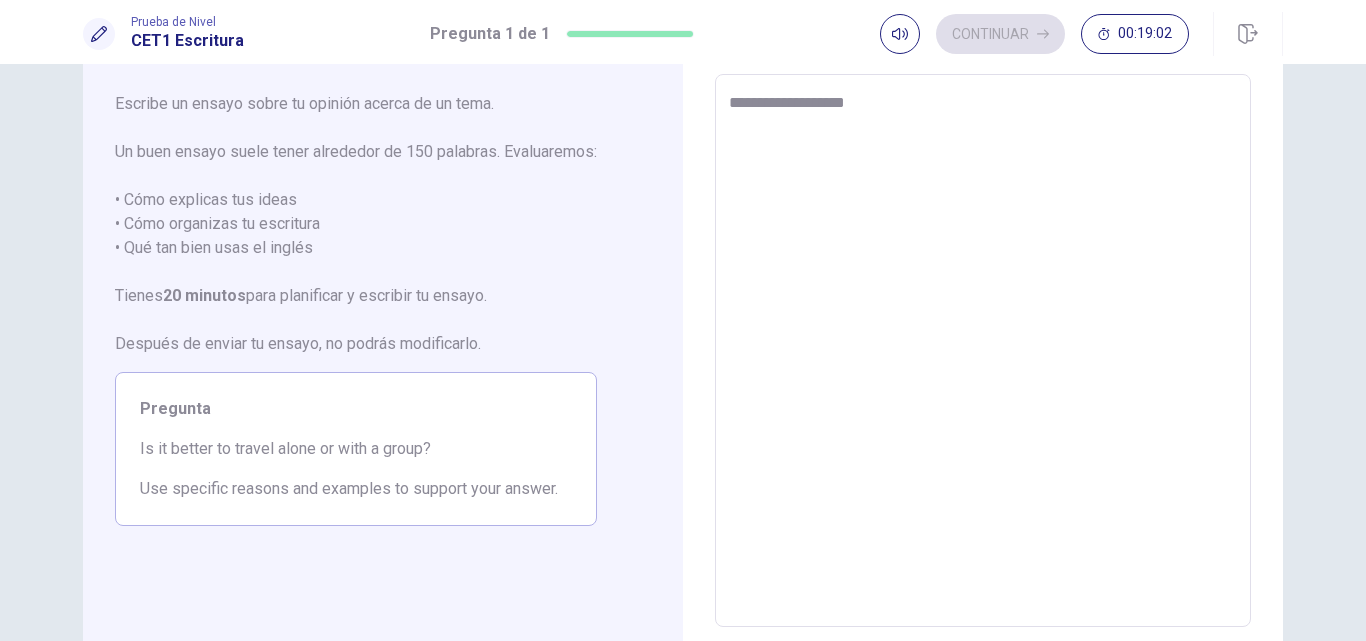 type on "**********" 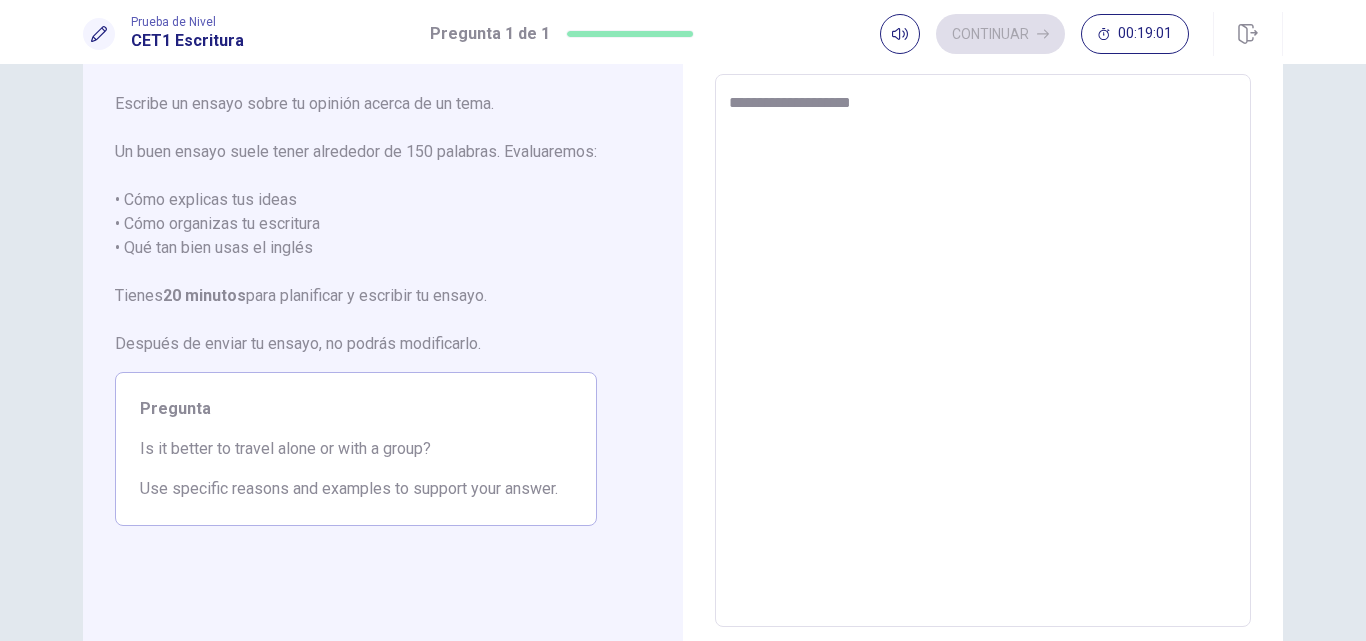 type on "*" 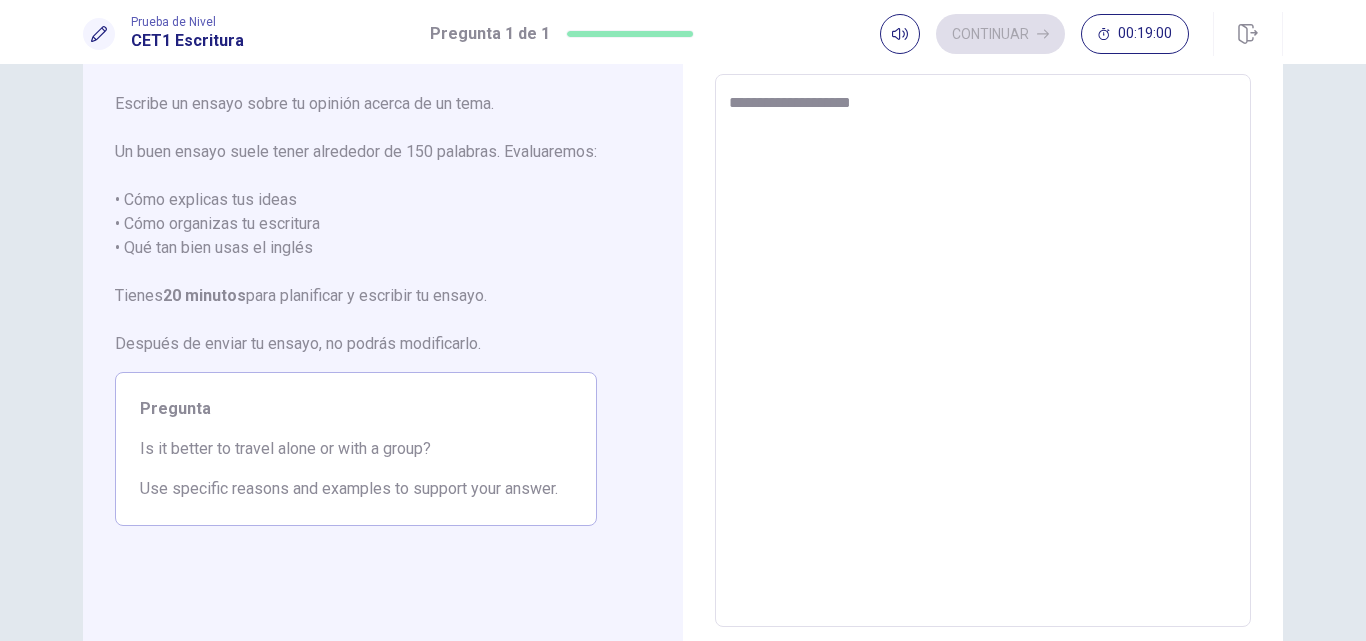 type on "**********" 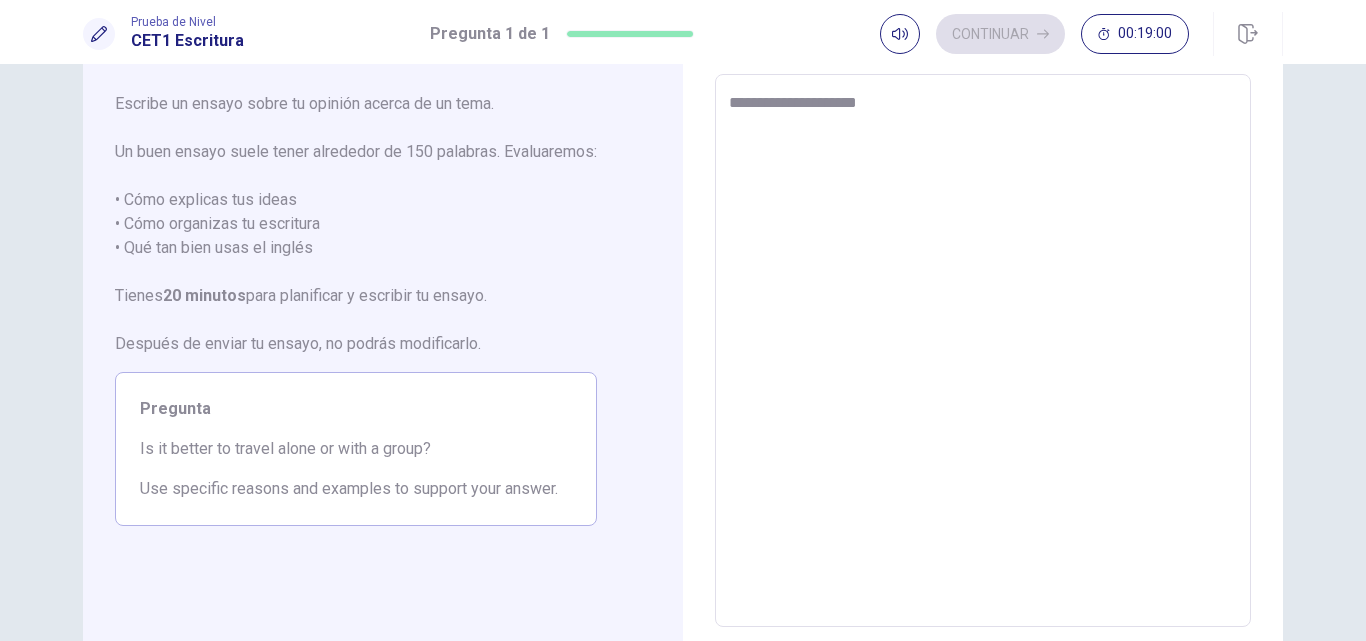 type on "*" 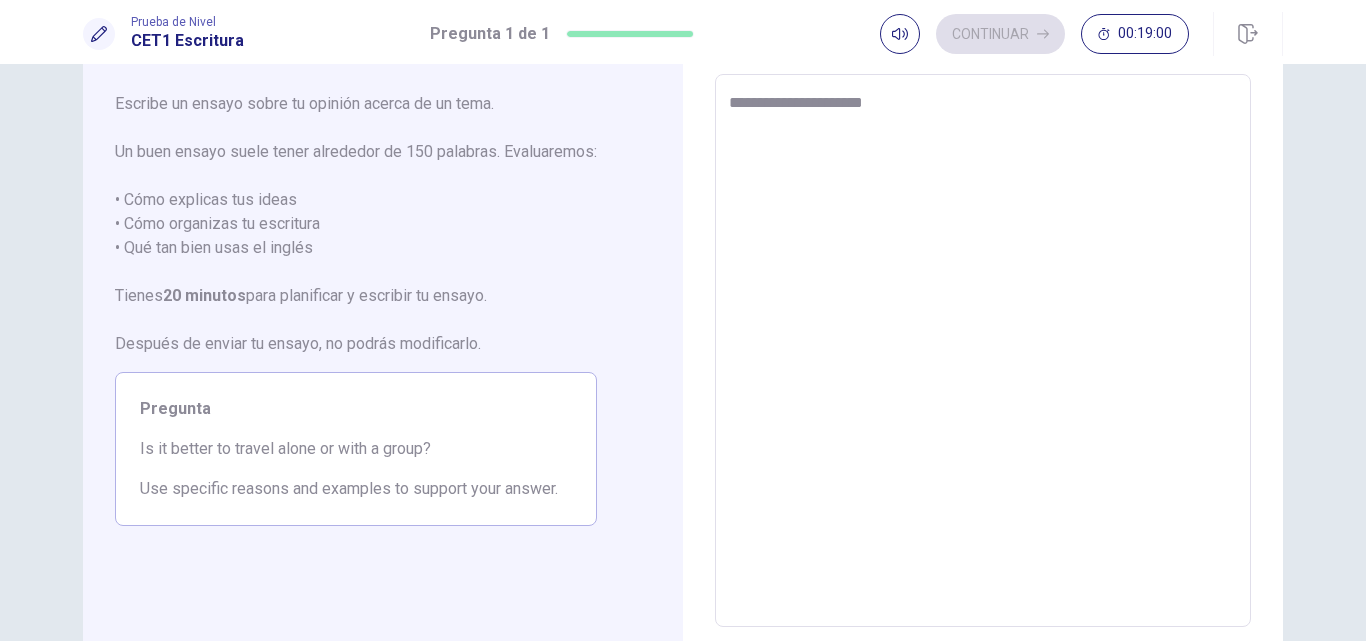 type on "*" 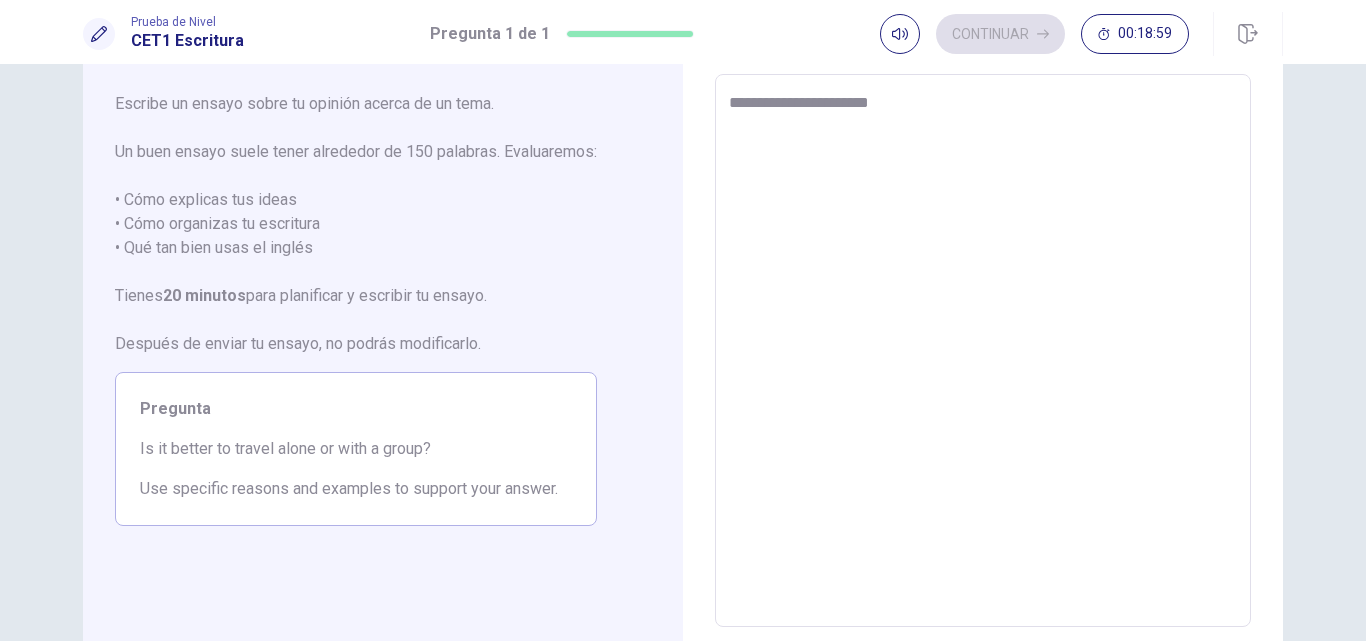 type on "*" 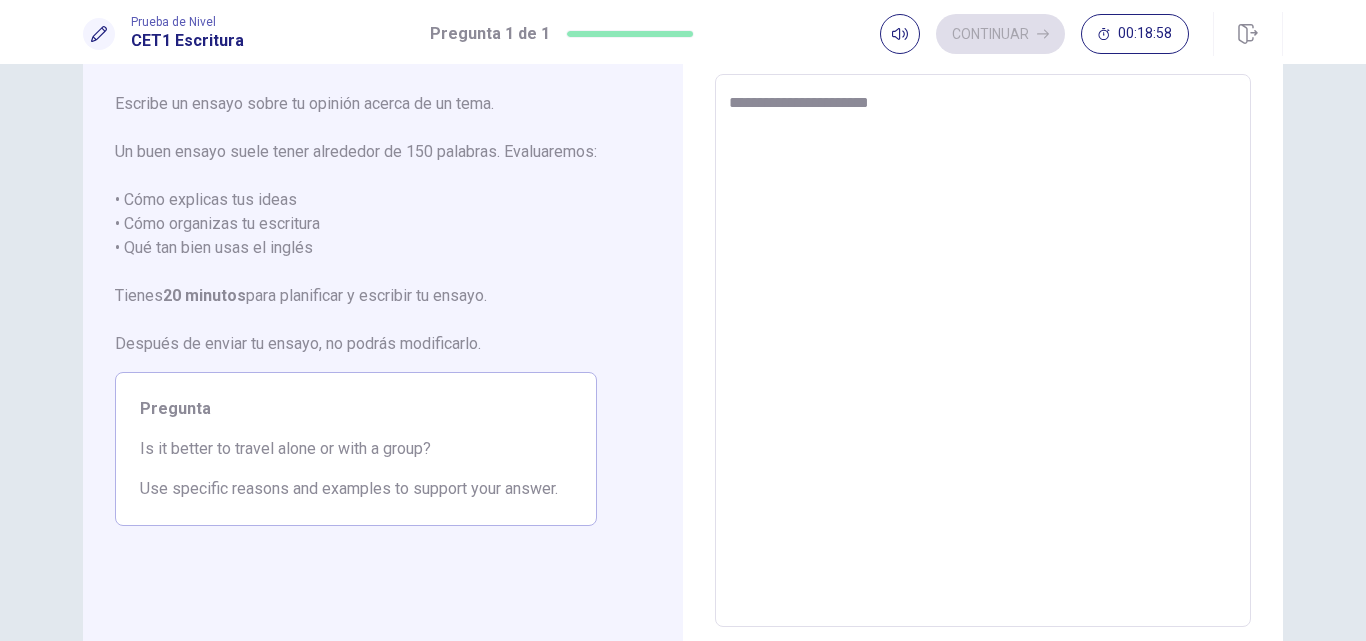 type on "**********" 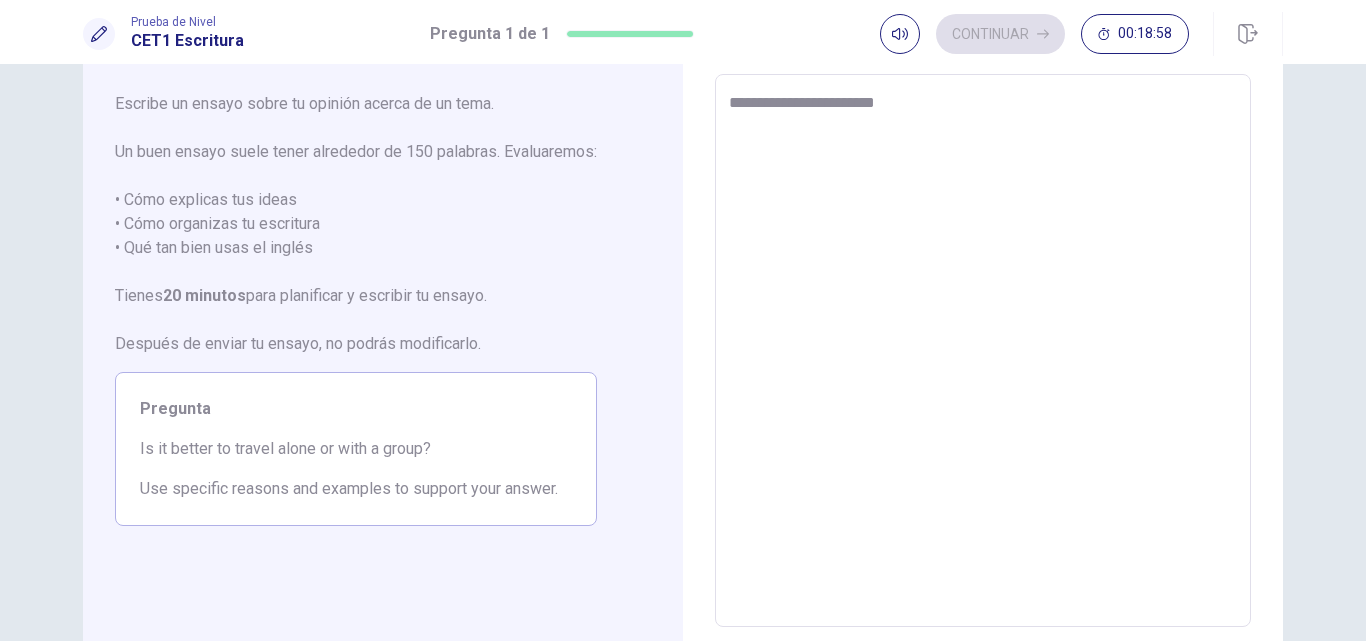 type on "*" 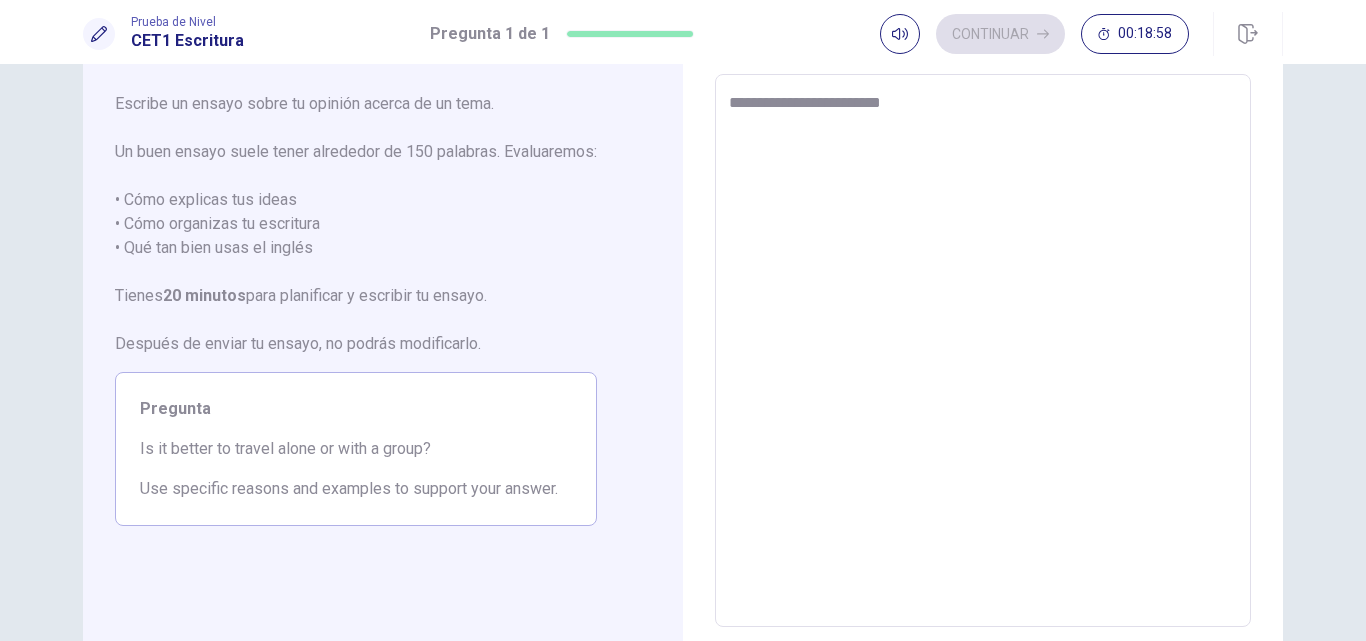 type on "*" 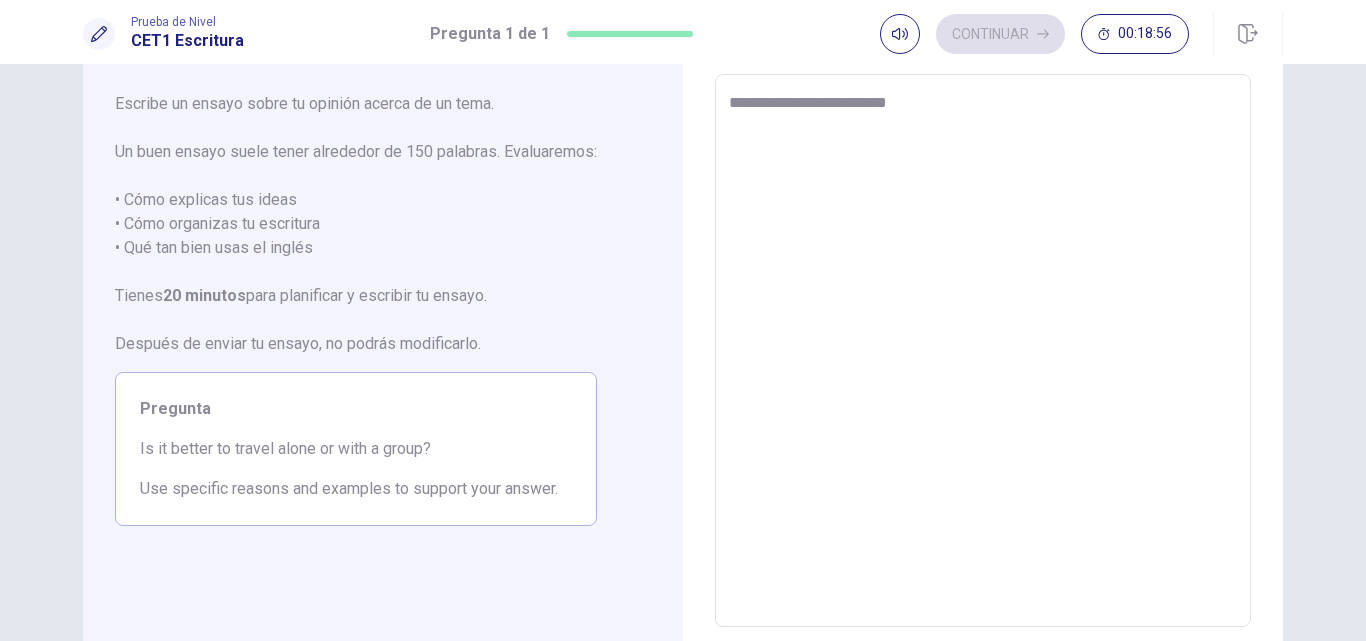 type on "*" 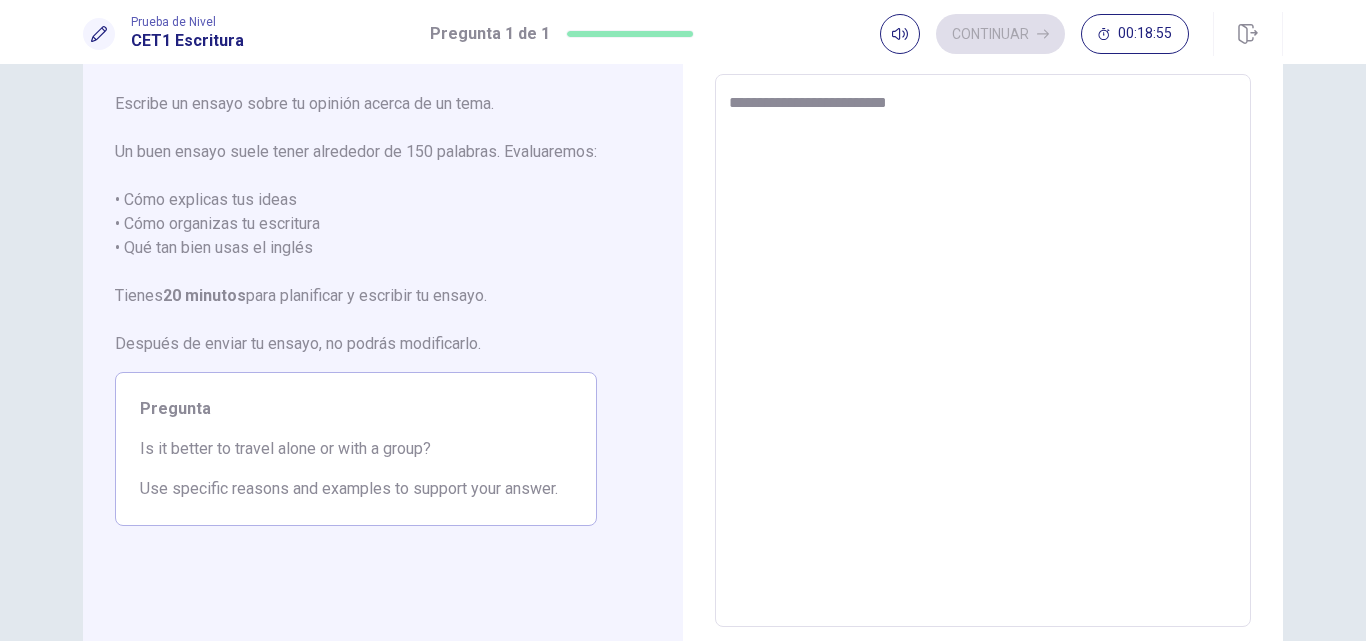 type on "**********" 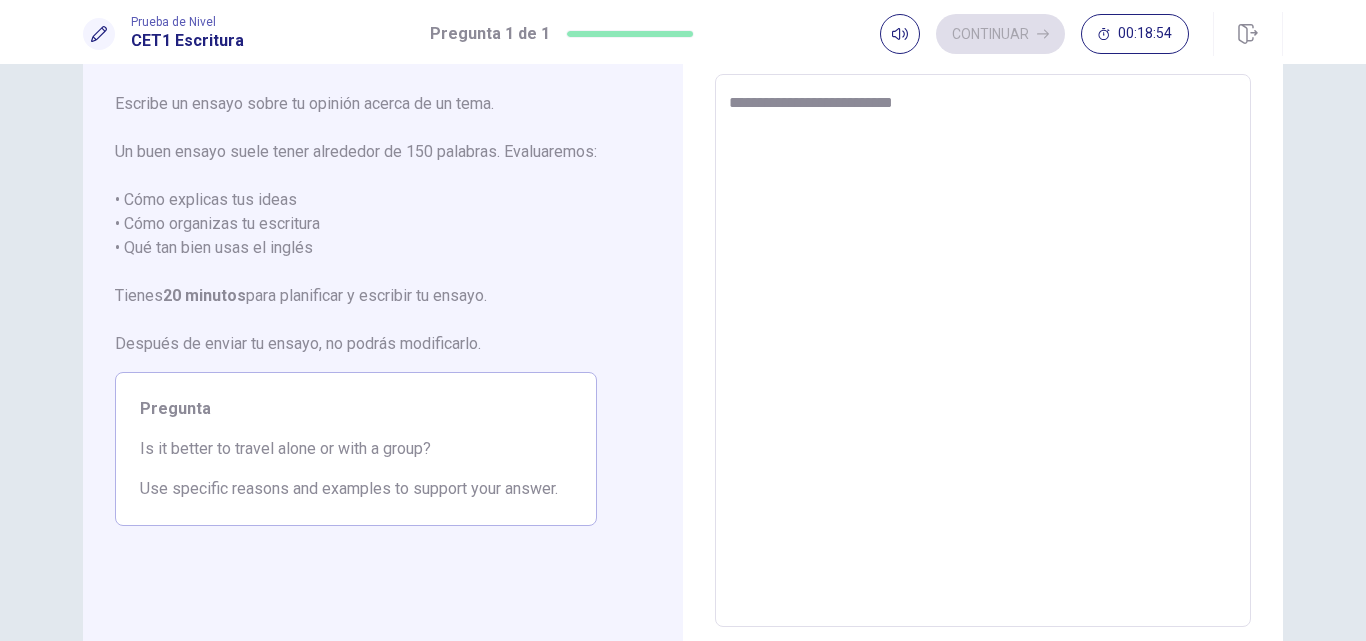type on "*" 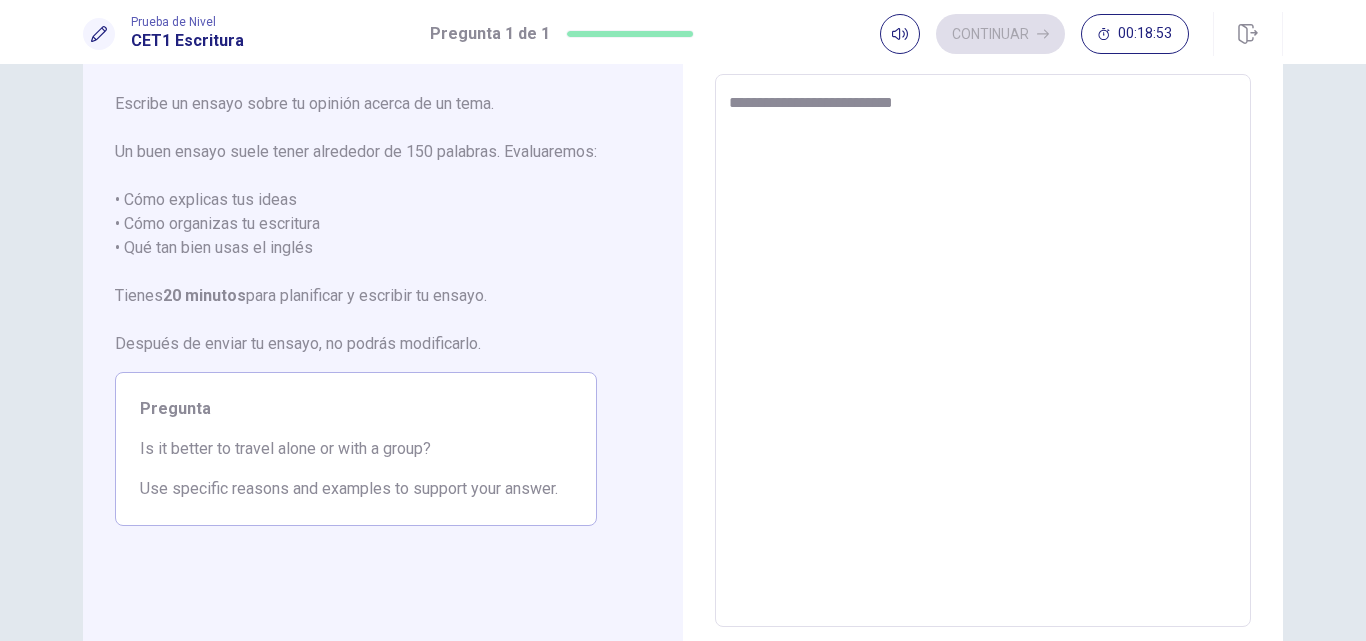 type on "**********" 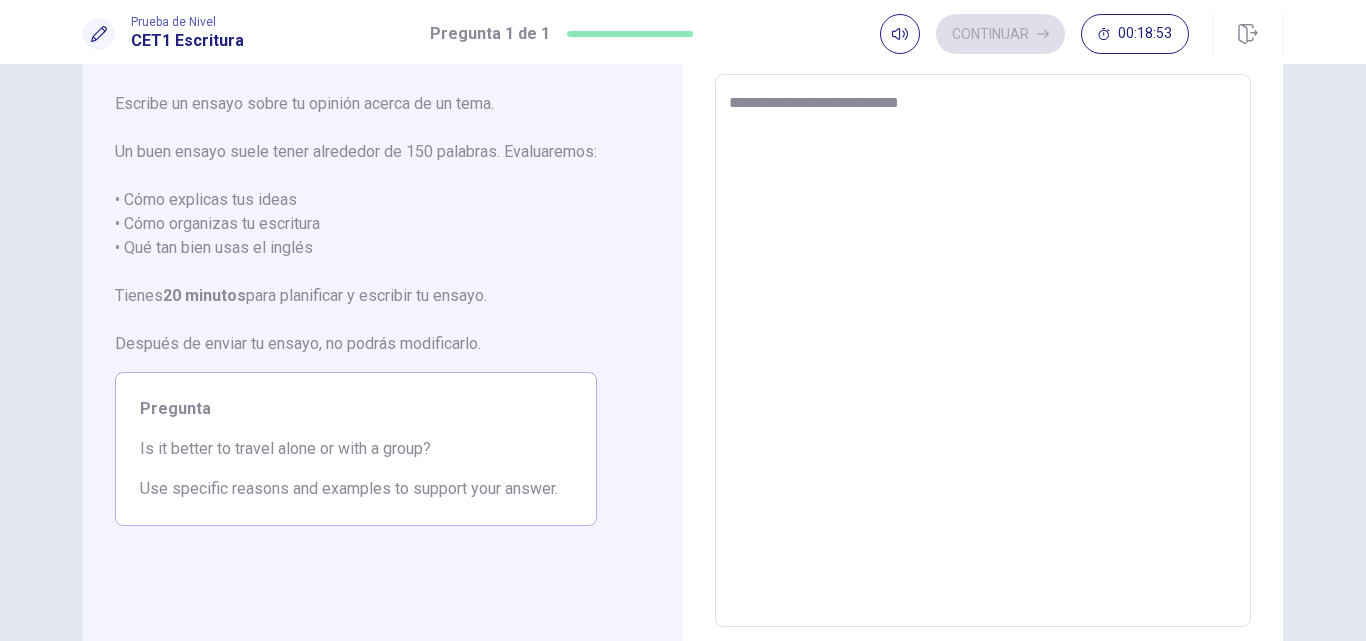 type on "*" 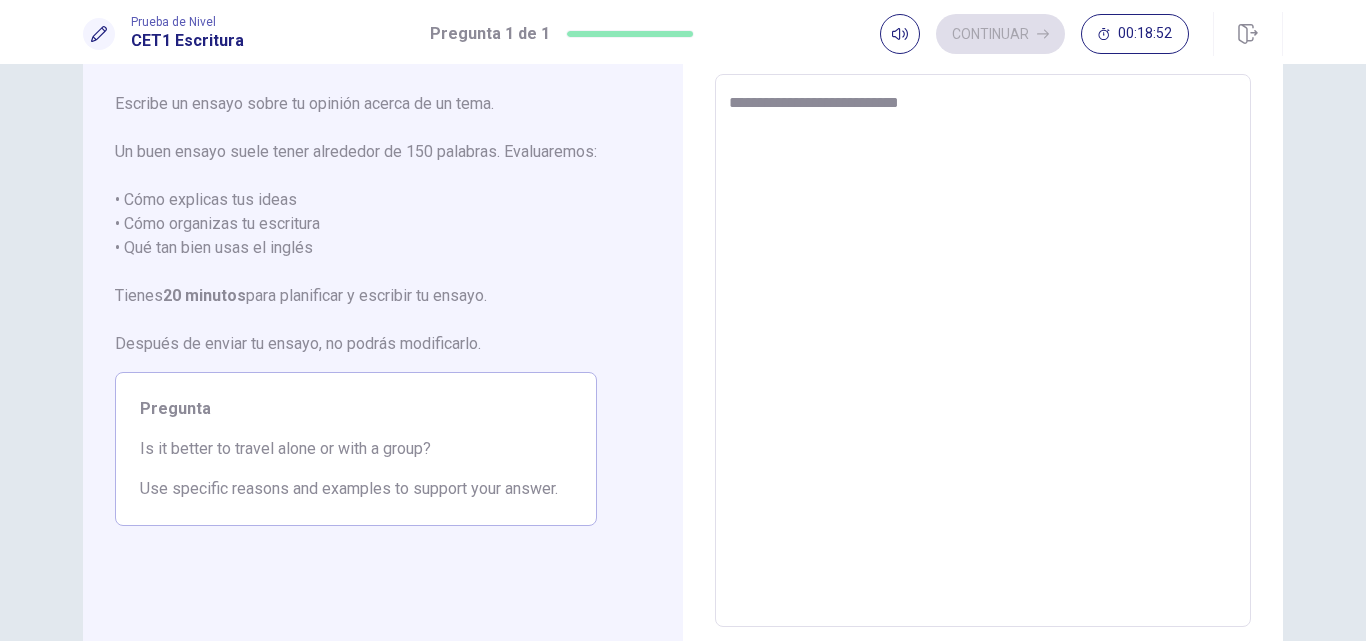 type on "**********" 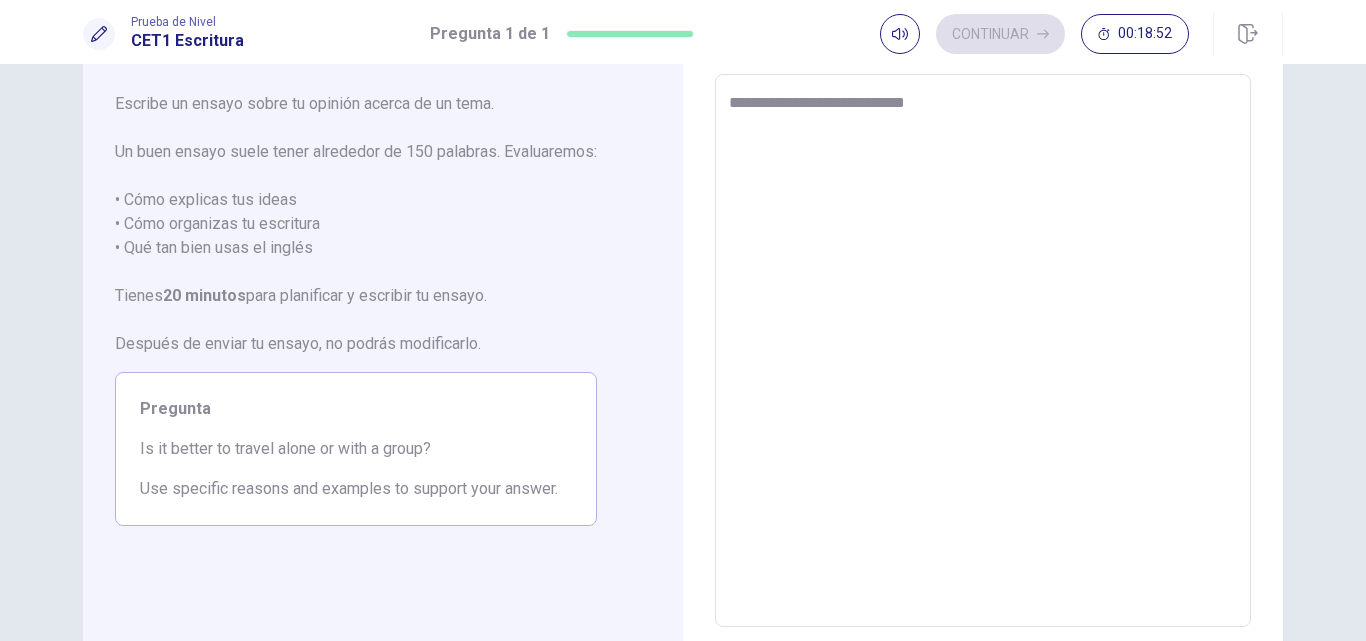 type on "*" 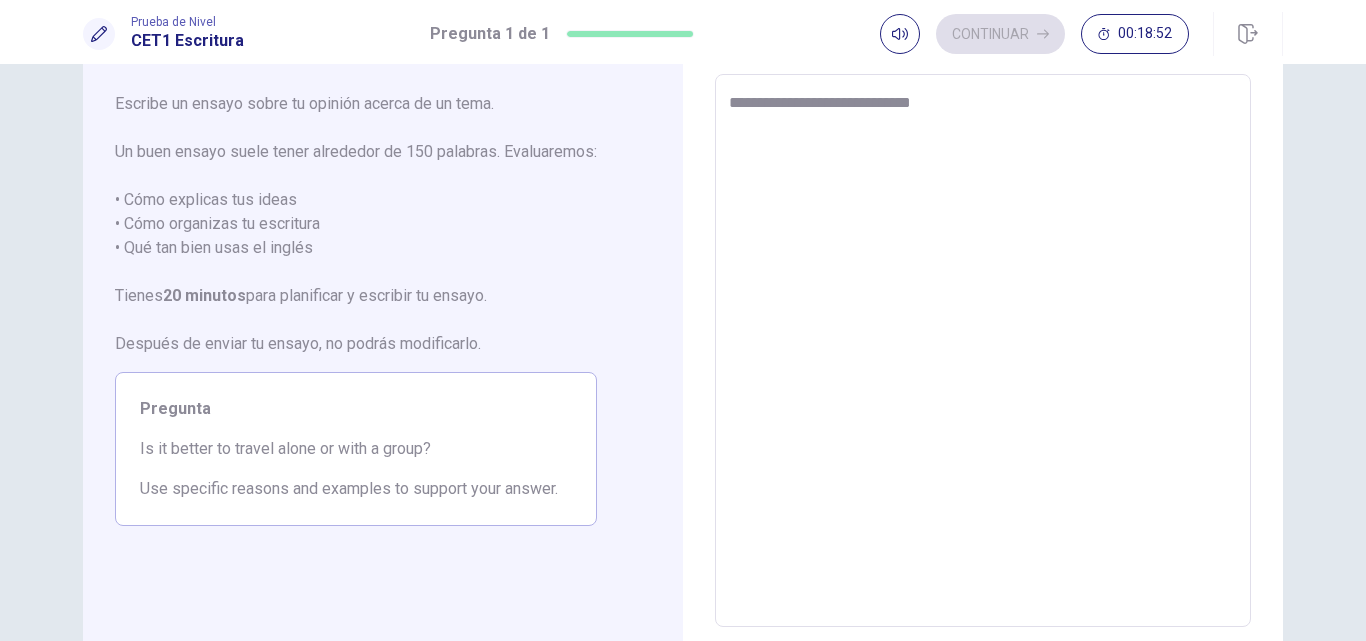 type on "*" 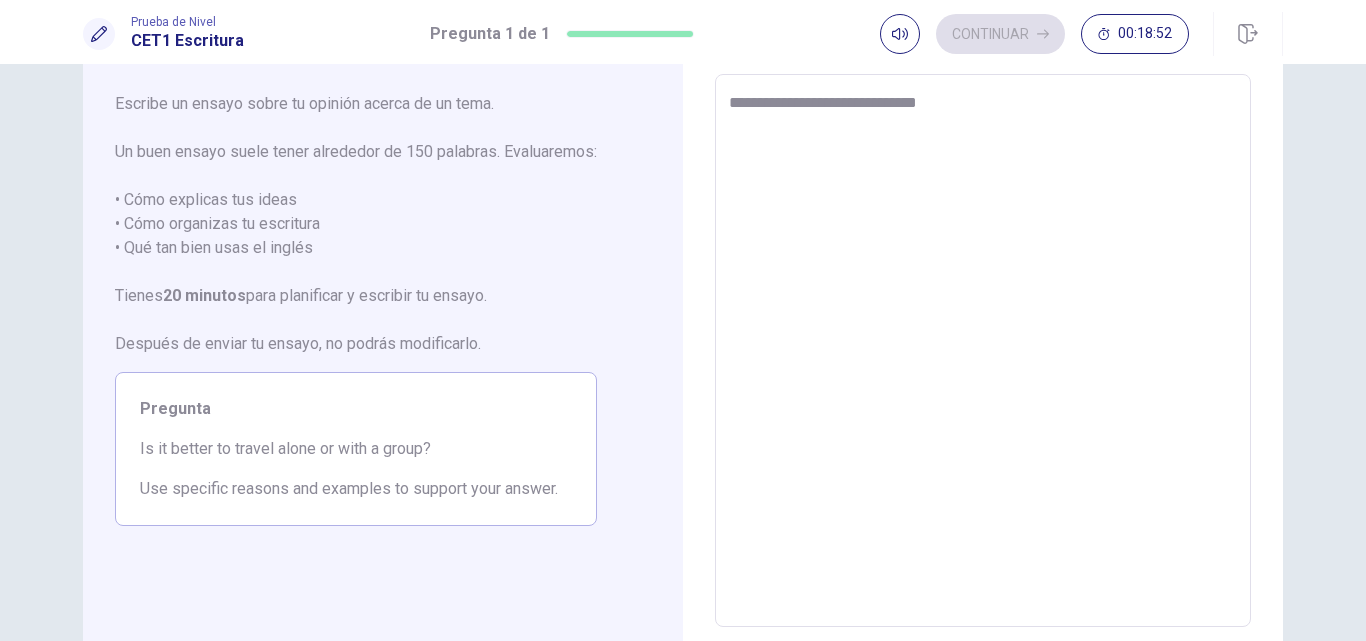 type on "*" 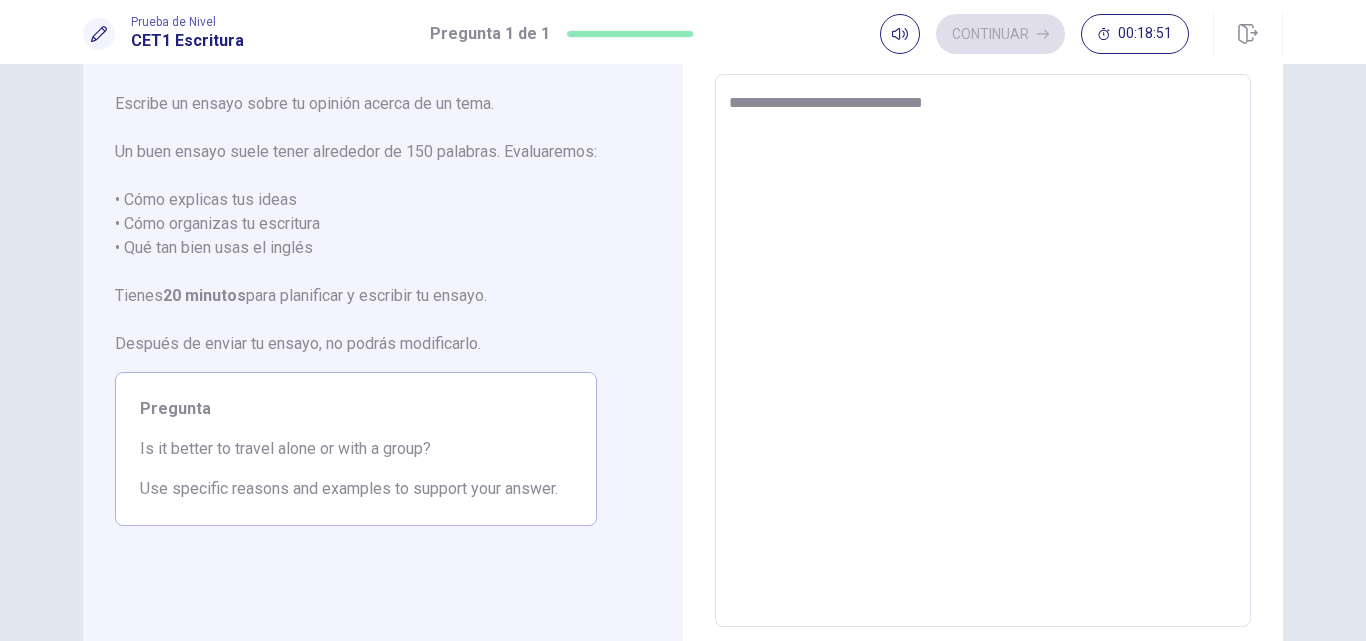 type on "*" 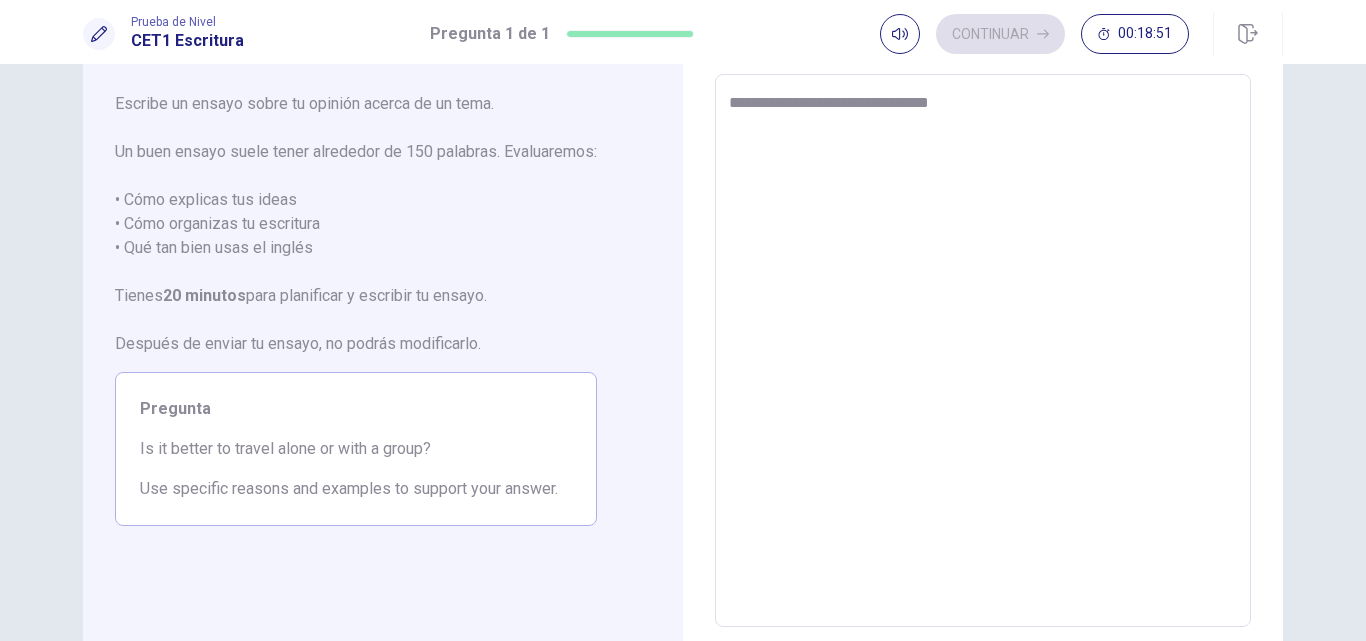 type on "*" 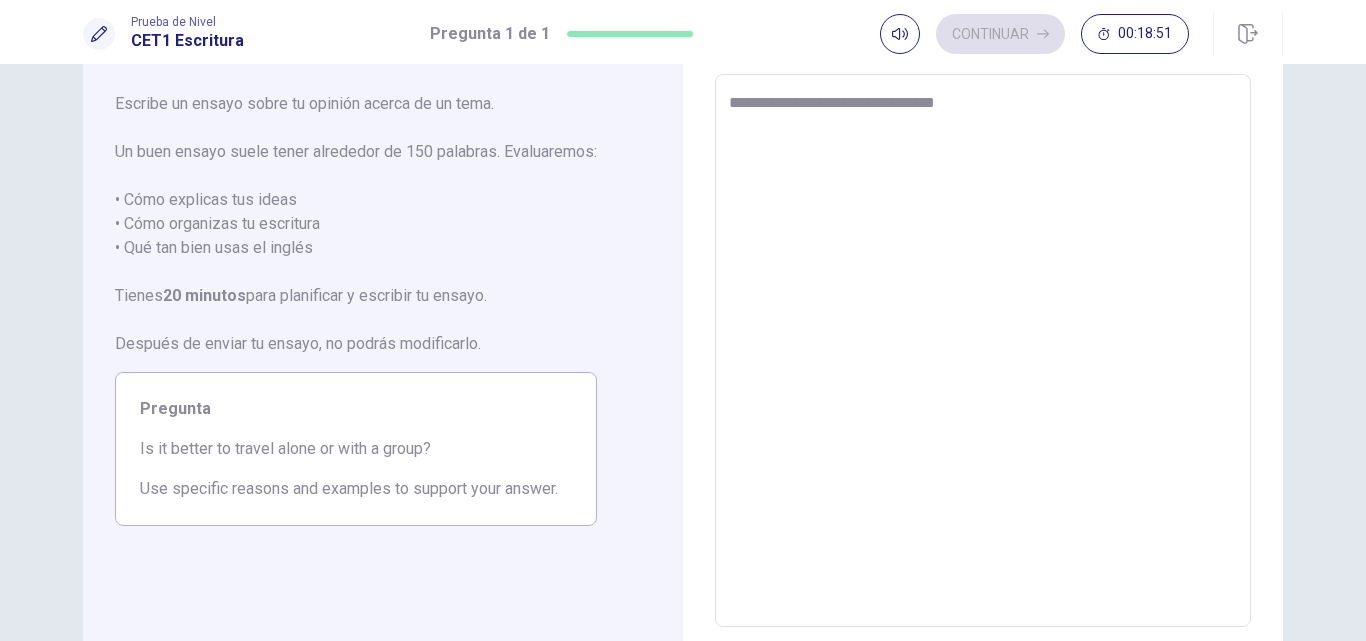 type on "*" 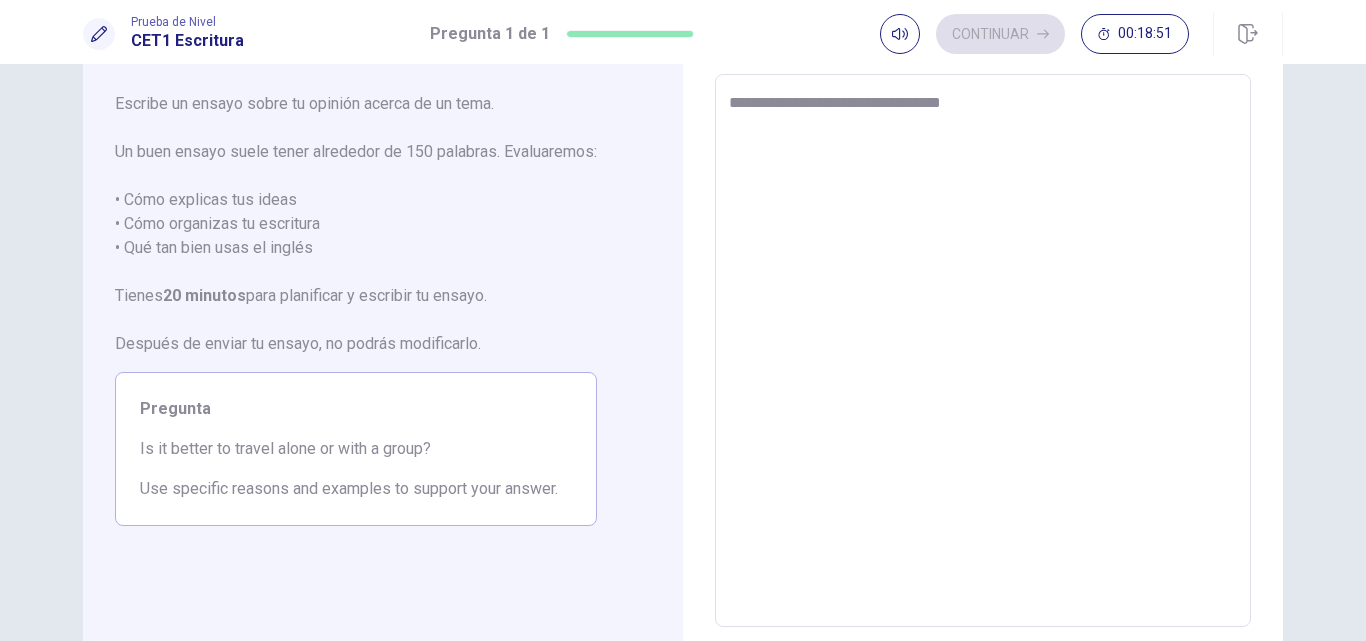 type on "**********" 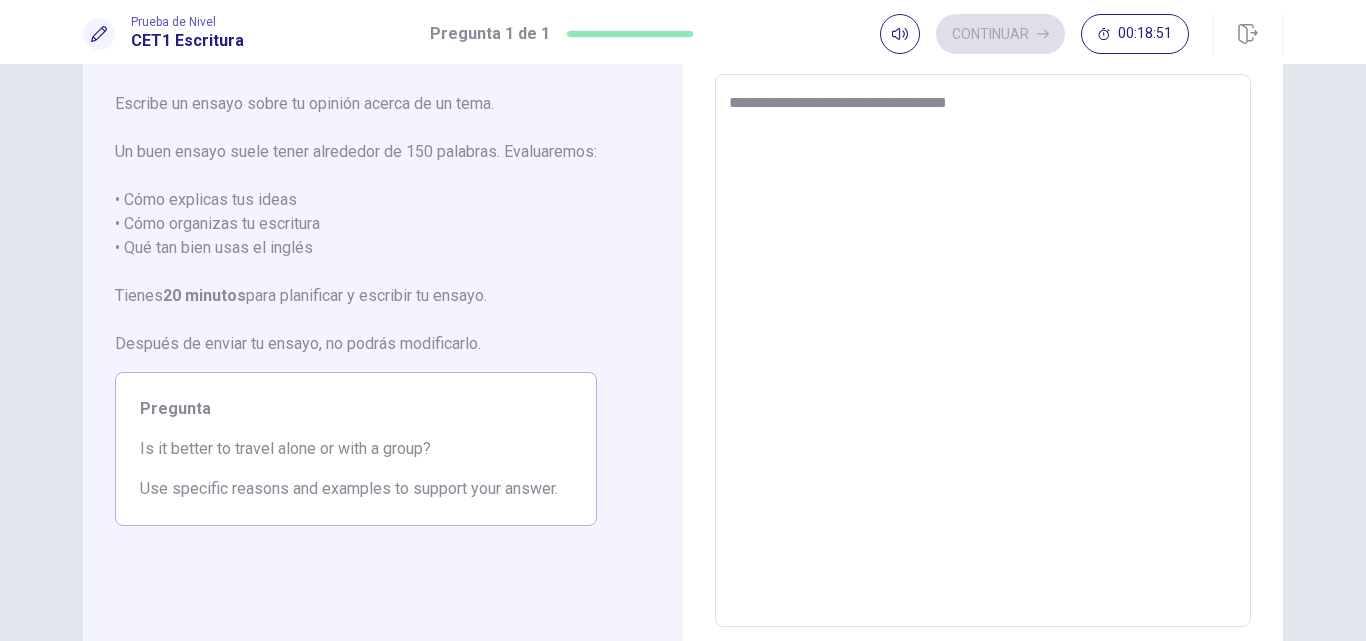 type on "*" 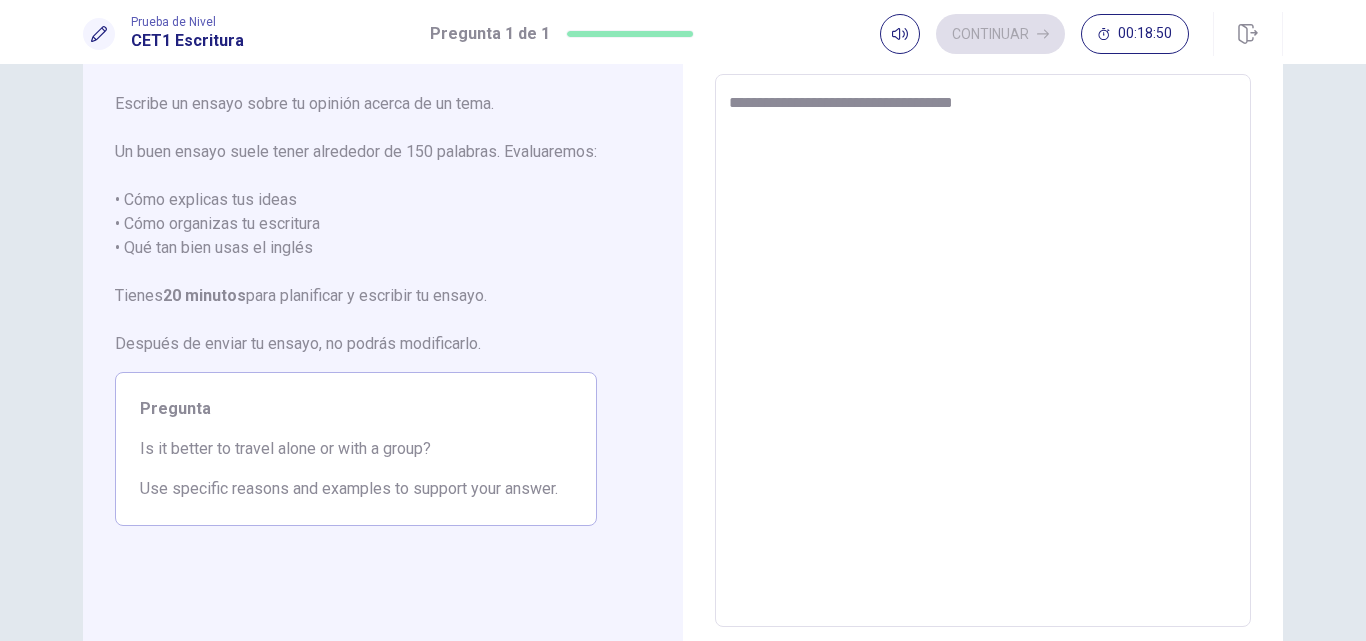 type on "*" 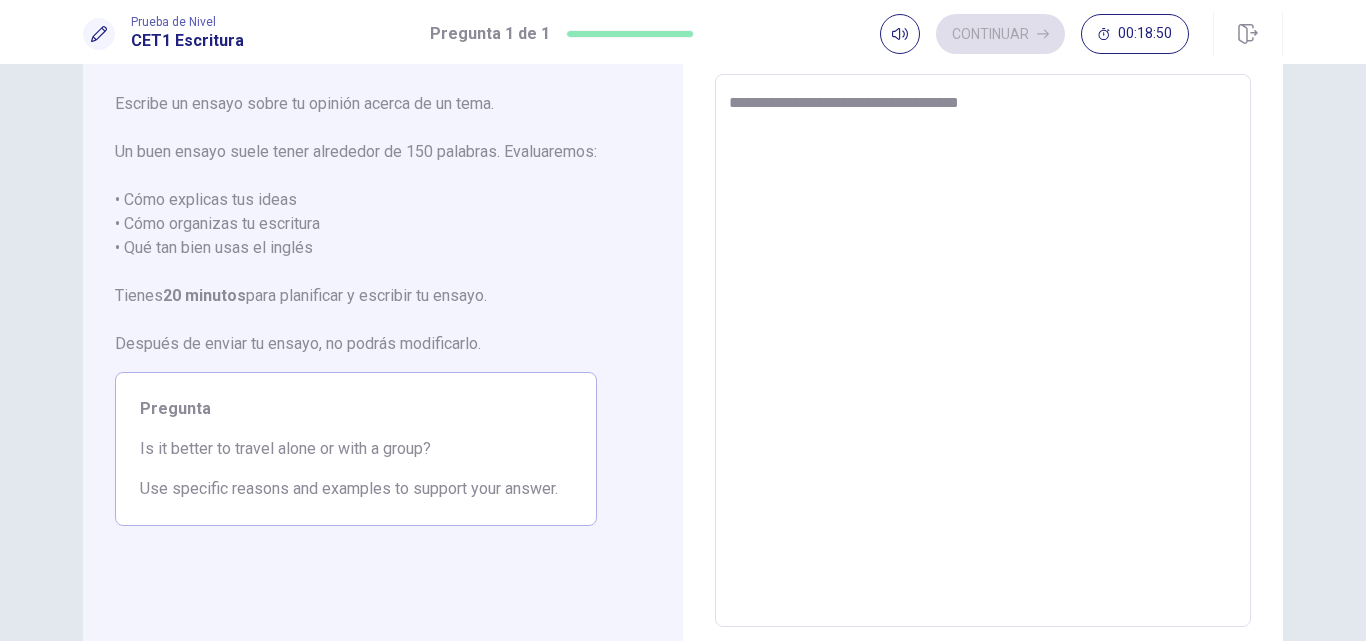 type on "*" 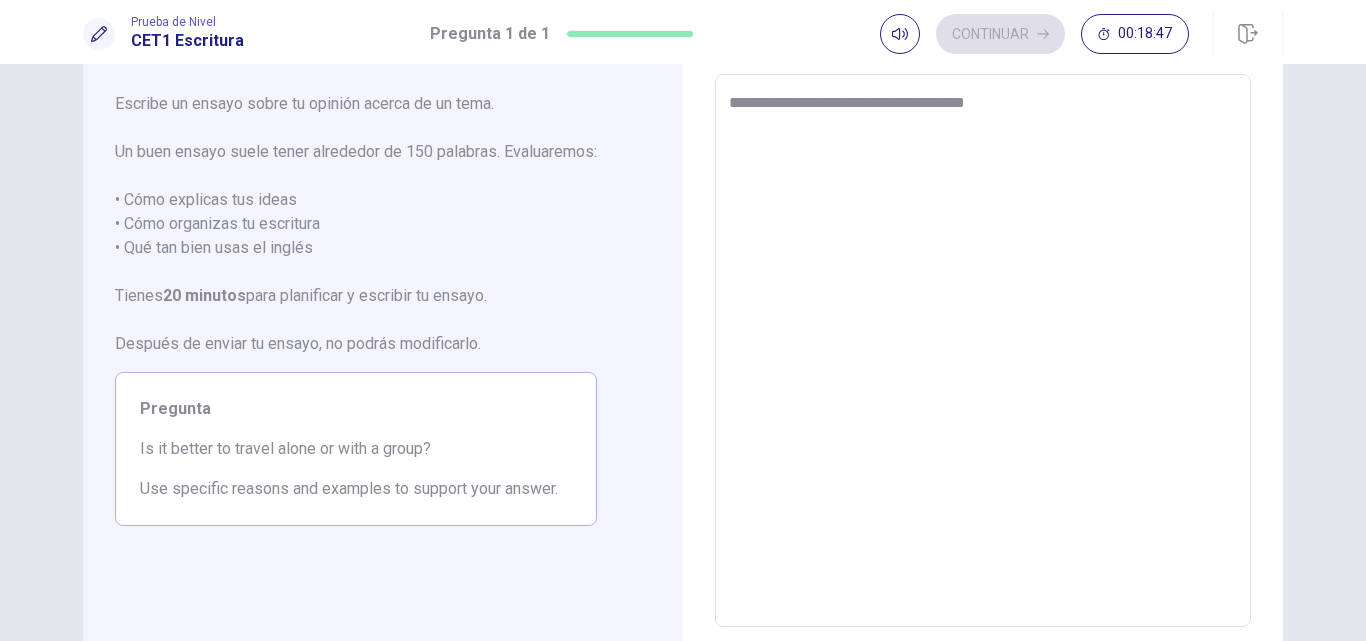 type on "*" 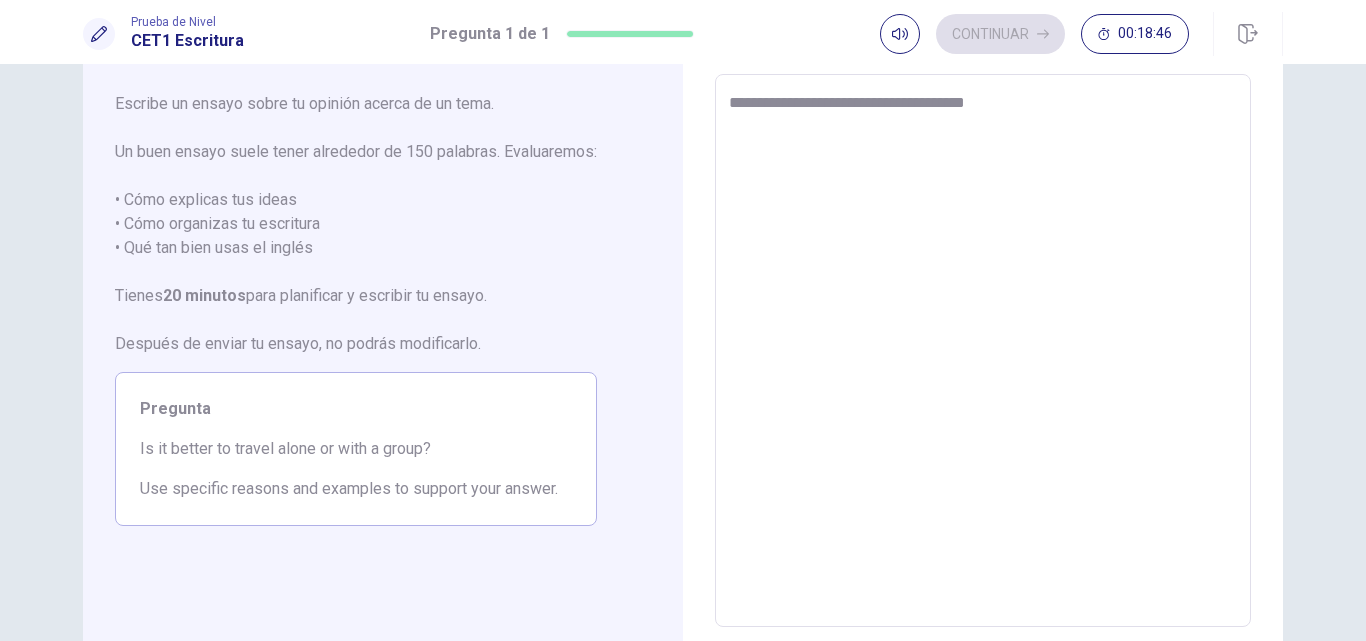 type on "**********" 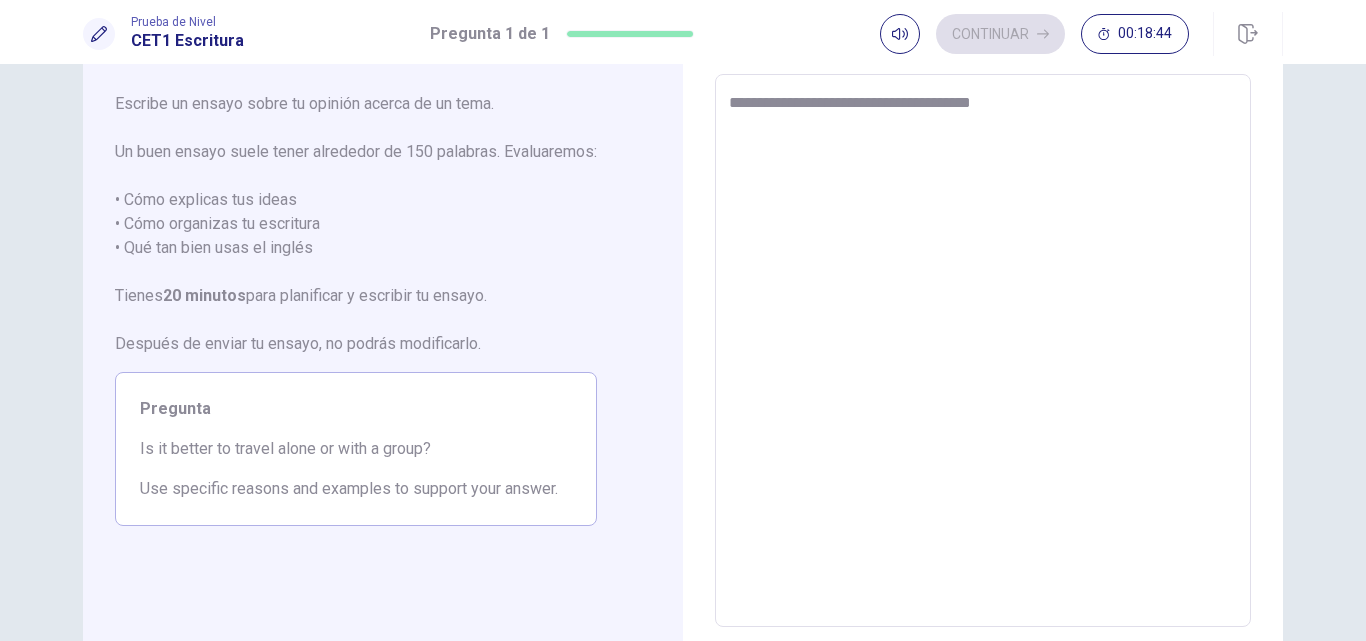 type on "*" 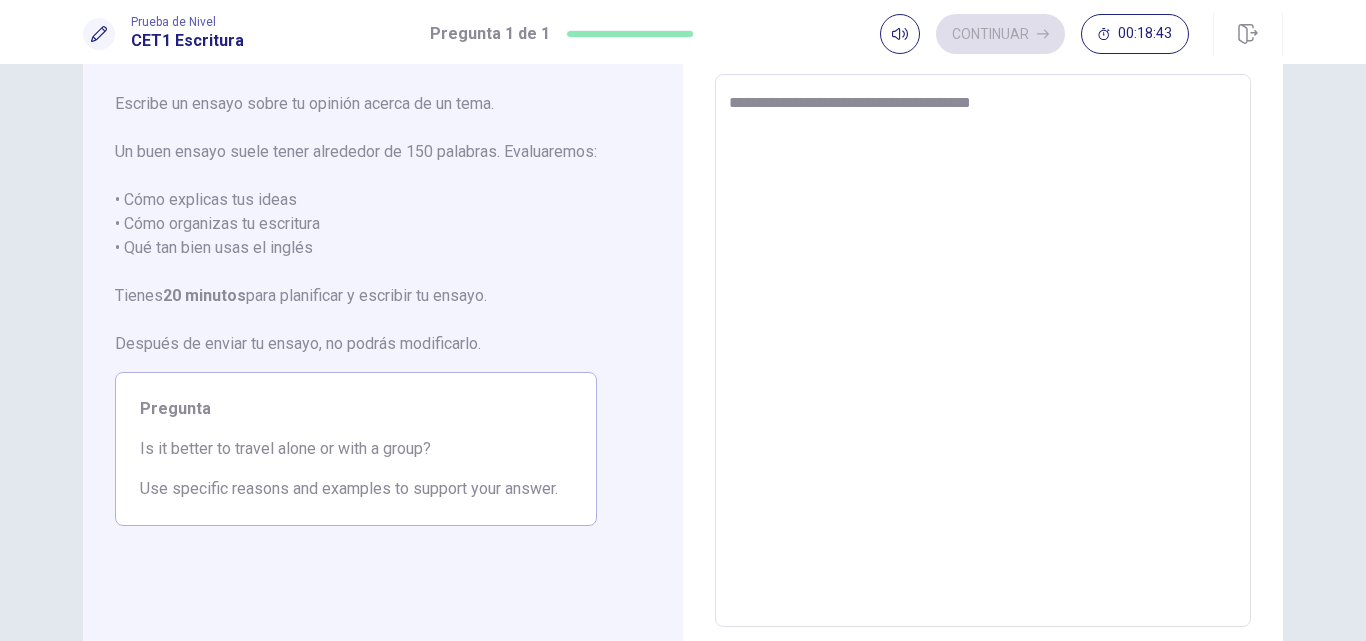 type on "**********" 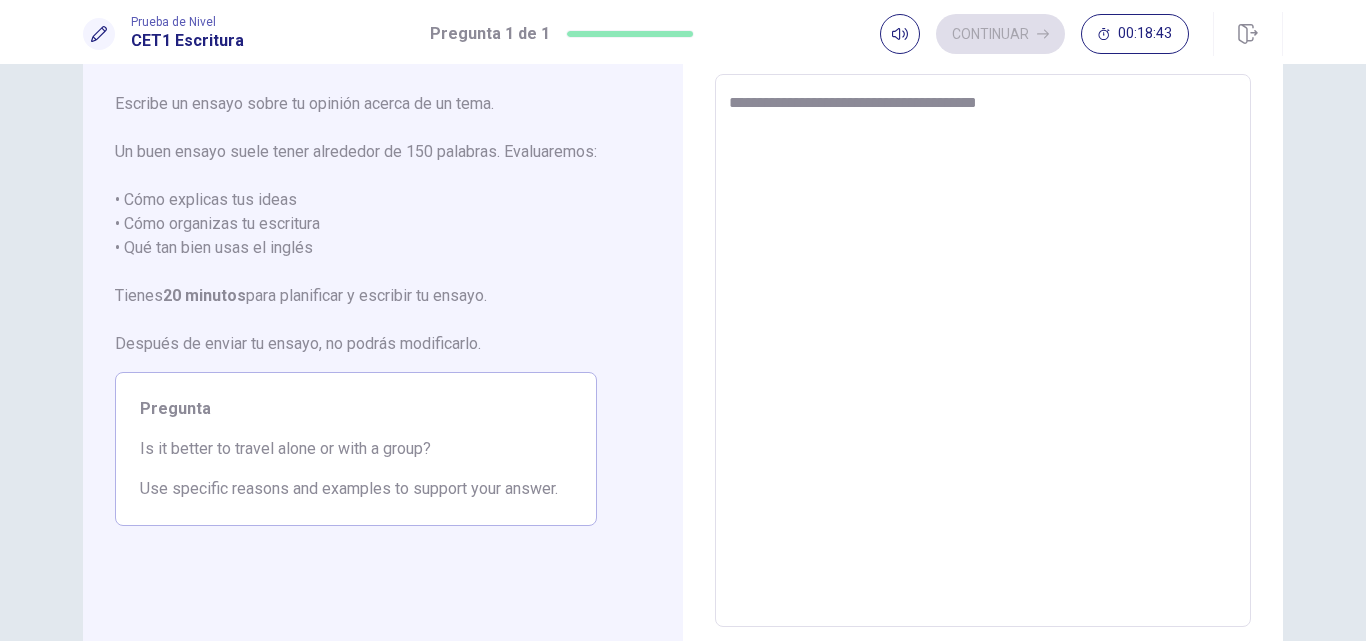 type on "*" 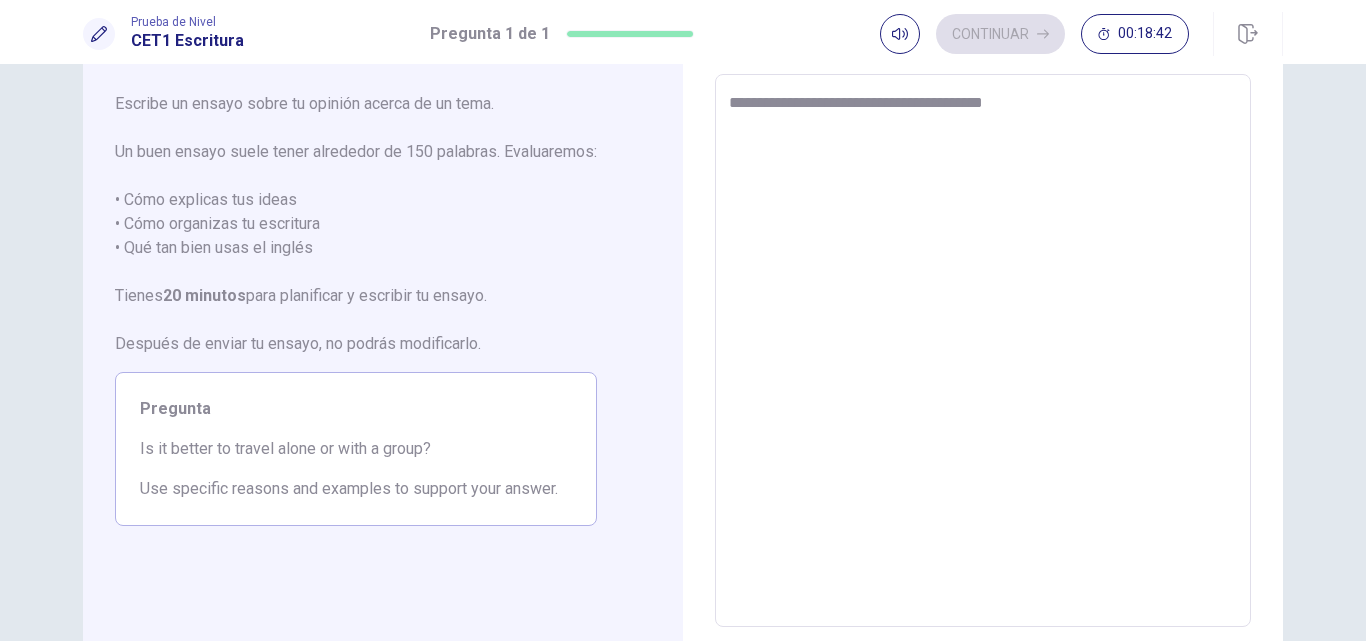 type on "*" 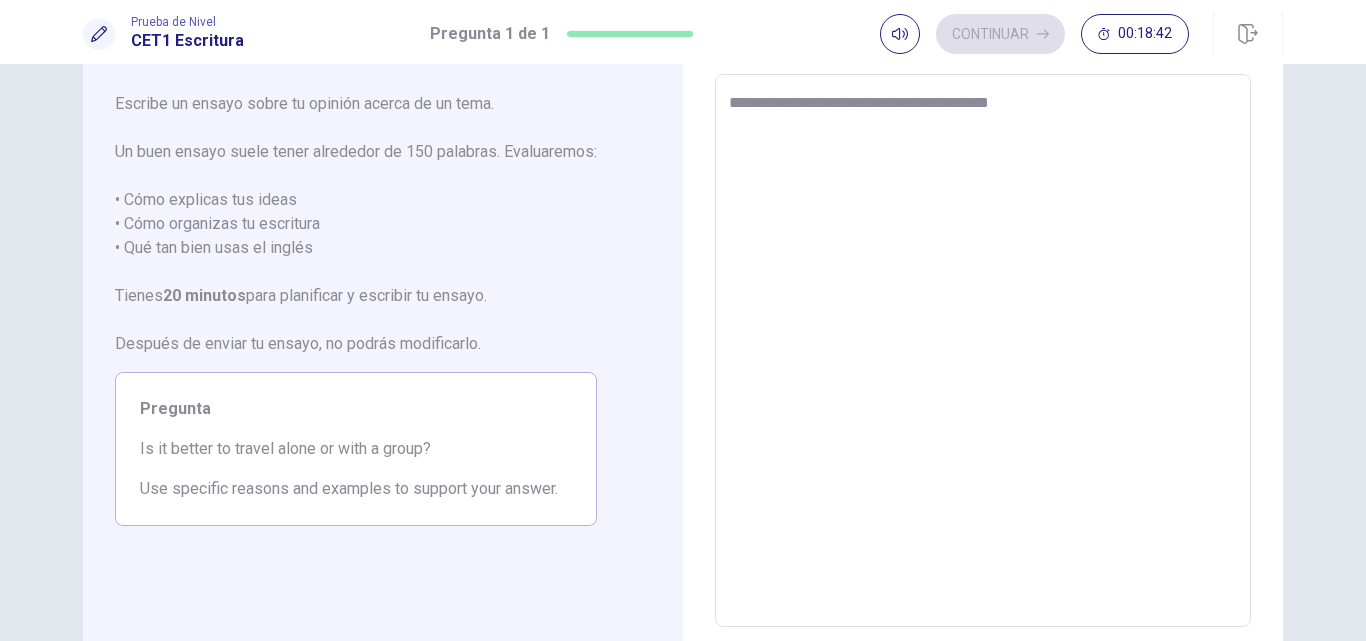 type on "*" 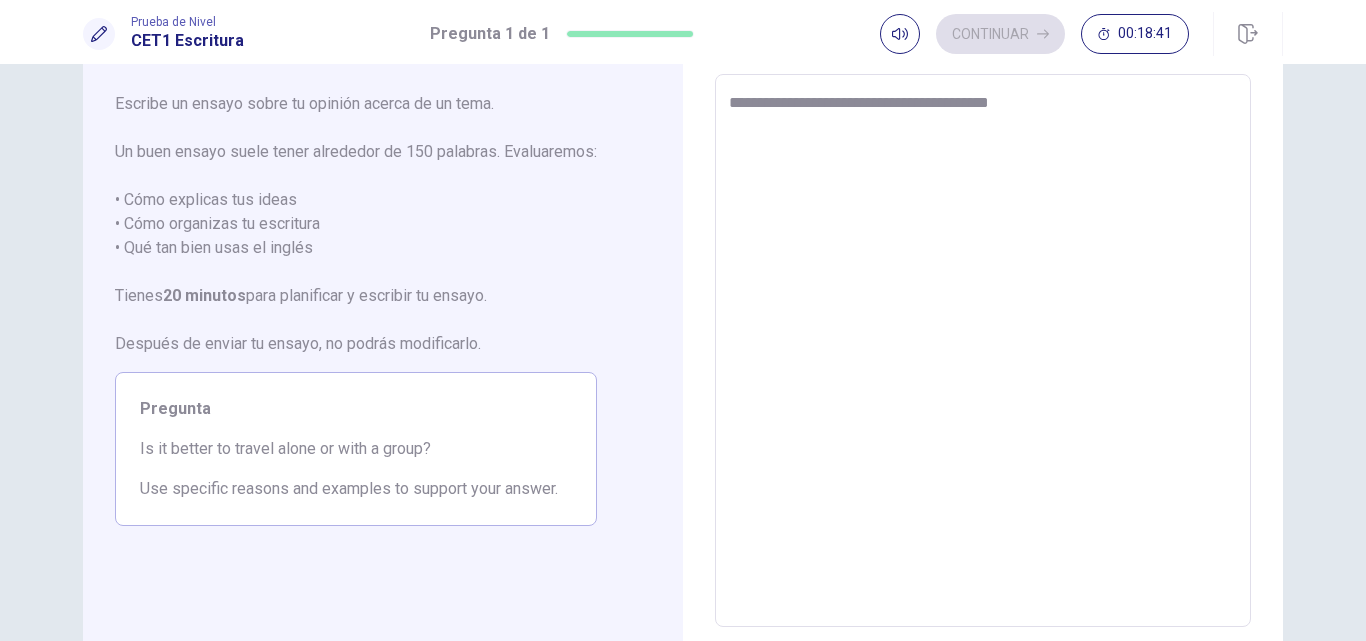 type on "**********" 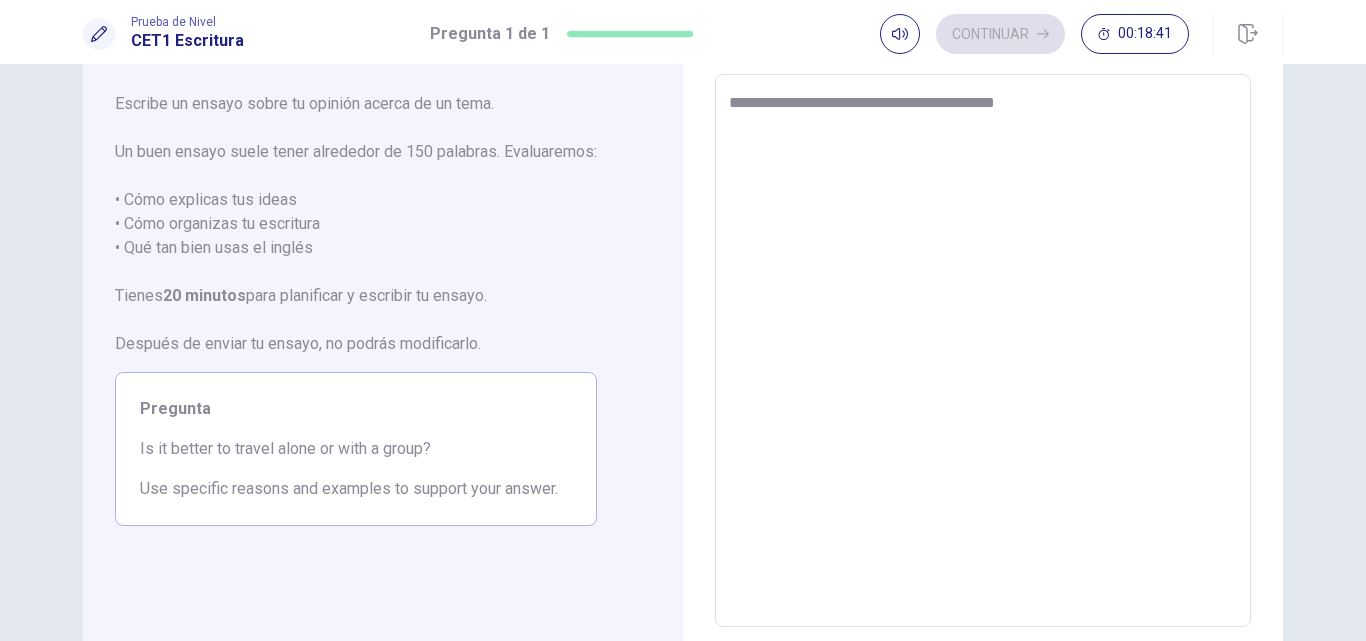 type on "*" 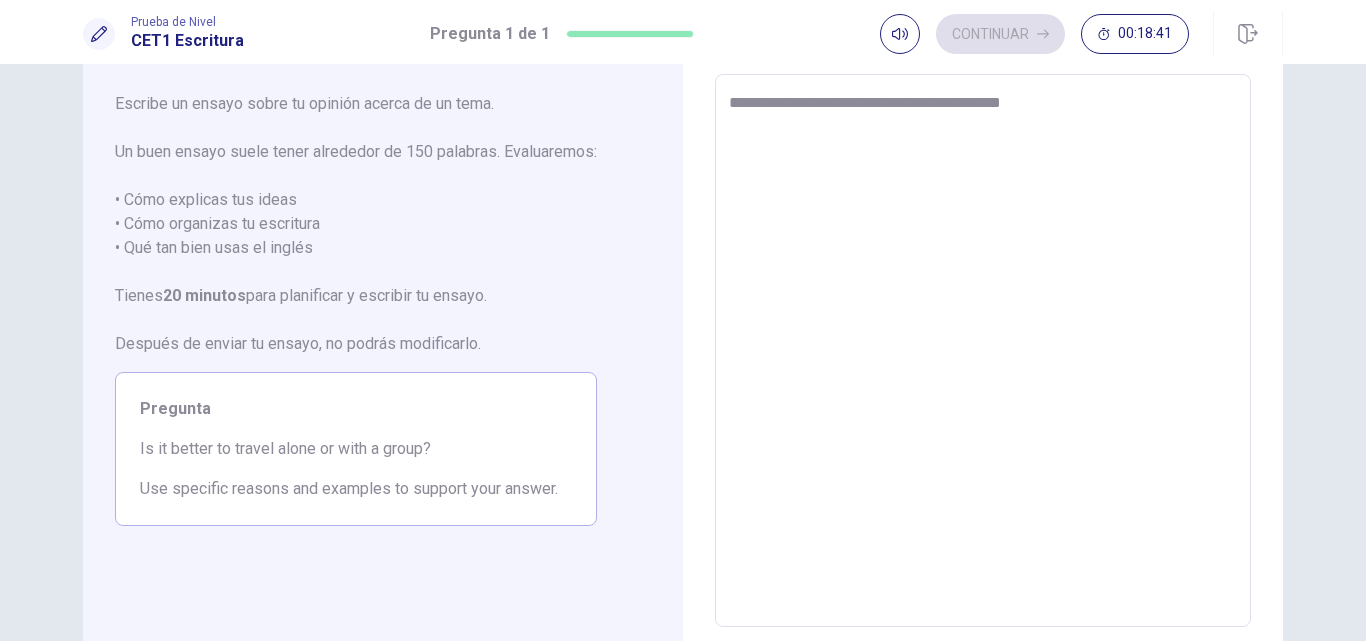type on "*" 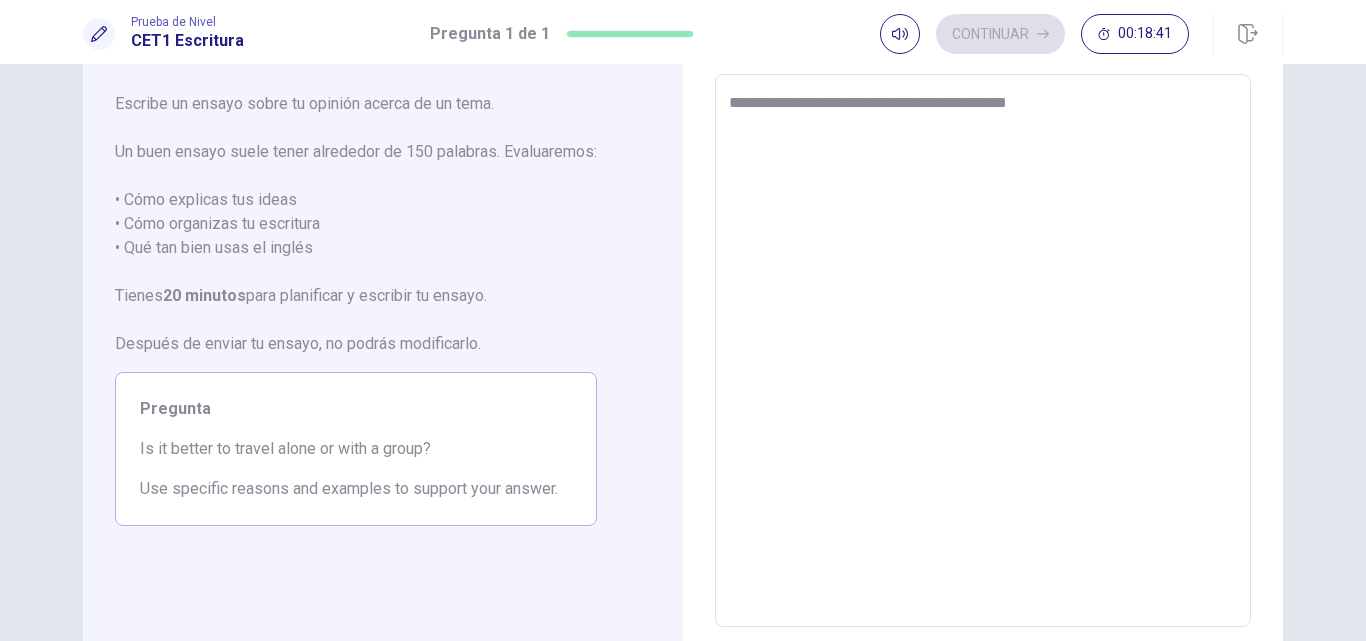 type on "**********" 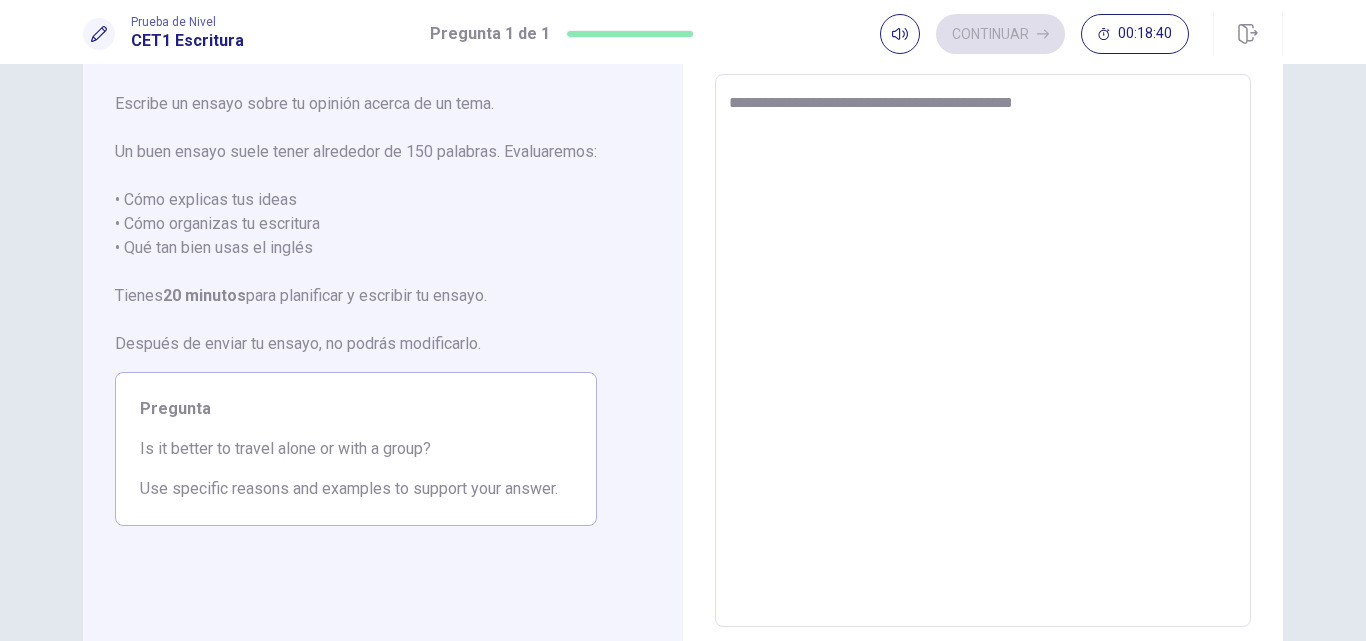 type on "**********" 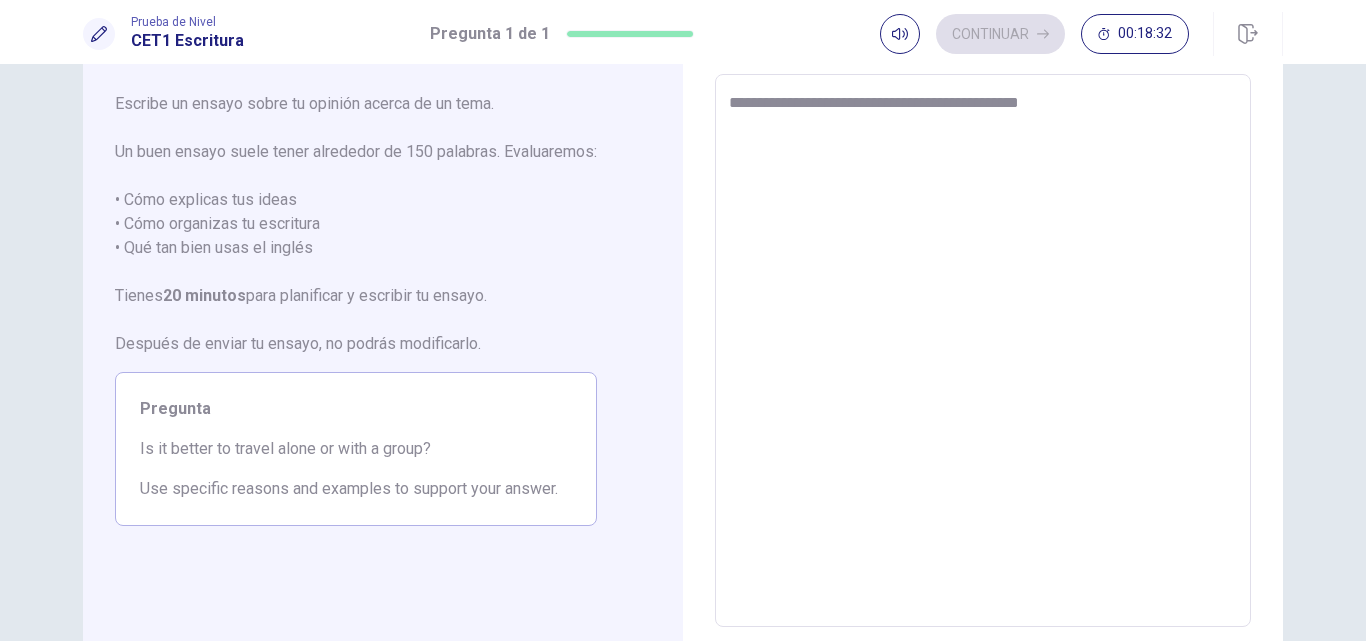 type on "*" 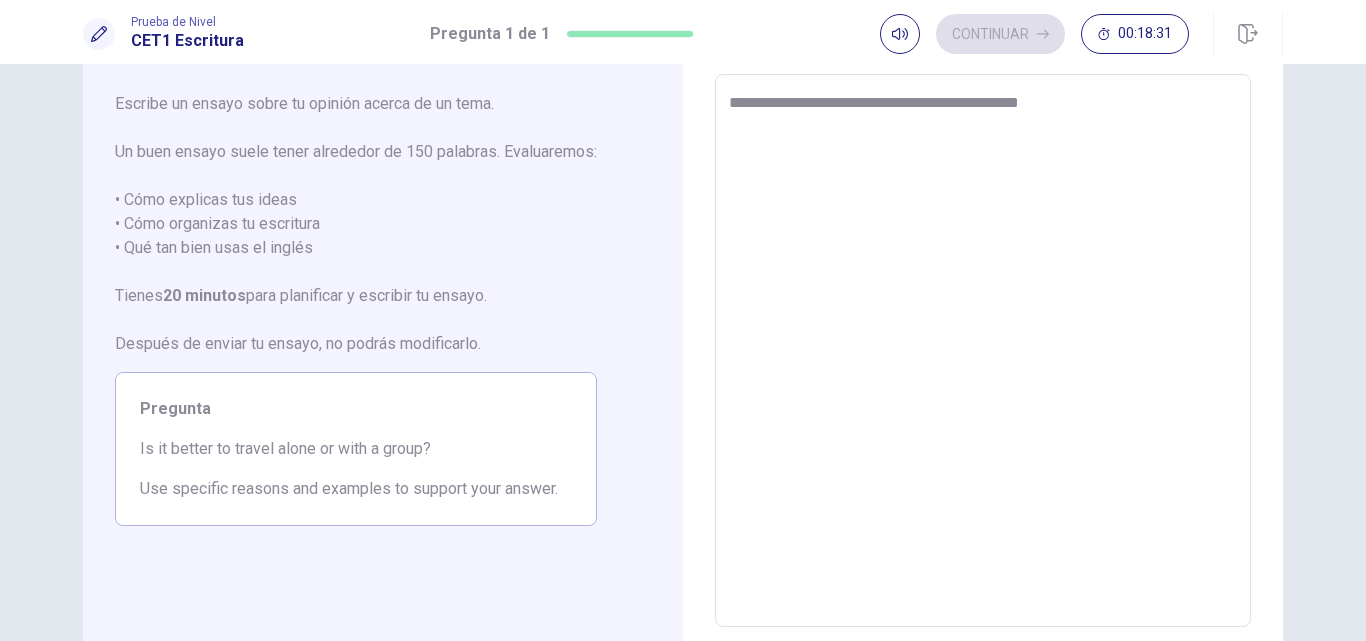 type on "**********" 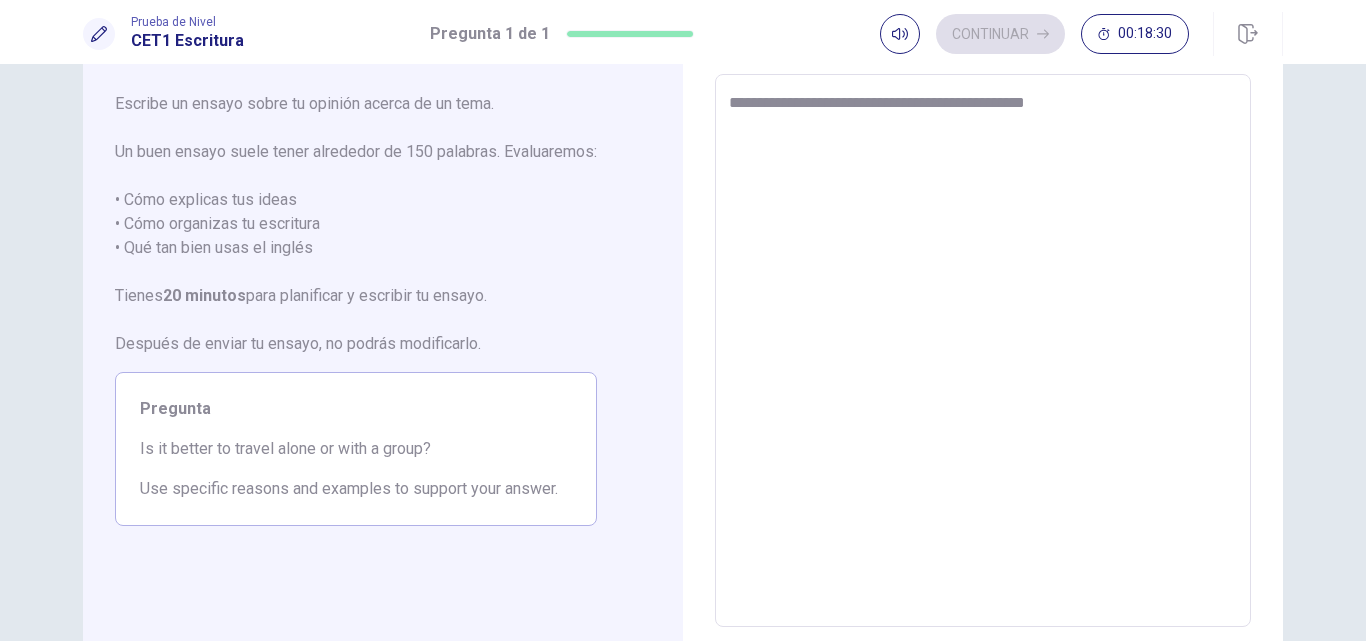 type on "*" 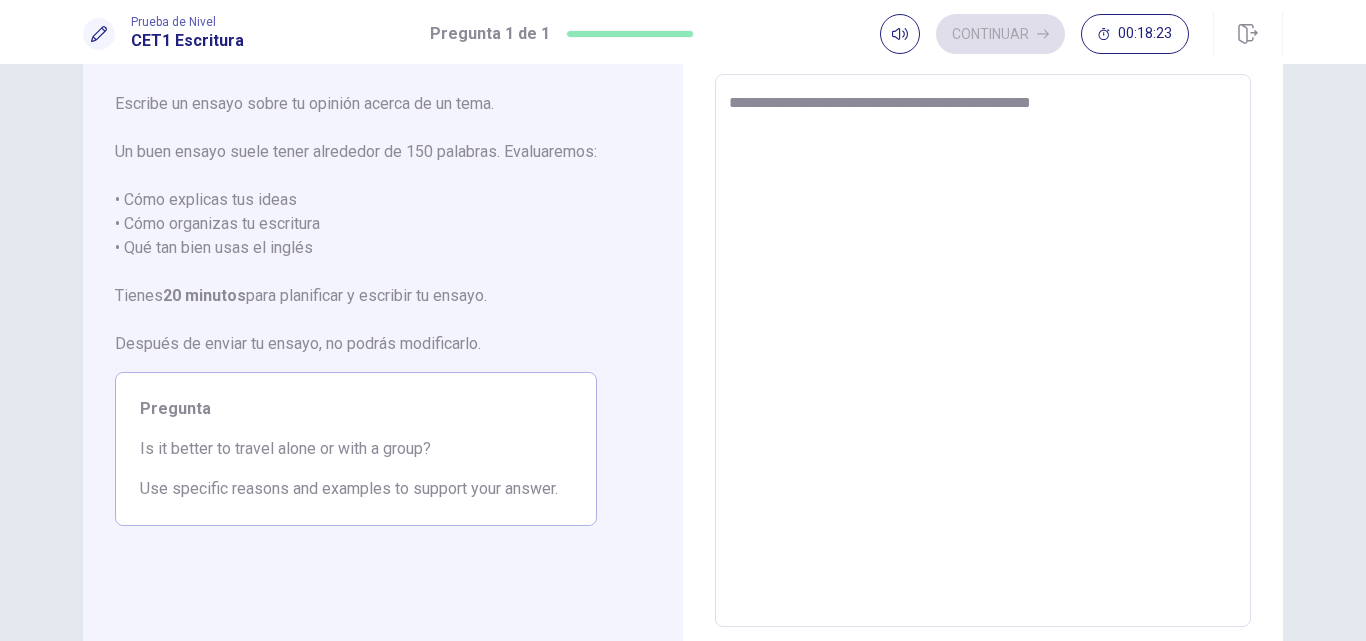 type on "*" 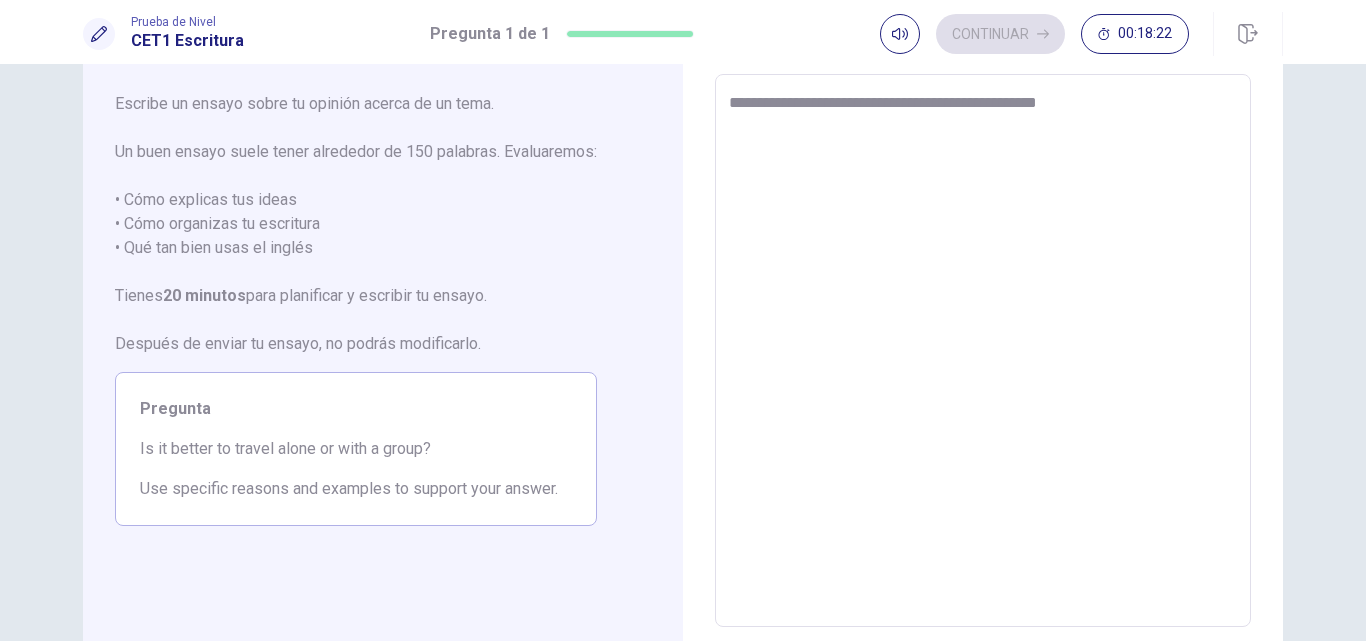 type on "*" 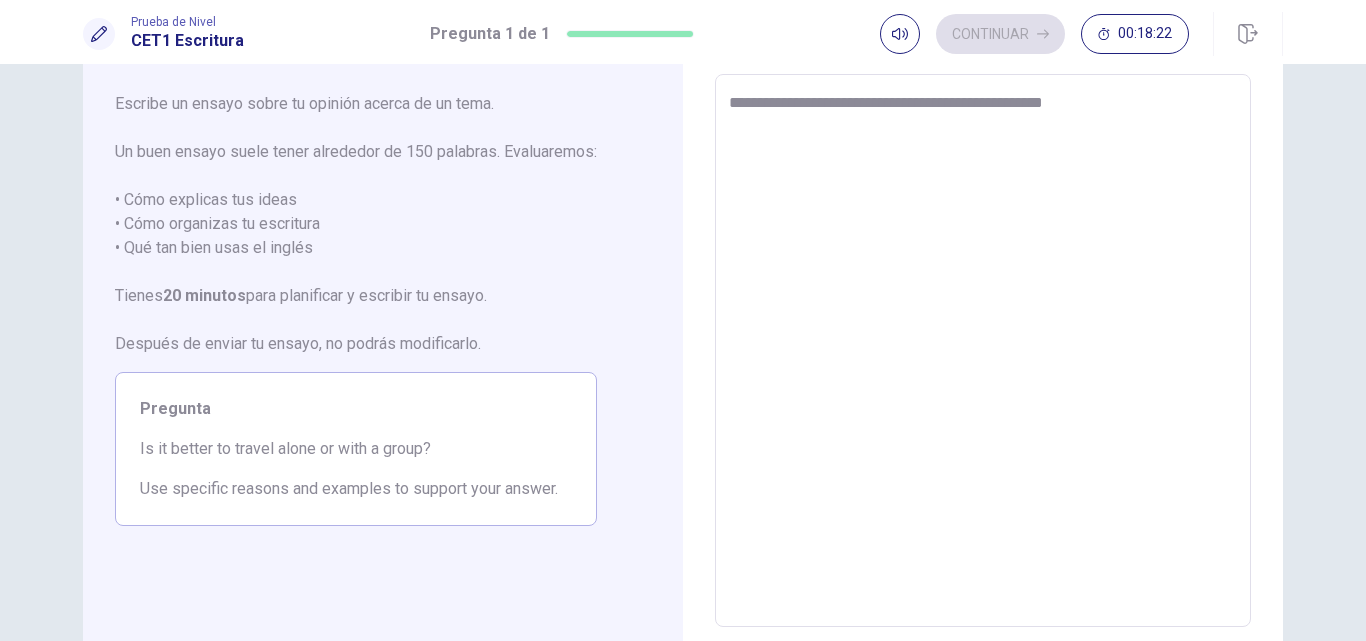 type on "*" 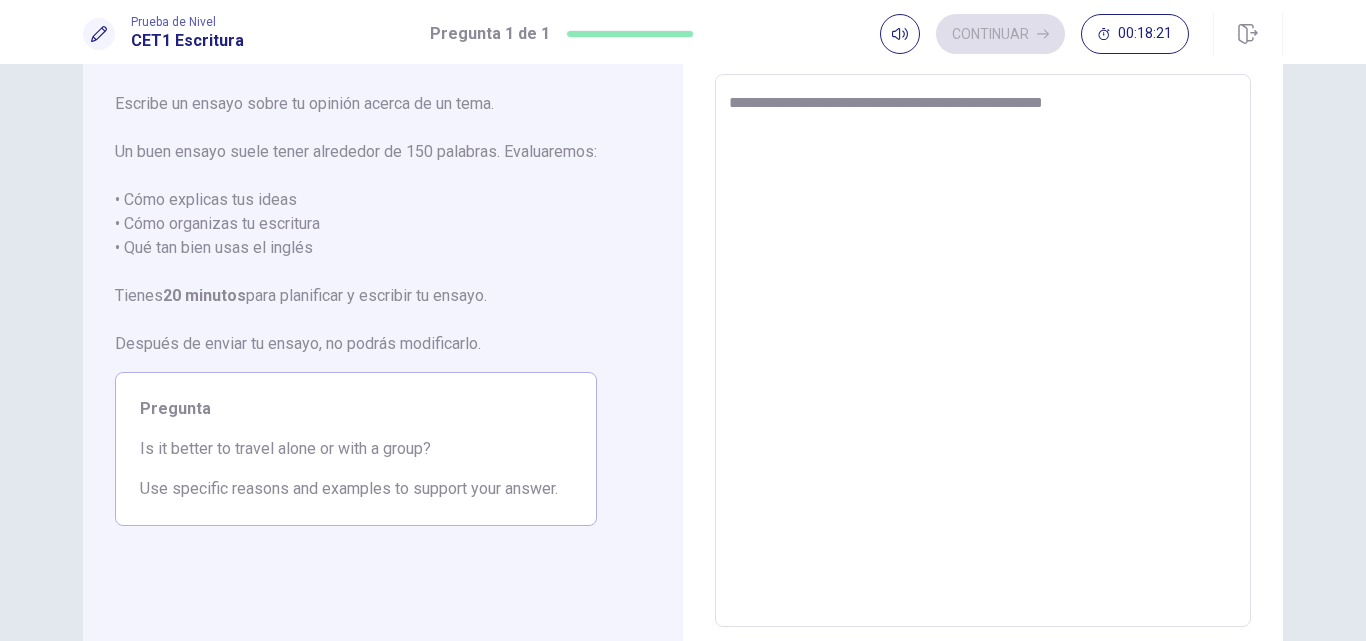 type on "**********" 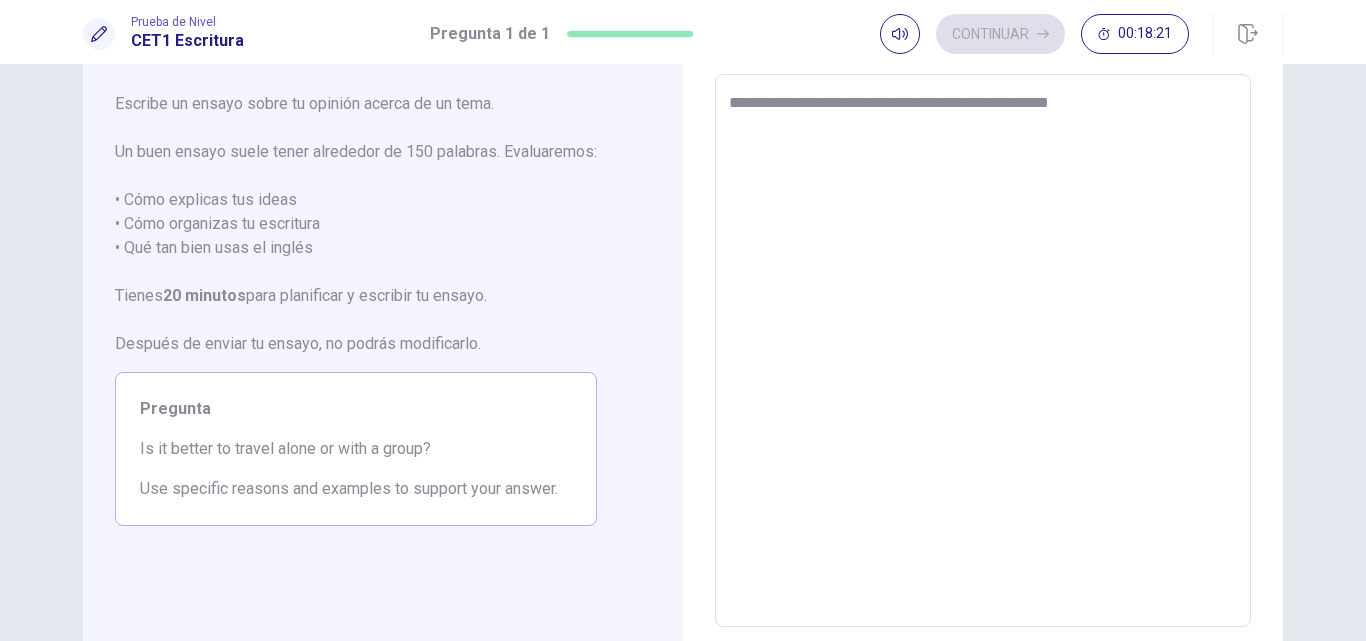 type on "*" 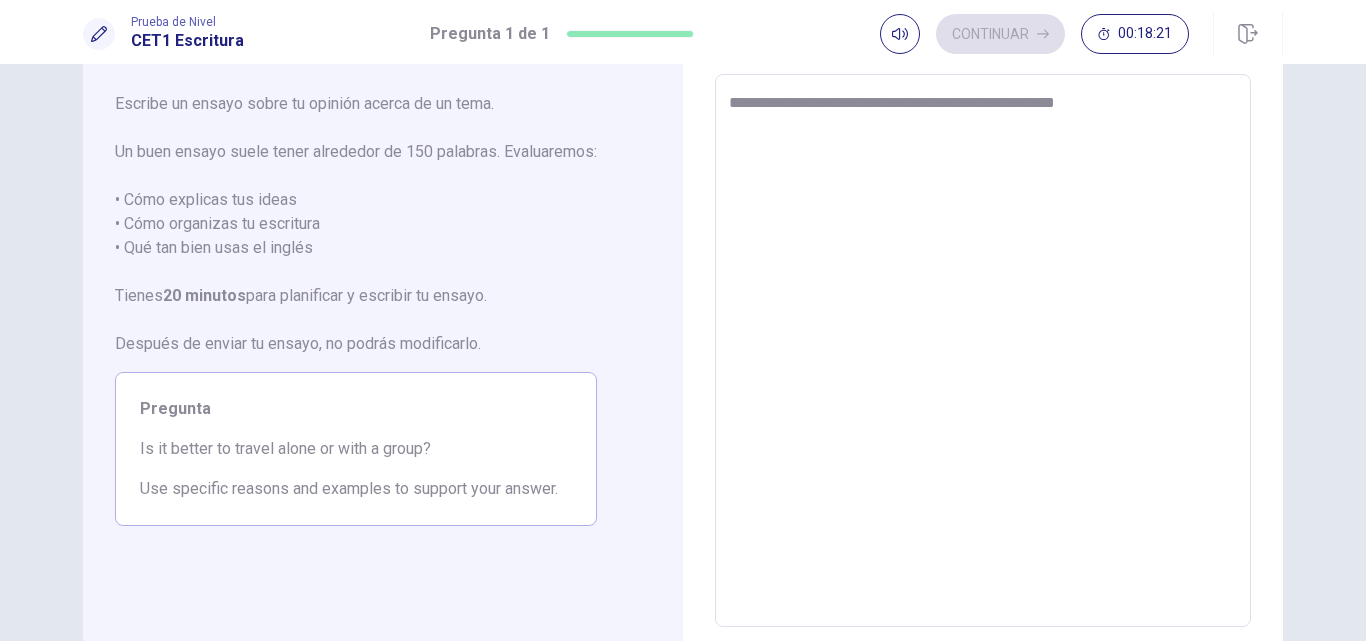 type on "*" 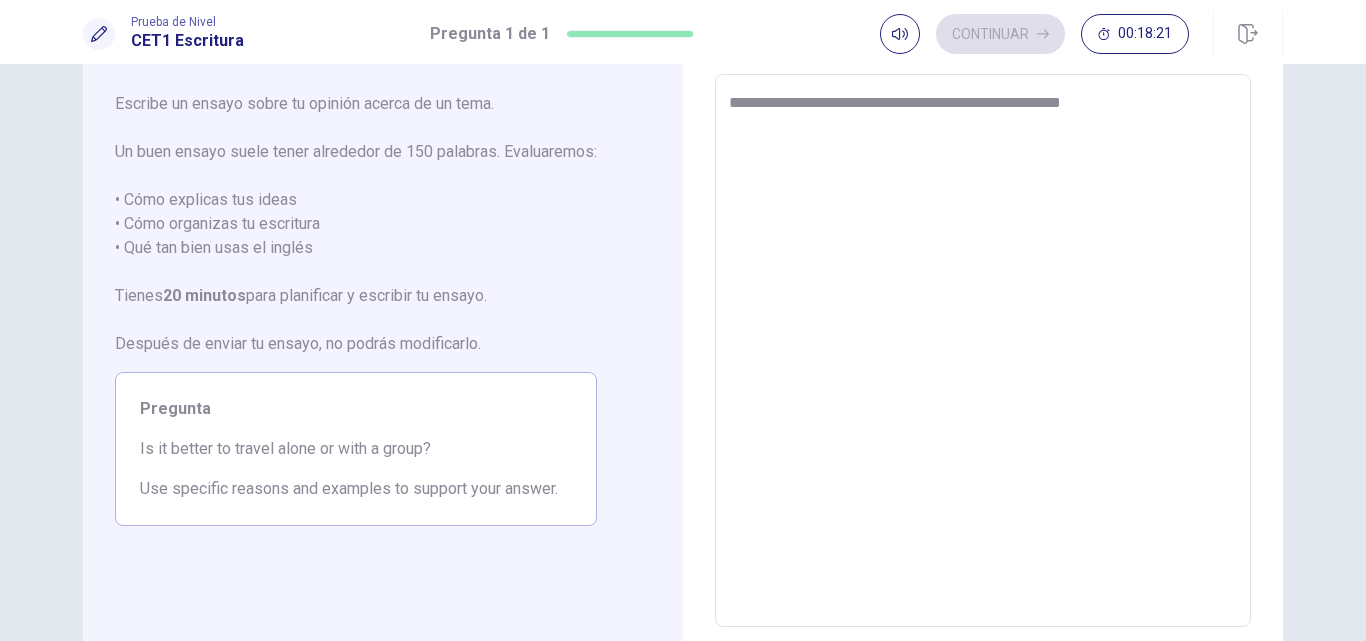 type on "*" 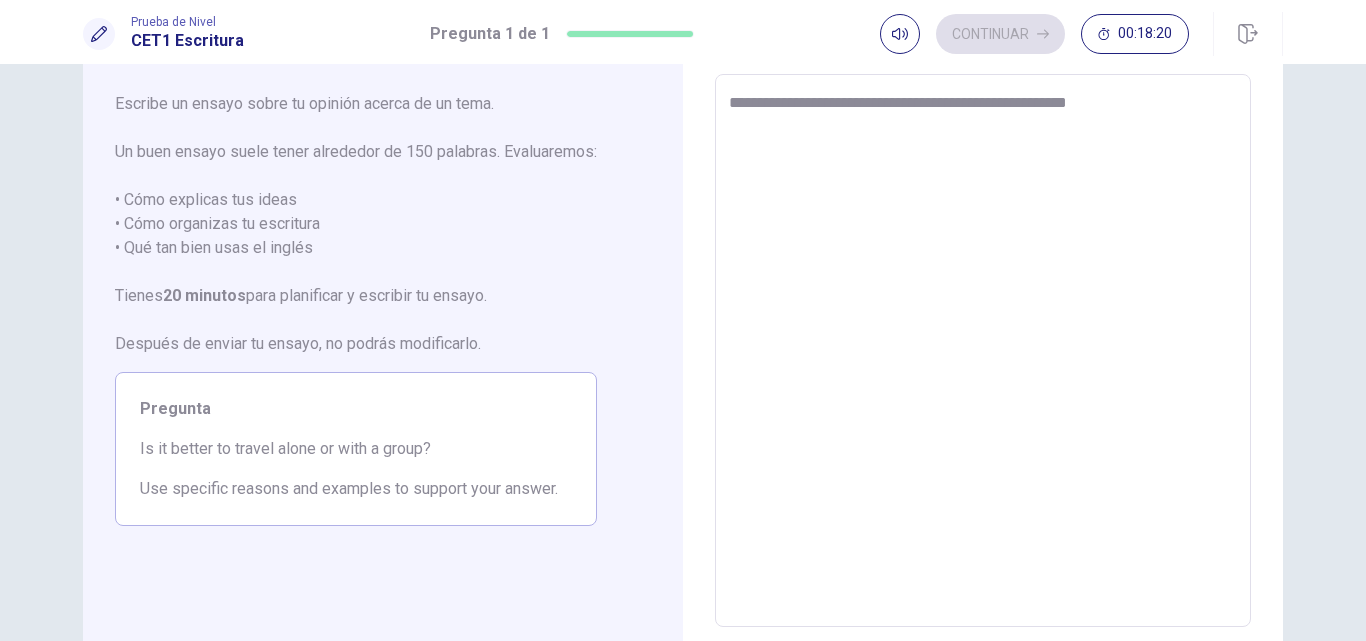 type on "*" 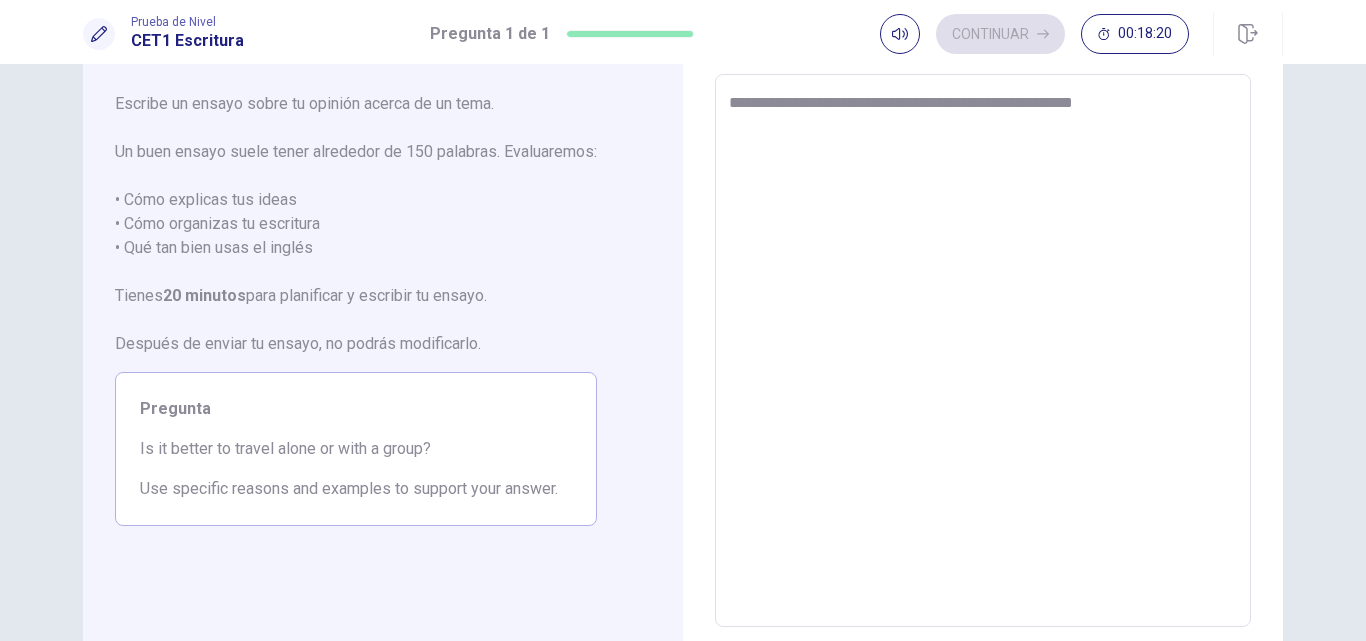 type on "*" 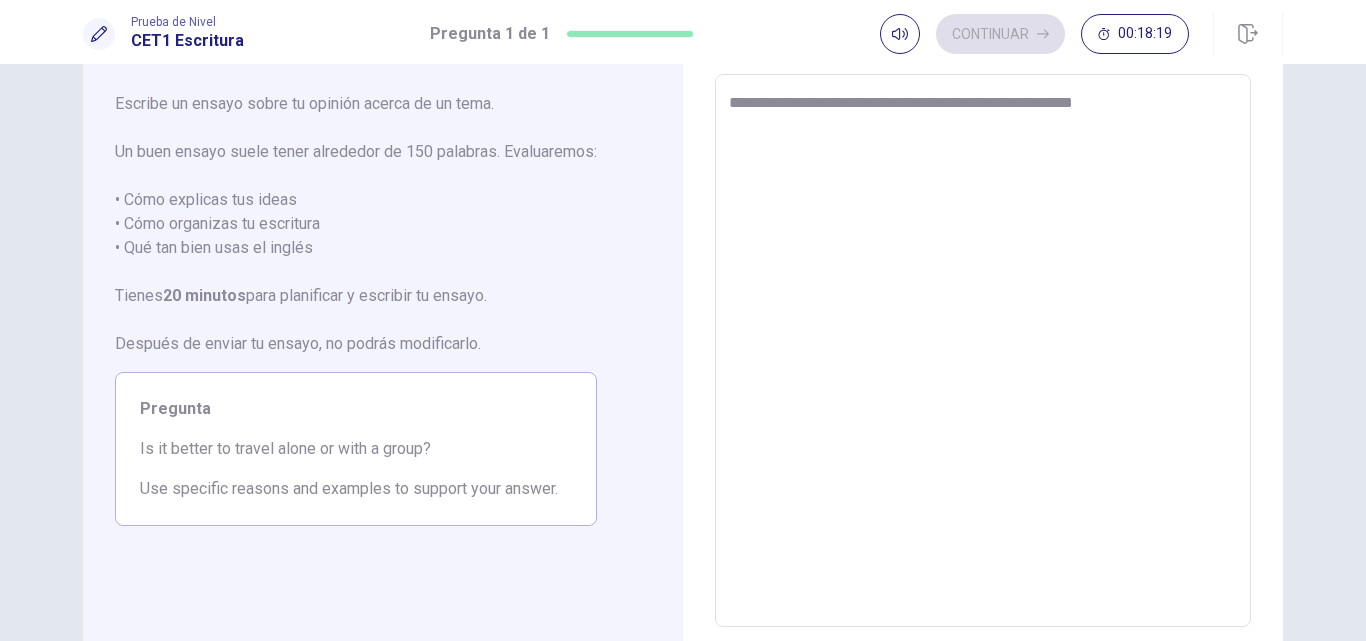 type on "**********" 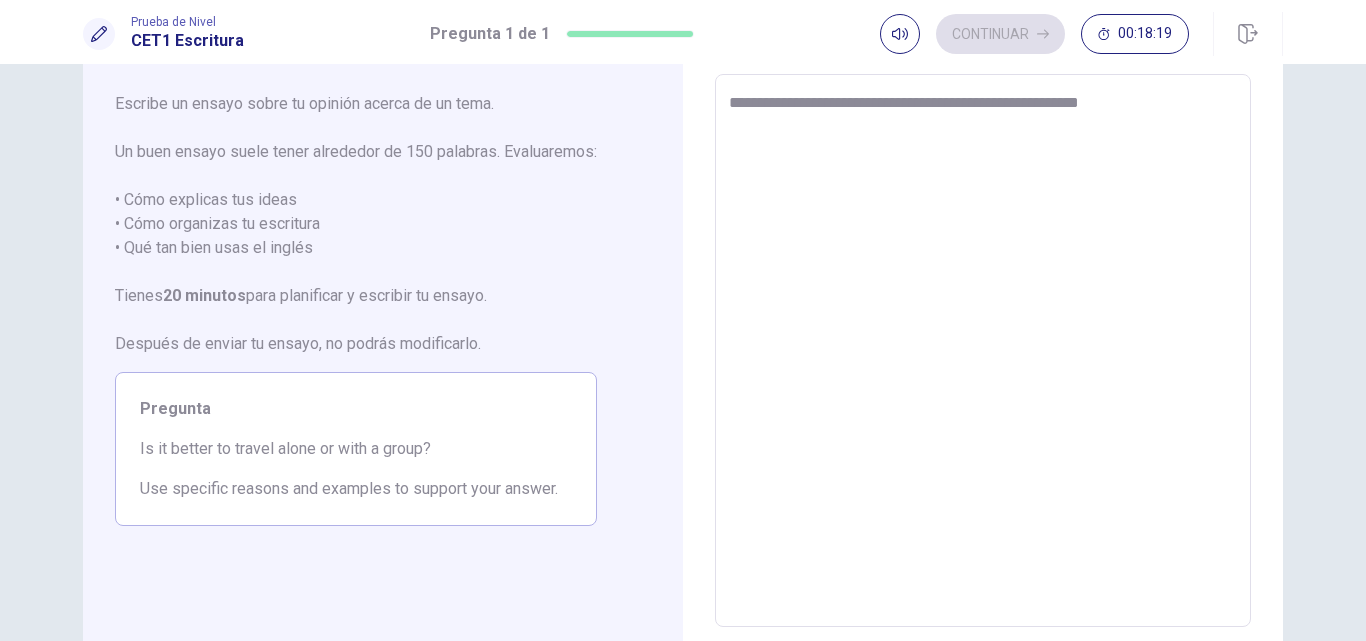 type on "*" 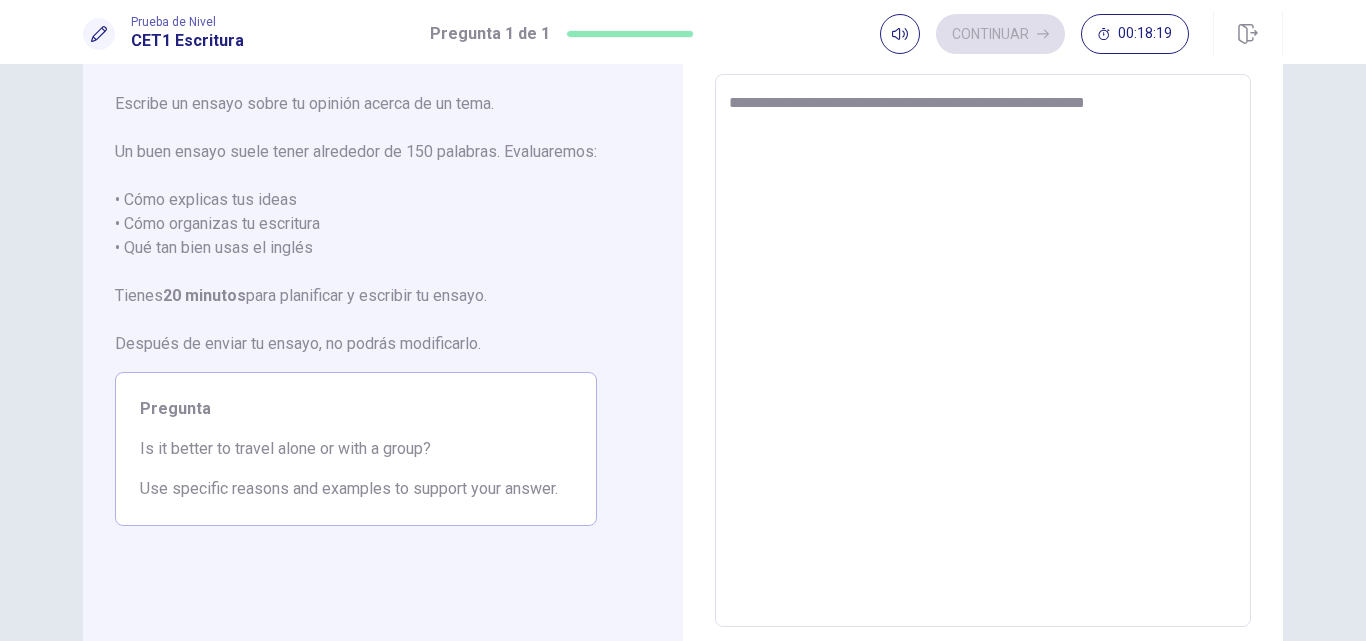type on "*" 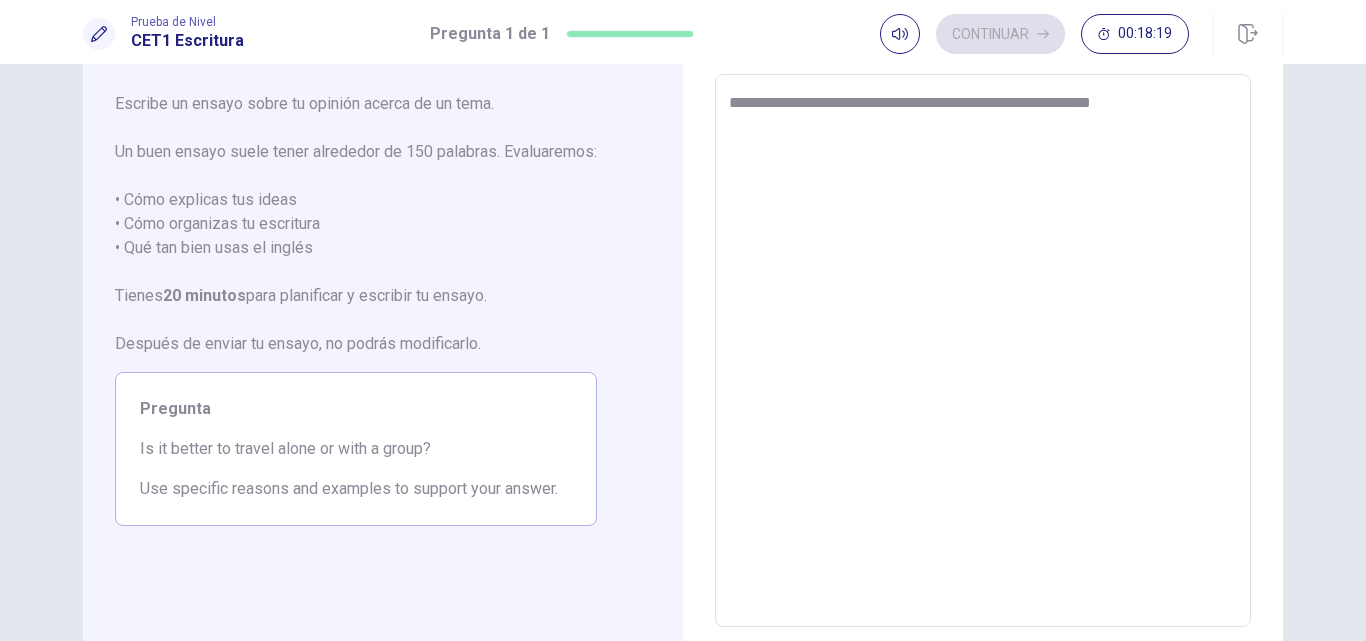 type on "*" 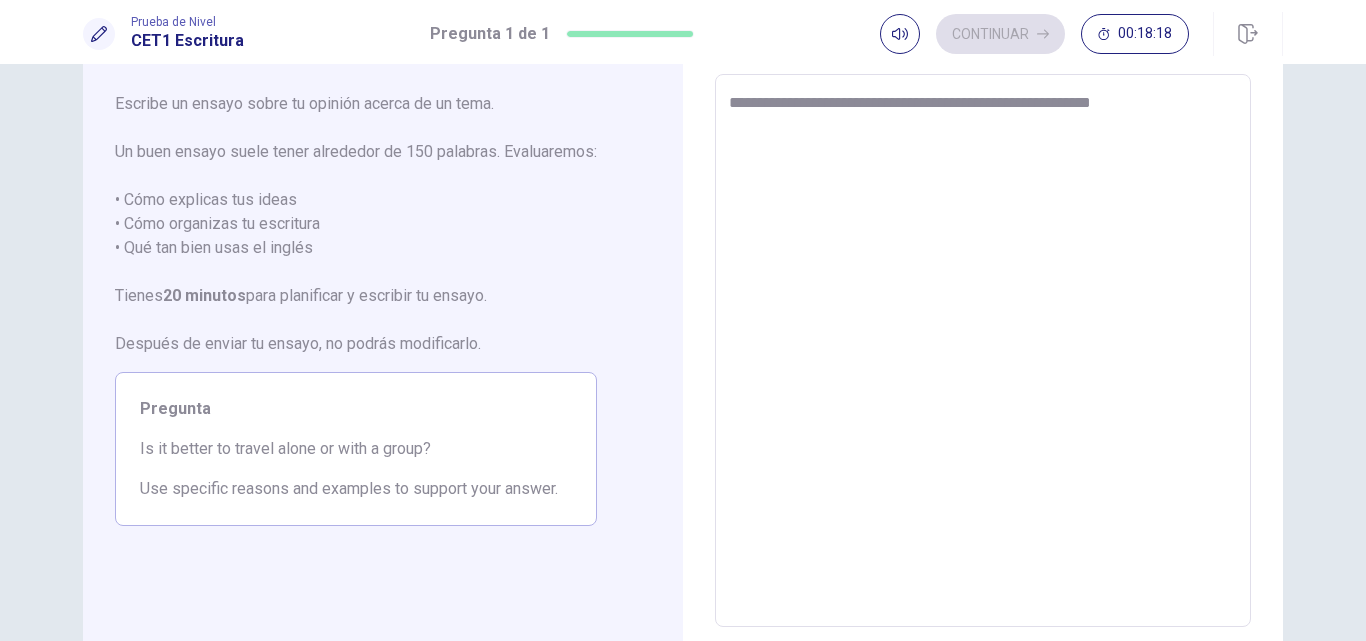 type on "**********" 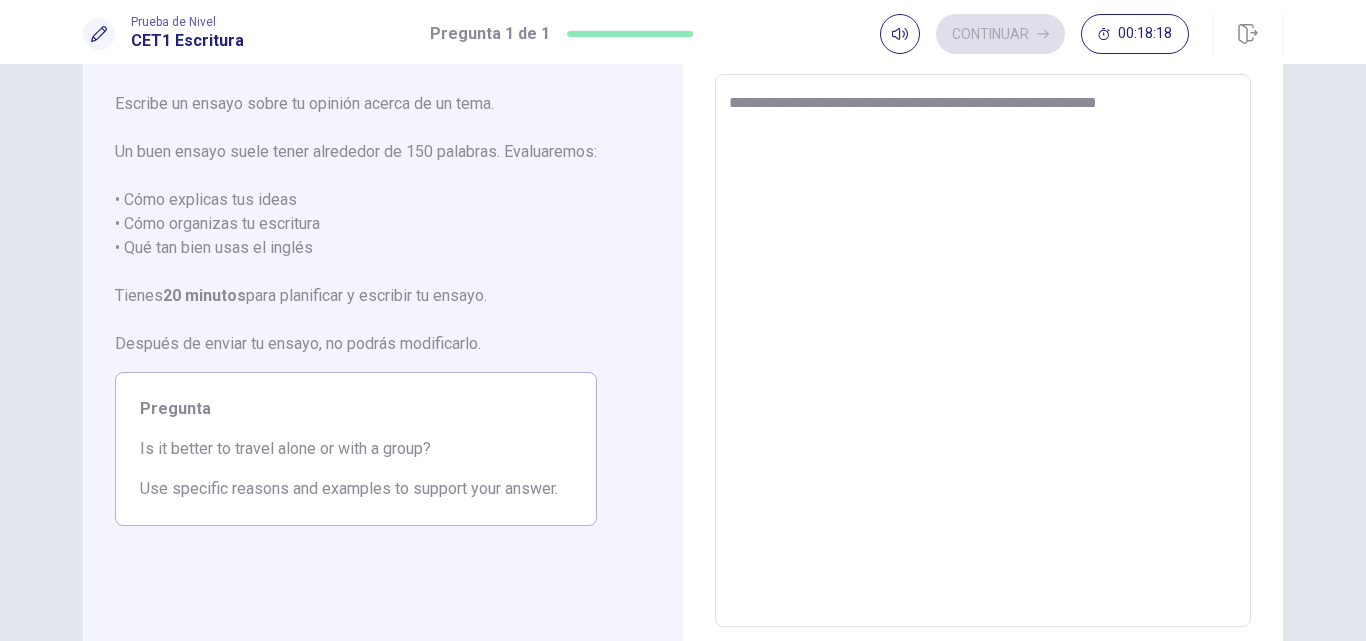 type on "*" 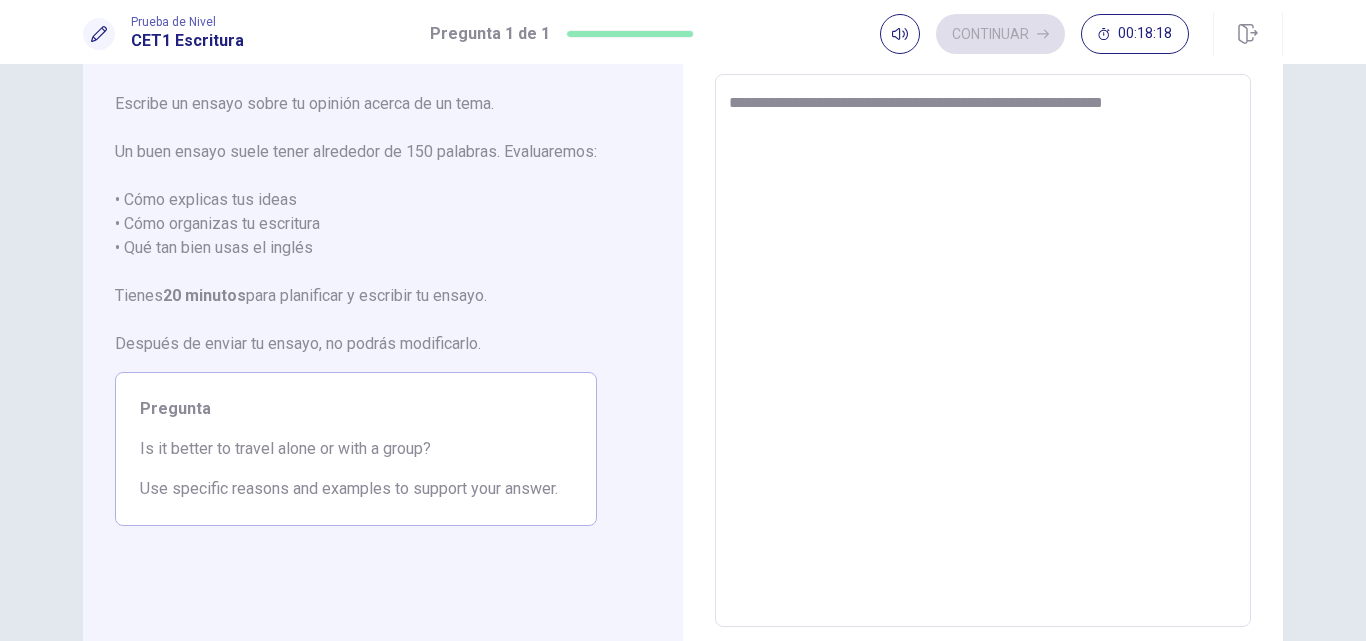 type on "*" 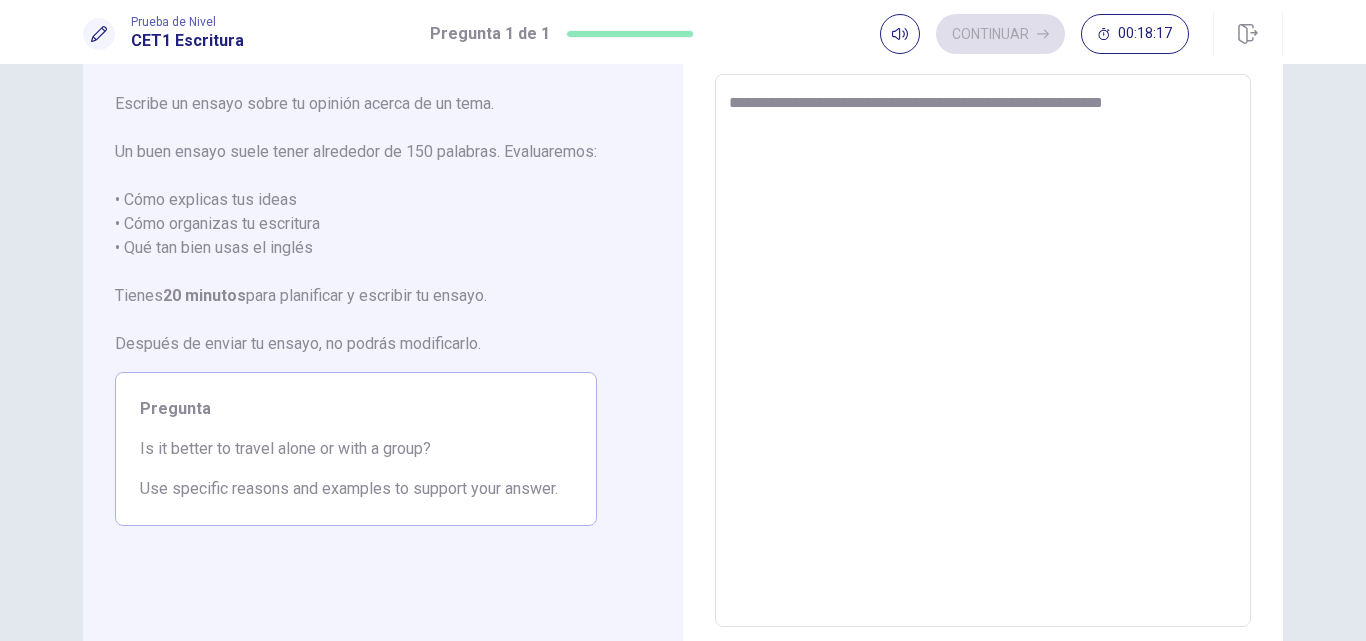 type on "**********" 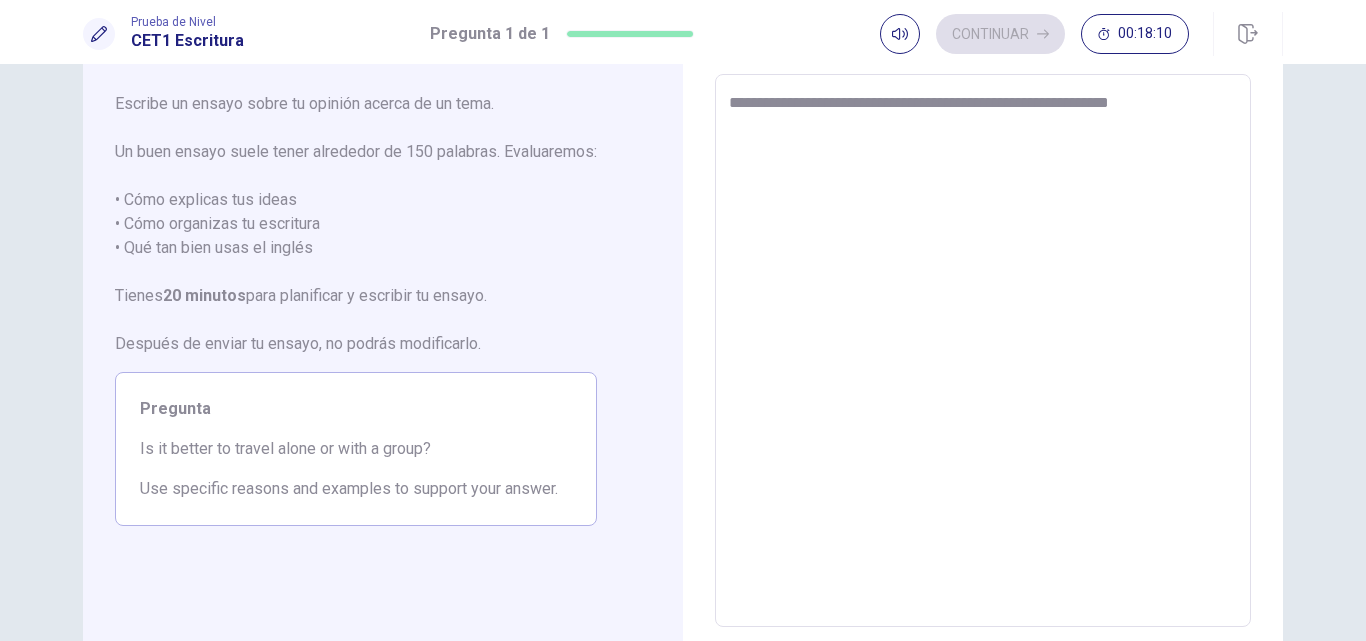 click on "**********" at bounding box center [983, 351] 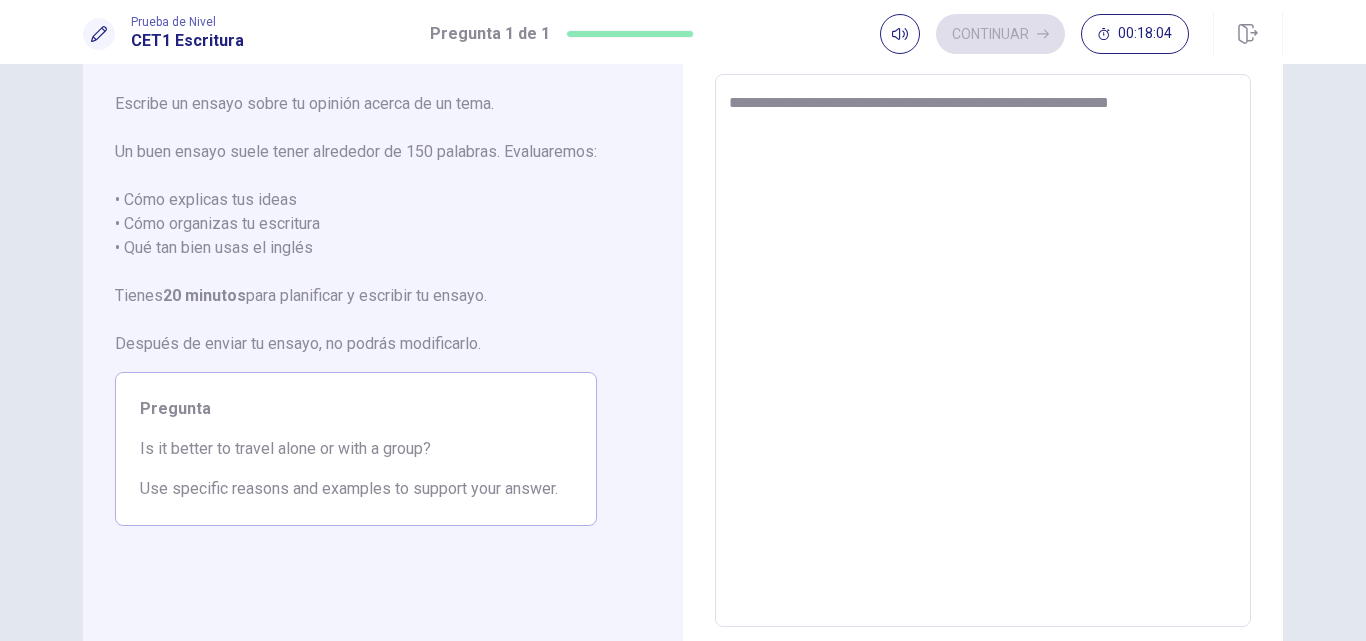 type on "*" 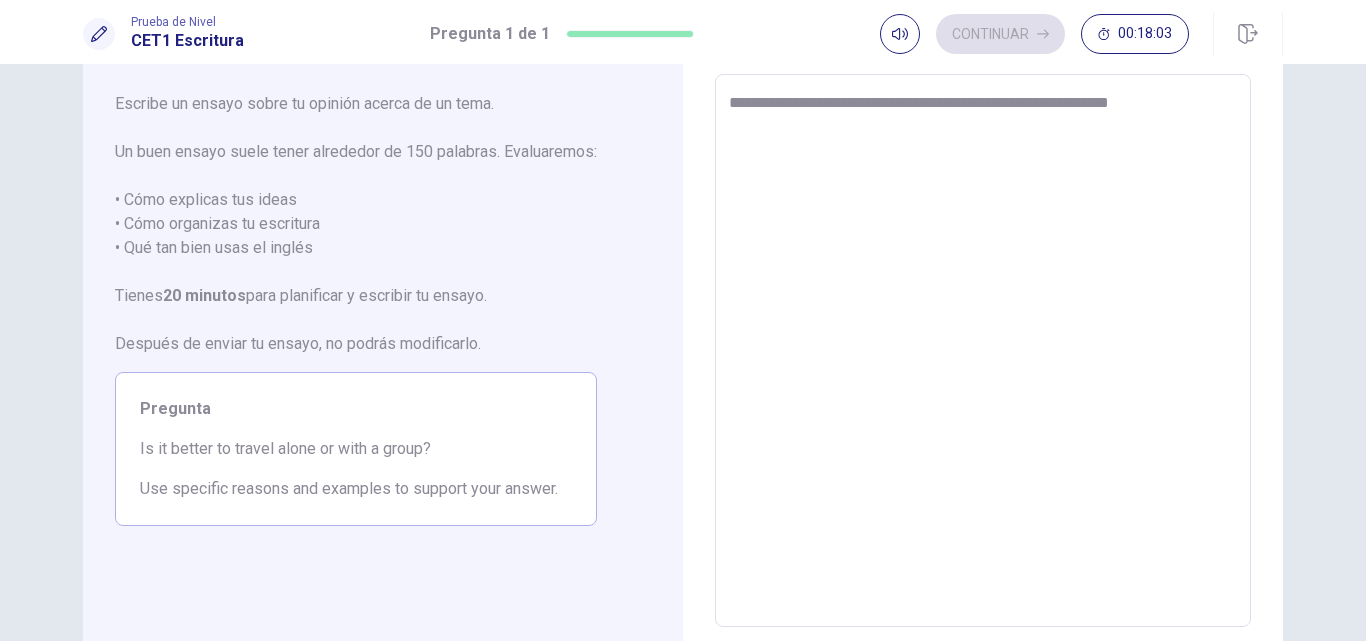 type on "**********" 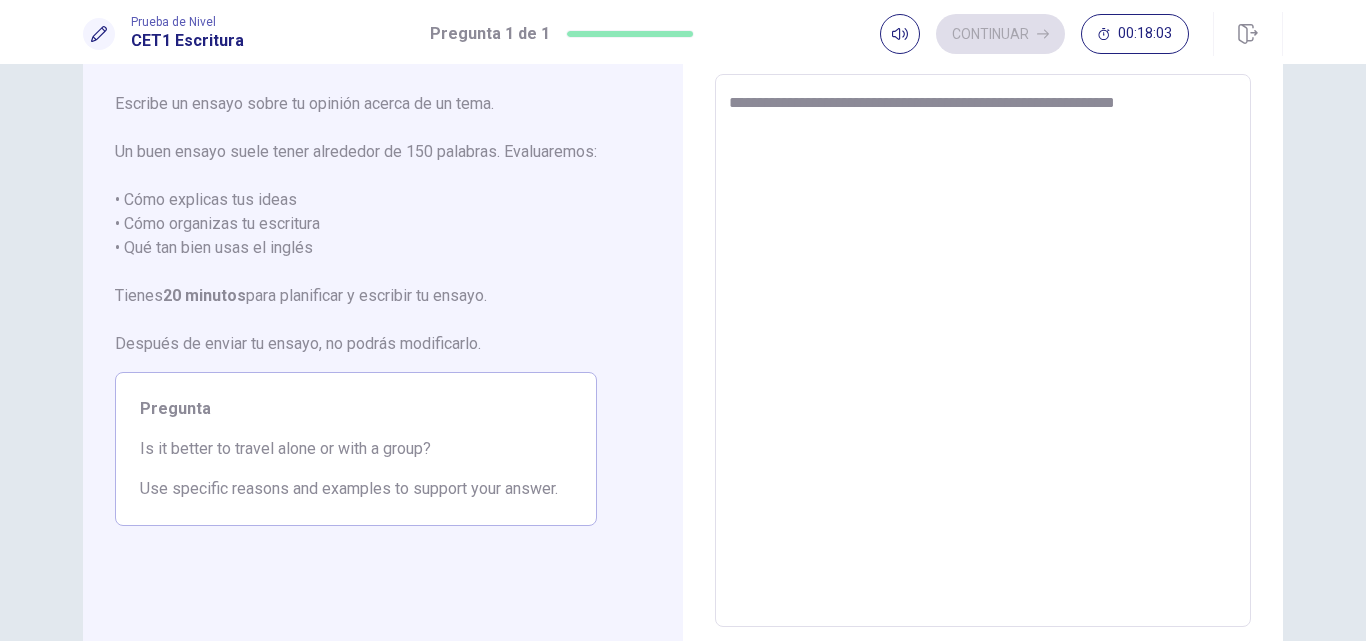 type on "*" 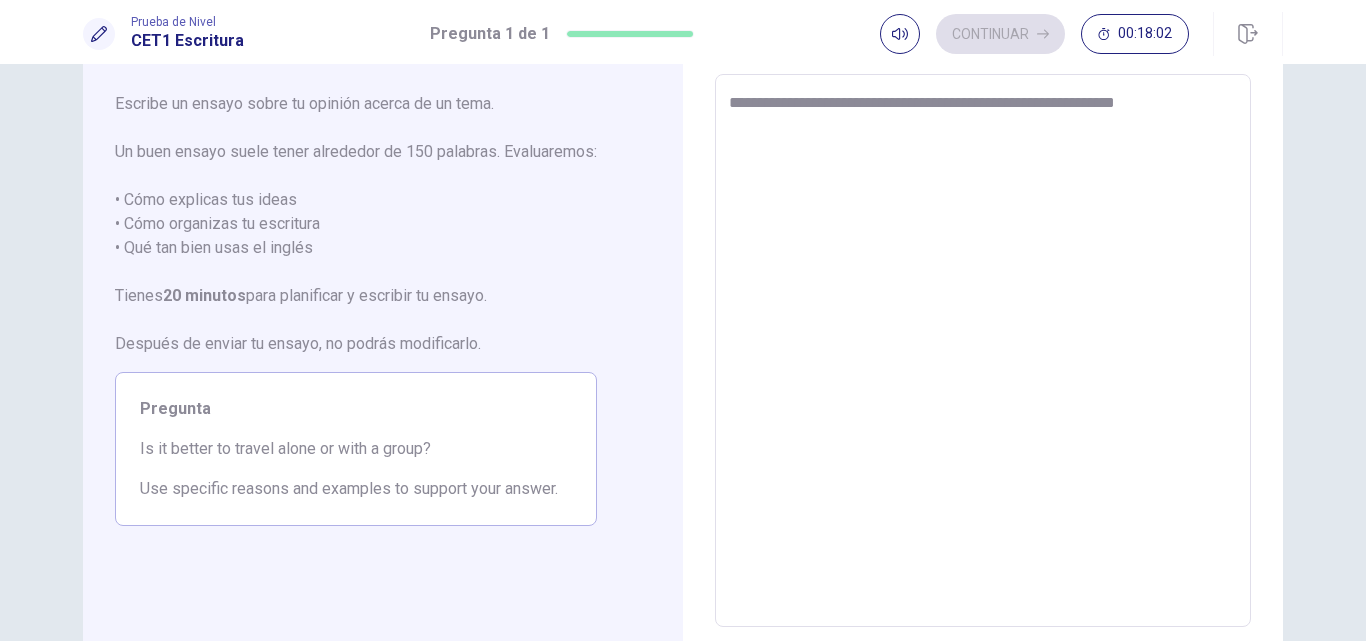 type on "**********" 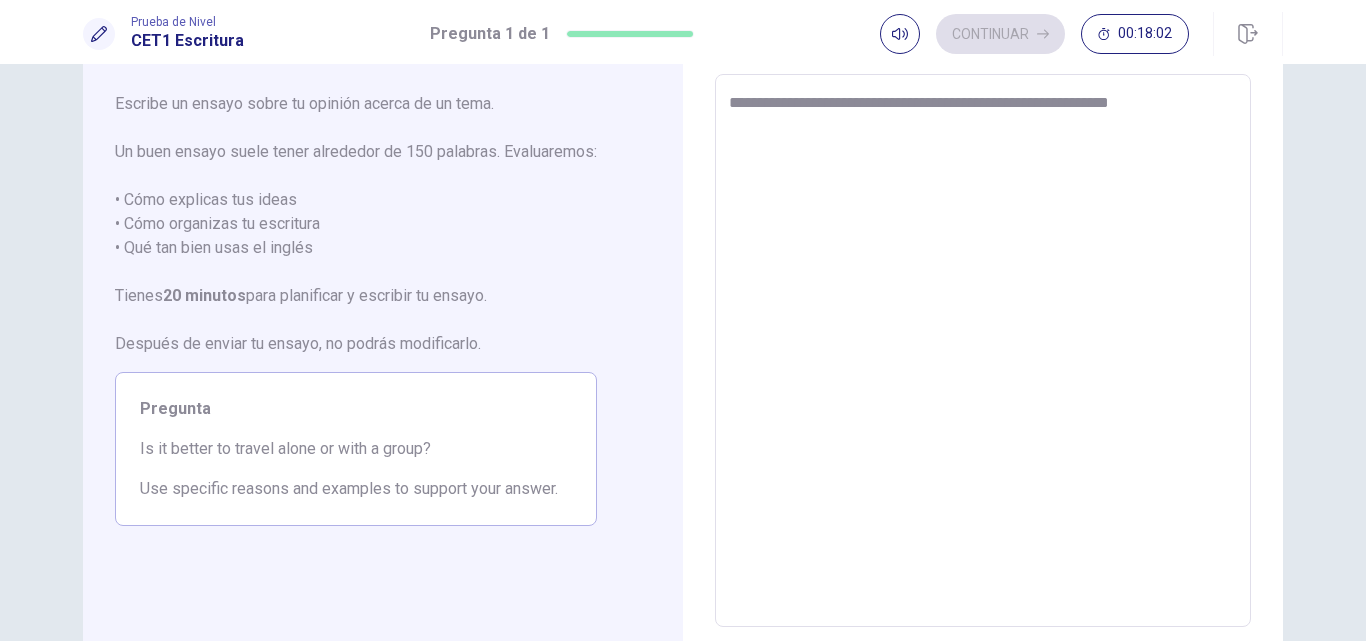 type on "*" 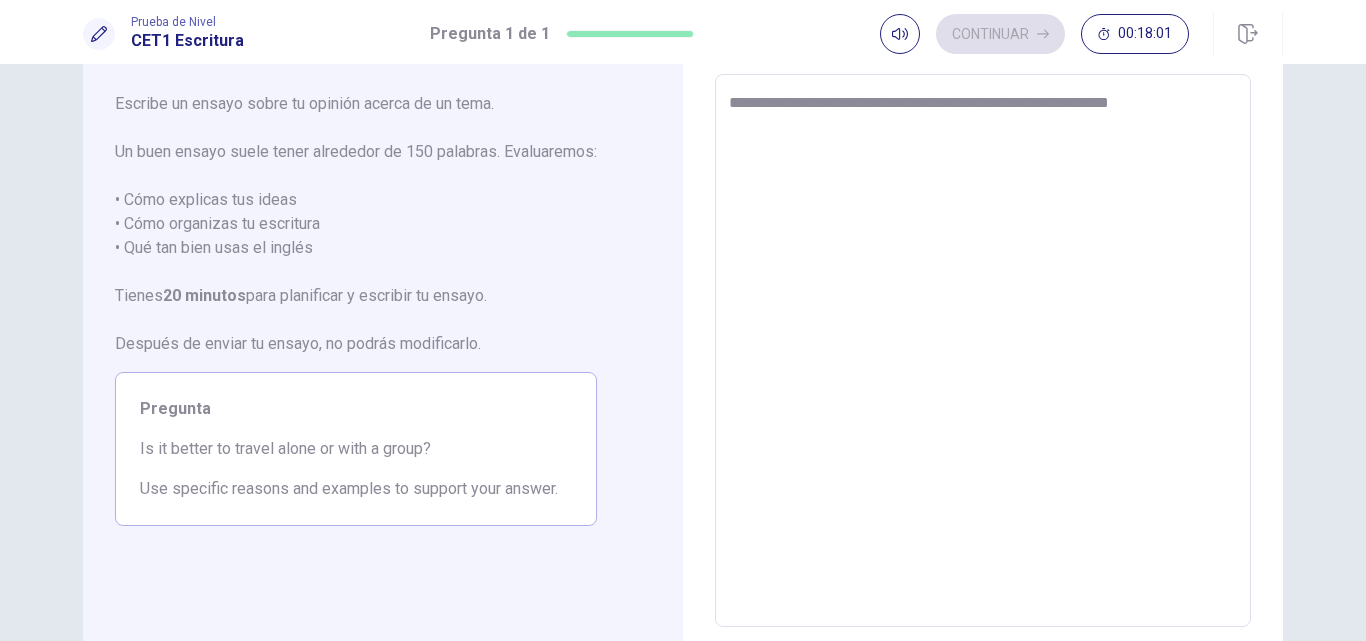 type on "**********" 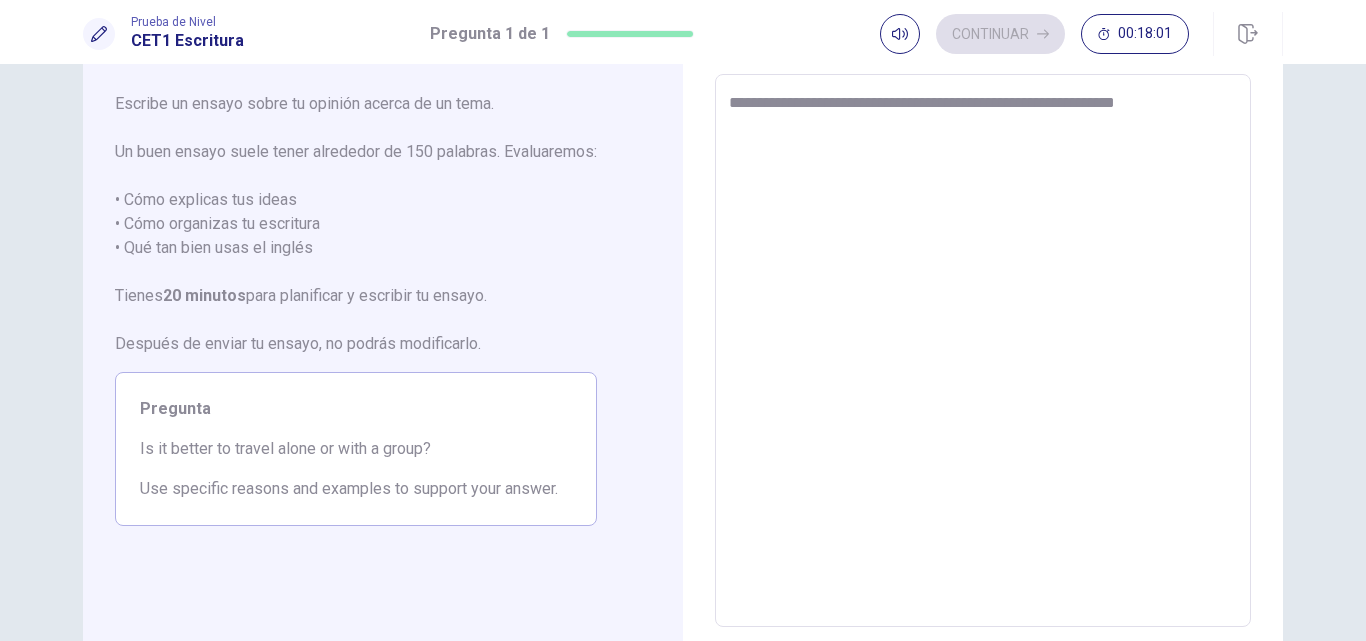 type on "*" 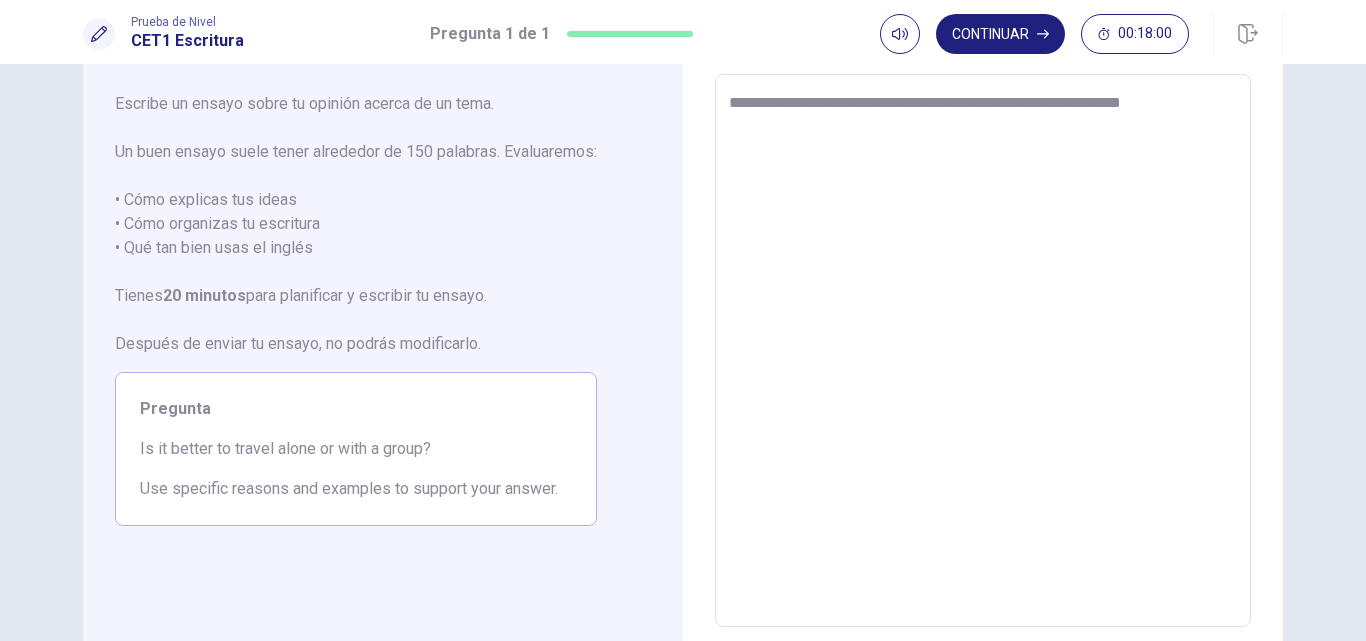type on "*" 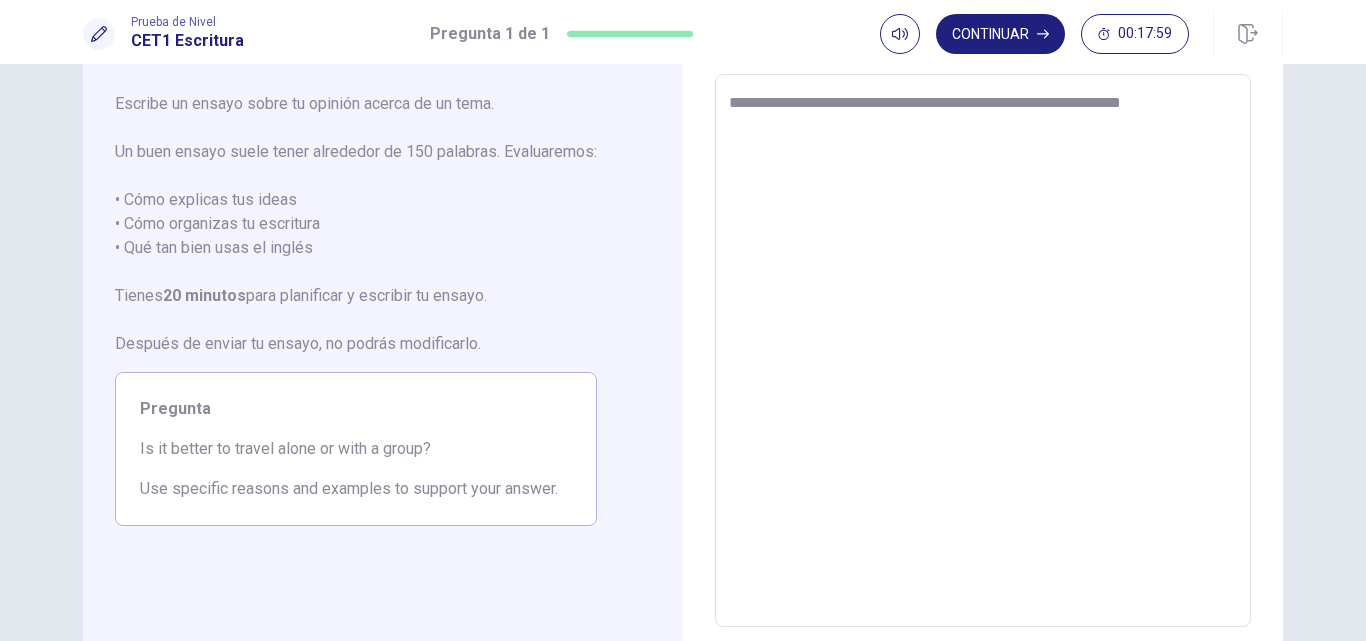 type on "**********" 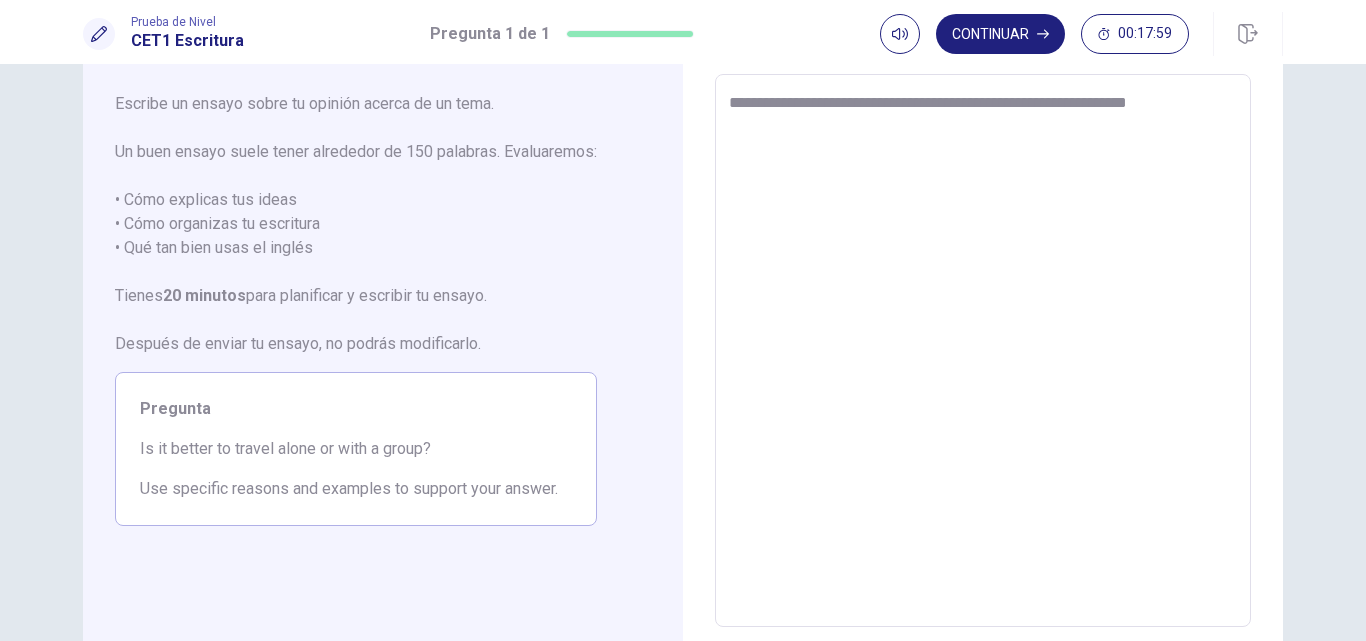 type on "**********" 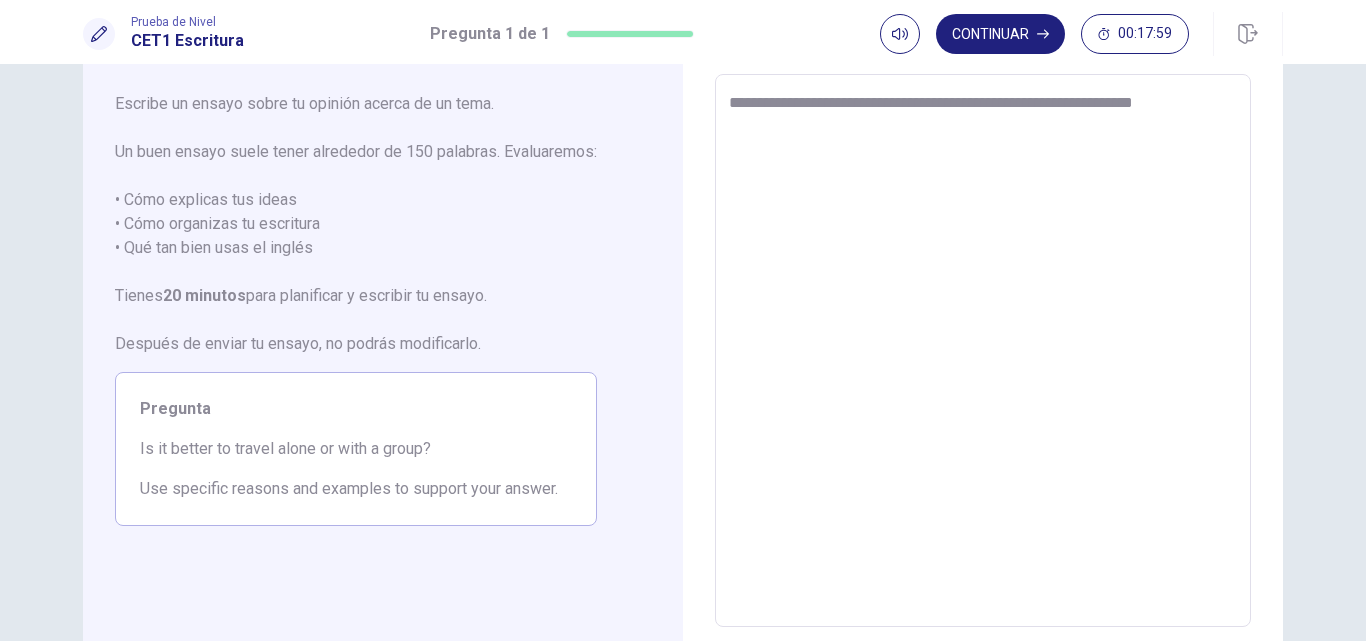 type on "*" 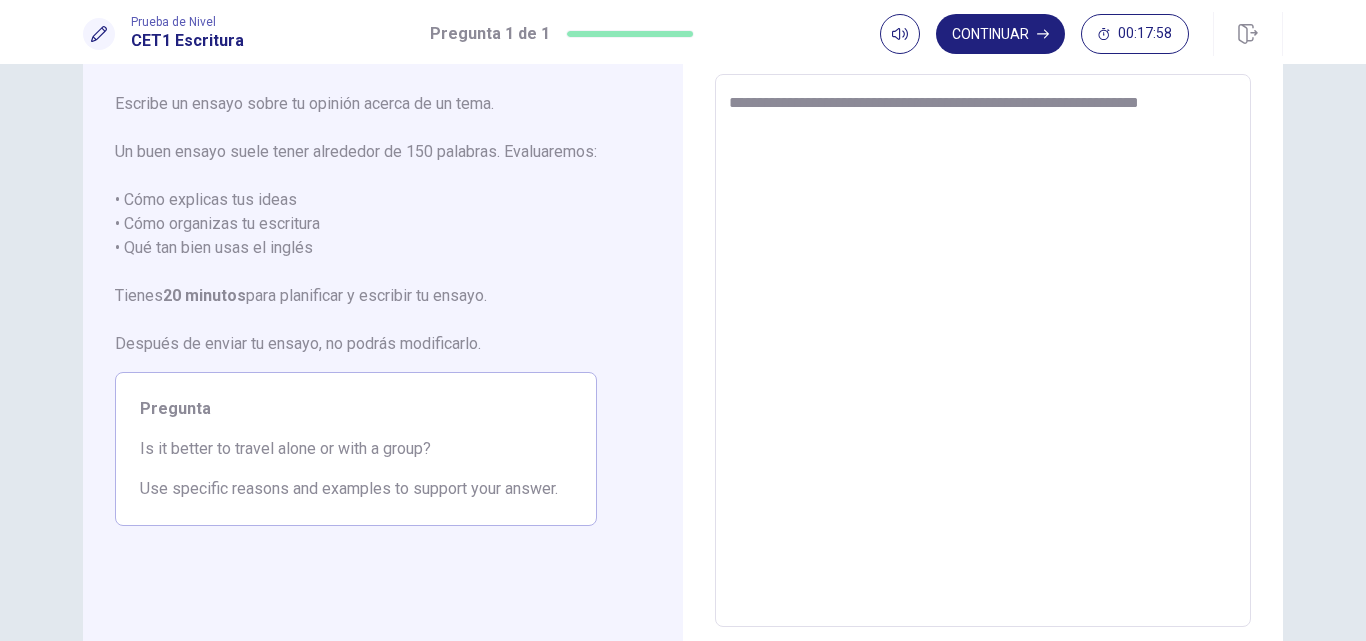 type on "*" 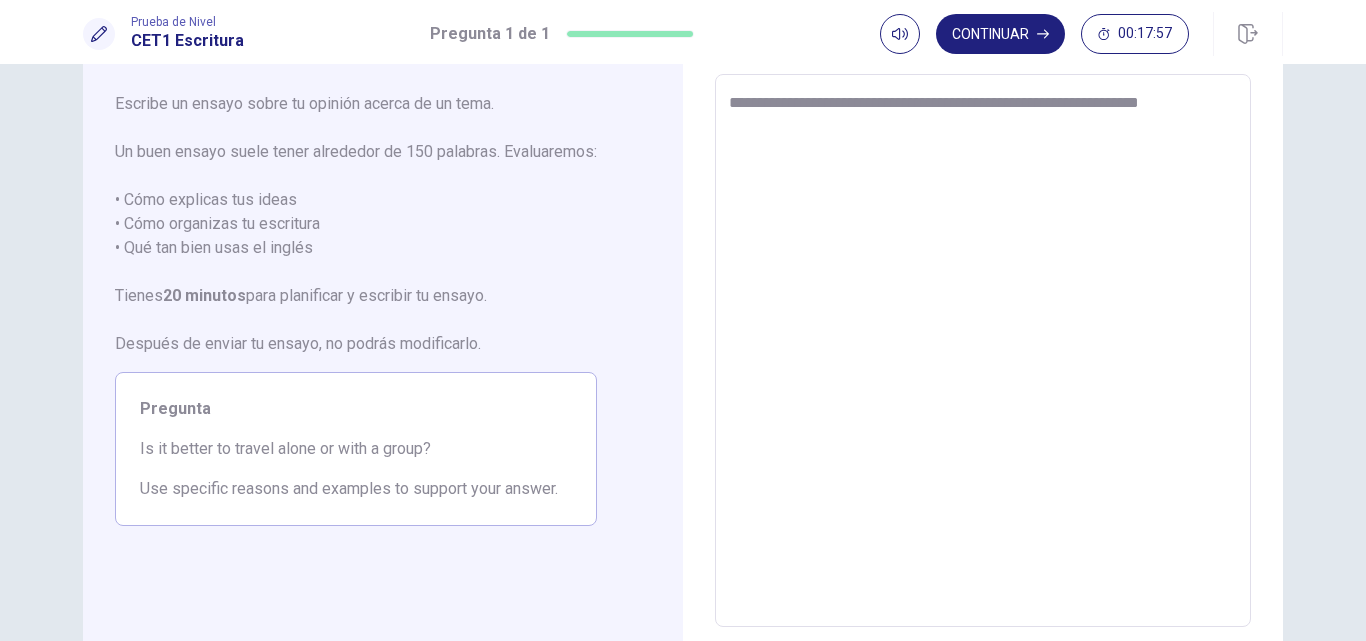 type on "**********" 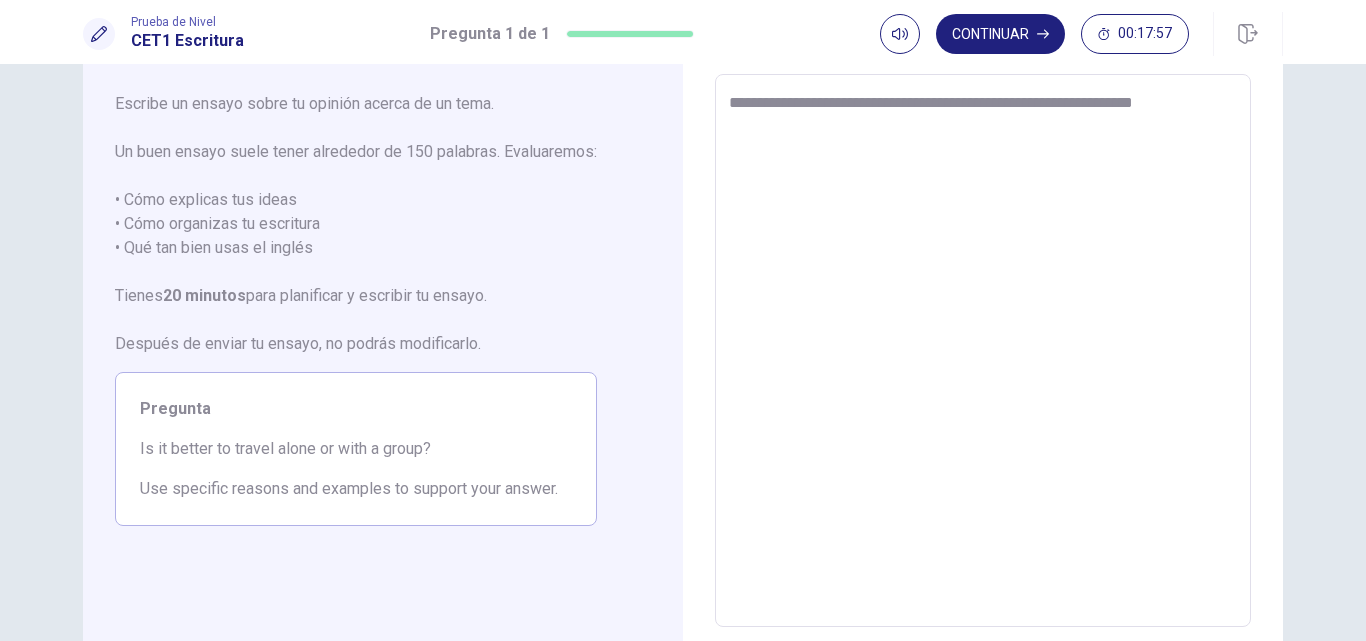 type on "*" 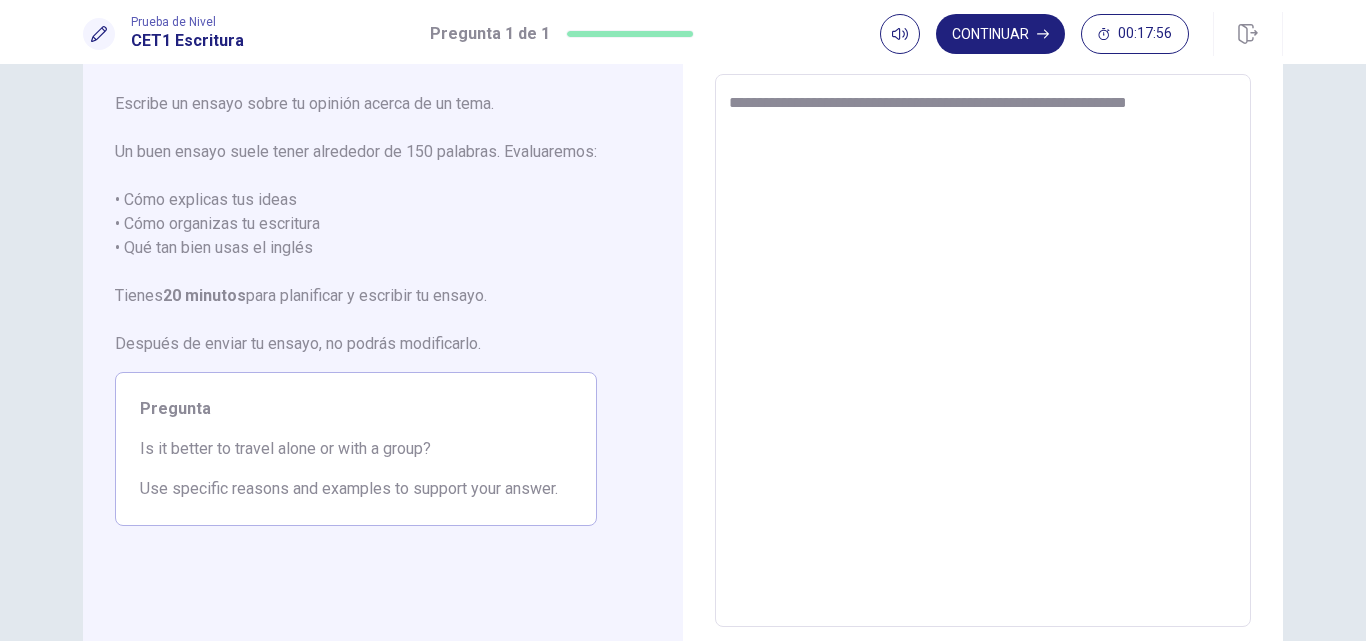 type on "*" 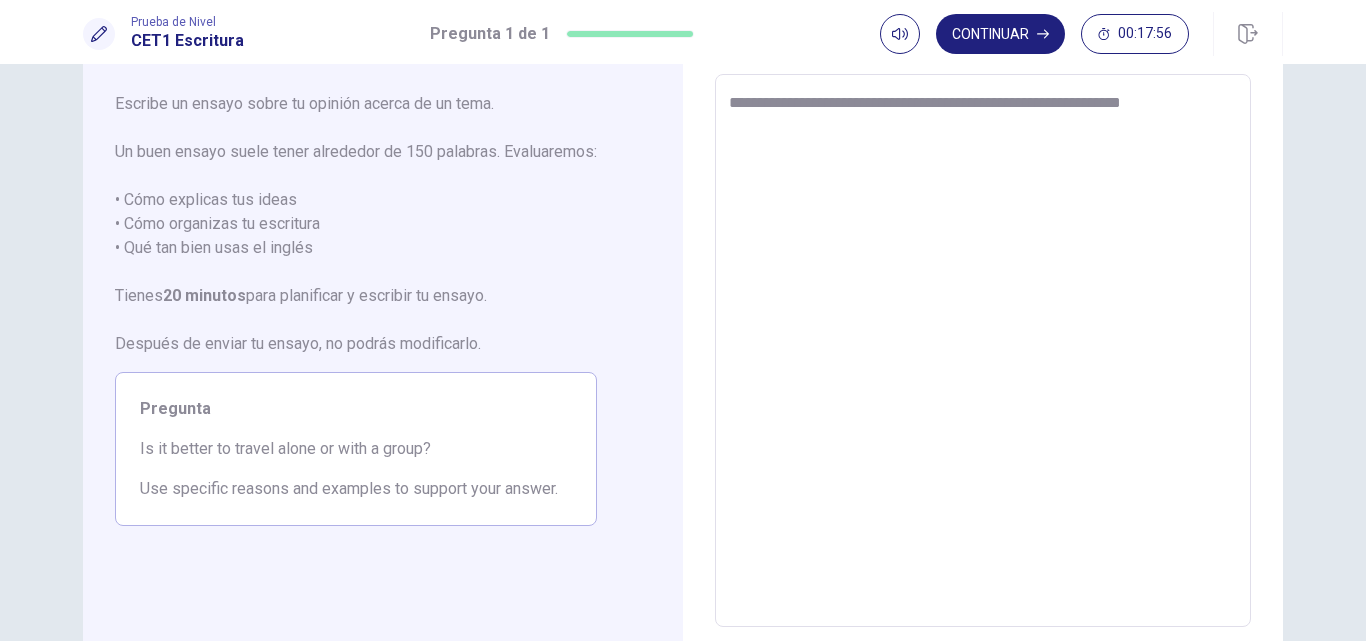 type on "*" 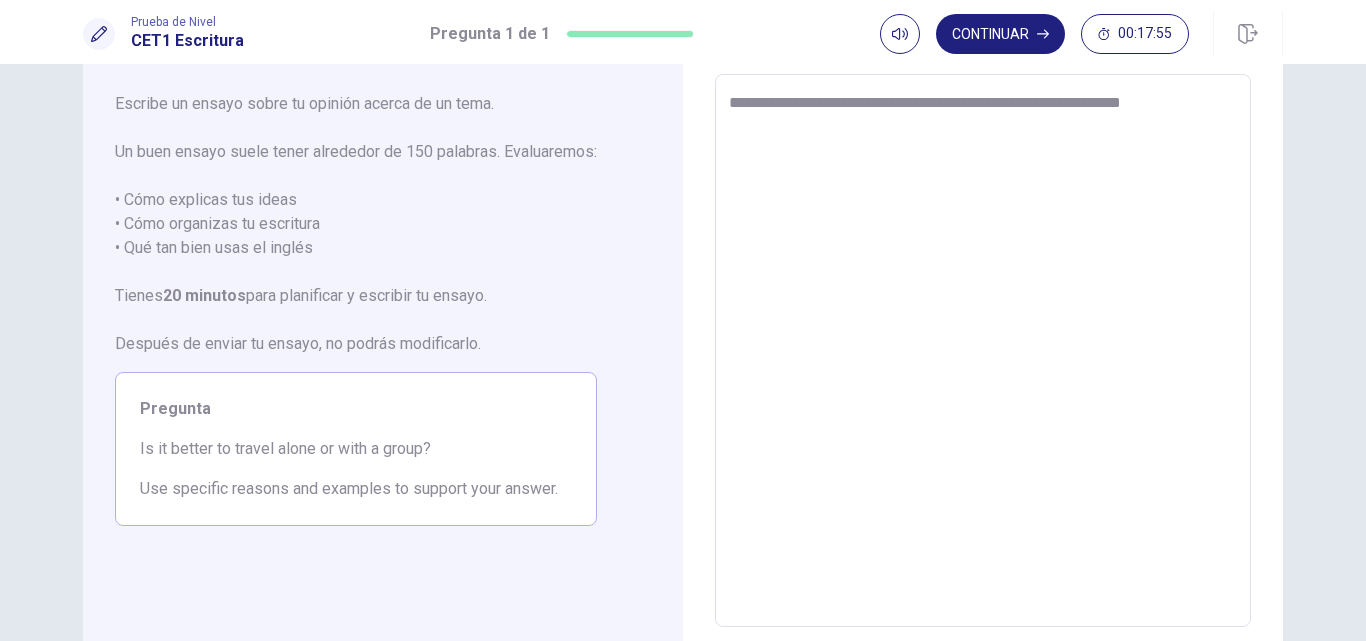 type on "**********" 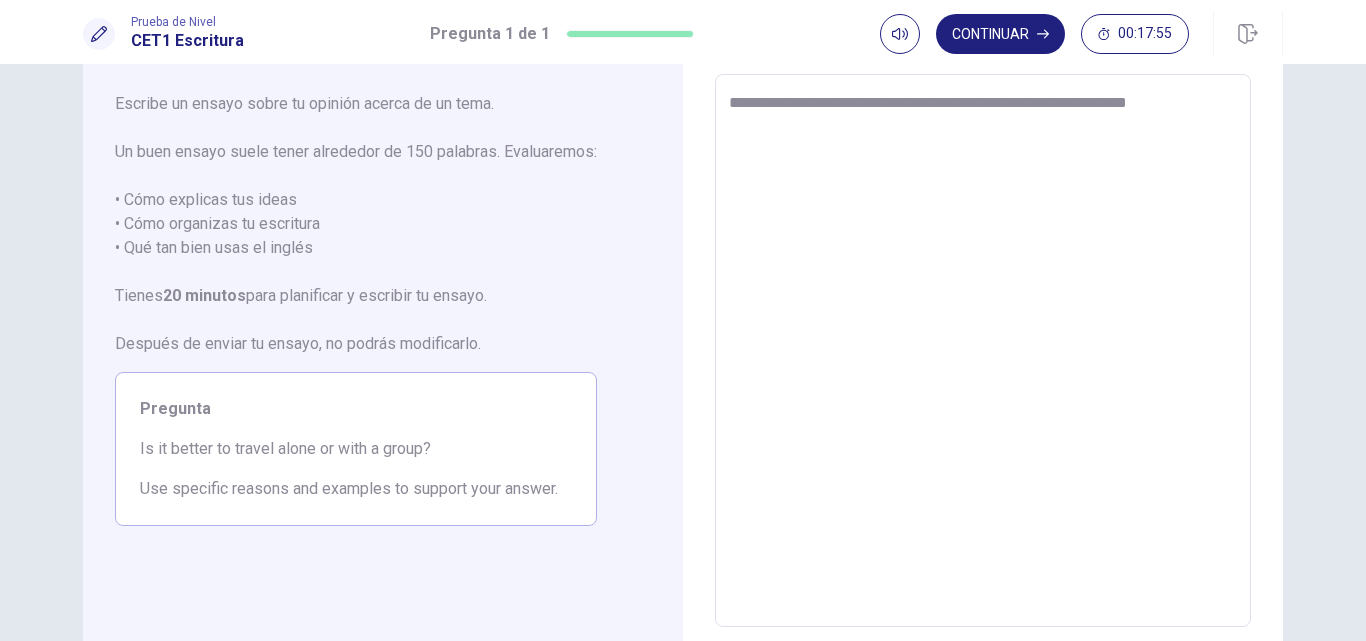type on "*" 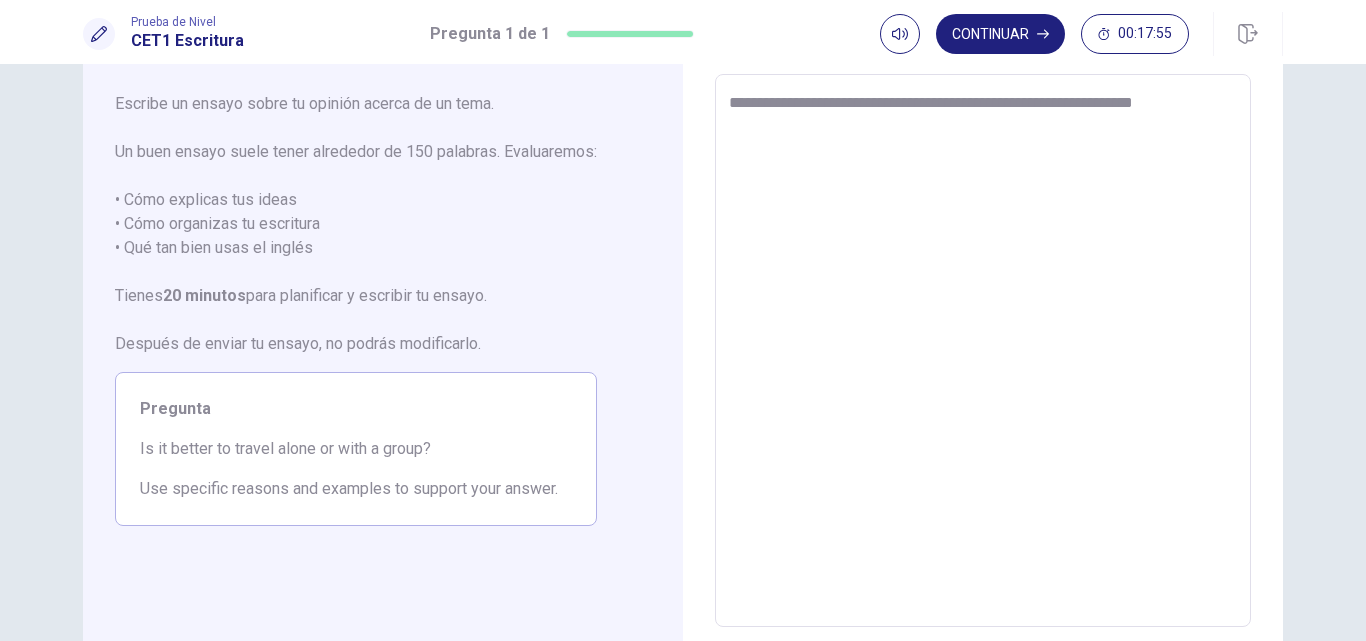 type on "**********" 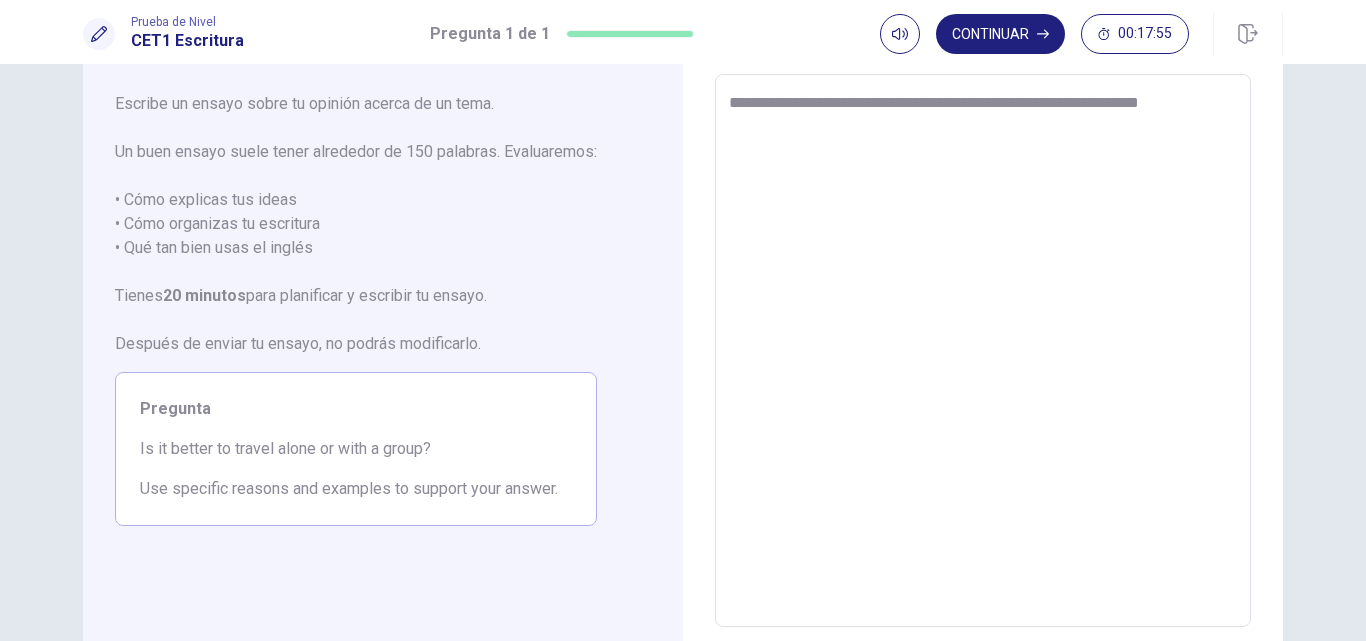 type on "*" 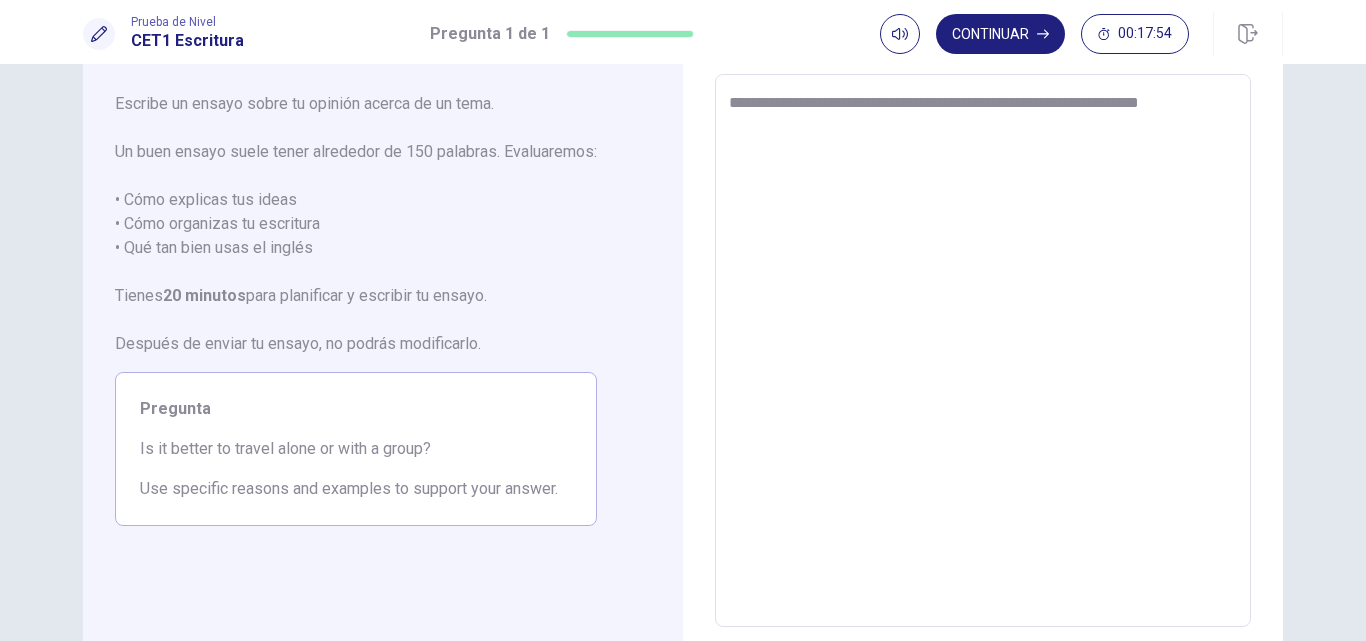 type on "**********" 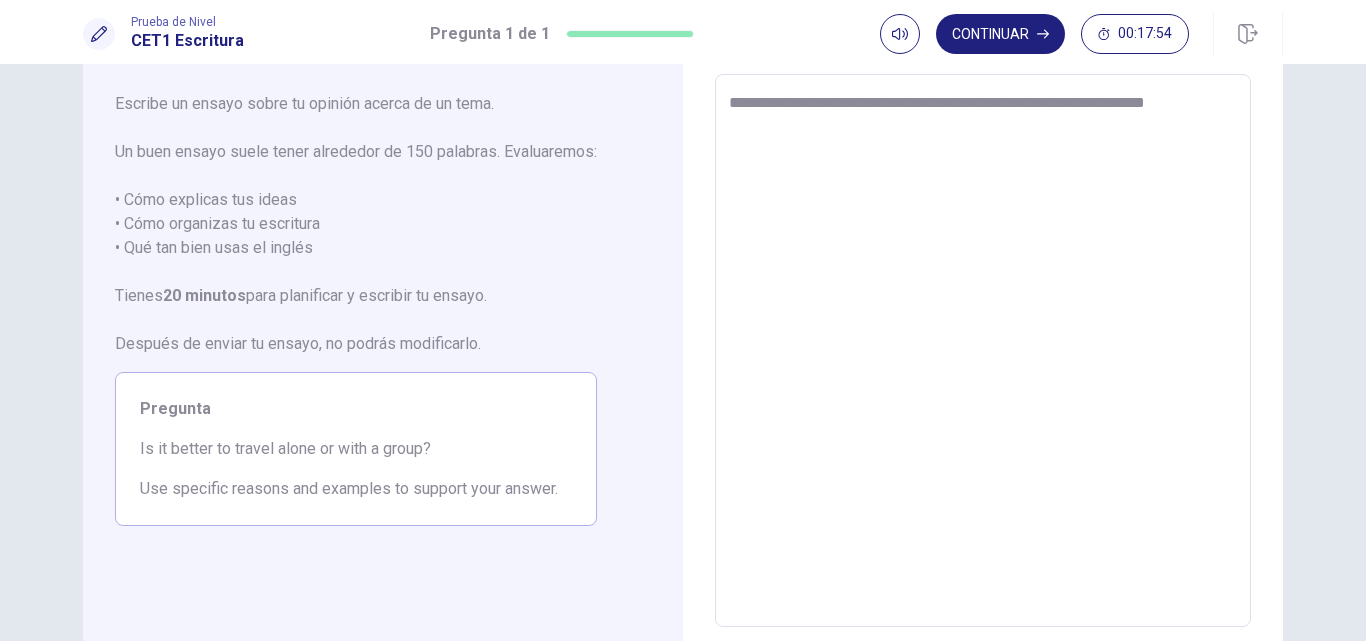 type on "*" 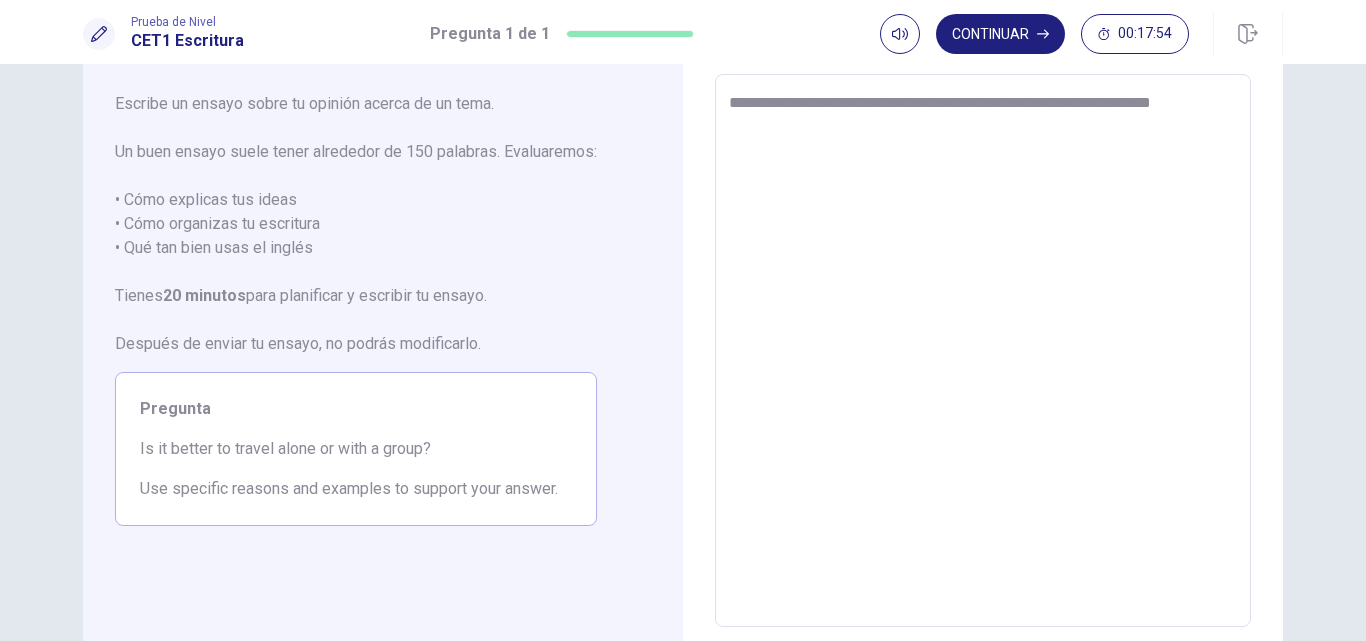 type on "**********" 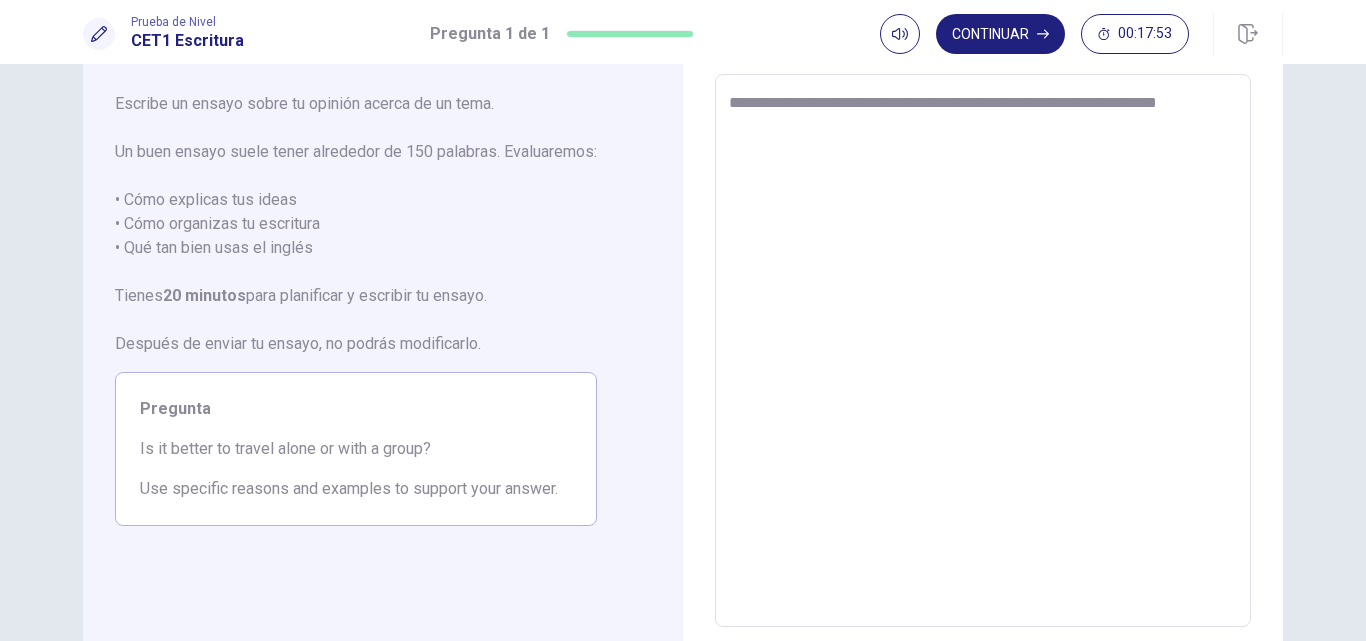 type on "*" 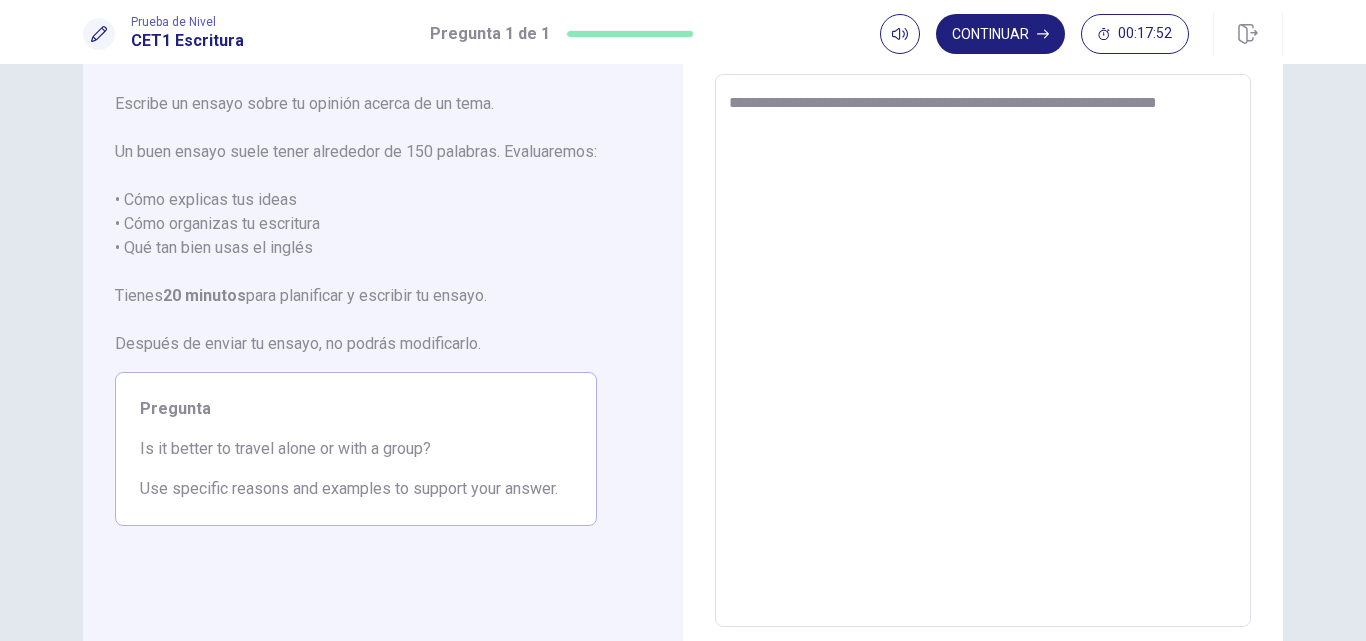 type on "**********" 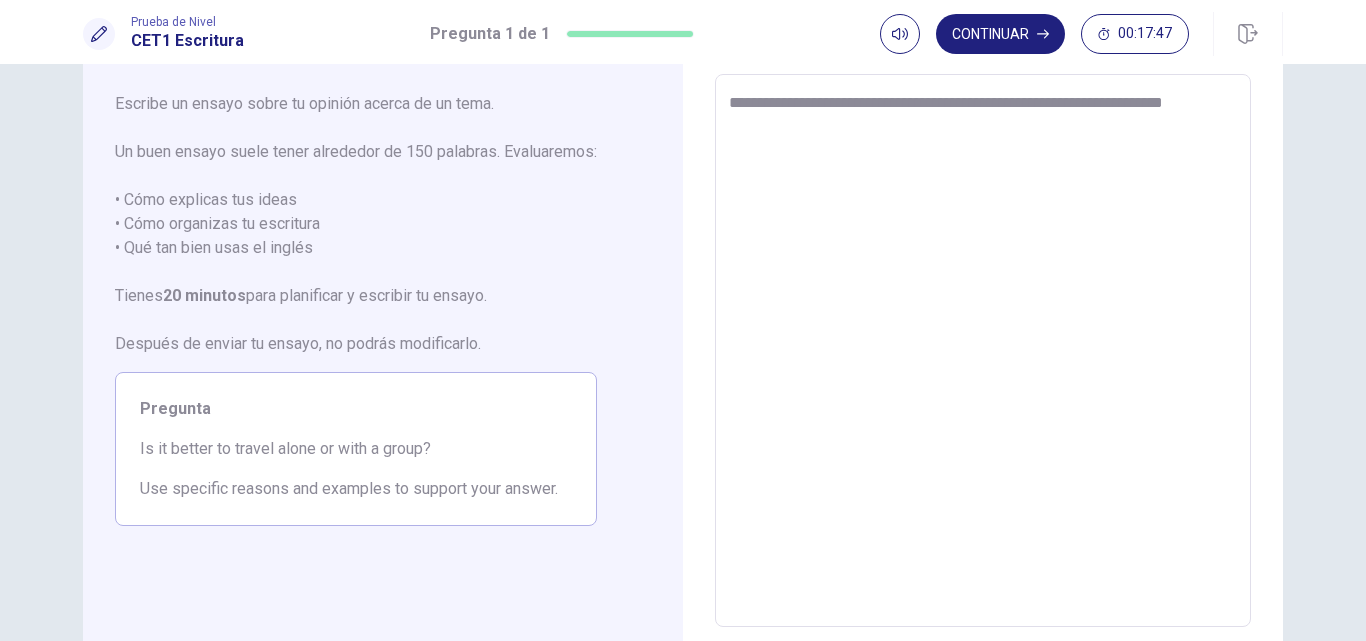 type on "*" 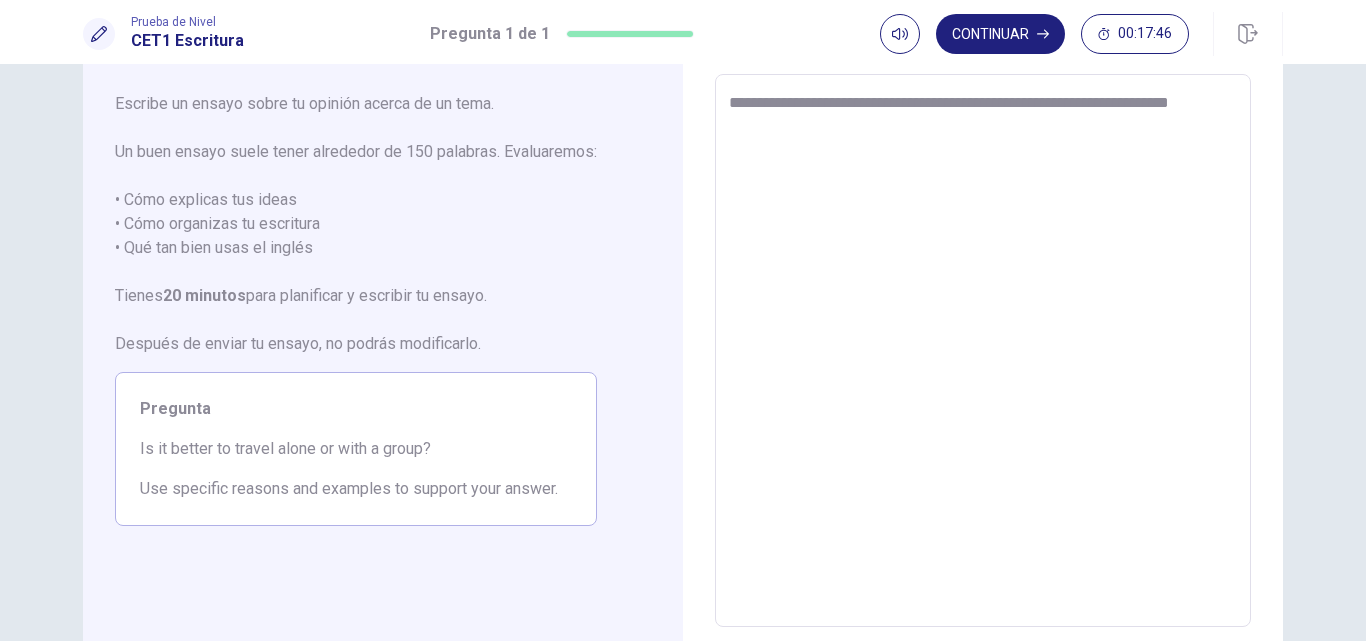 type on "**********" 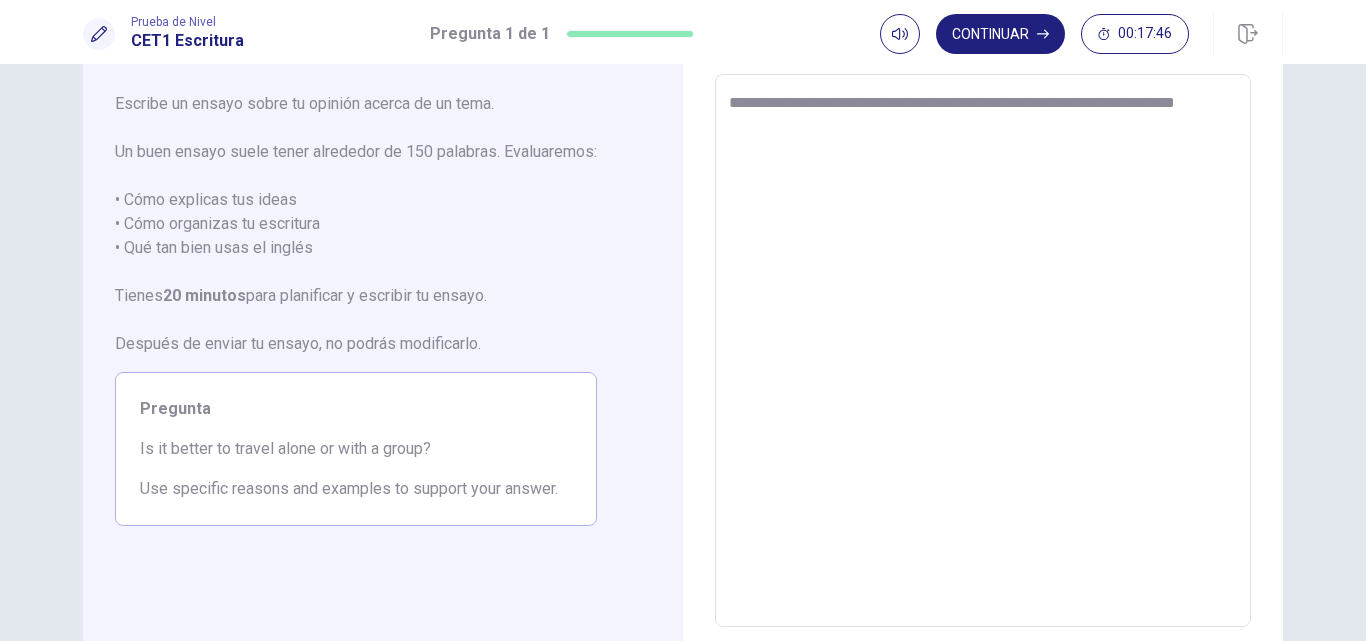 type on "*" 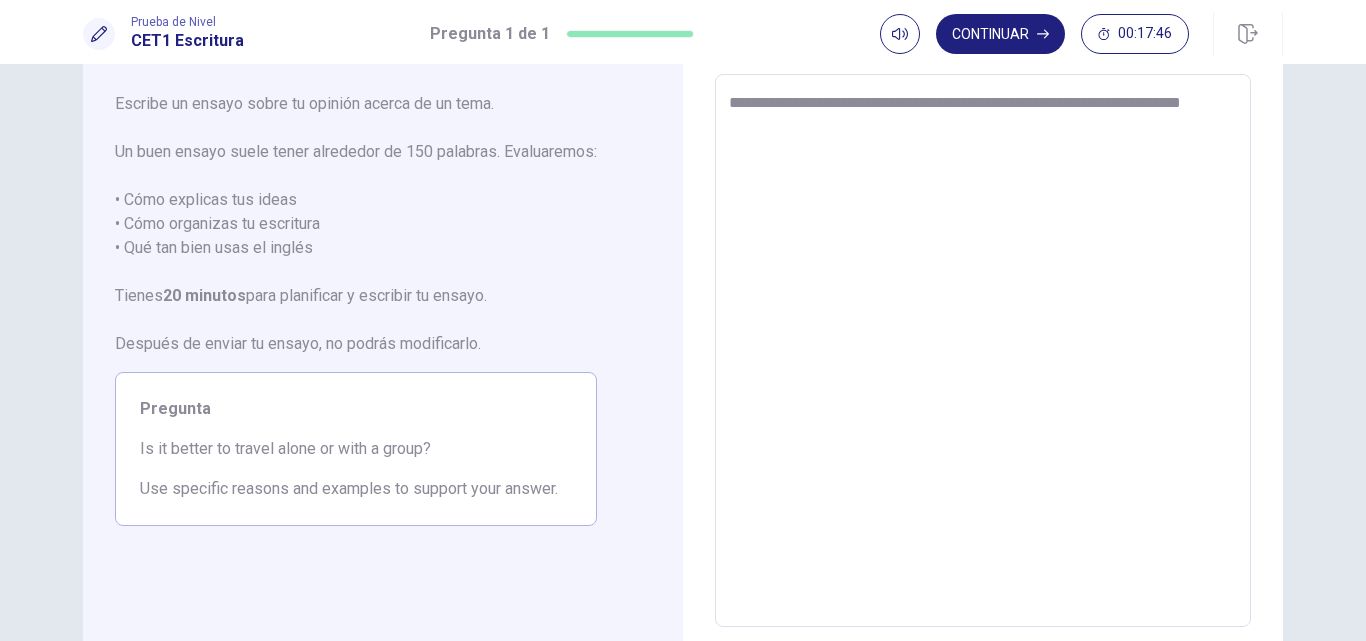 type on "*" 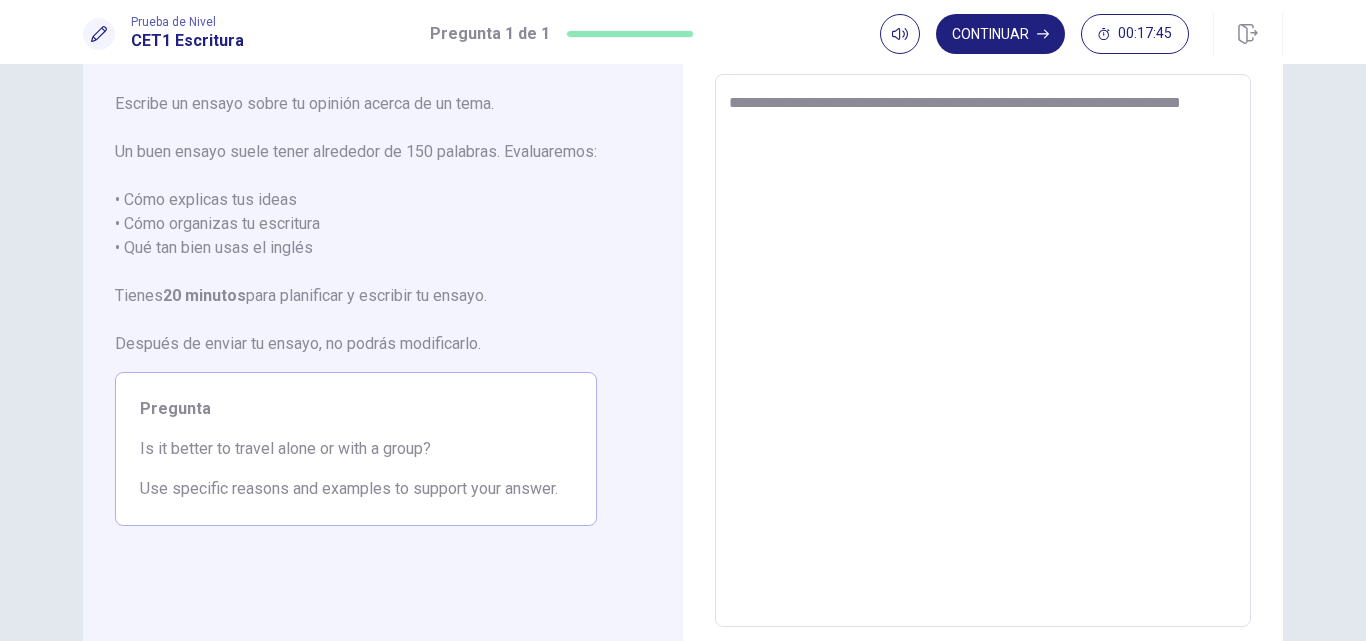 type on "**********" 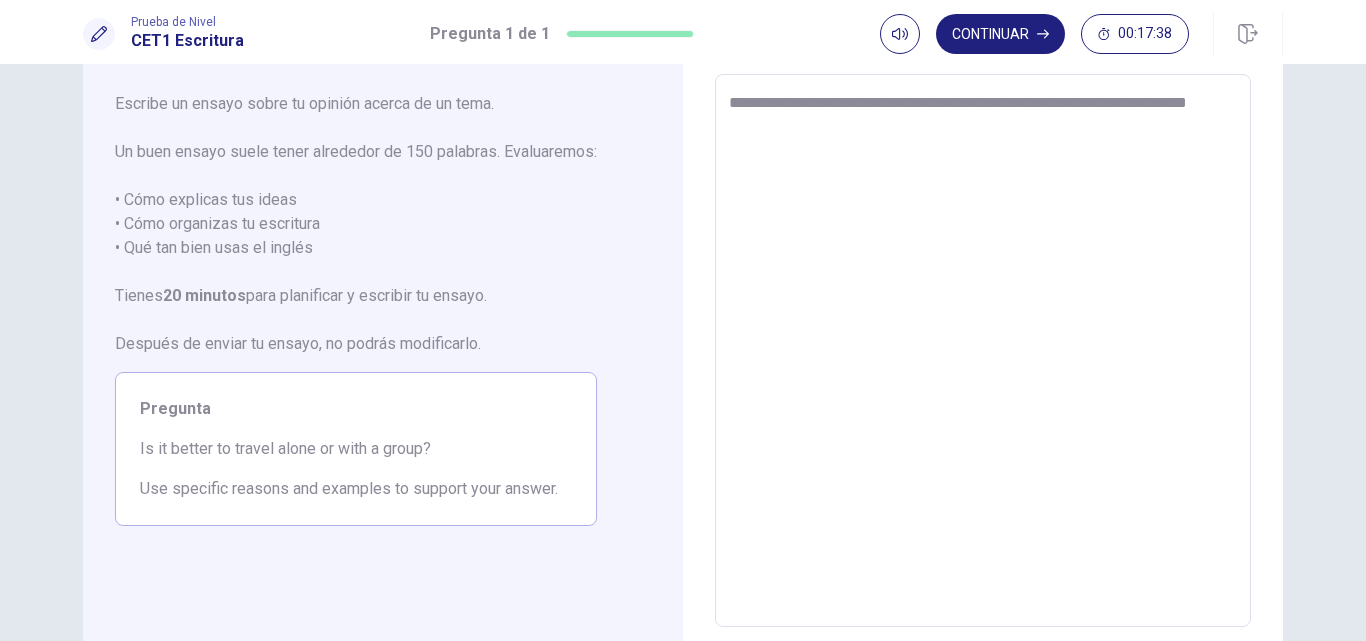 type on "*" 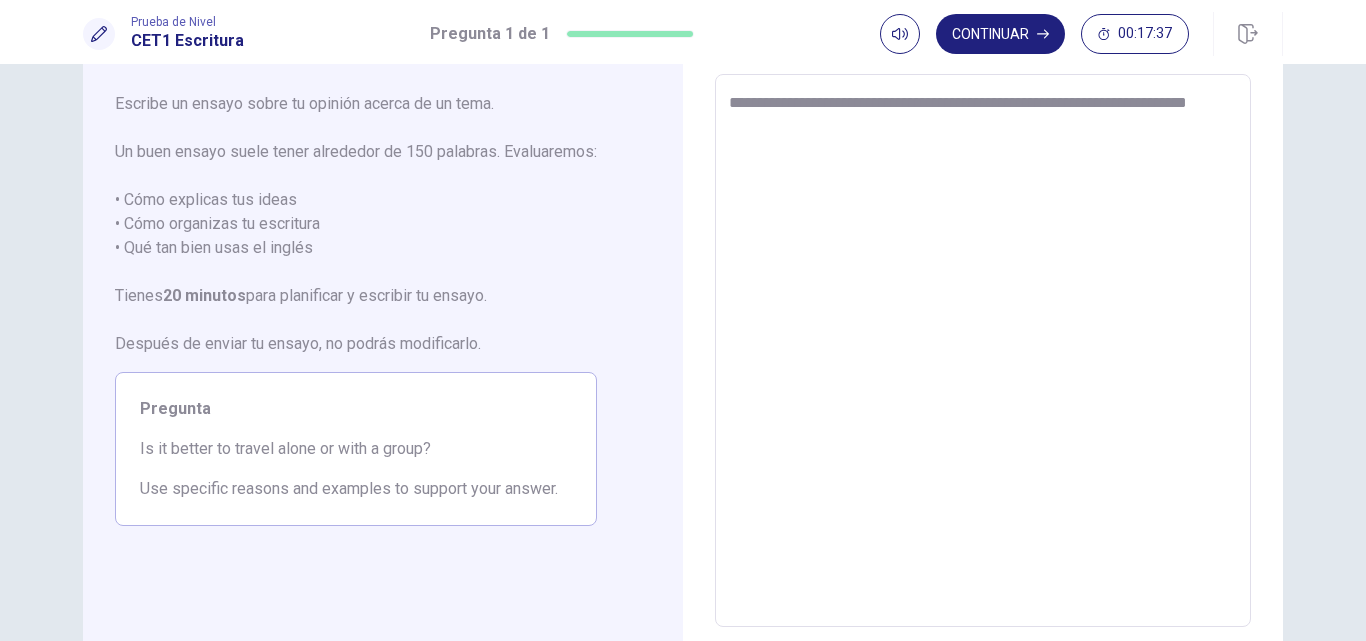 type on "**********" 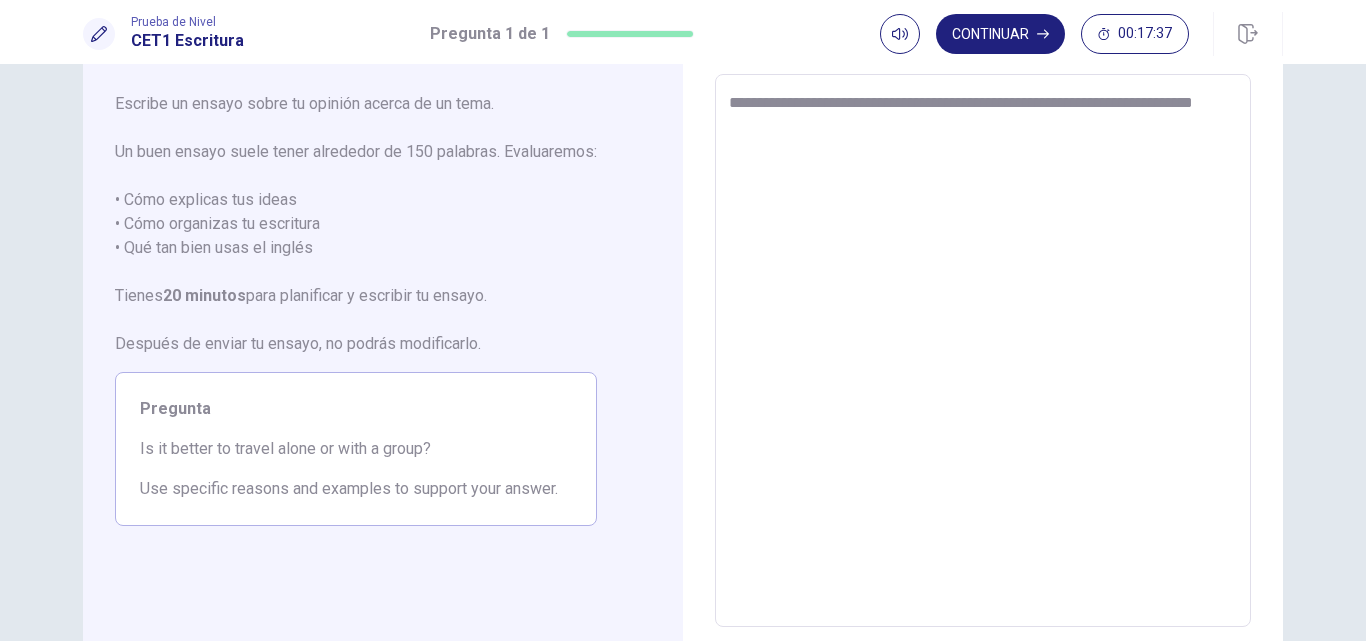 type on "*" 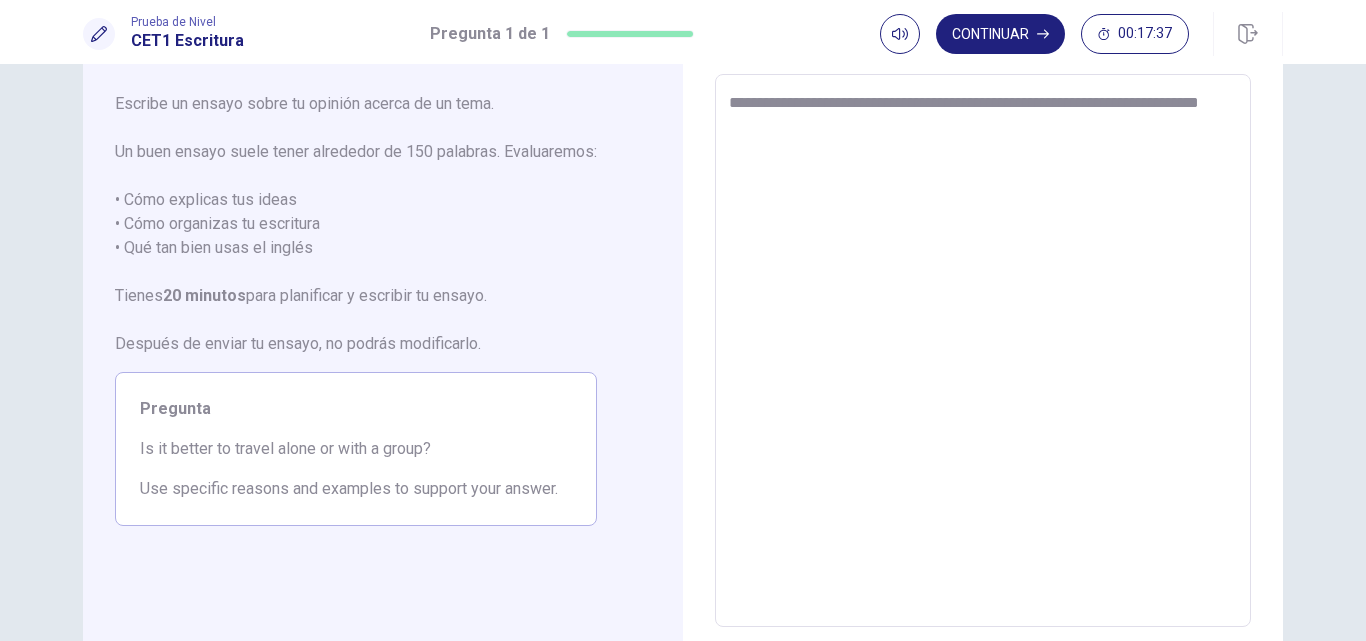 type on "*" 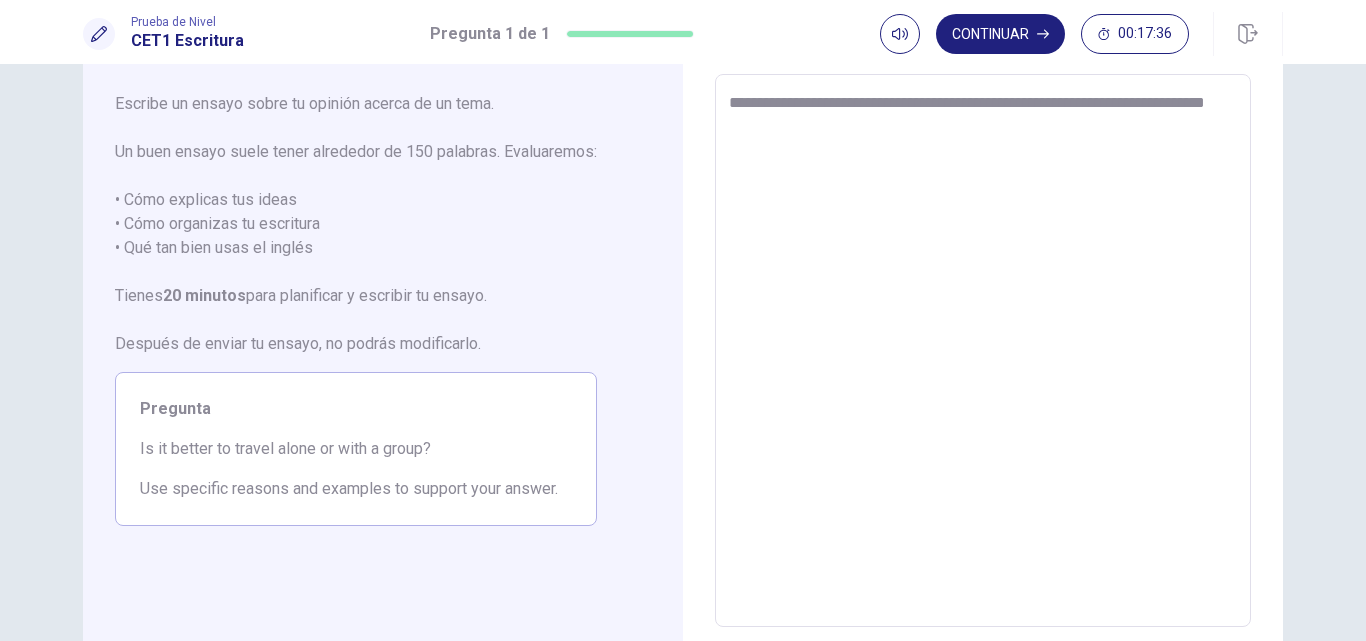 type on "*" 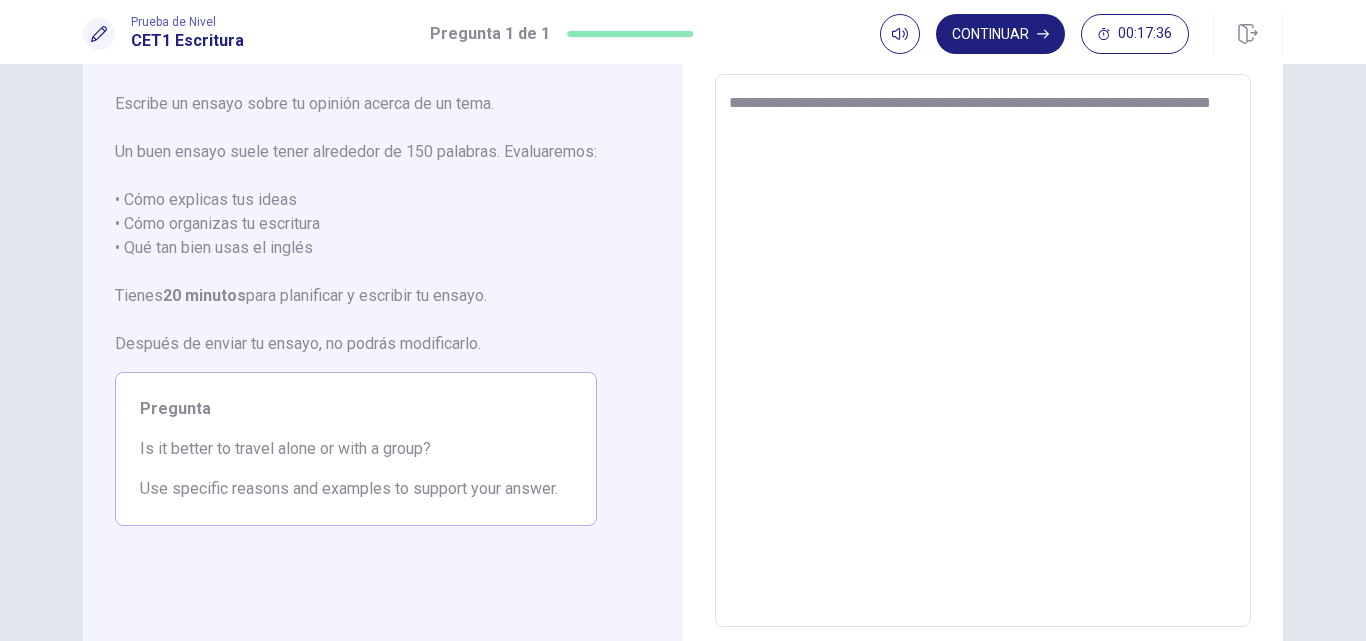 type on "*" 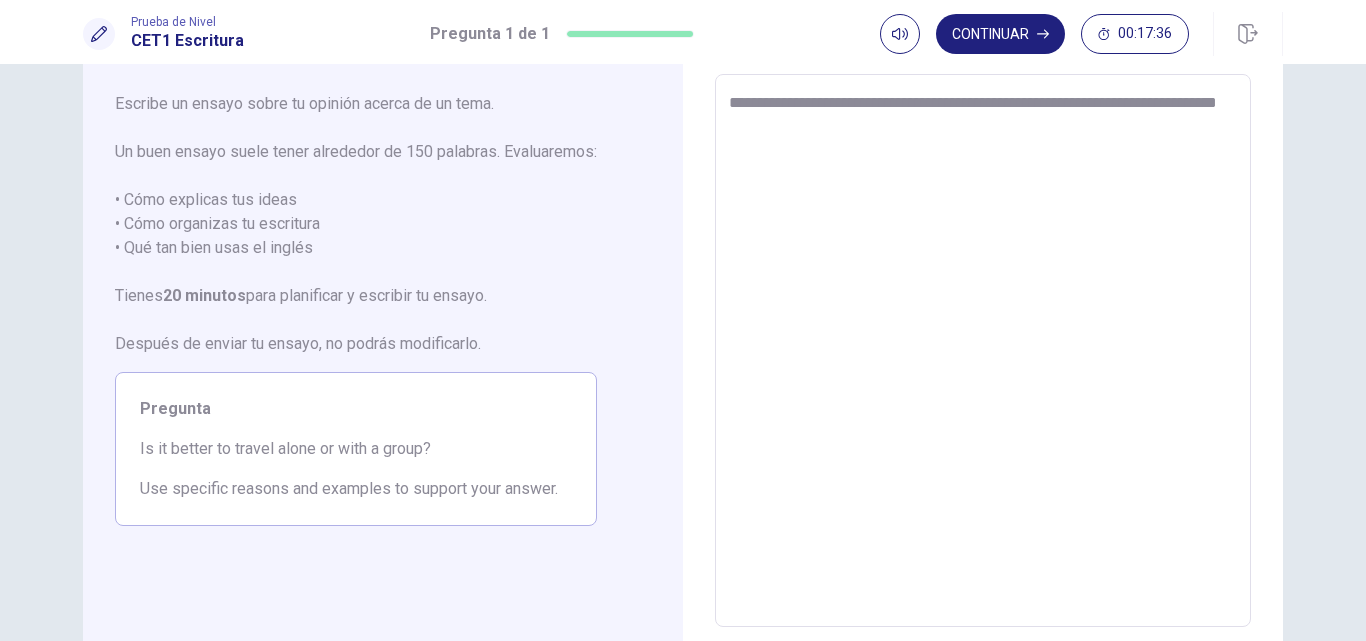 type on "**********" 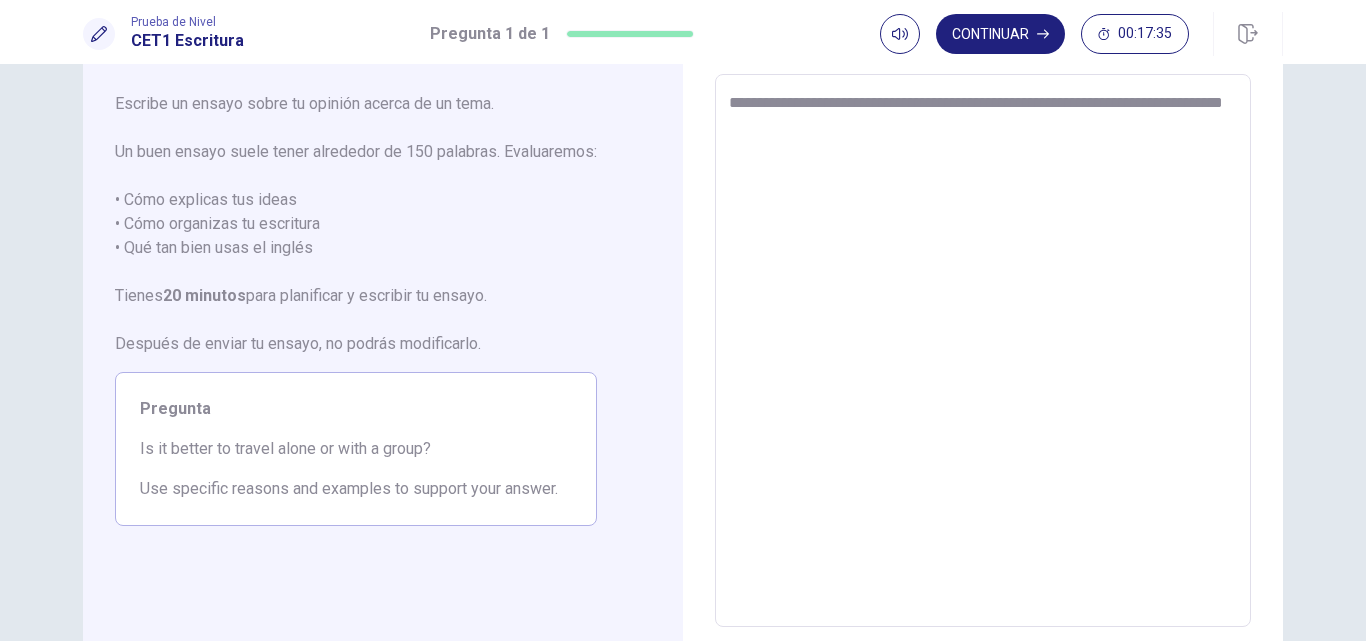 type on "*" 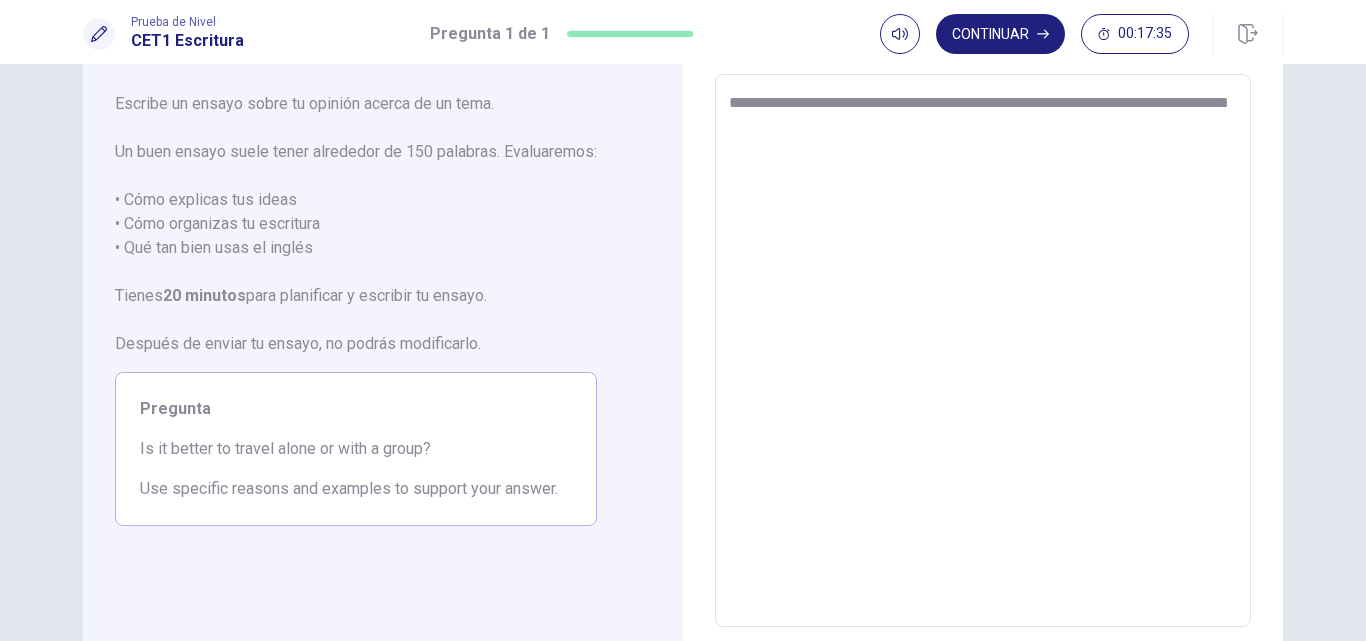 type on "*" 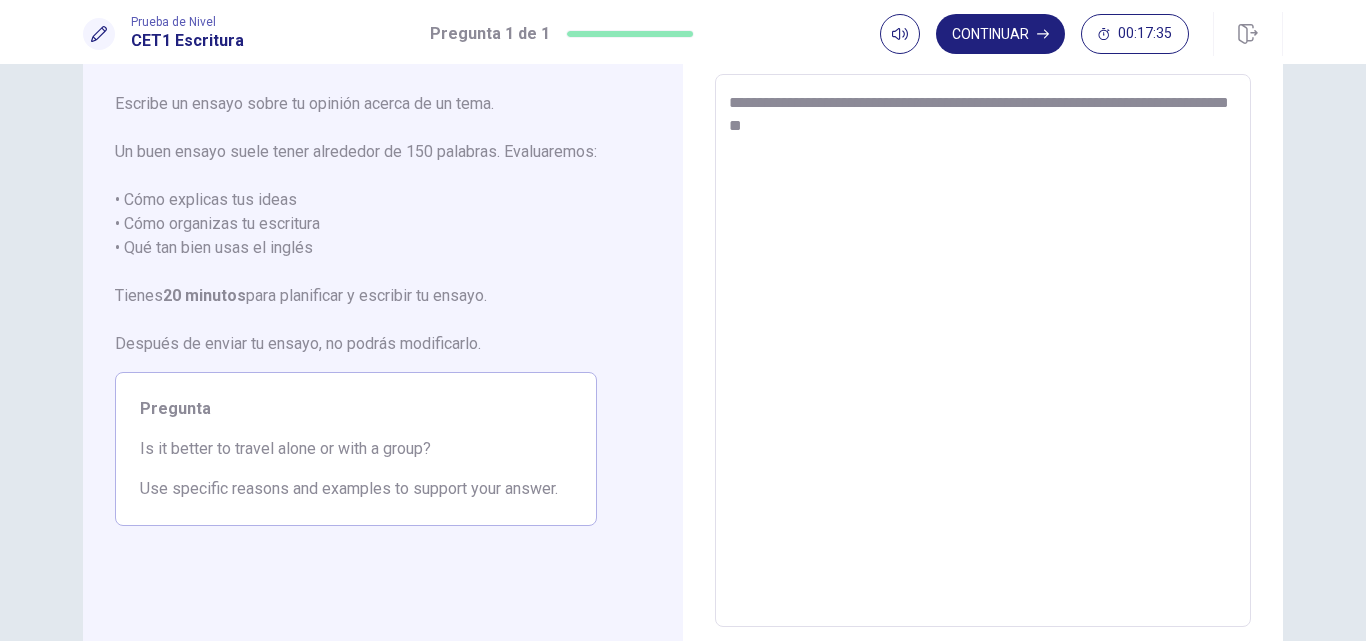 type on "*" 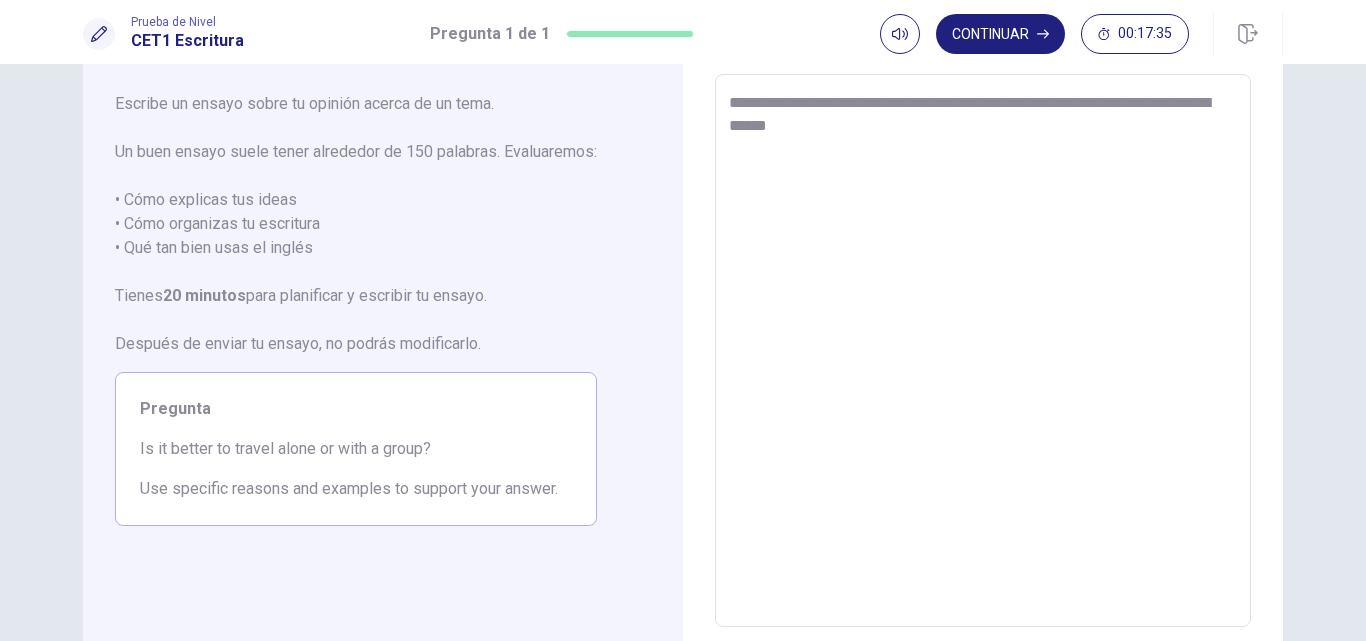 type on "*" 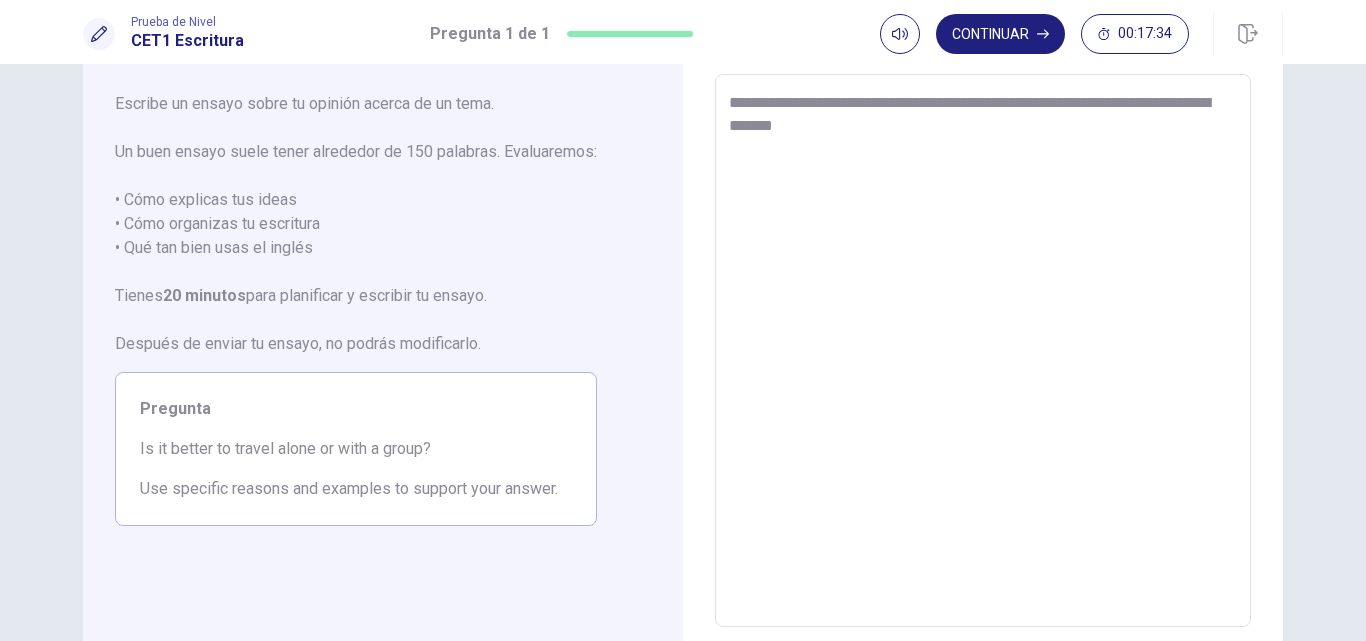 type on "**********" 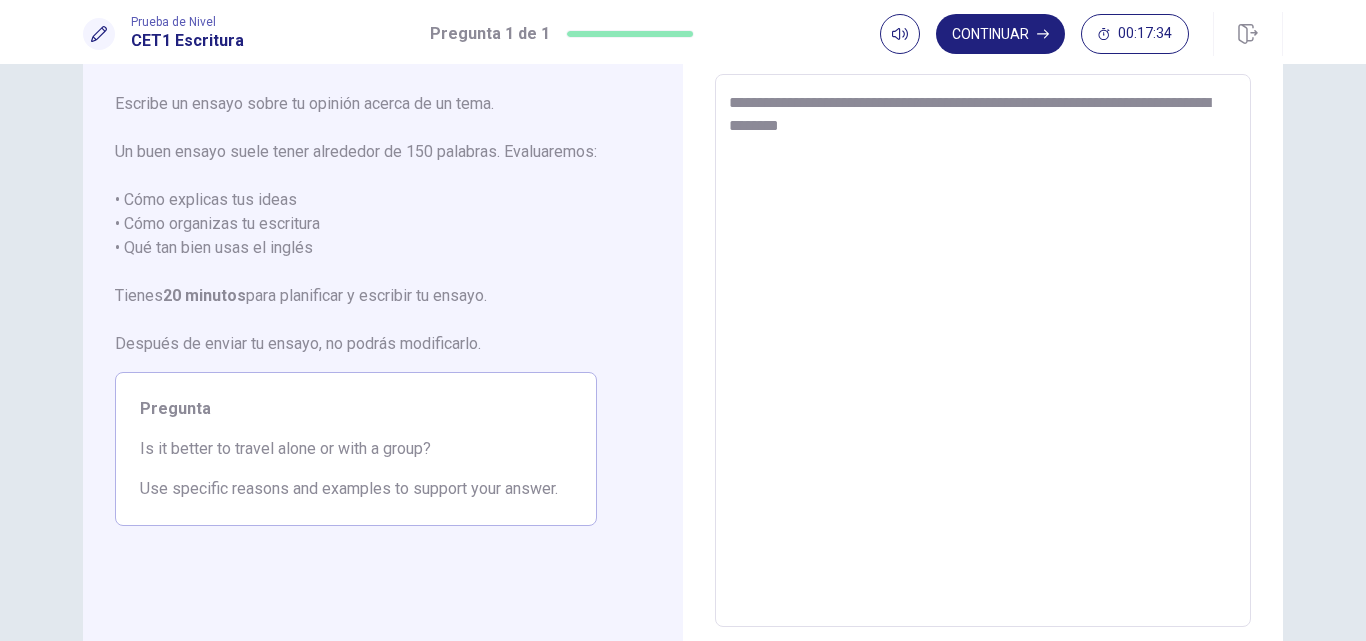 type on "*" 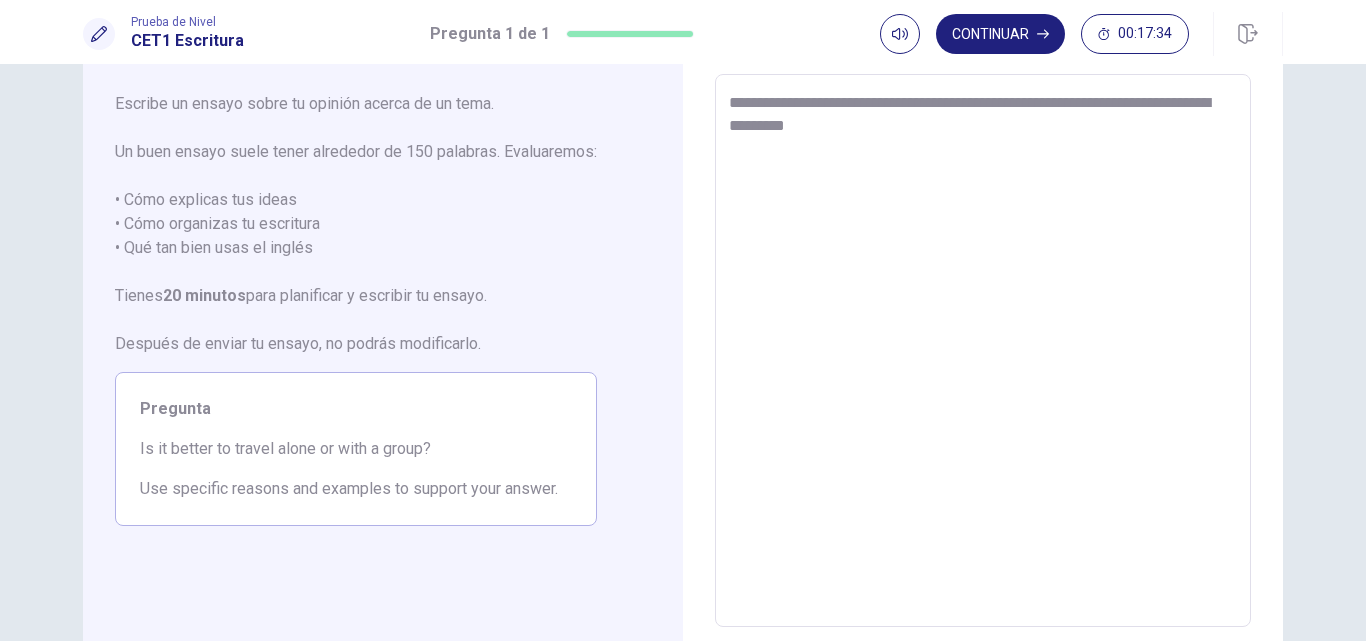 type on "*" 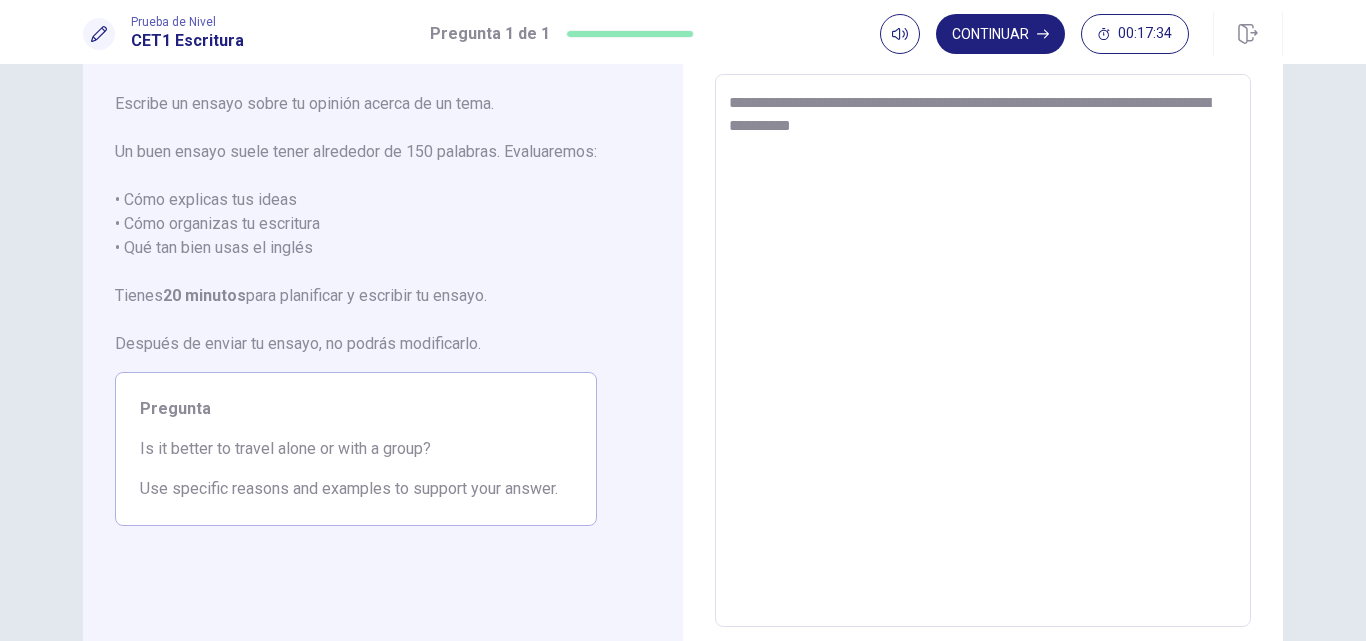 type on "*" 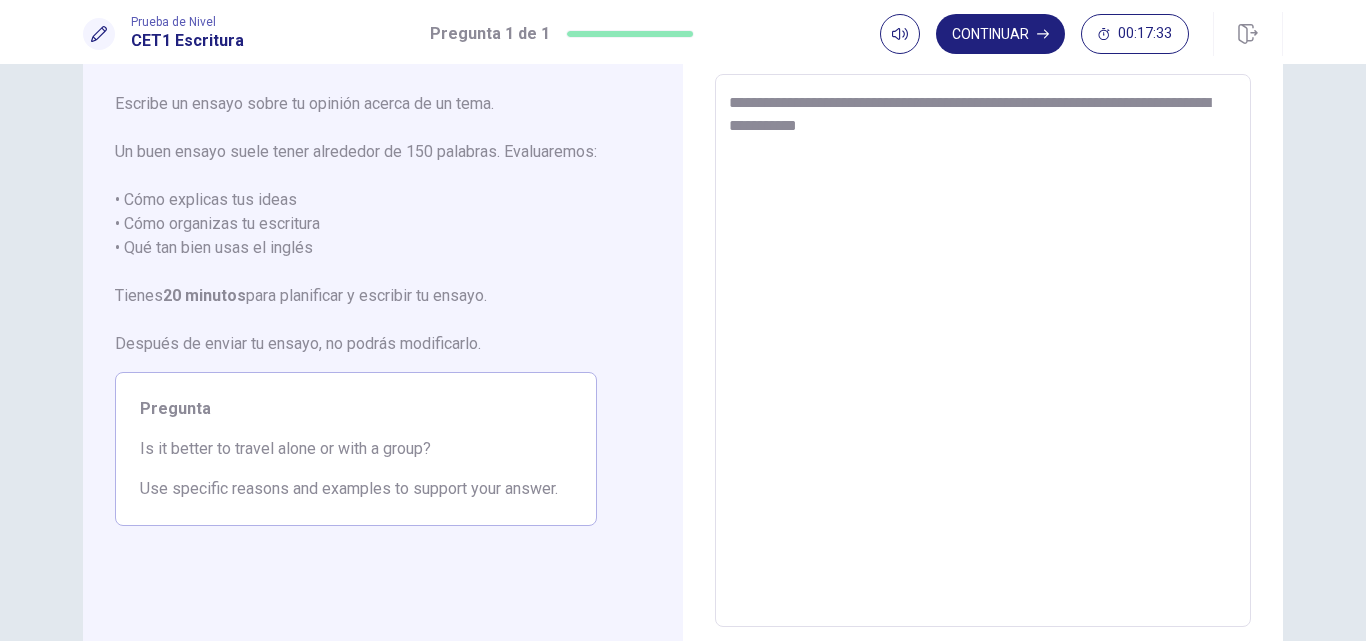 type on "*" 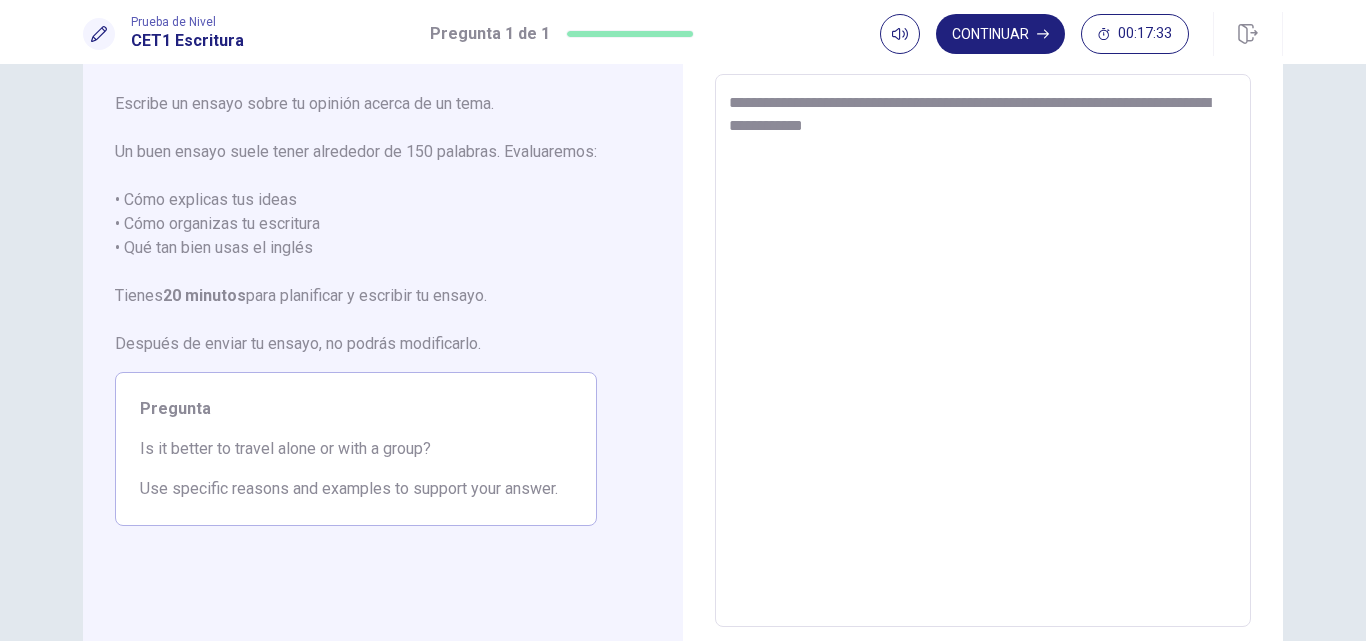 type on "**********" 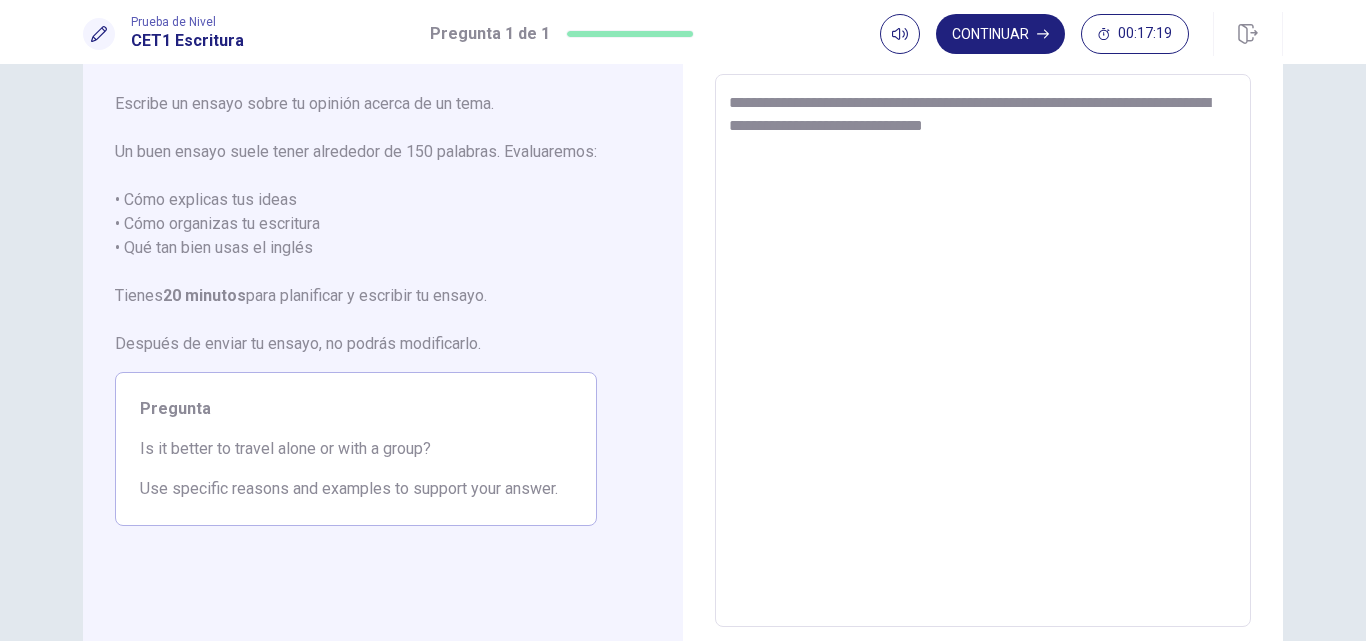 click on "**********" at bounding box center (983, 351) 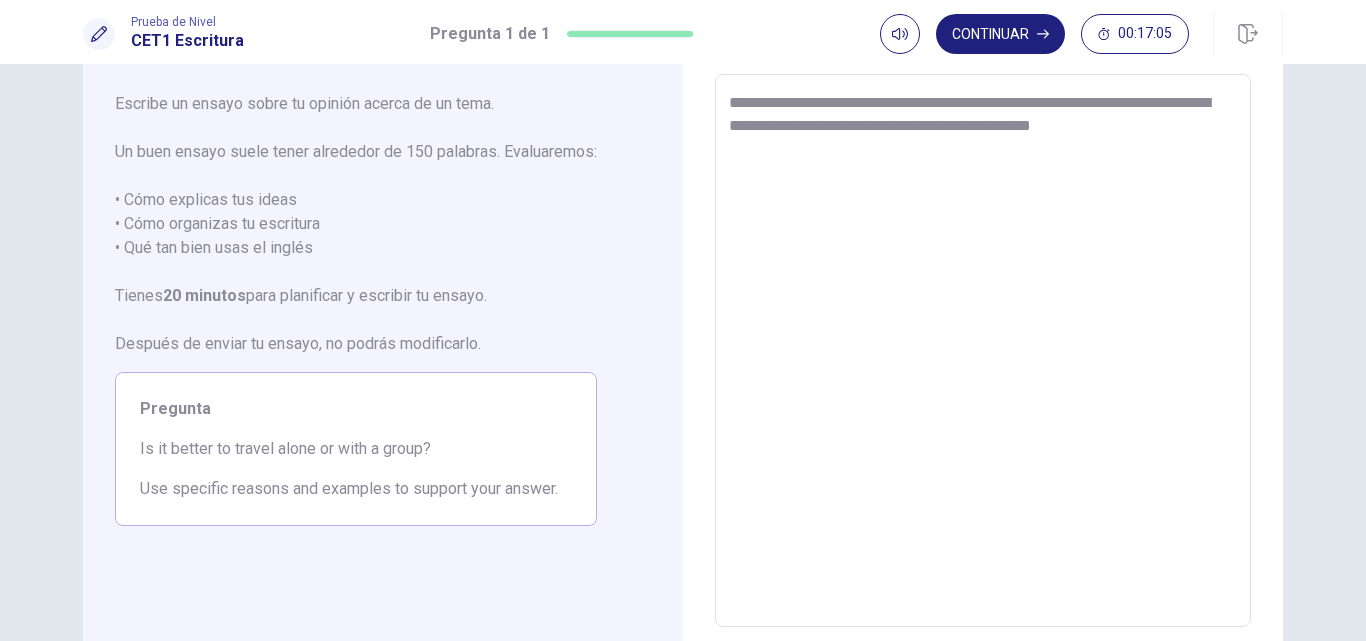 click on "**********" at bounding box center [983, 351] 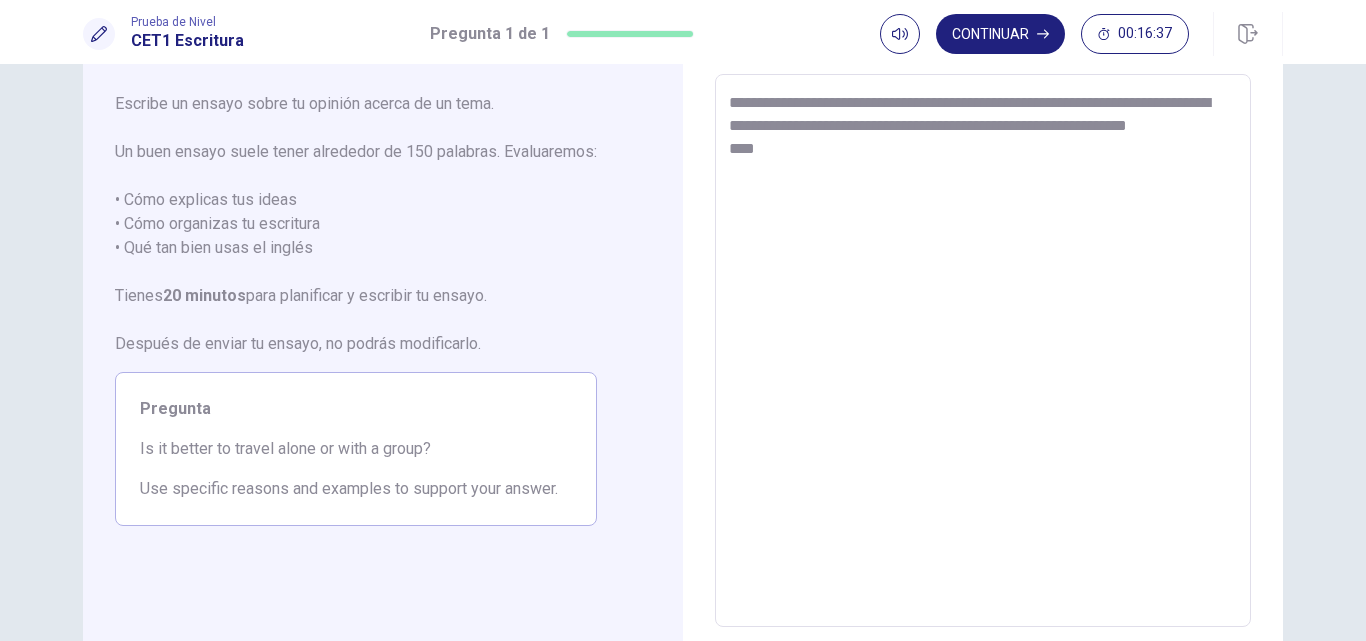 click on "**********" at bounding box center [983, 351] 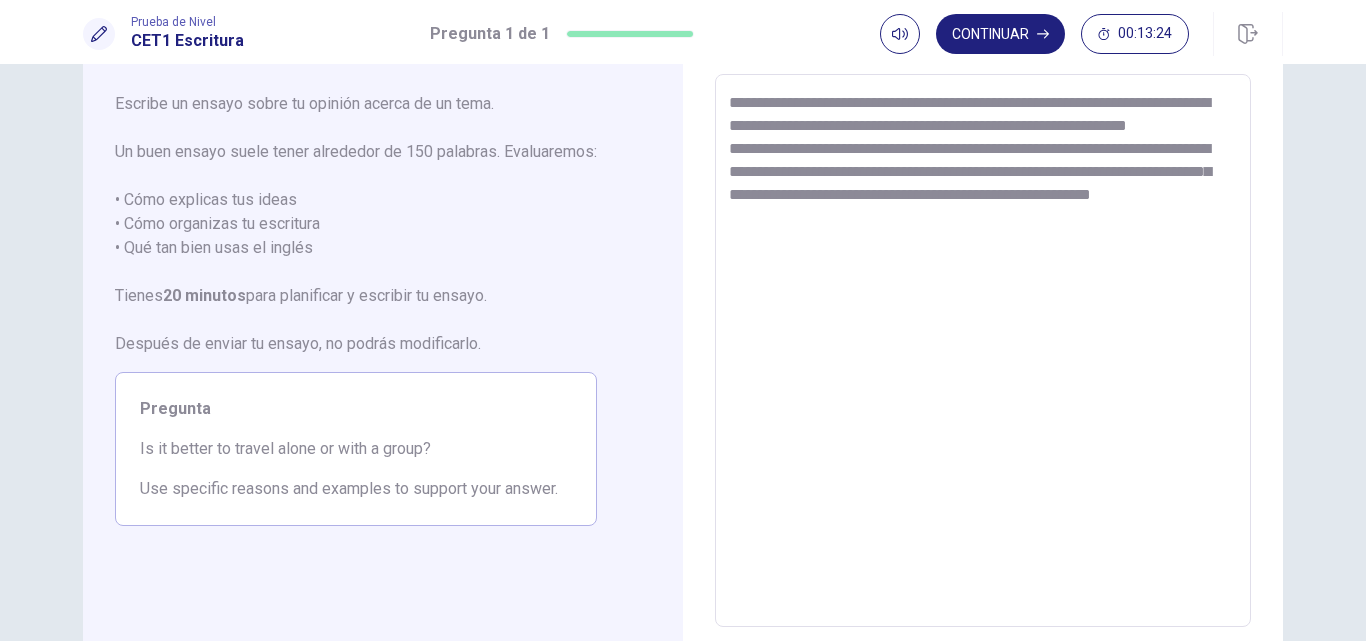 click on "**********" at bounding box center [983, 351] 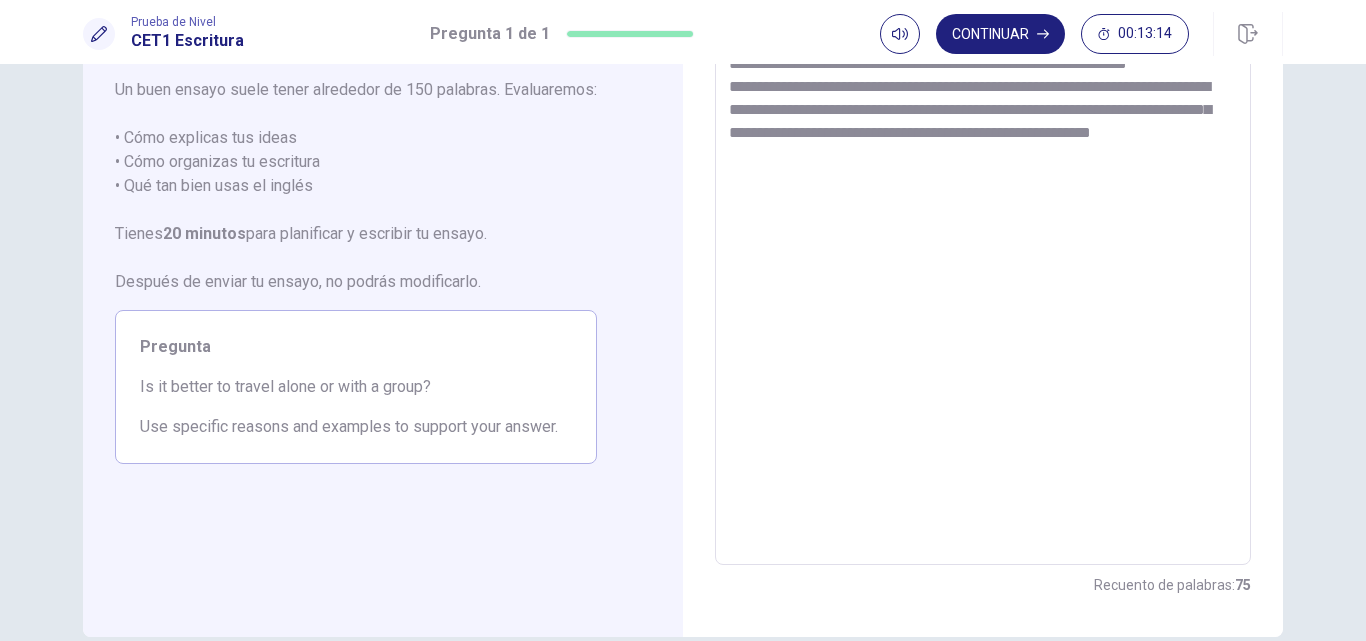 scroll, scrollTop: 62, scrollLeft: 0, axis: vertical 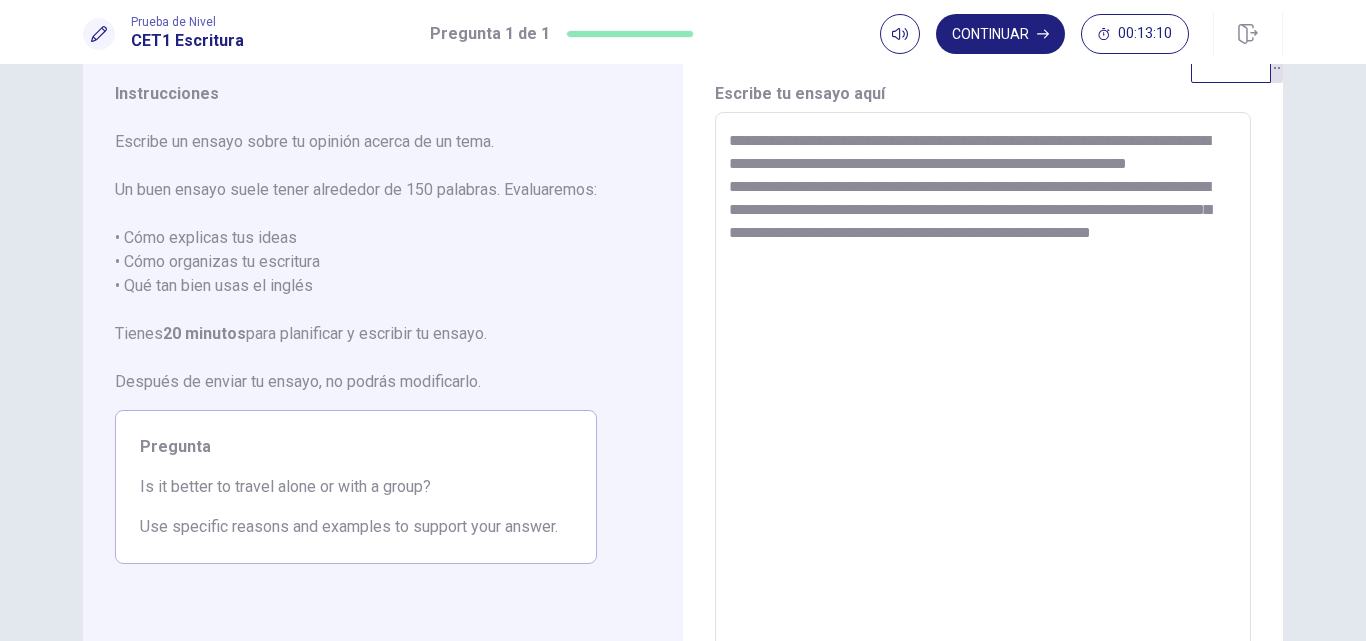 click on "**********" at bounding box center (983, 389) 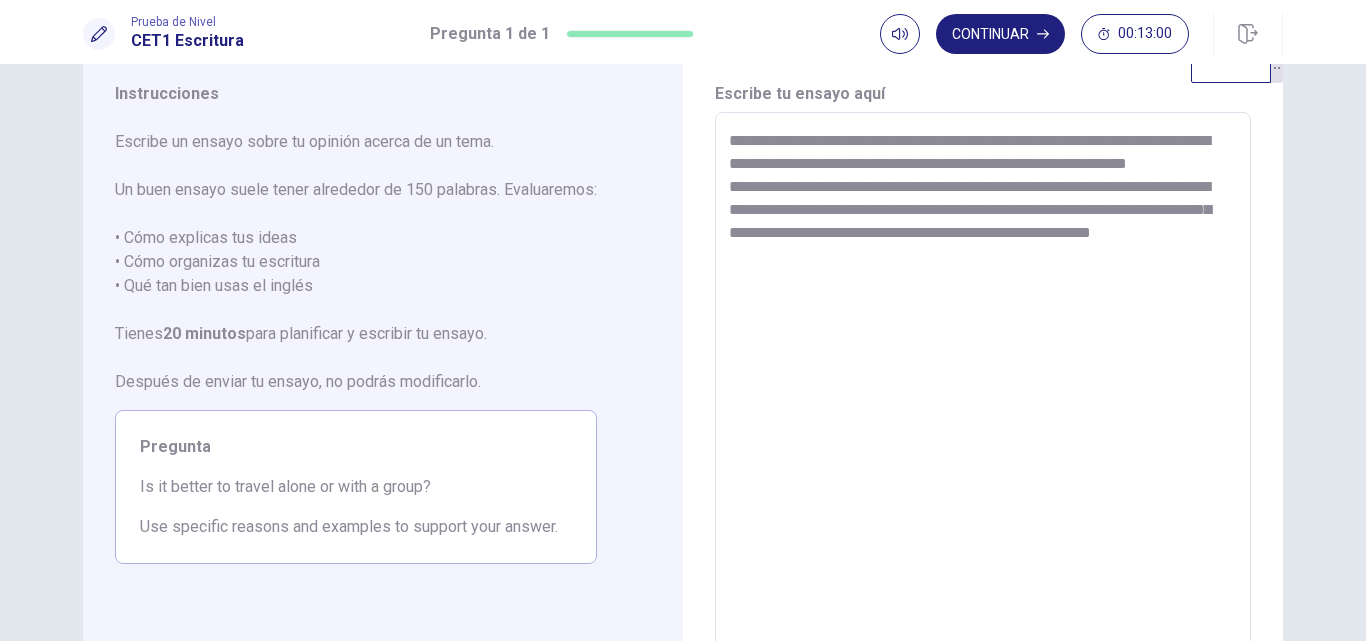 click on "**********" at bounding box center [983, 389] 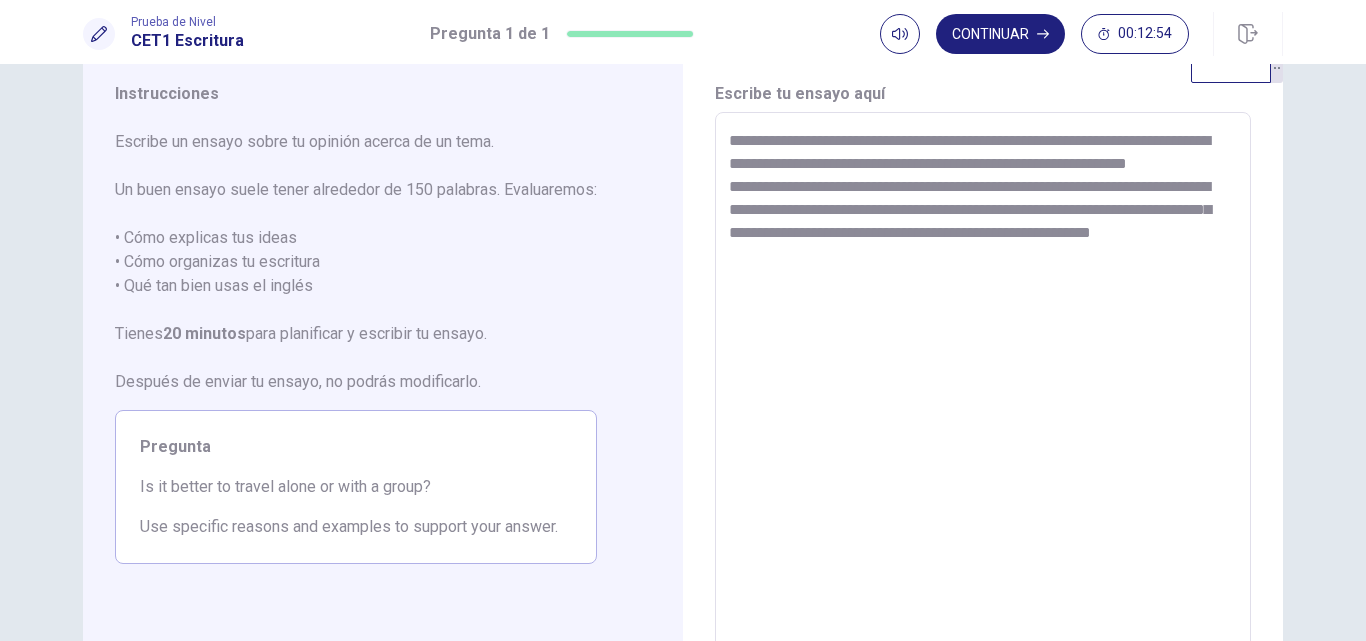 click on "**********" at bounding box center (983, 389) 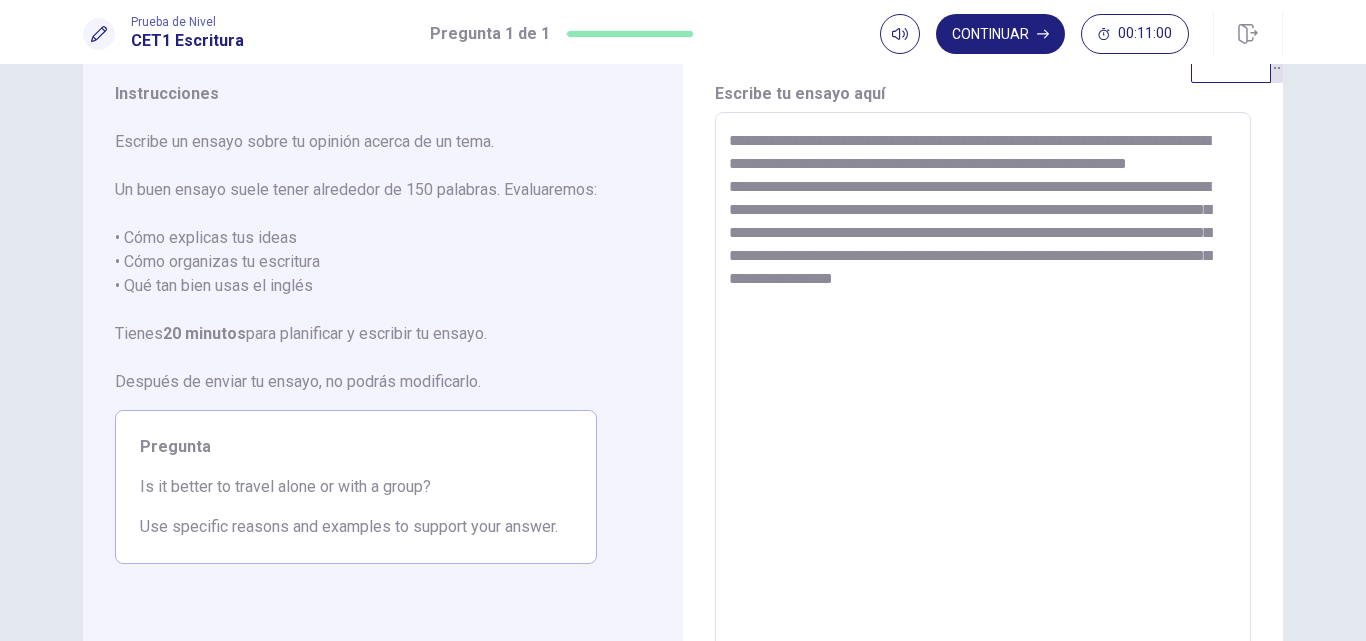 drag, startPoint x: 1203, startPoint y: 142, endPoint x: 1218, endPoint y: 157, distance: 21.213203 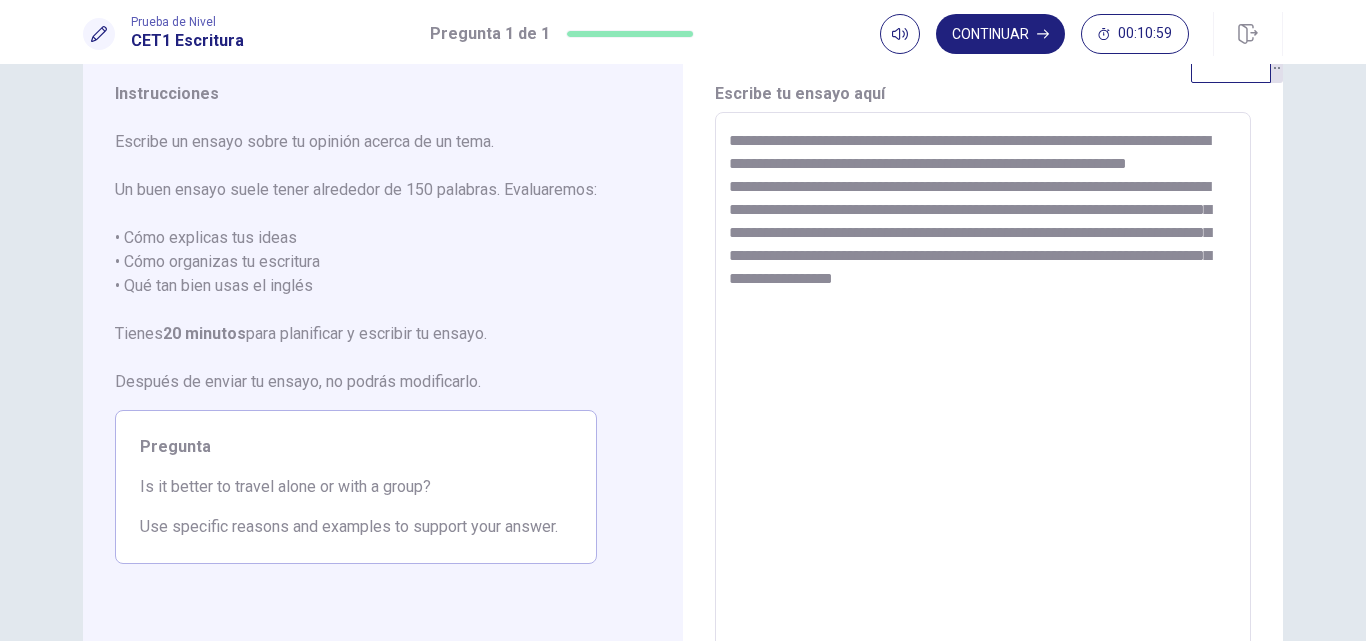 click on "**********" at bounding box center [983, 389] 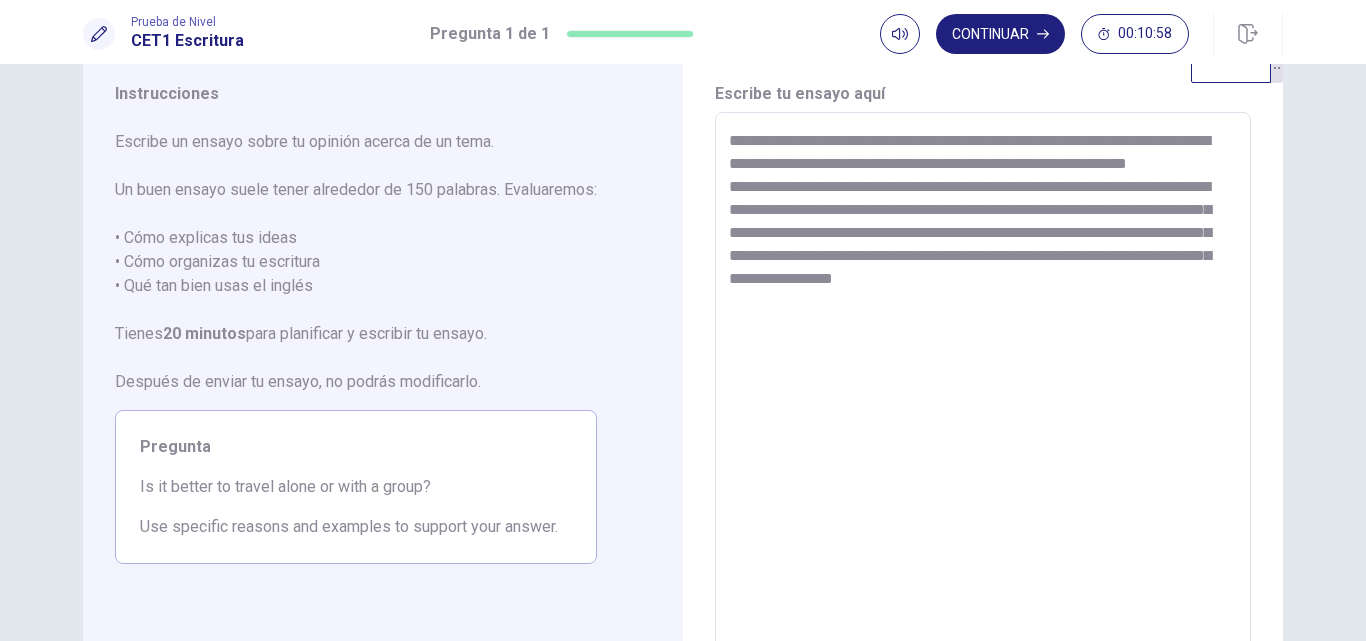 click on "**********" at bounding box center (983, 389) 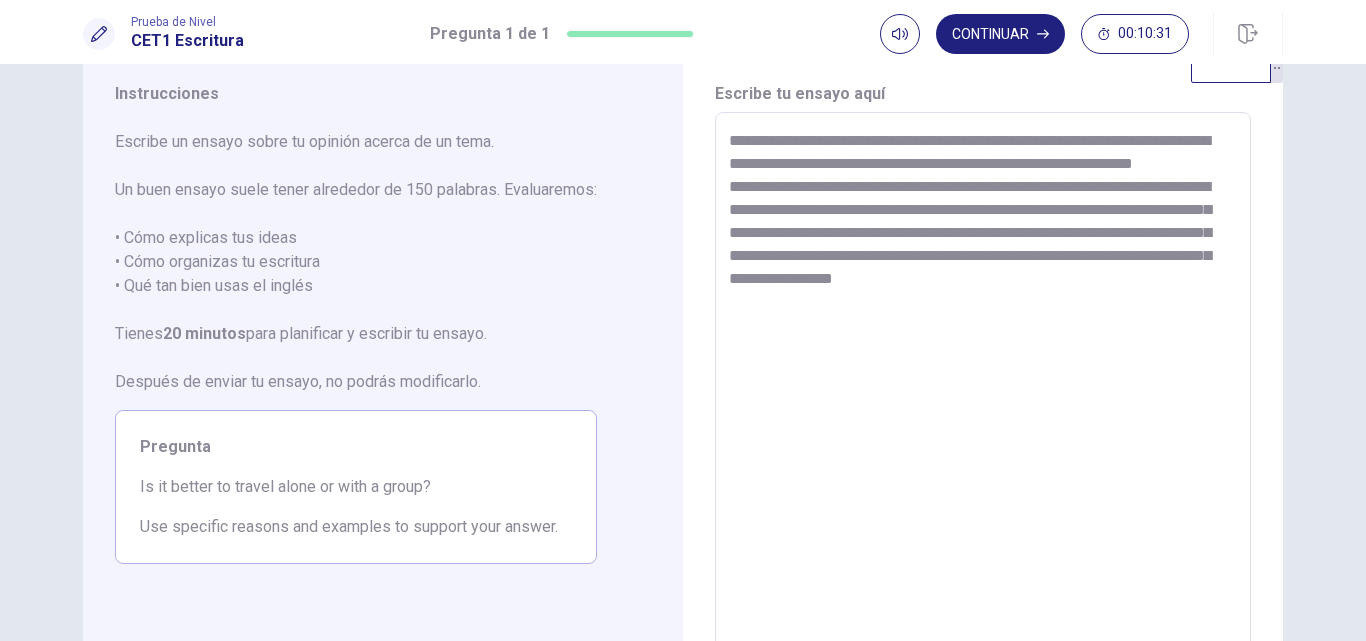 scroll, scrollTop: 162, scrollLeft: 0, axis: vertical 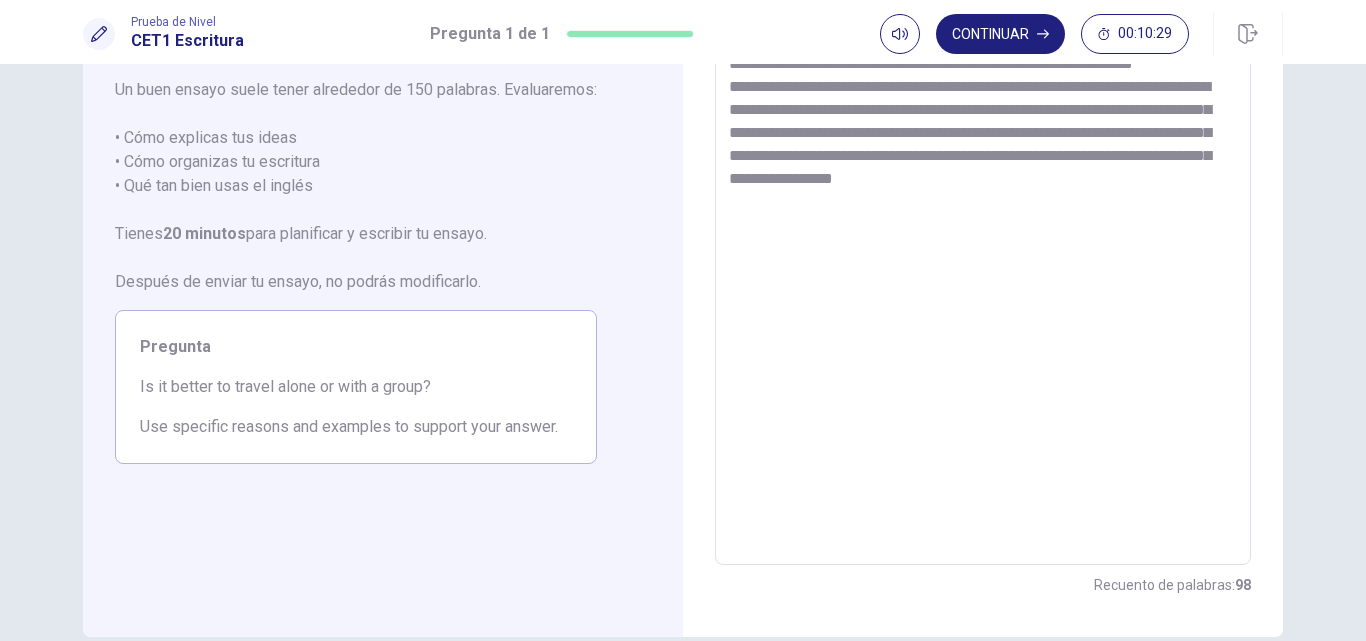 click on "**********" at bounding box center (983, 289) 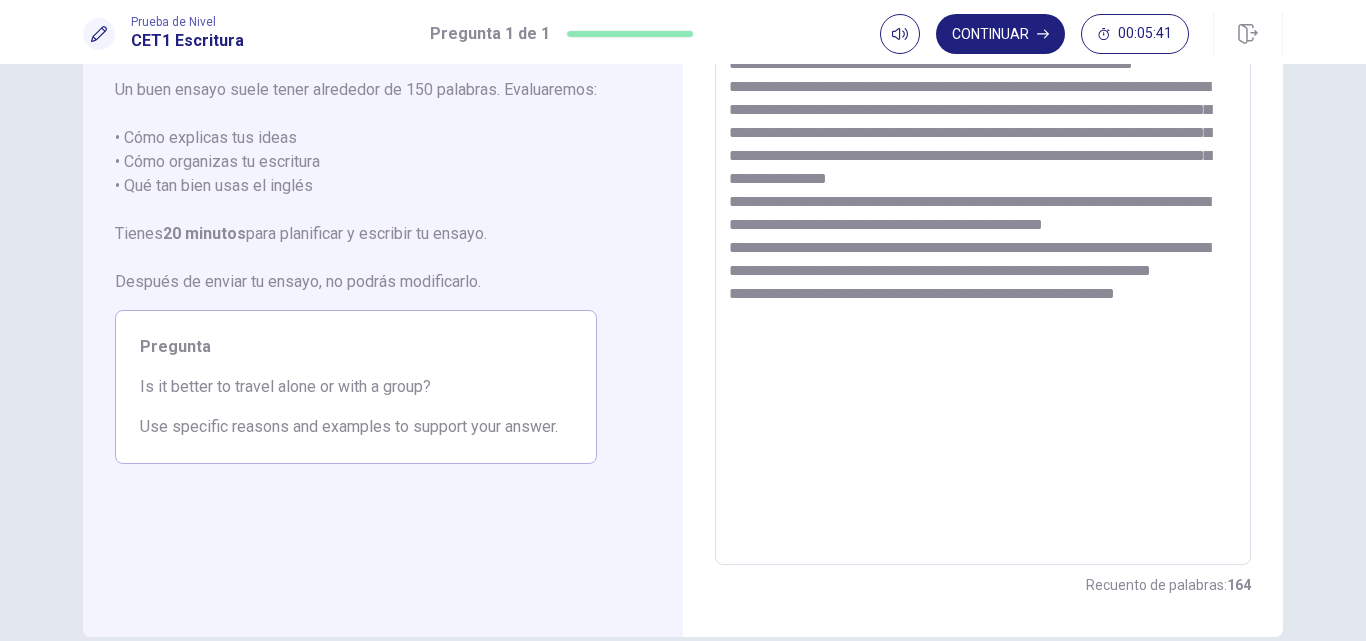 click on "**********" at bounding box center (983, 289) 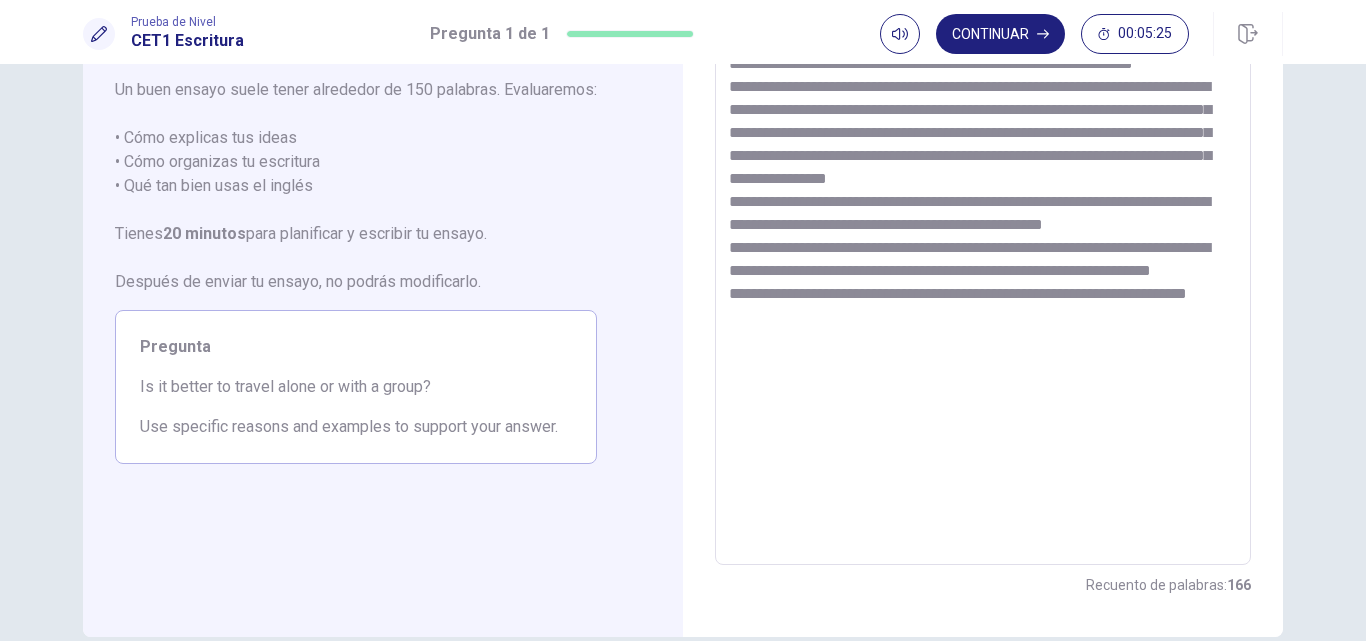 click on "**********" at bounding box center (983, 289) 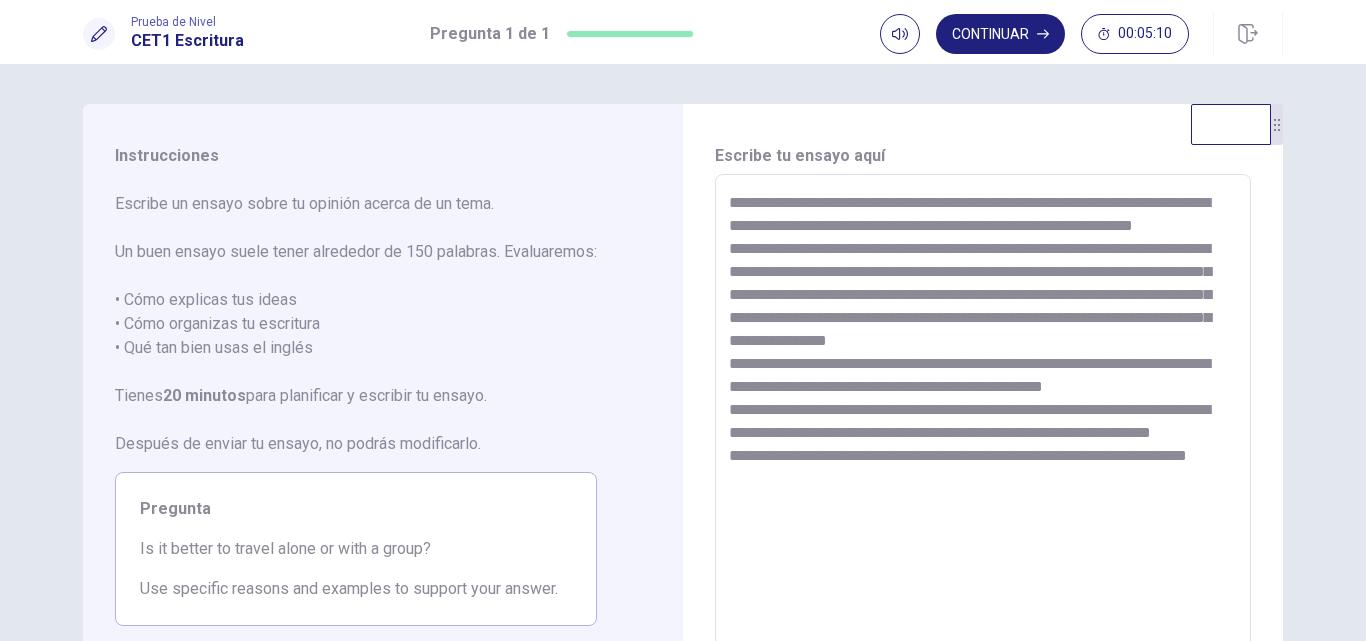 scroll, scrollTop: 100, scrollLeft: 0, axis: vertical 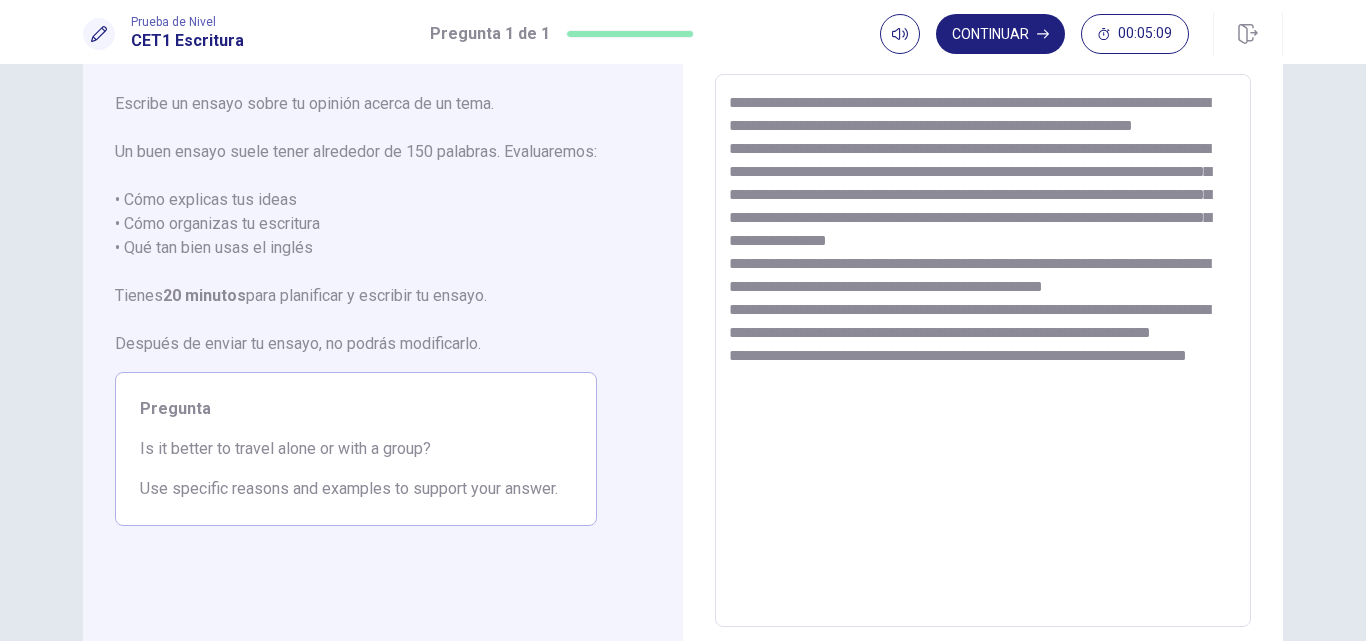 click on "**********" at bounding box center (983, 351) 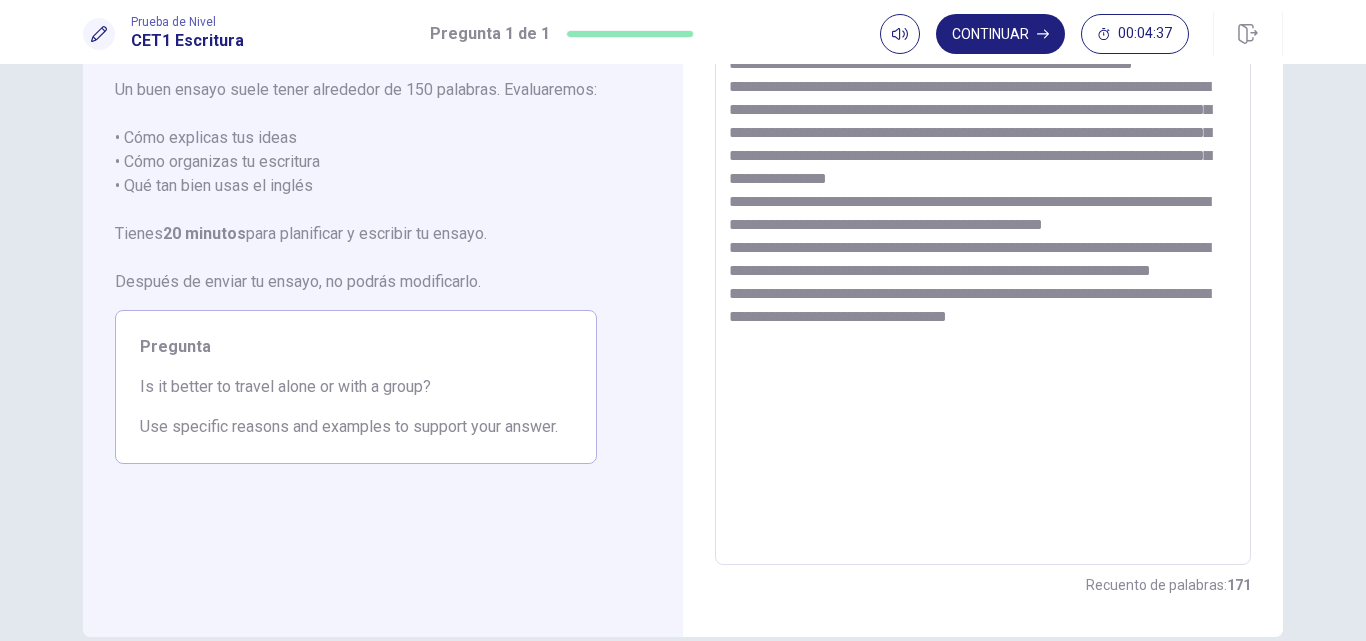 scroll, scrollTop: 62, scrollLeft: 0, axis: vertical 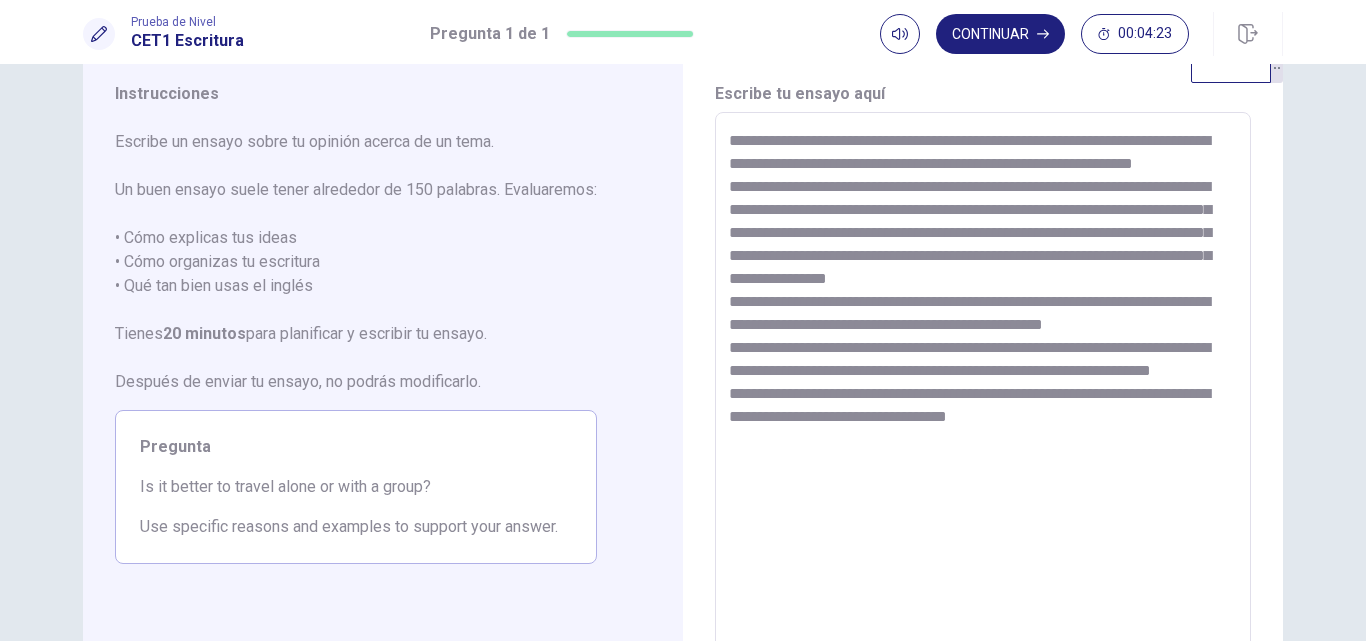 click on "**********" at bounding box center (983, 389) 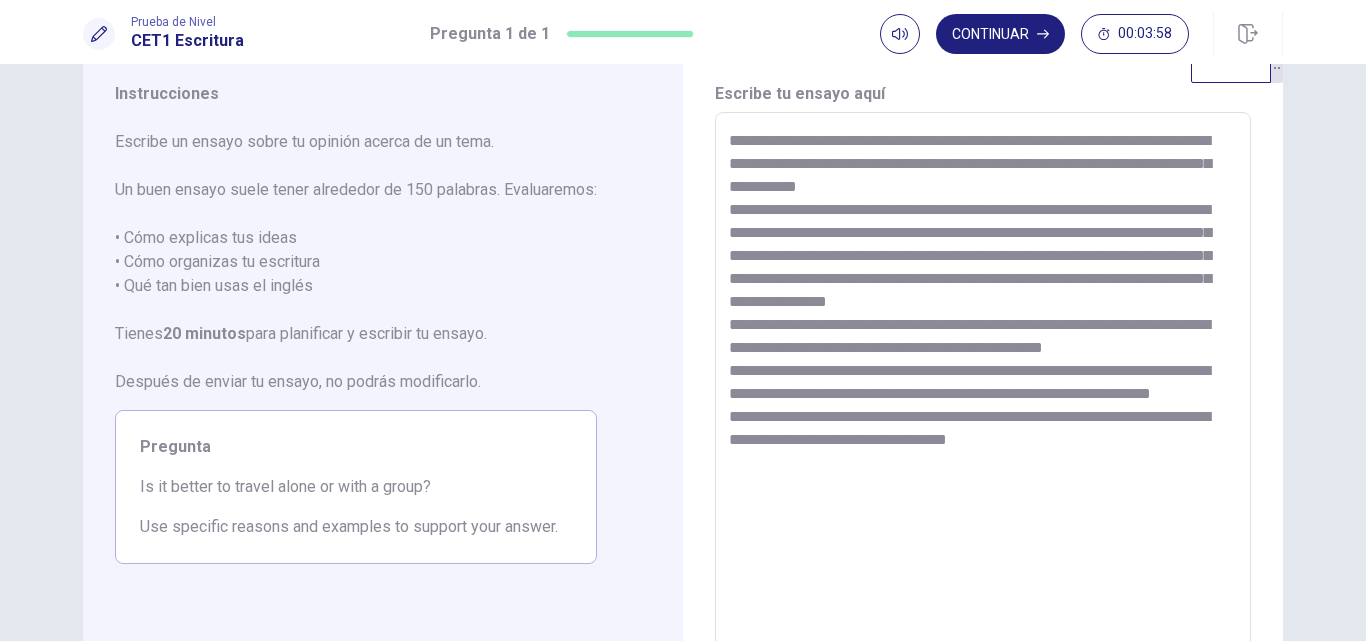 click on "**********" at bounding box center [983, 389] 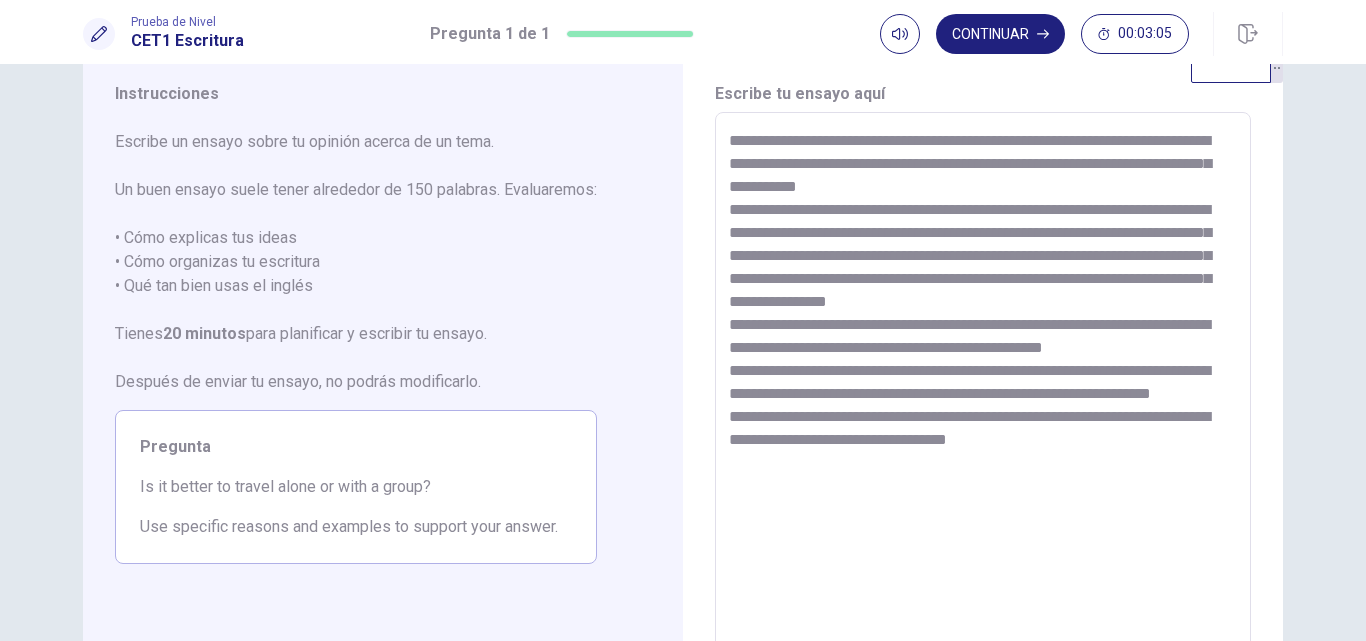 click on "**********" at bounding box center (983, 389) 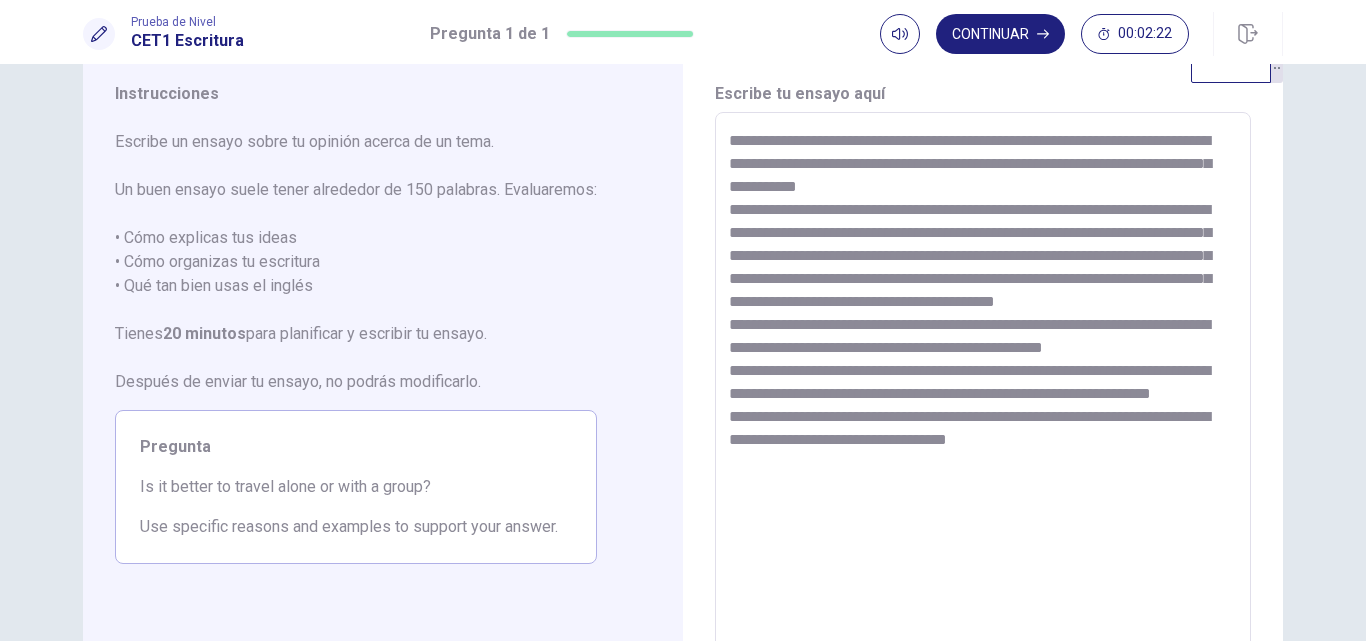 click on "**********" at bounding box center [983, 389] 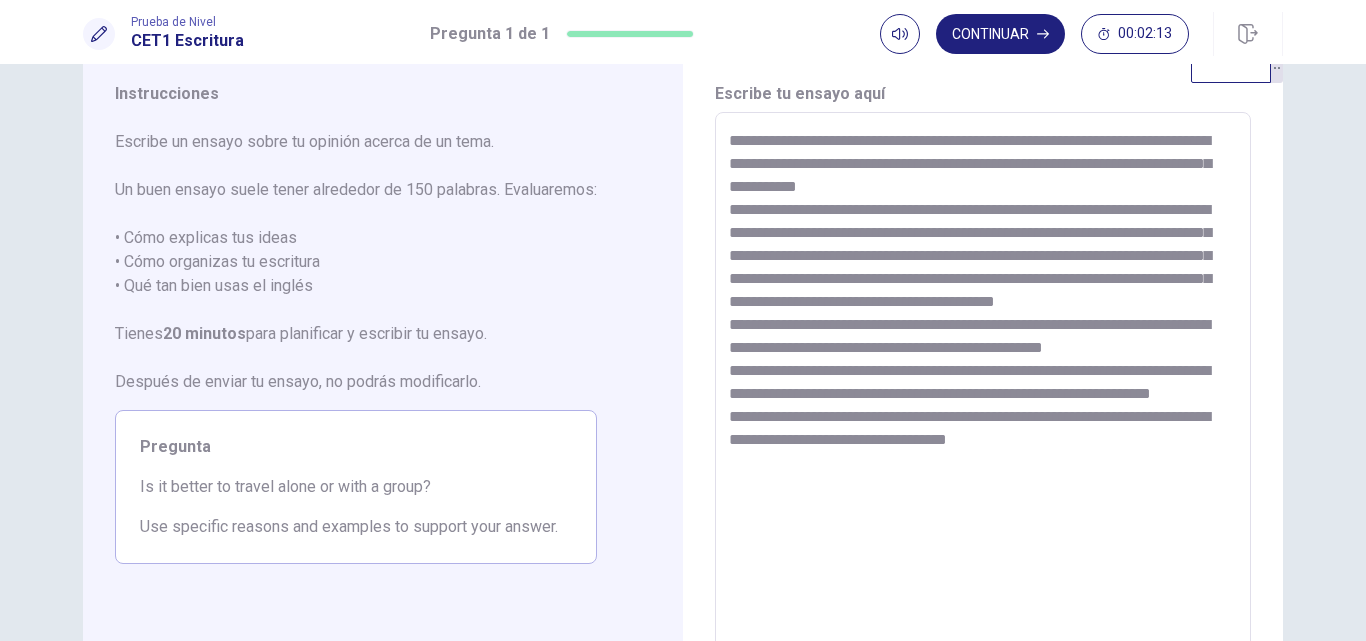 click on "**********" at bounding box center [983, 389] 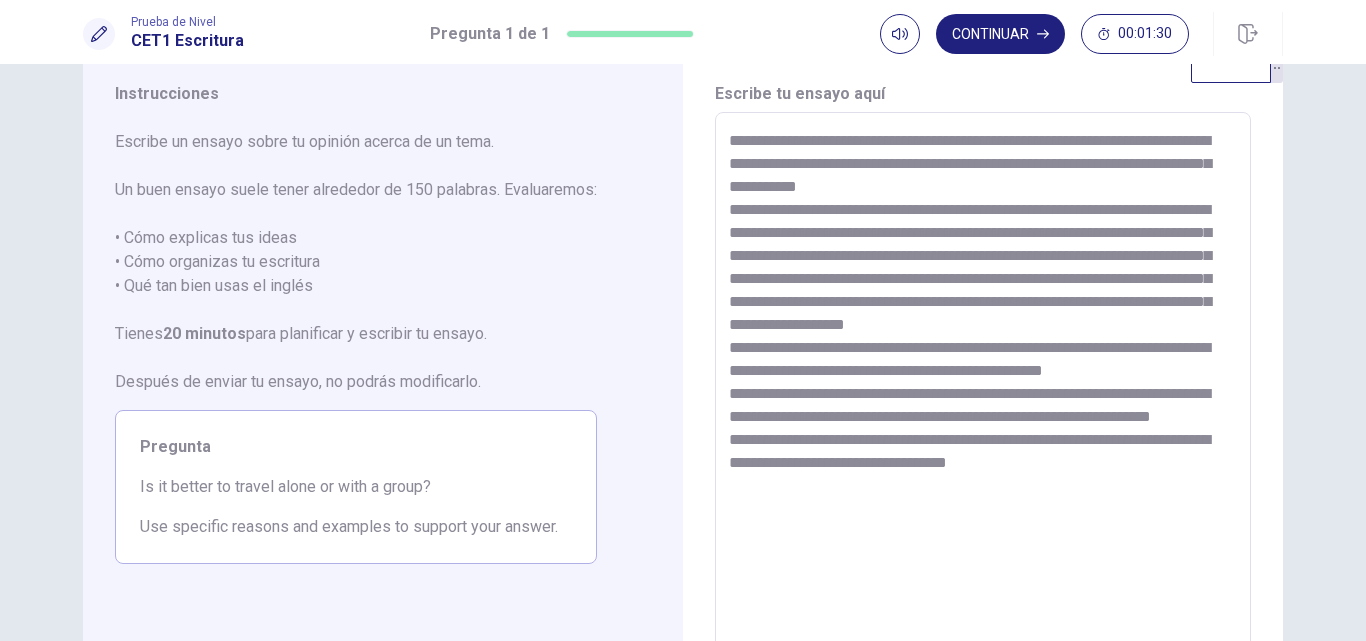 click on "**********" at bounding box center [983, 389] 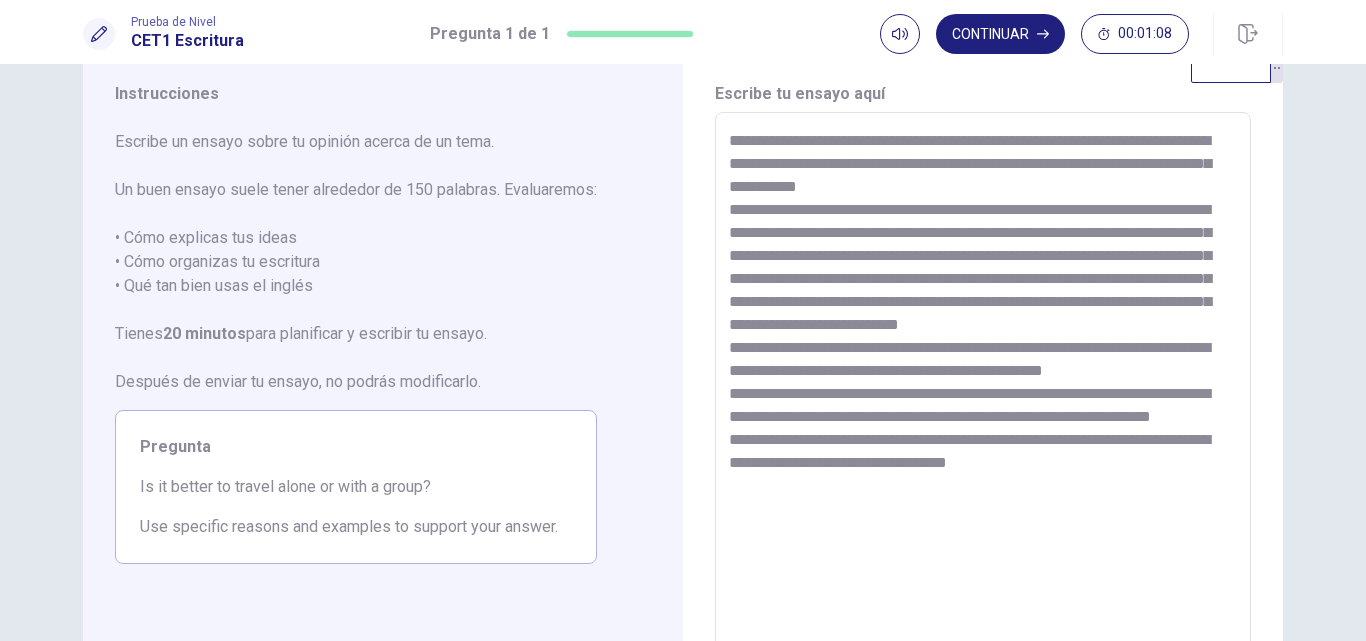 click on "**********" at bounding box center (983, 389) 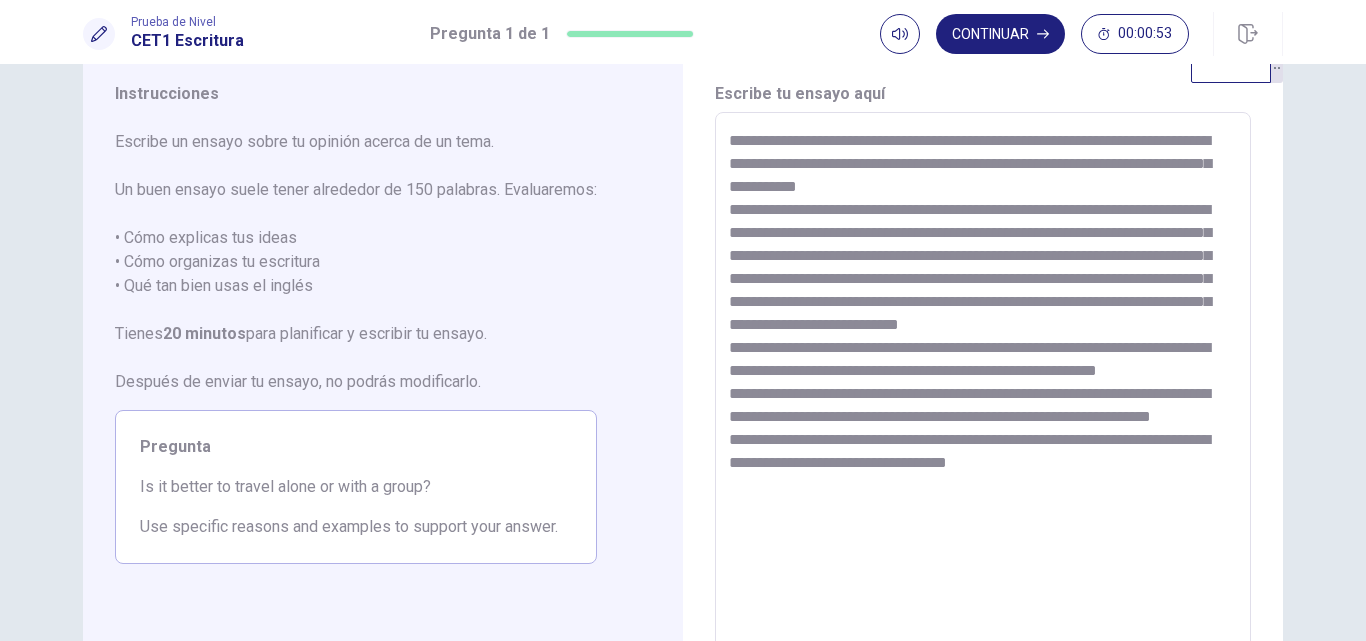 drag, startPoint x: 738, startPoint y: 464, endPoint x: 812, endPoint y: 460, distance: 74.10803 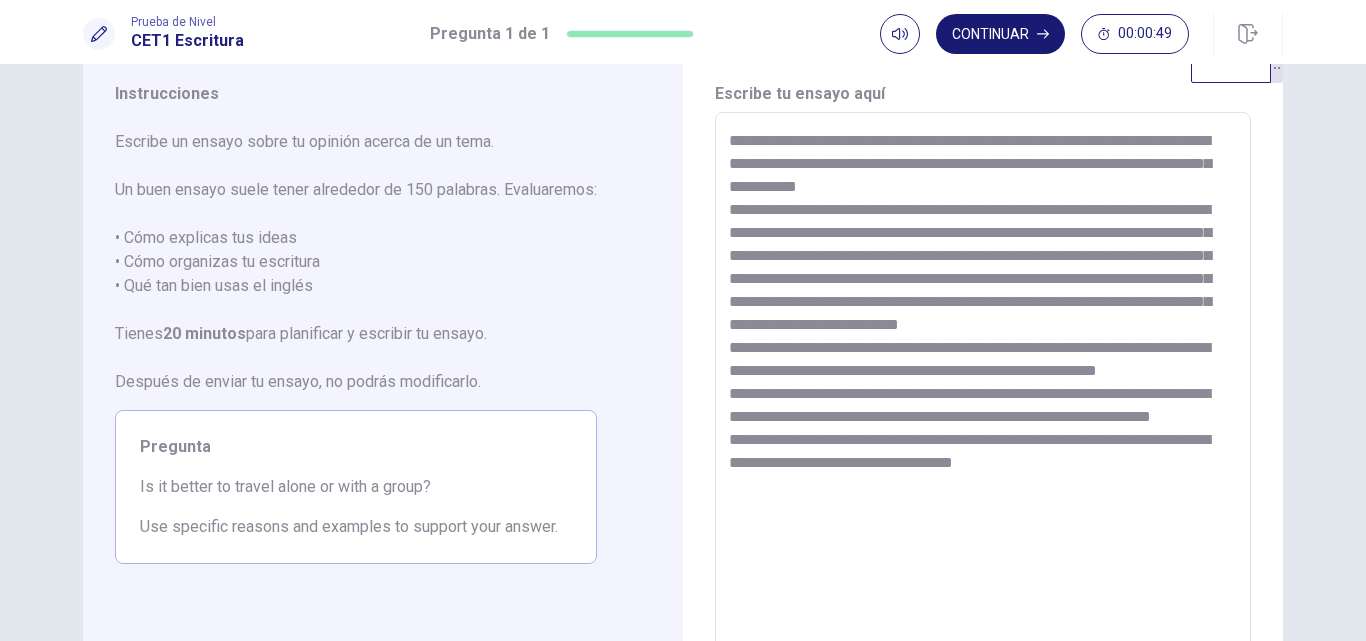 click on "Continuar" at bounding box center (1000, 34) 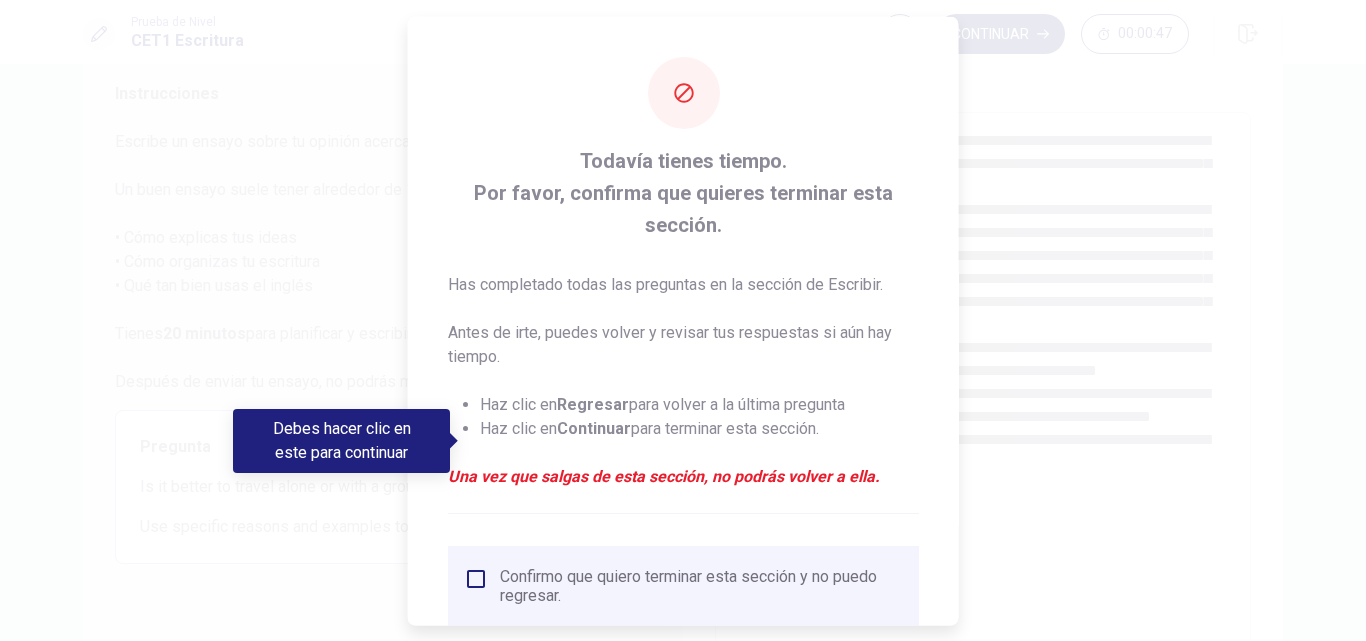 scroll, scrollTop: 137, scrollLeft: 0, axis: vertical 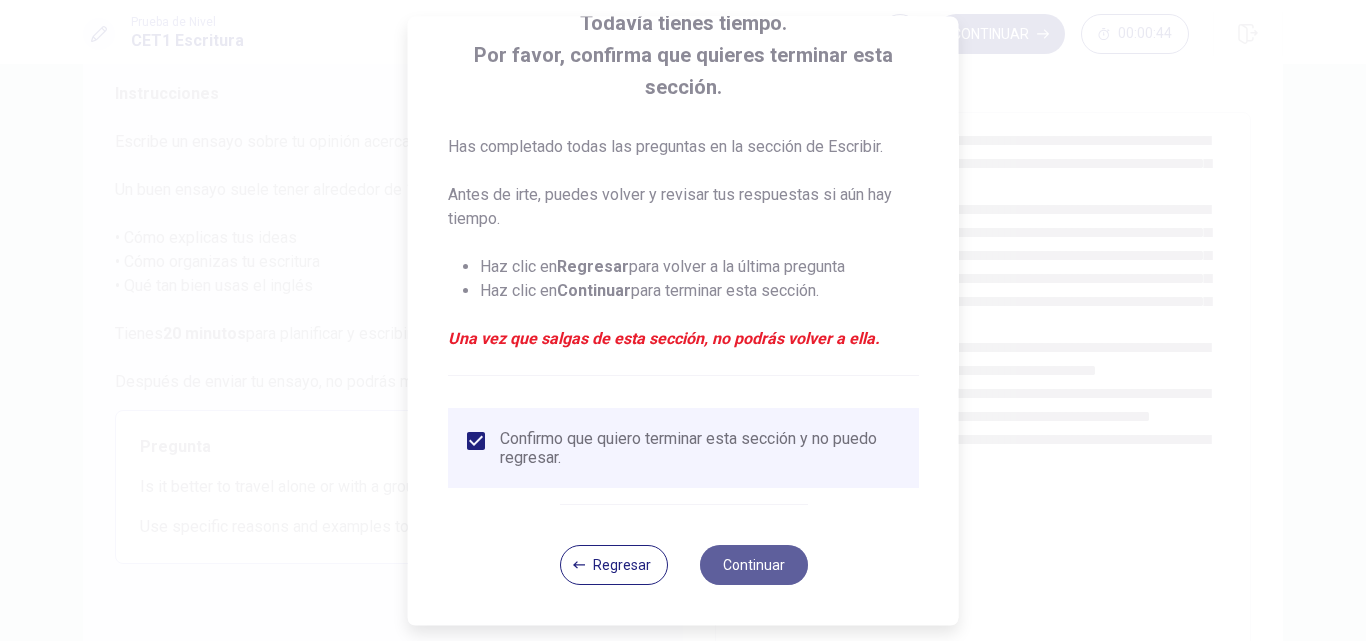 click on "Continuar" at bounding box center [753, 565] 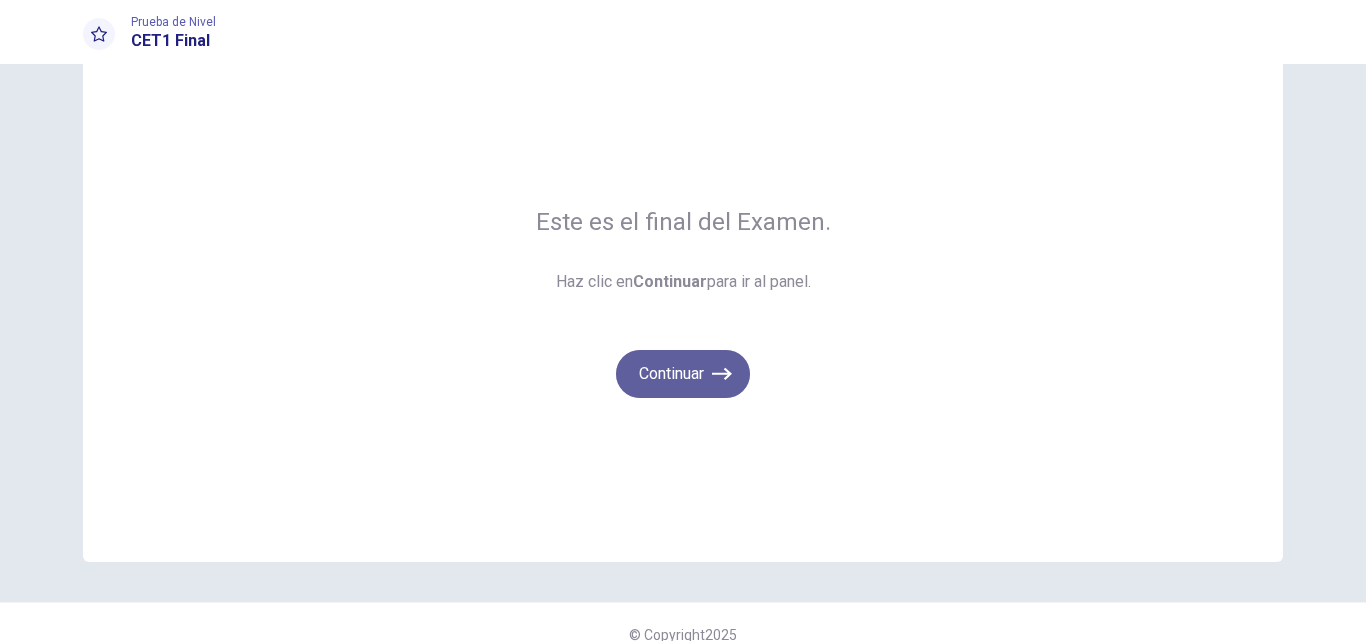 click on "Continuar" at bounding box center [683, 374] 